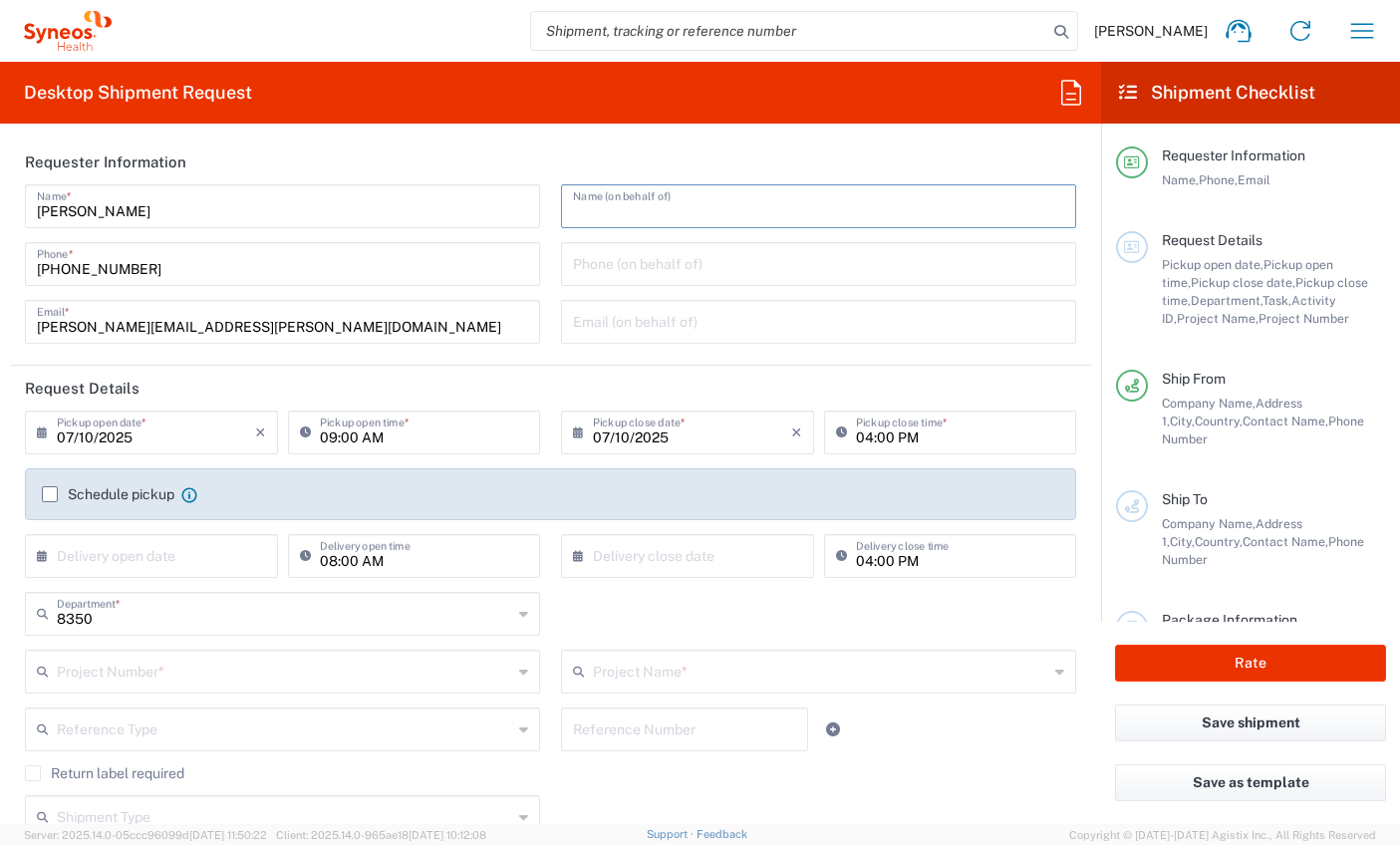 scroll, scrollTop: 0, scrollLeft: 0, axis: both 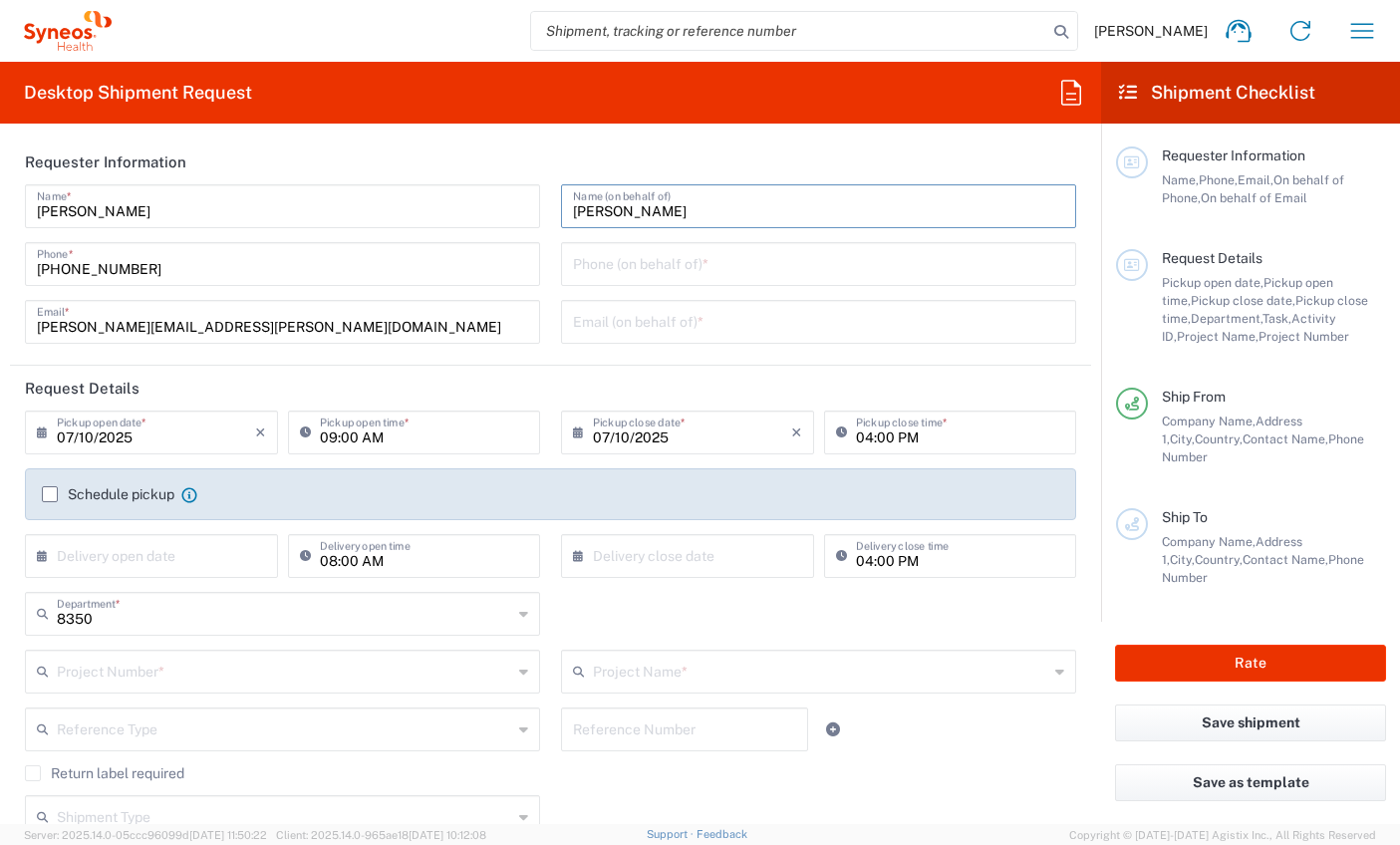 type on "Claudia Diviu" 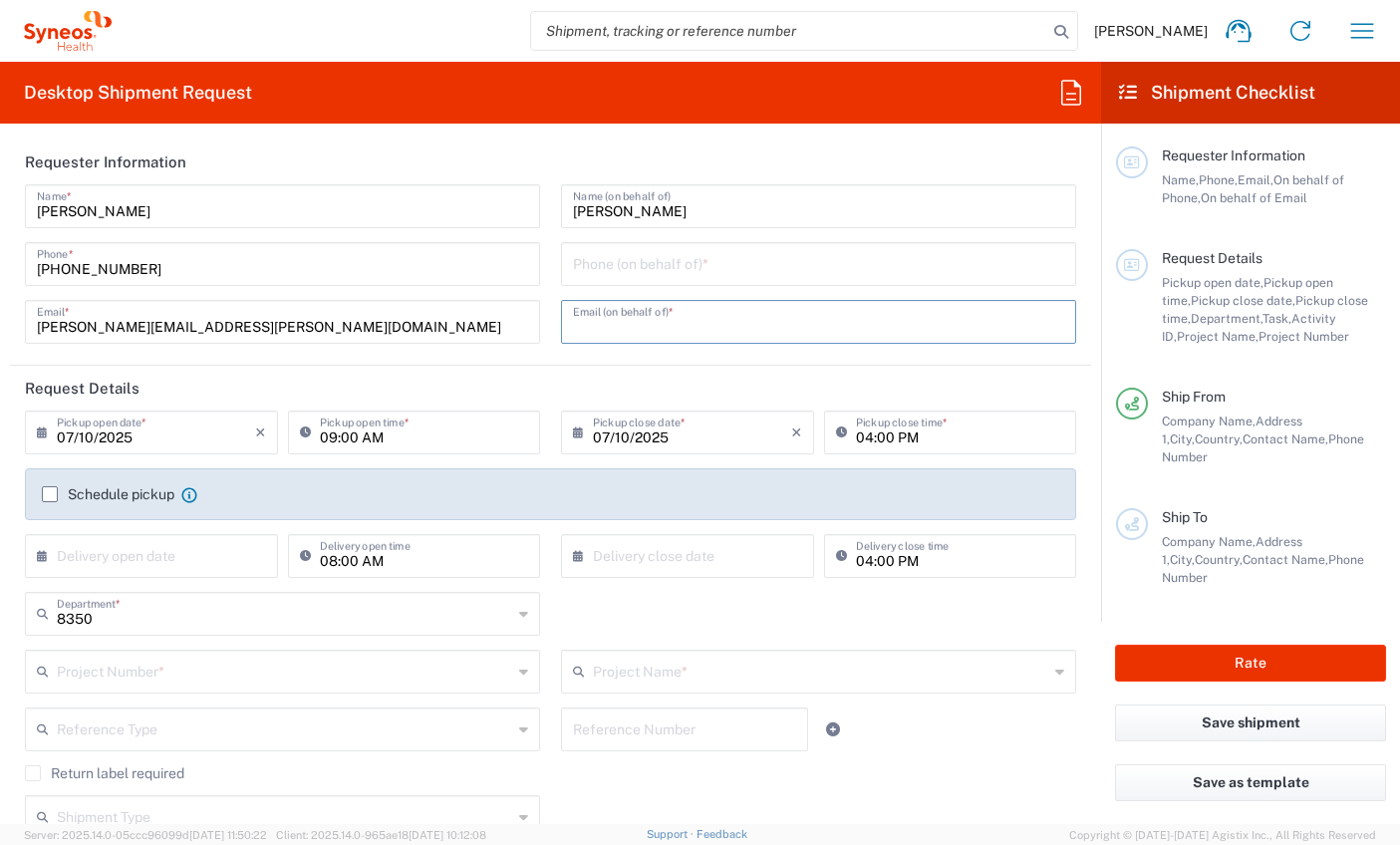 paste on "[PERSON_NAME][EMAIL_ADDRESS][DOMAIN_NAME]" 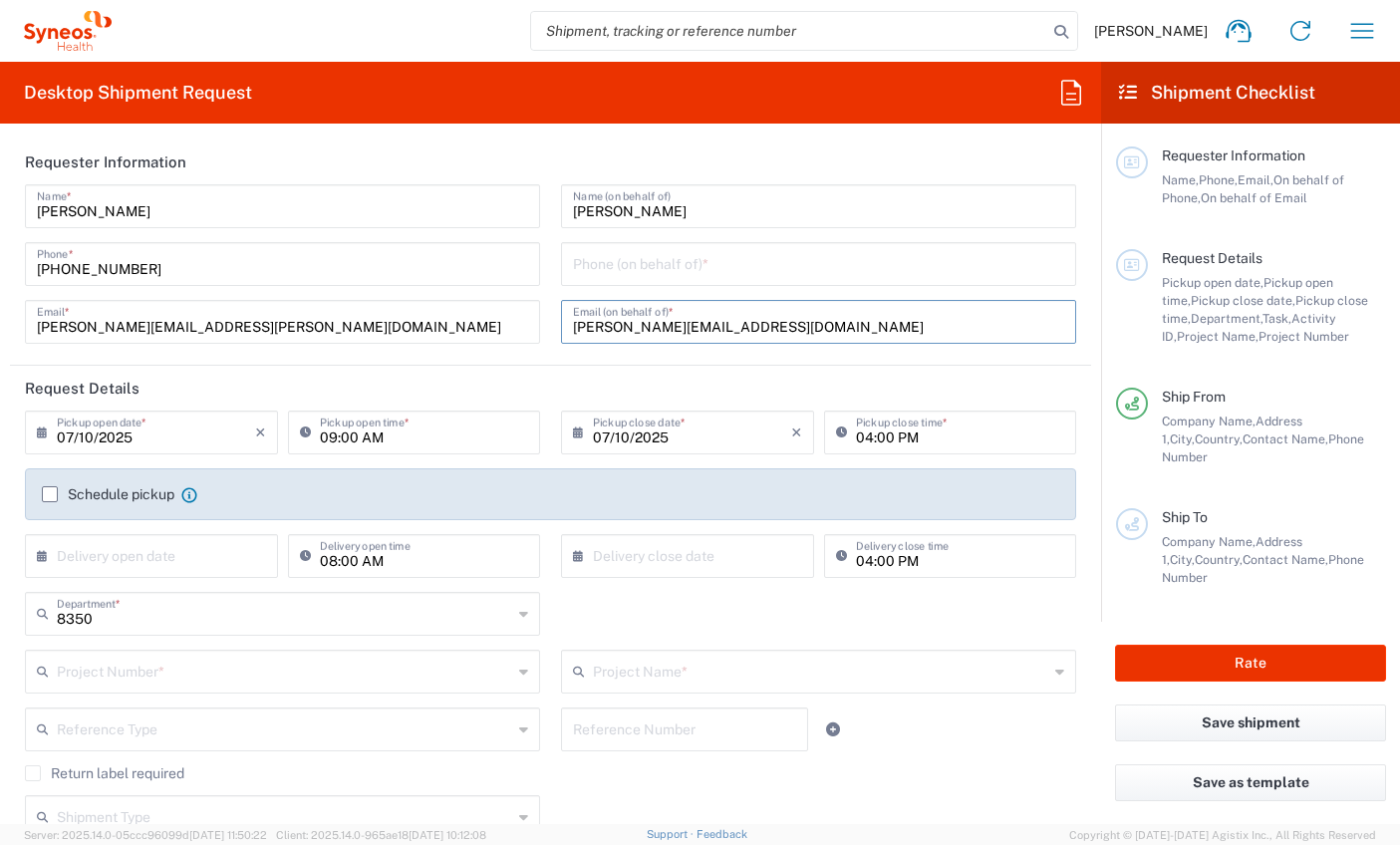 type on "[PERSON_NAME][EMAIL_ADDRESS][DOMAIN_NAME]" 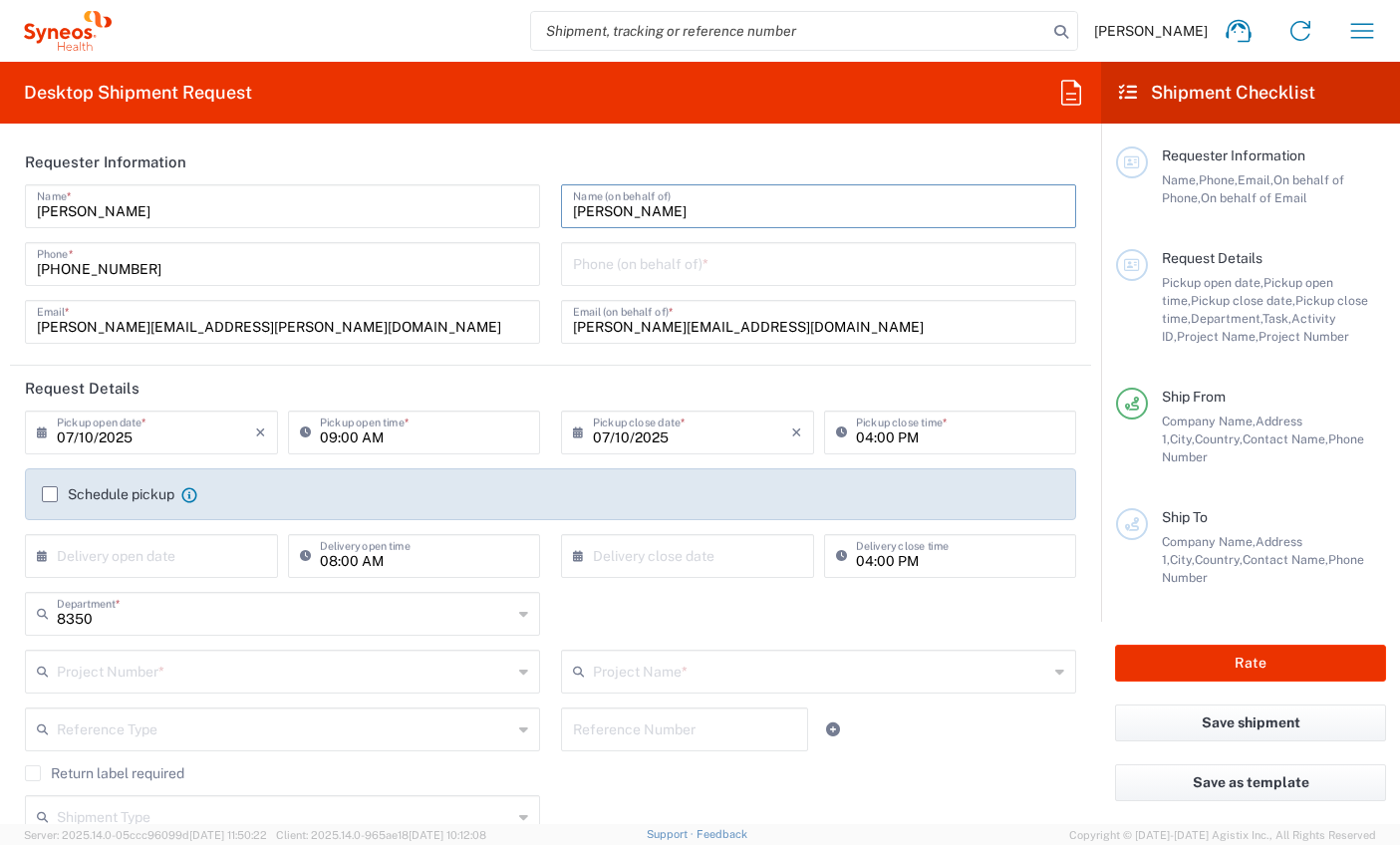 type on "[PERSON_NAME]" 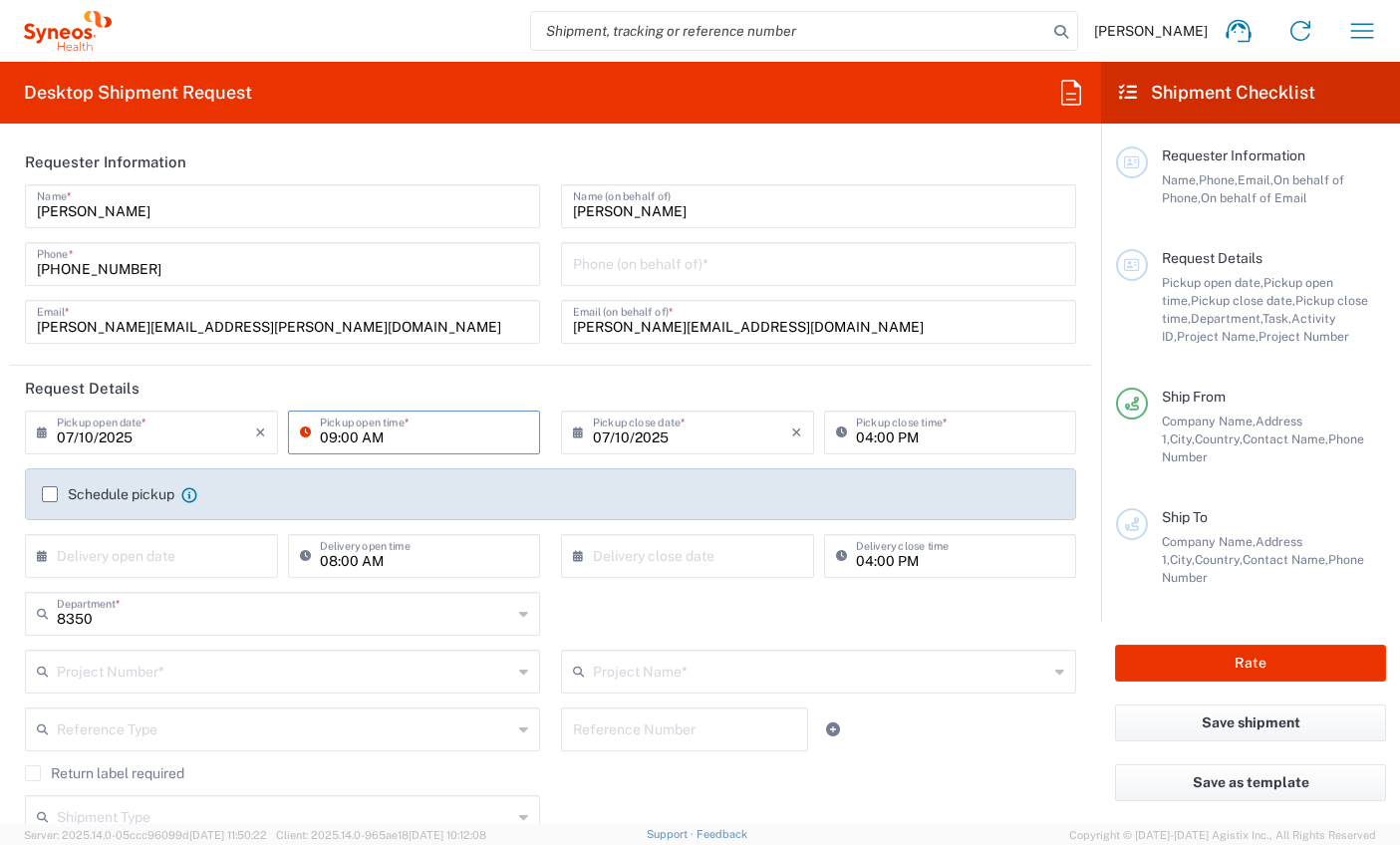 click on "09:00 AM" at bounding box center (424, 430) 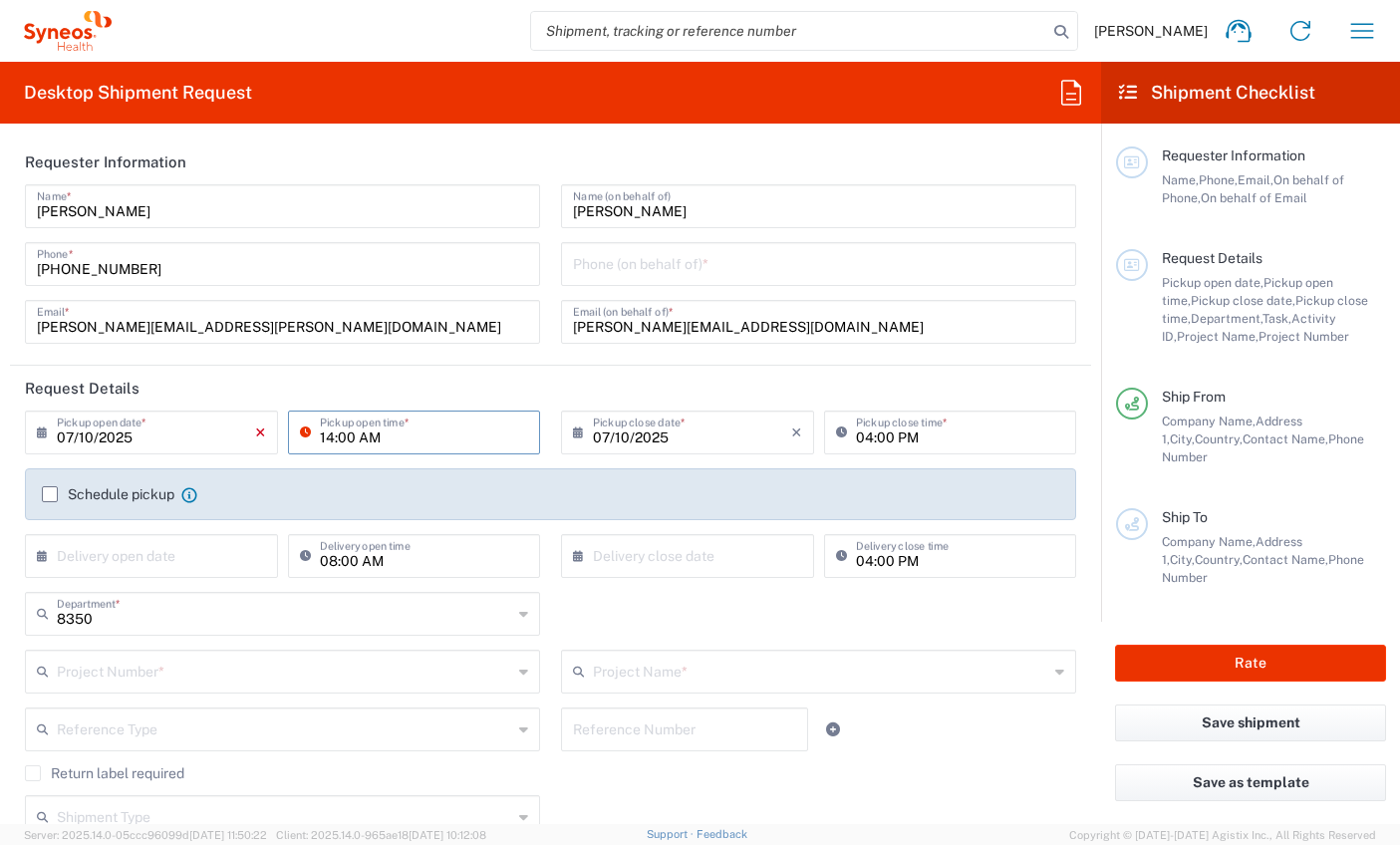 drag, startPoint x: 385, startPoint y: 436, endPoint x: 254, endPoint y: 433, distance: 131.03435 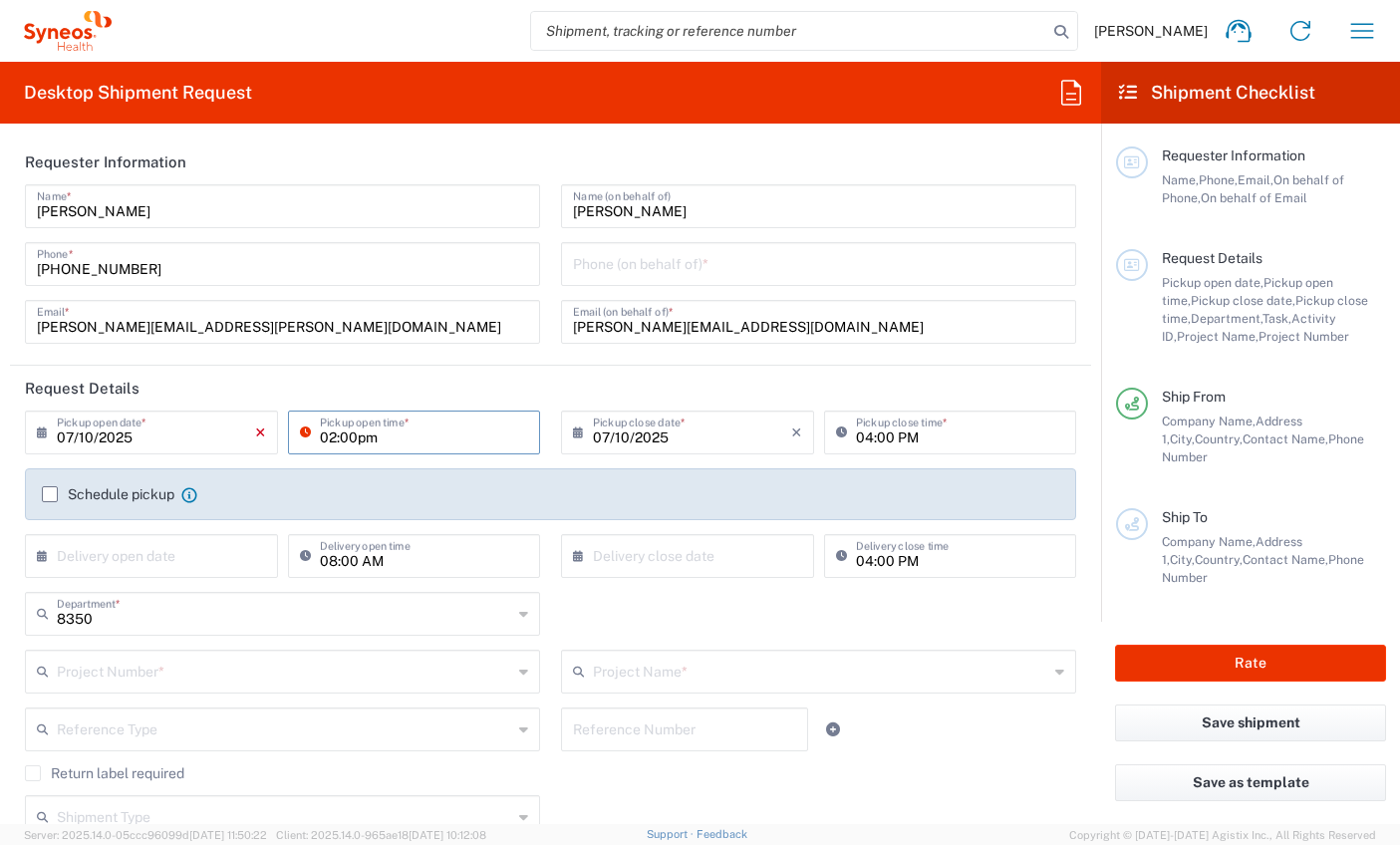type on "02:00pm" 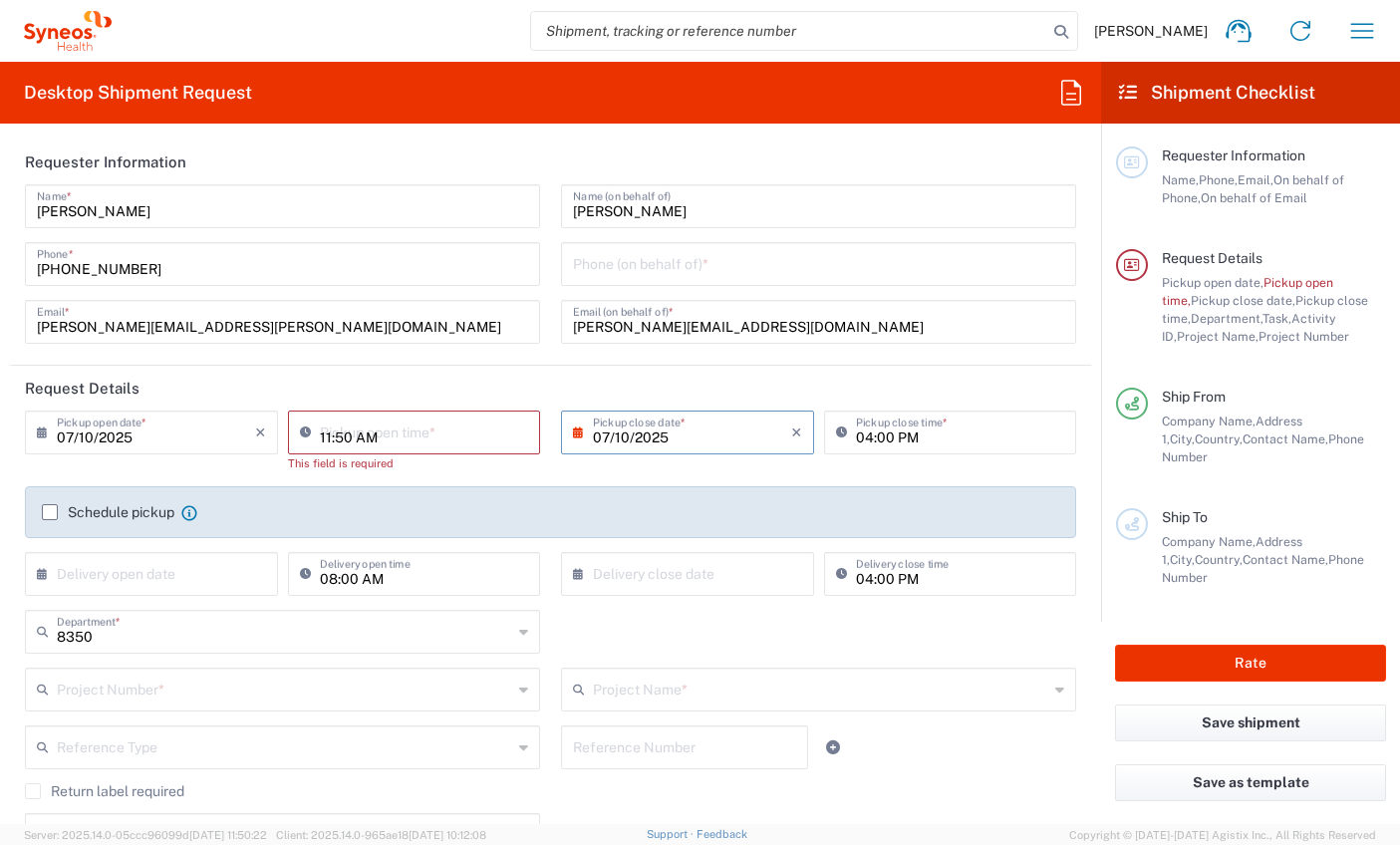 click on "11:50 AM" at bounding box center [424, 430] 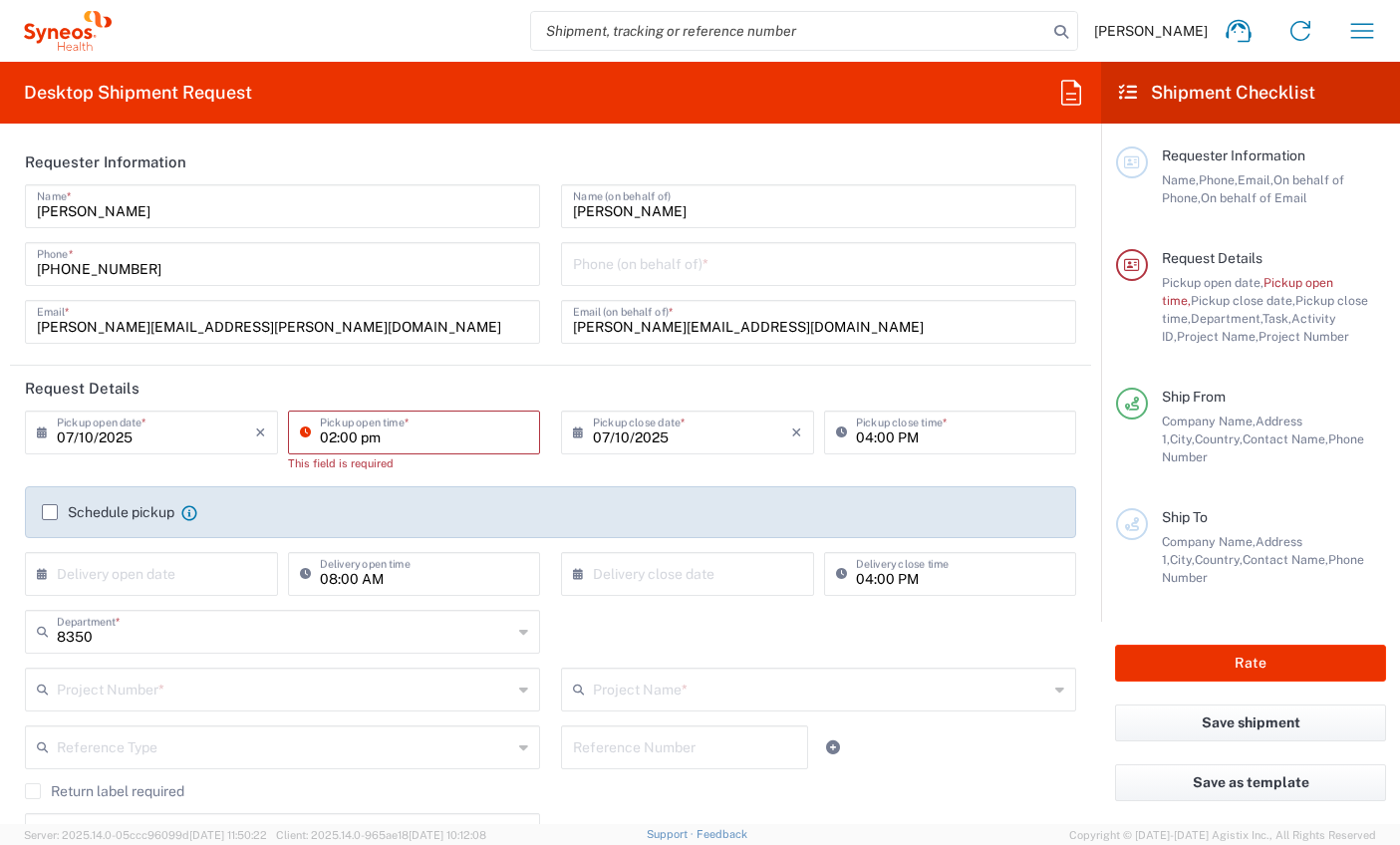 type on "02:00 PM" 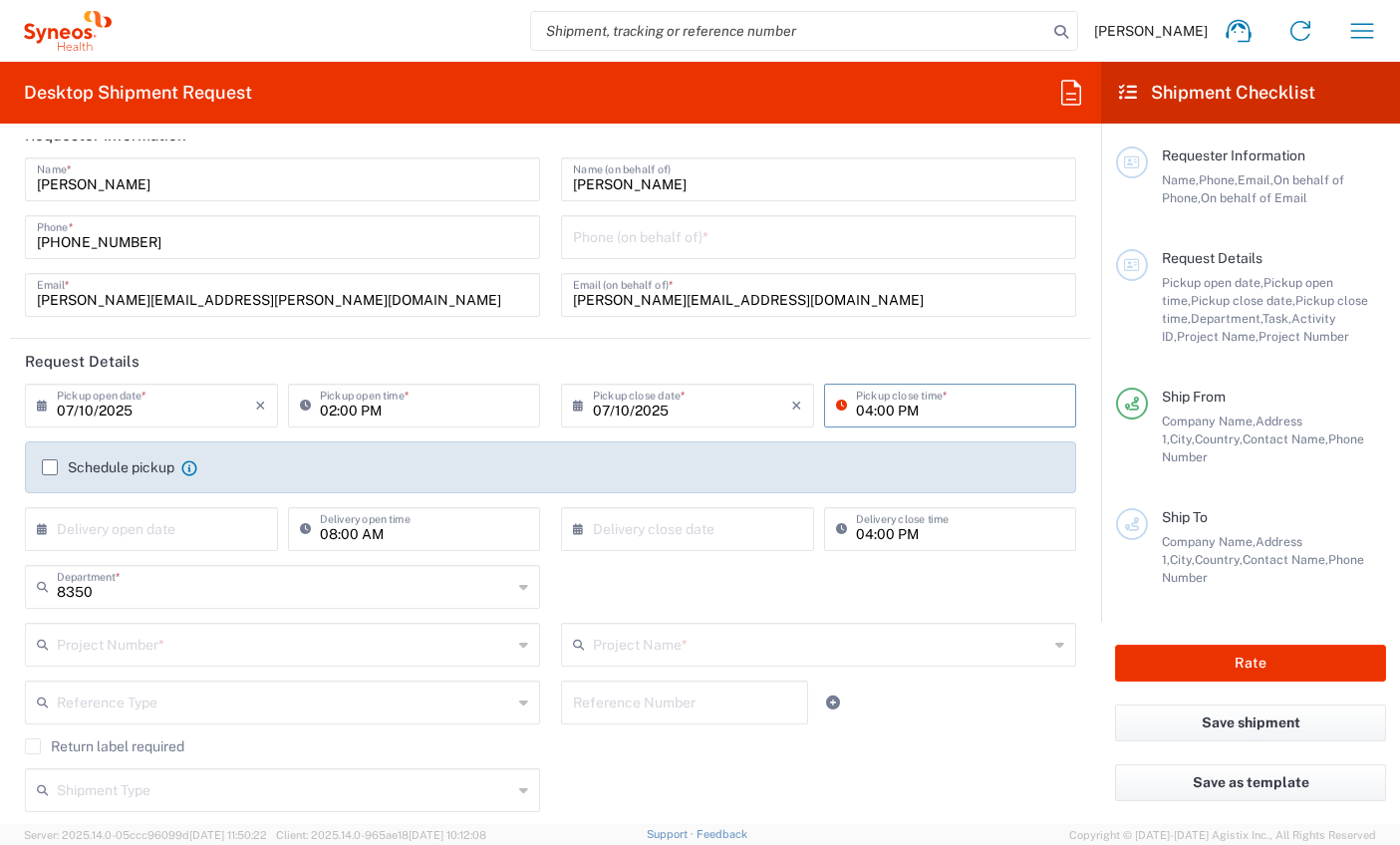 scroll, scrollTop: 31, scrollLeft: 0, axis: vertical 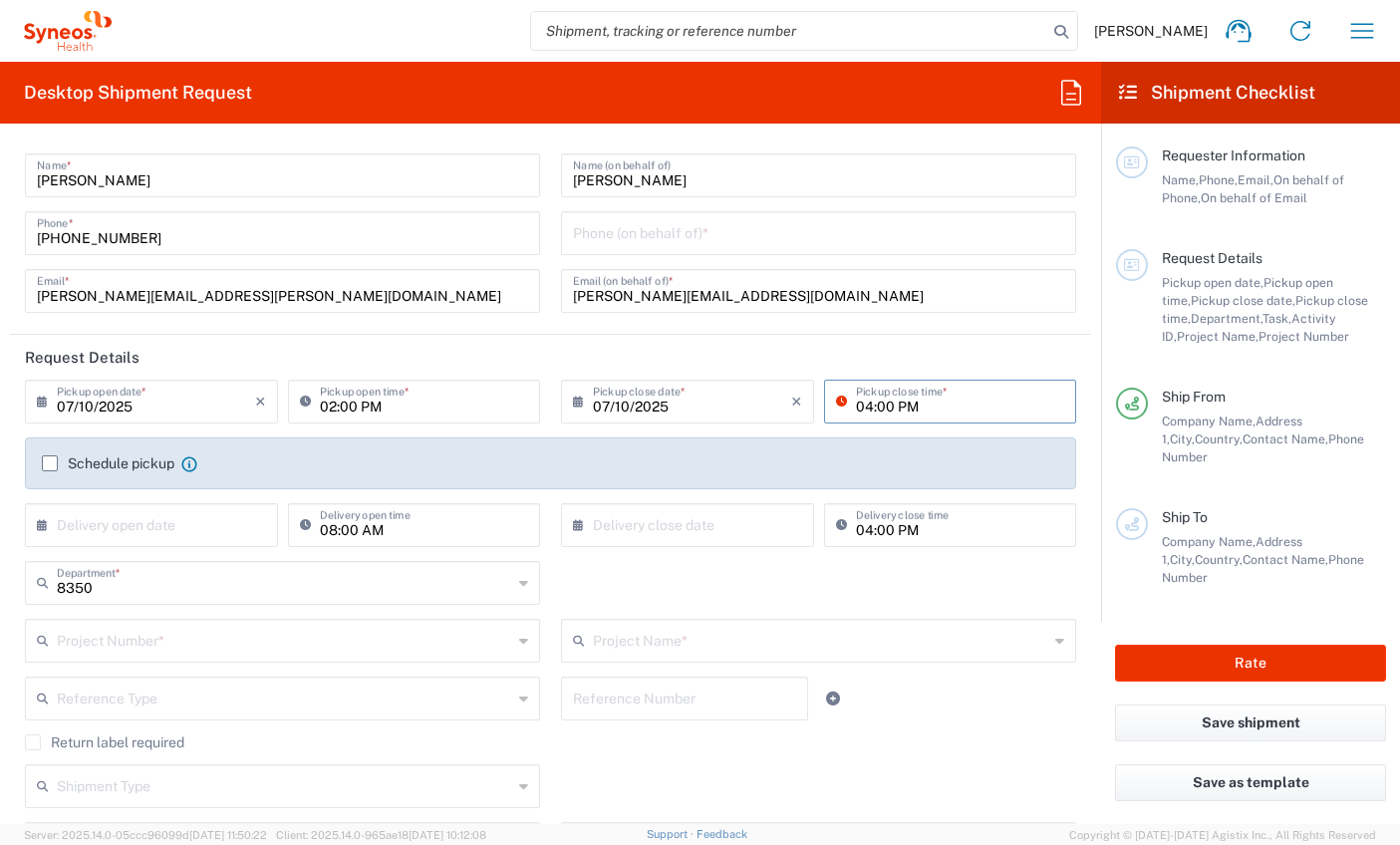 click on "Schedule pickup" 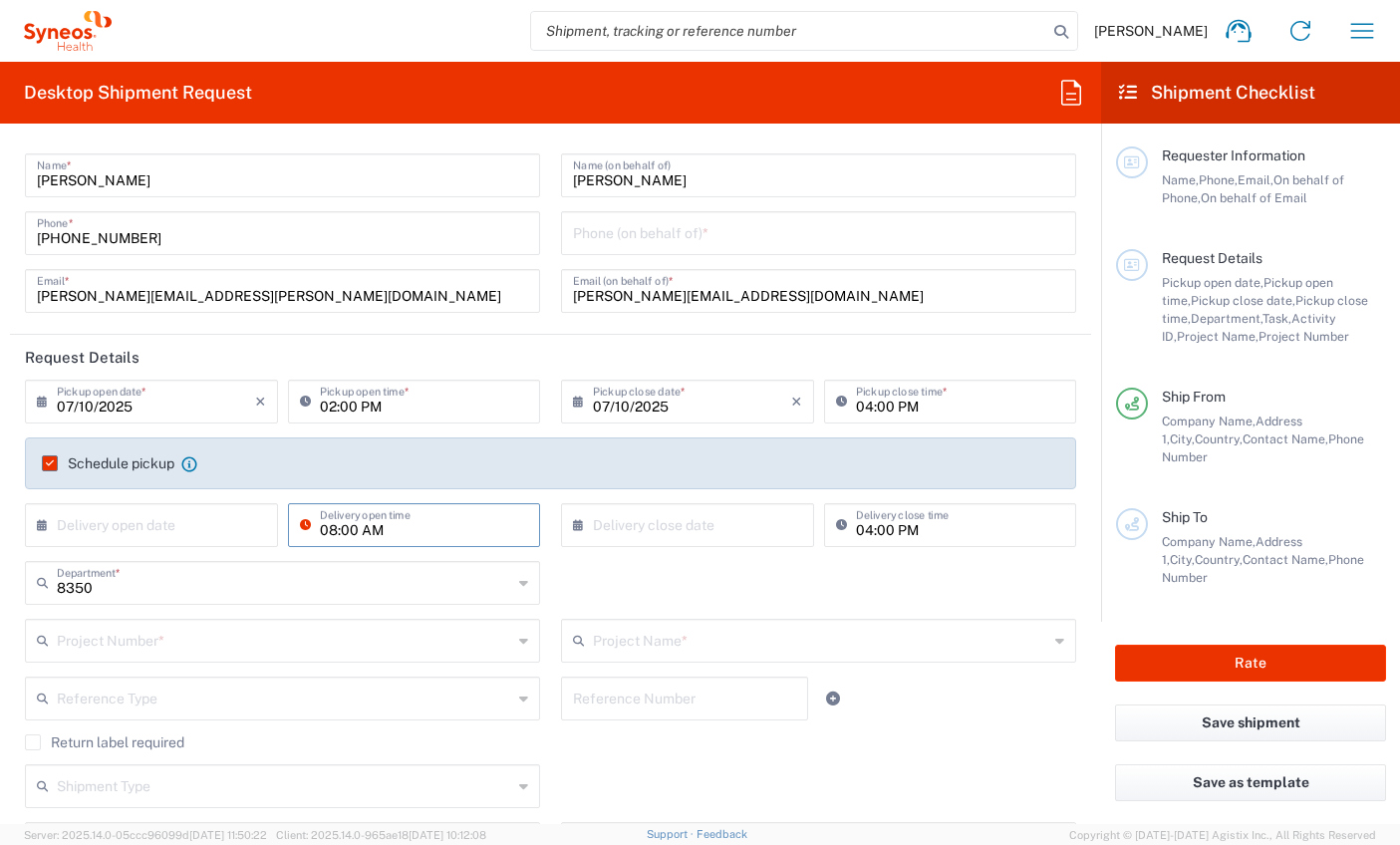 drag, startPoint x: 452, startPoint y: 531, endPoint x: 468, endPoint y: 532, distance: 16.03122 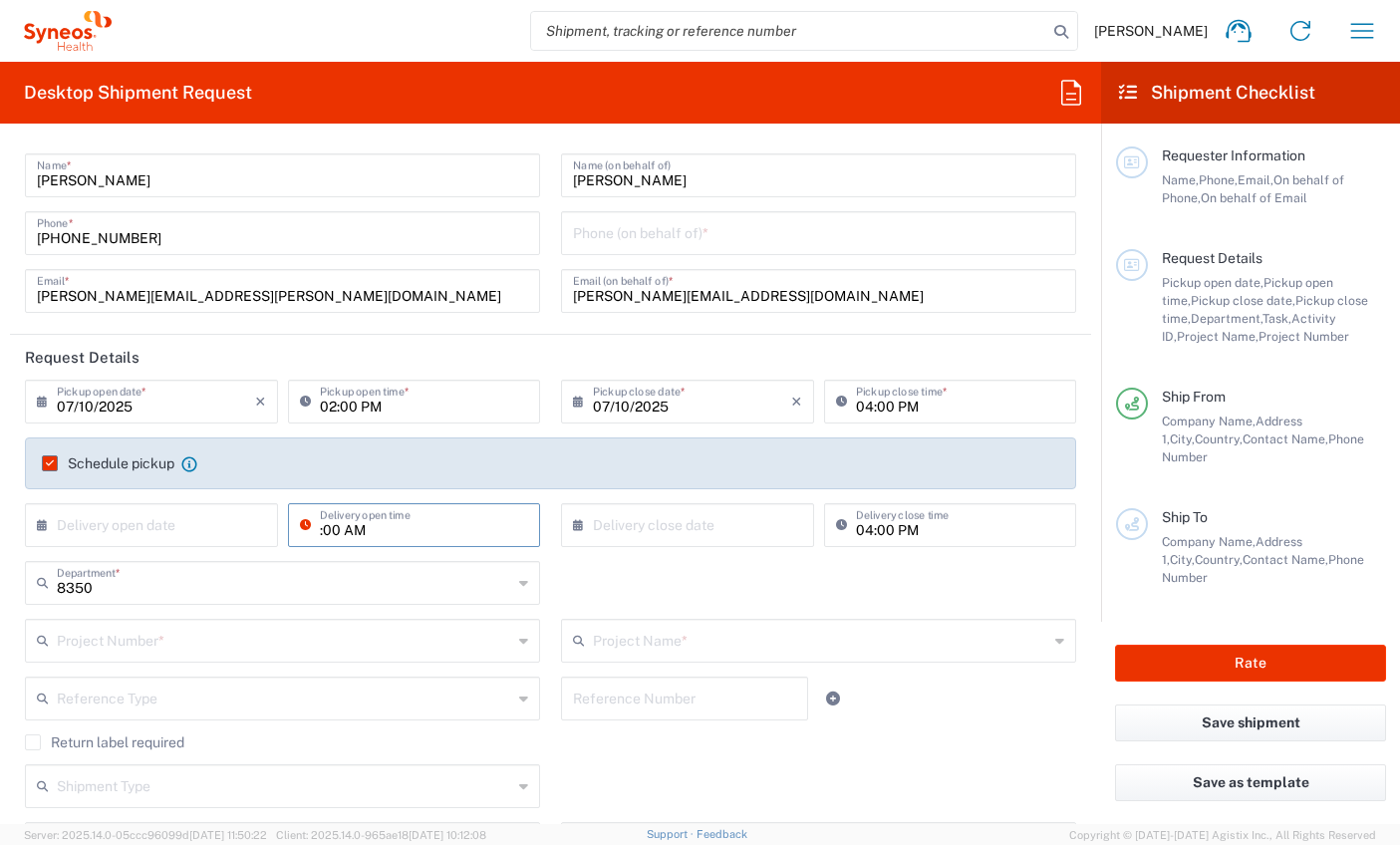 drag, startPoint x: 261, startPoint y: 531, endPoint x: 219, endPoint y: 532, distance: 42.0119 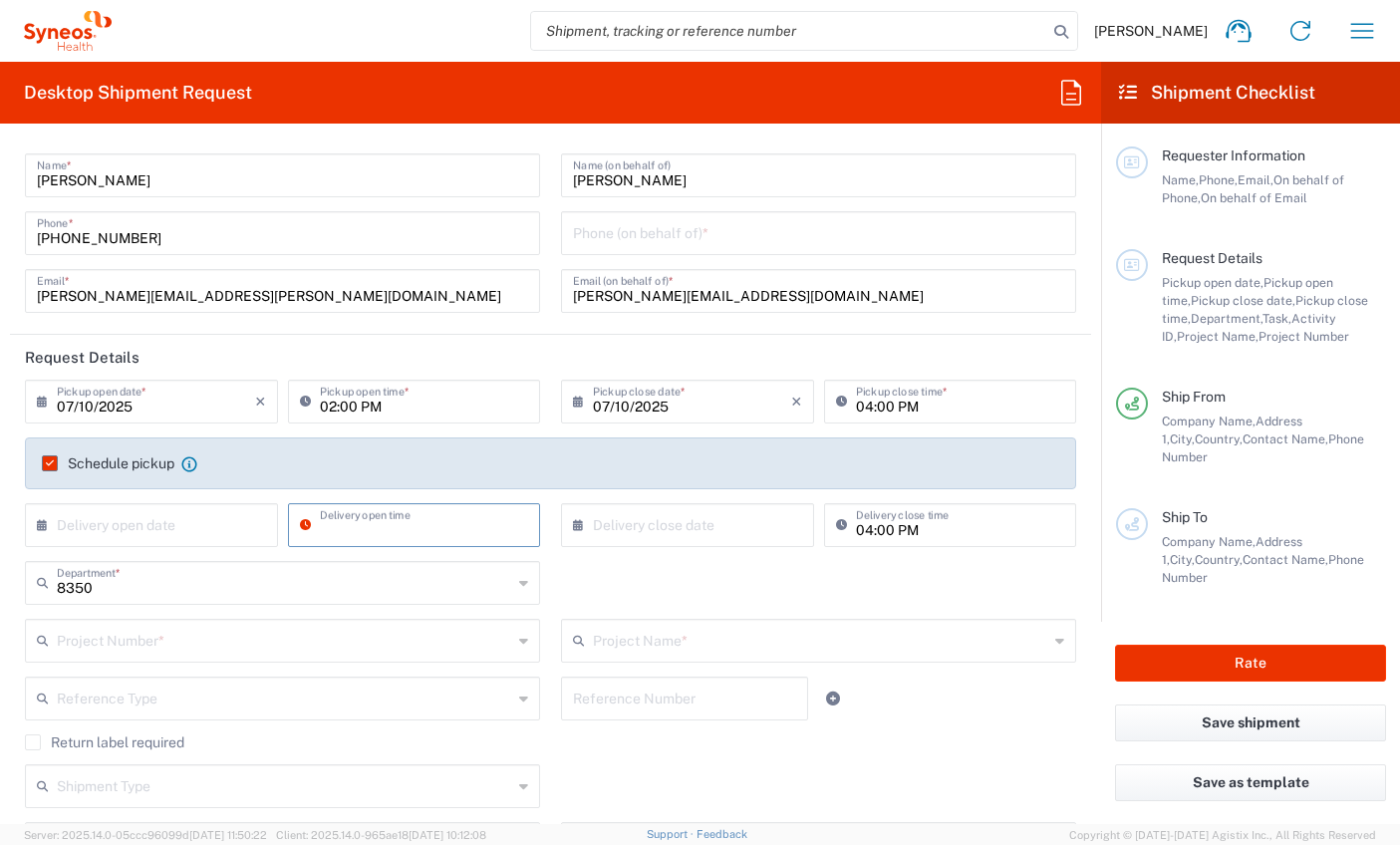 type 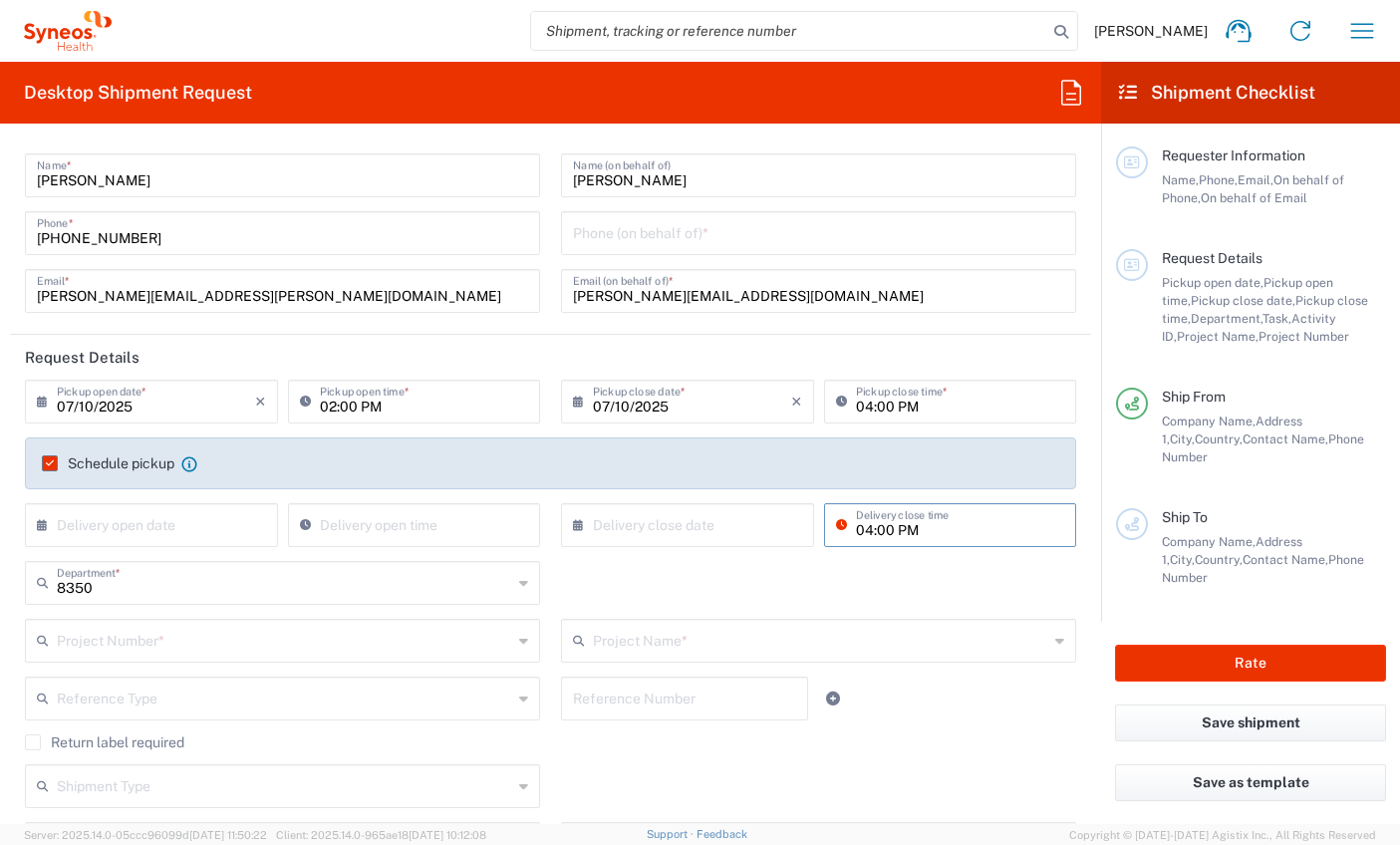 drag, startPoint x: 911, startPoint y: 534, endPoint x: 893, endPoint y: 536, distance: 18.11077 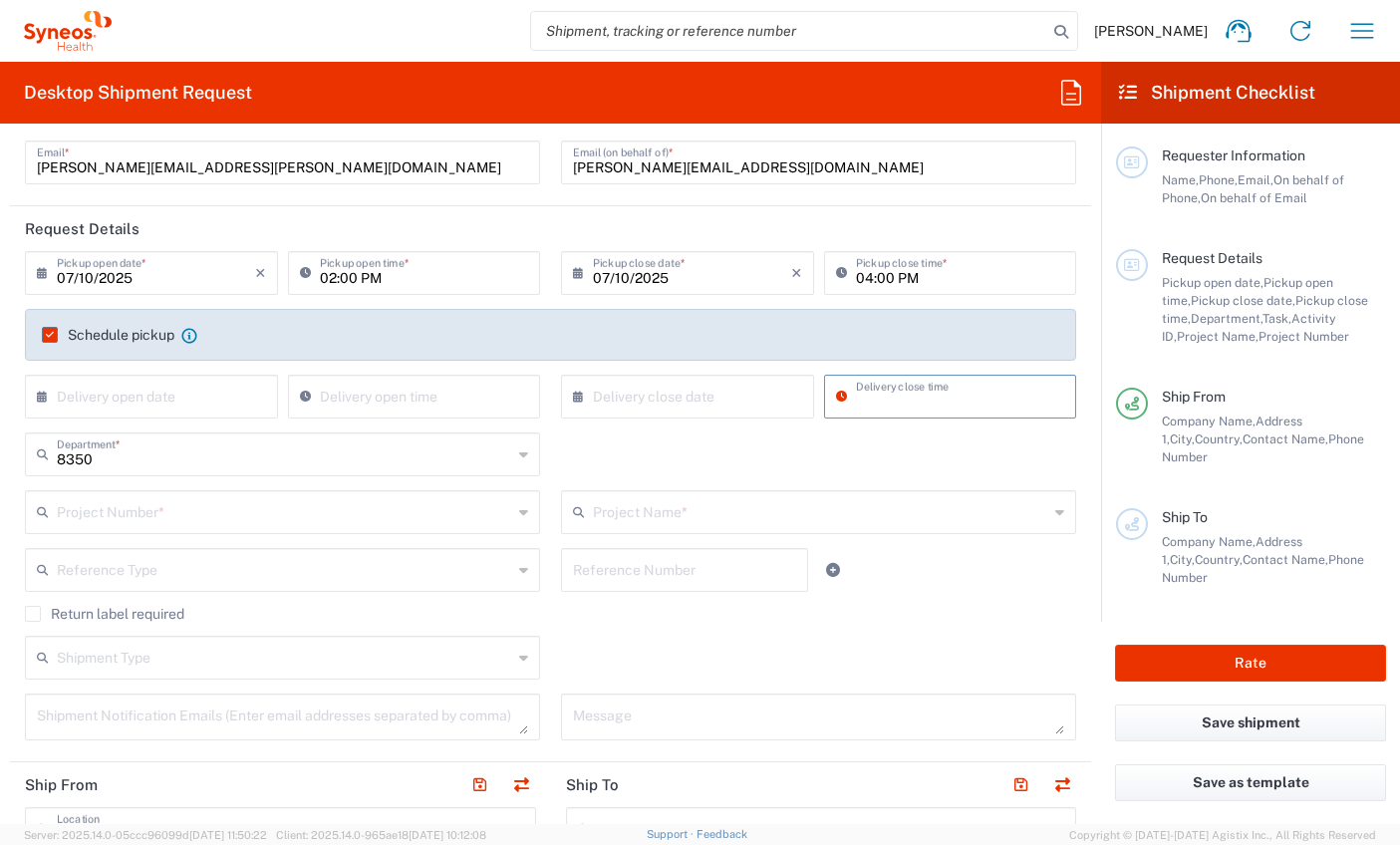 scroll, scrollTop: 207, scrollLeft: 0, axis: vertical 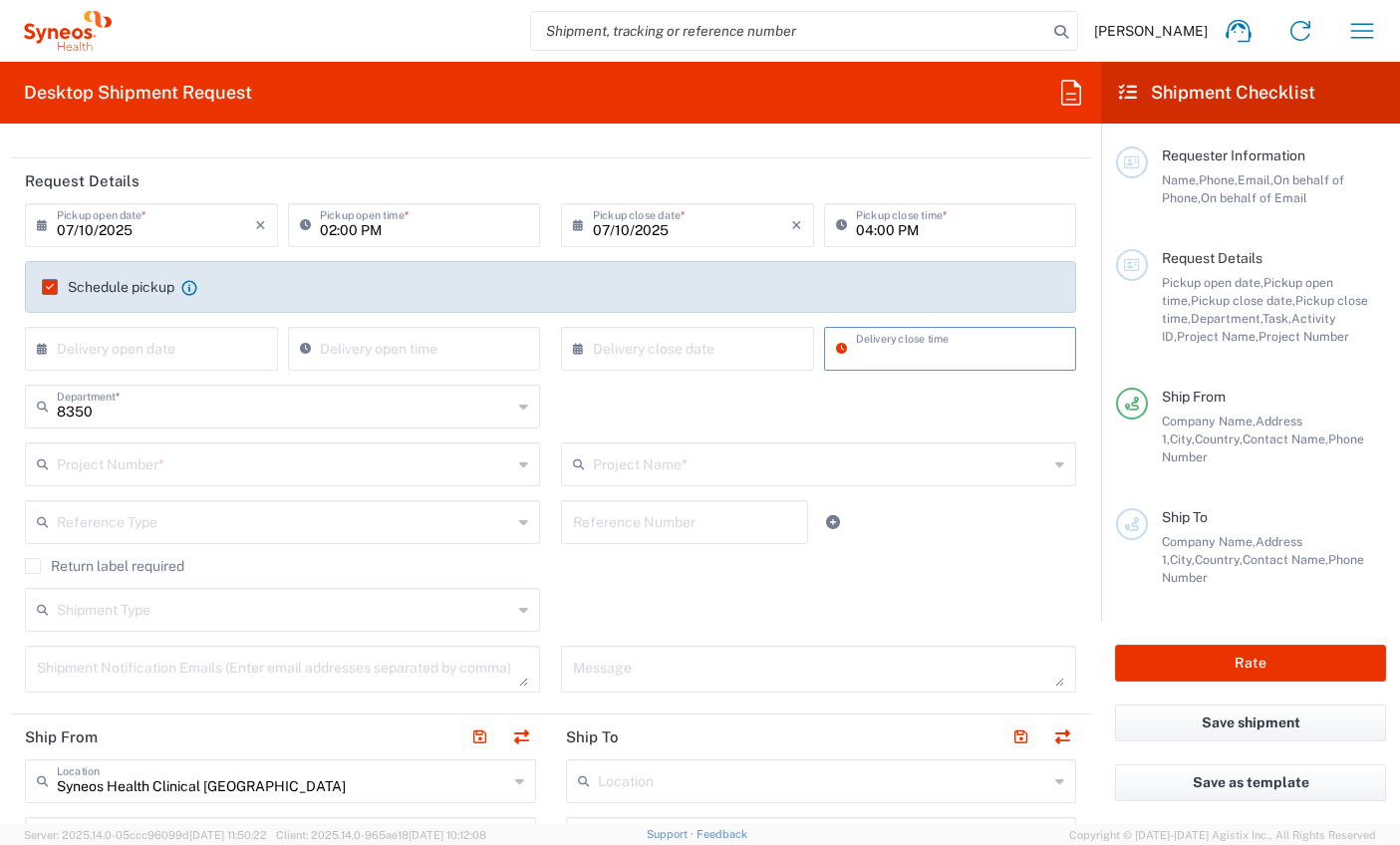 type 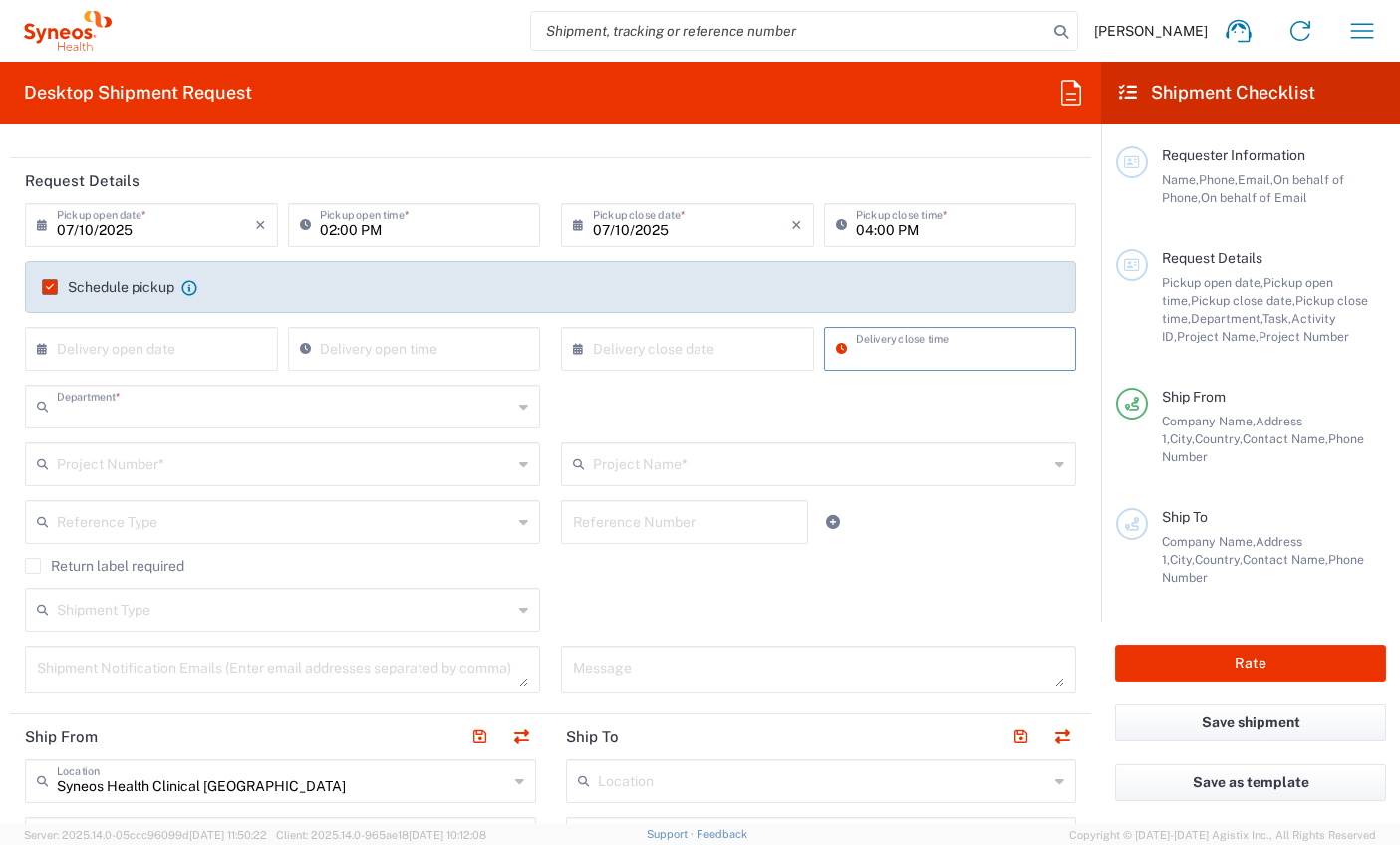 drag, startPoint x: 229, startPoint y: 414, endPoint x: 21, endPoint y: 415, distance: 208.0024 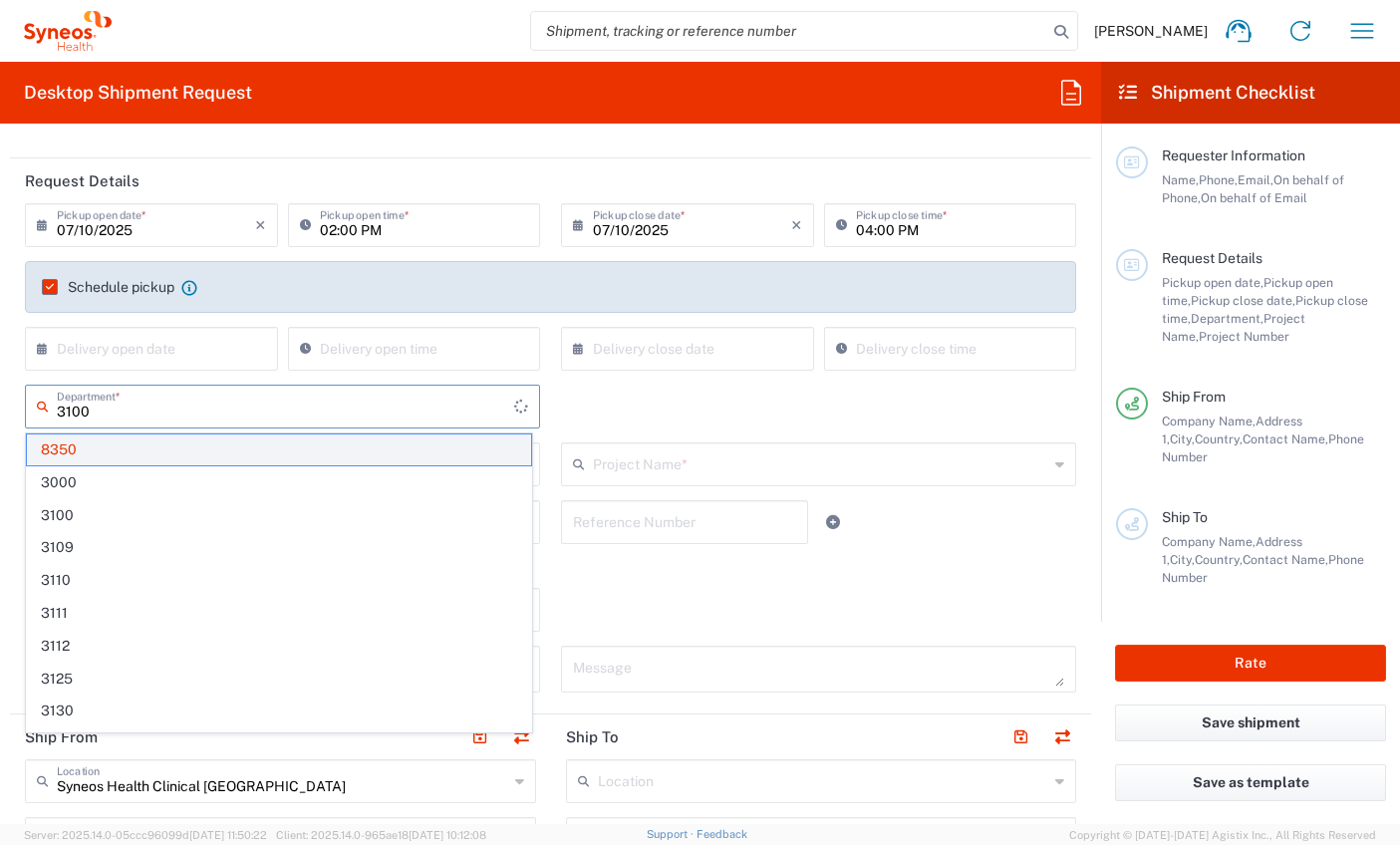 type on "3100" 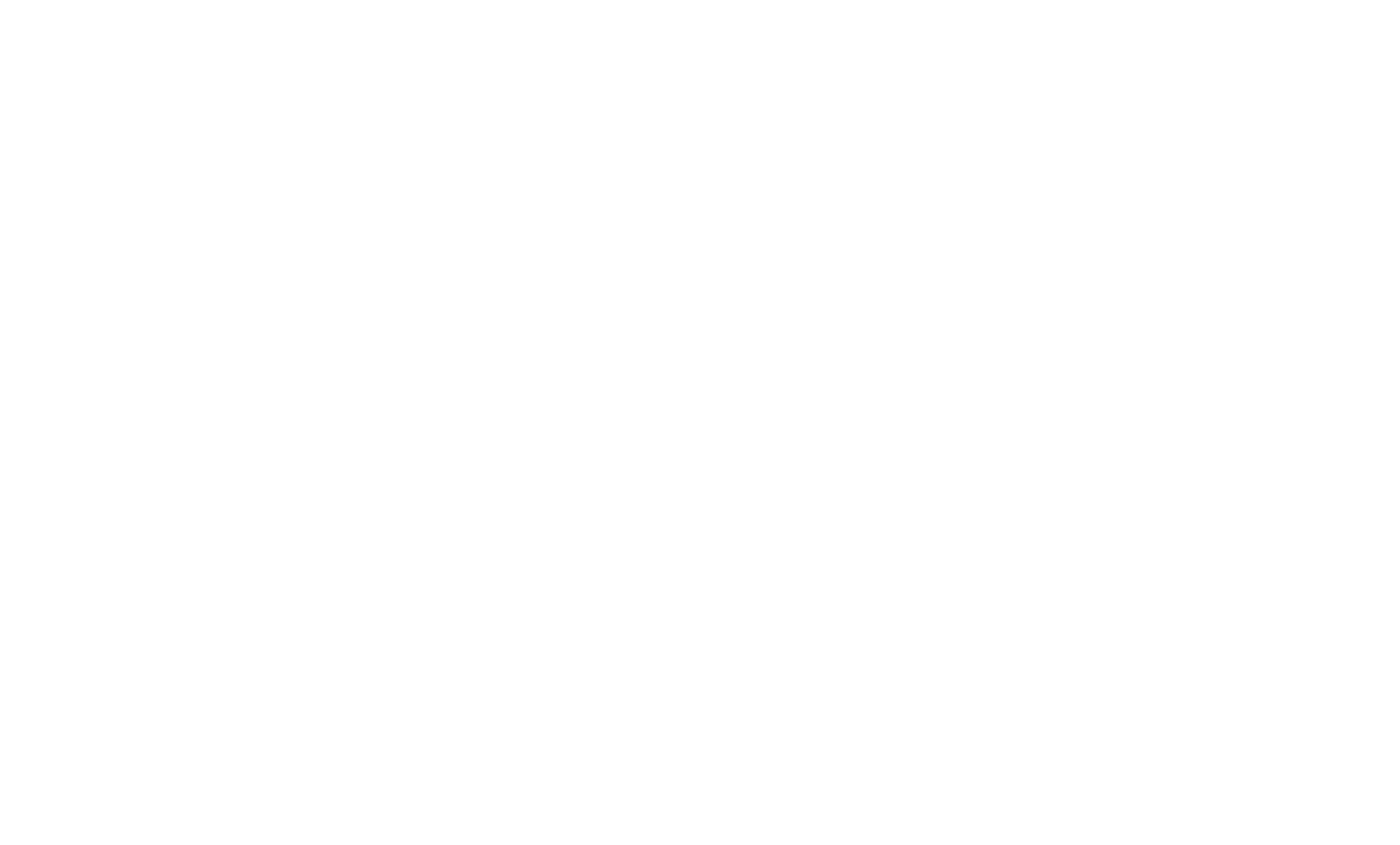 scroll, scrollTop: 0, scrollLeft: 0, axis: both 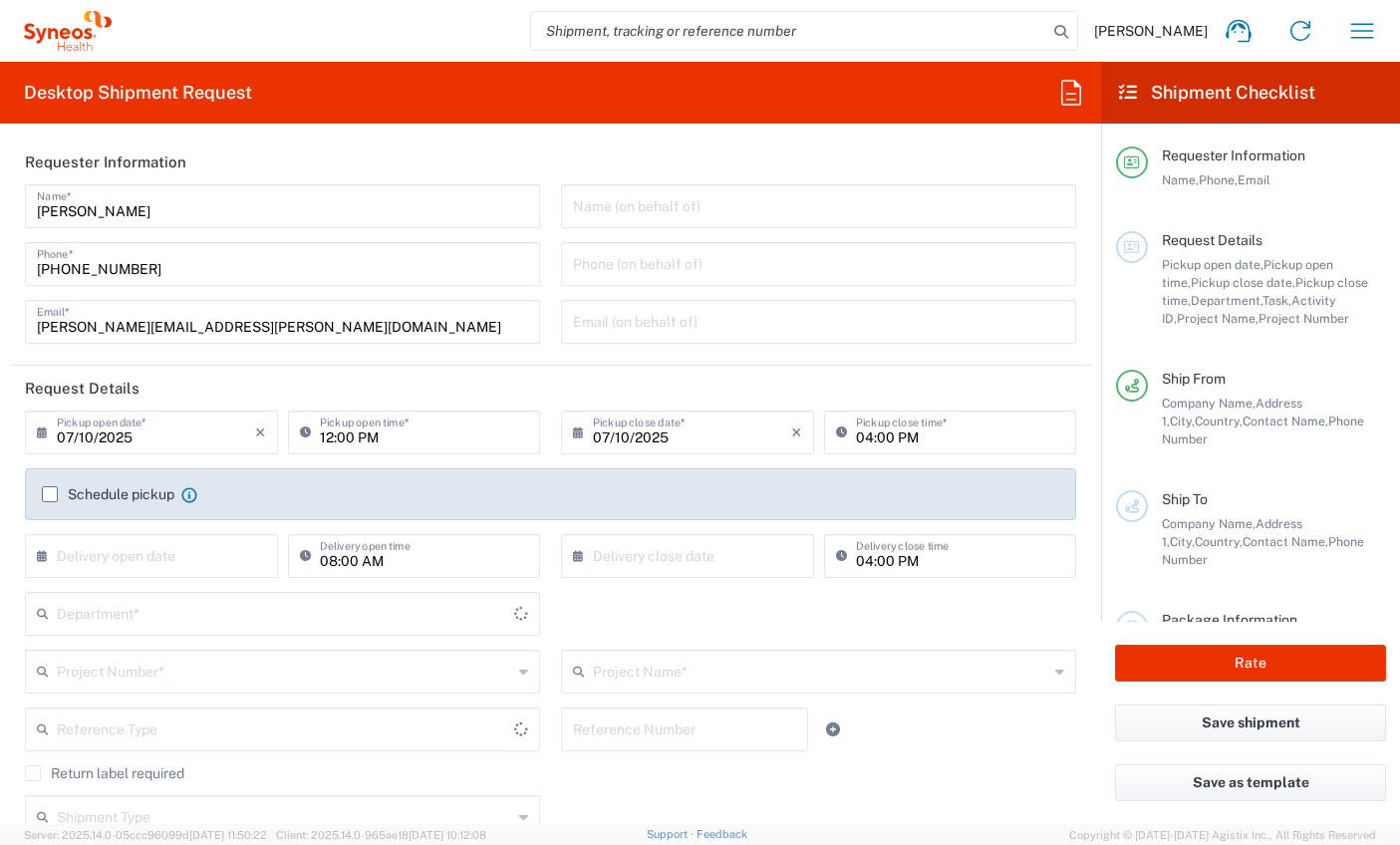 type on "8350" 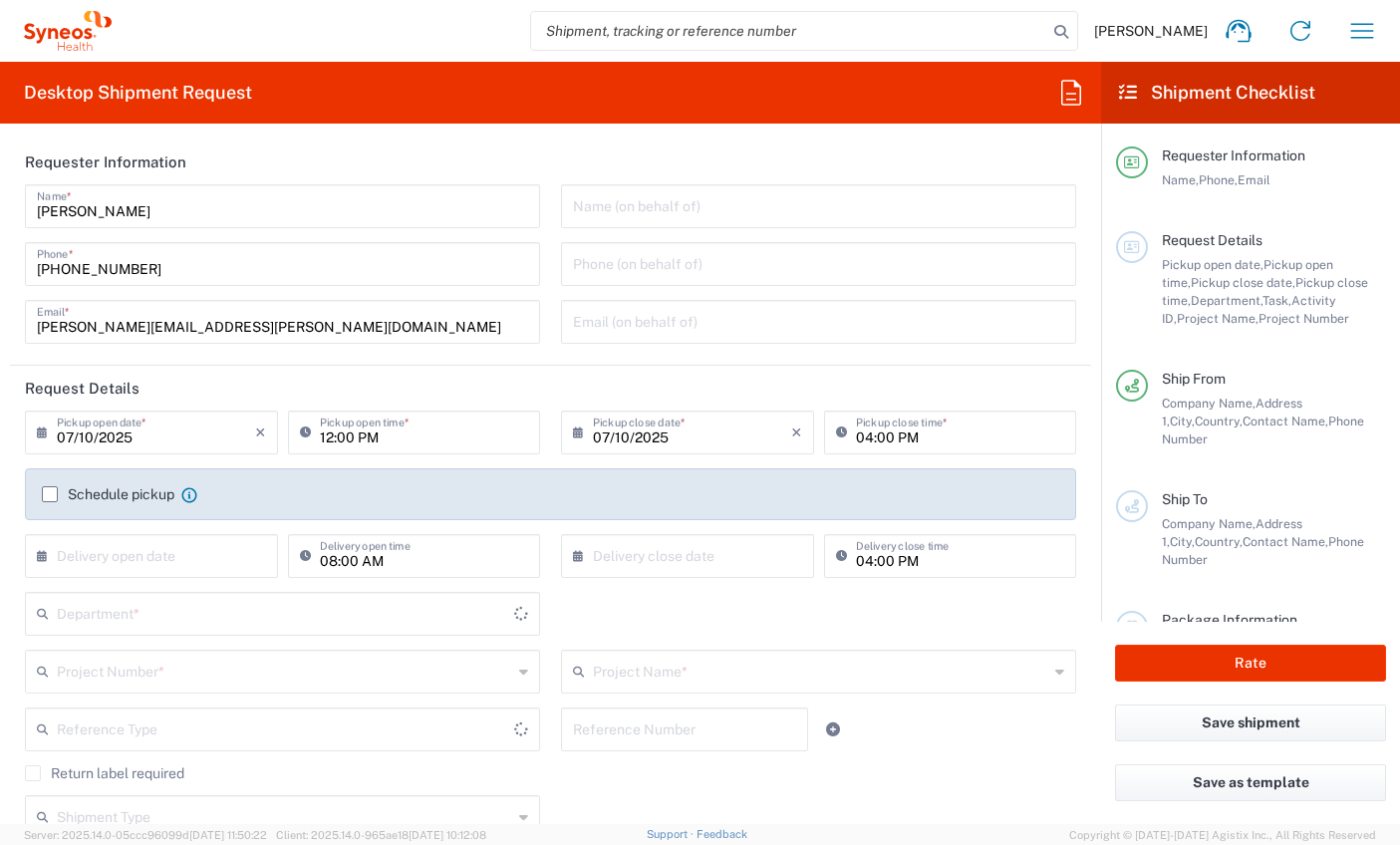 type on "[GEOGRAPHIC_DATA]" 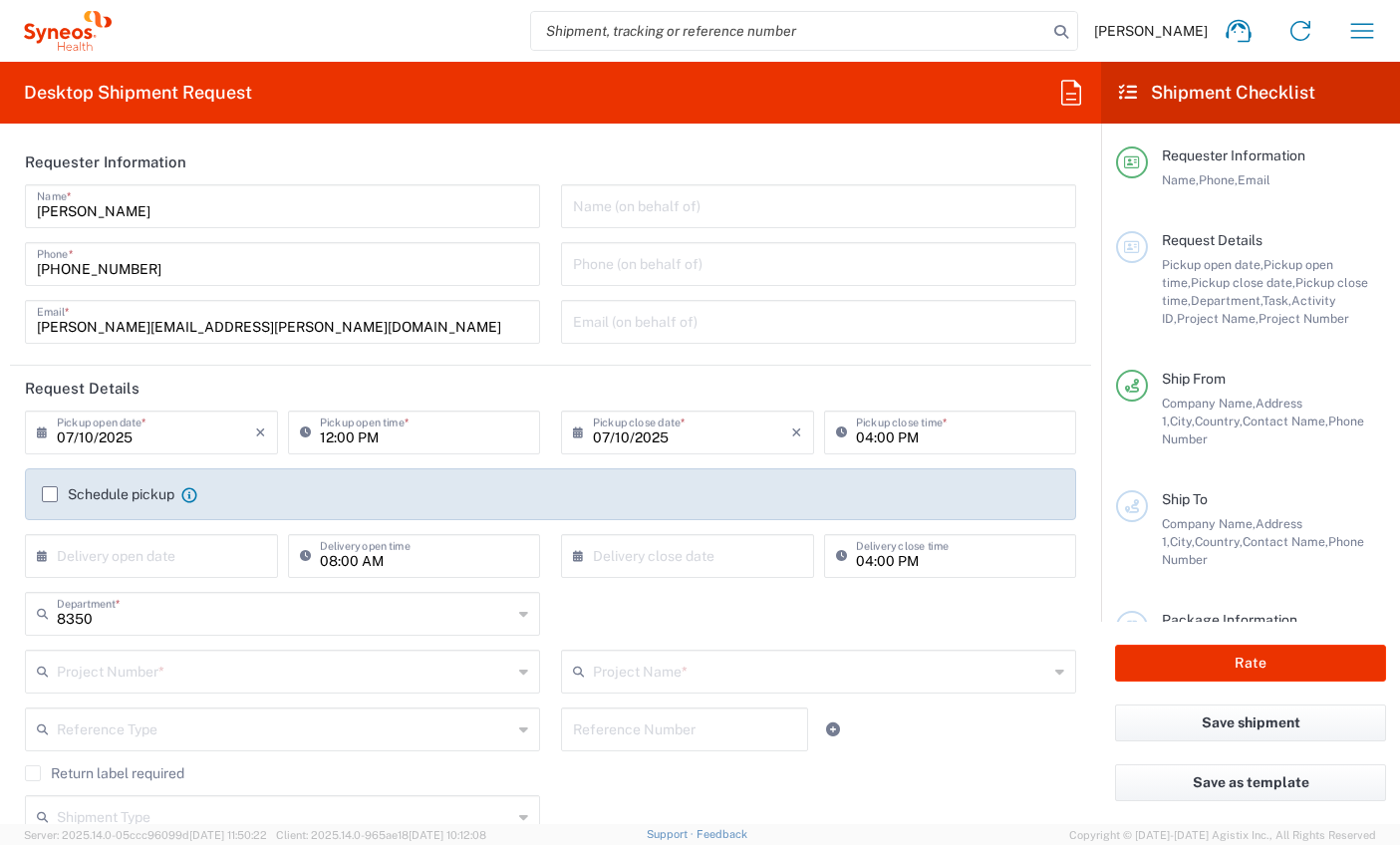 type on "[GEOGRAPHIC_DATA]" 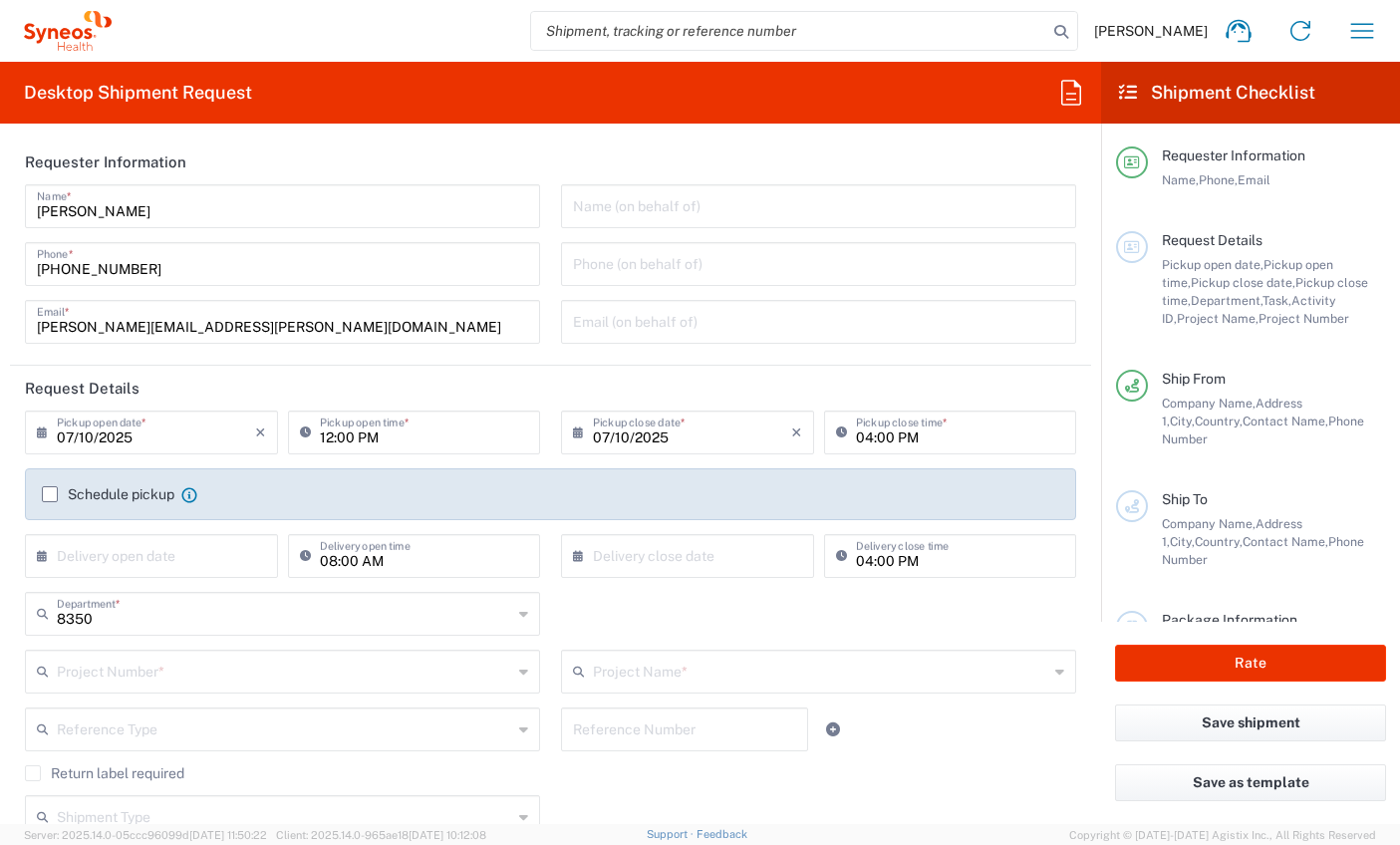 type on "Syneos Health Clinical [GEOGRAPHIC_DATA]" 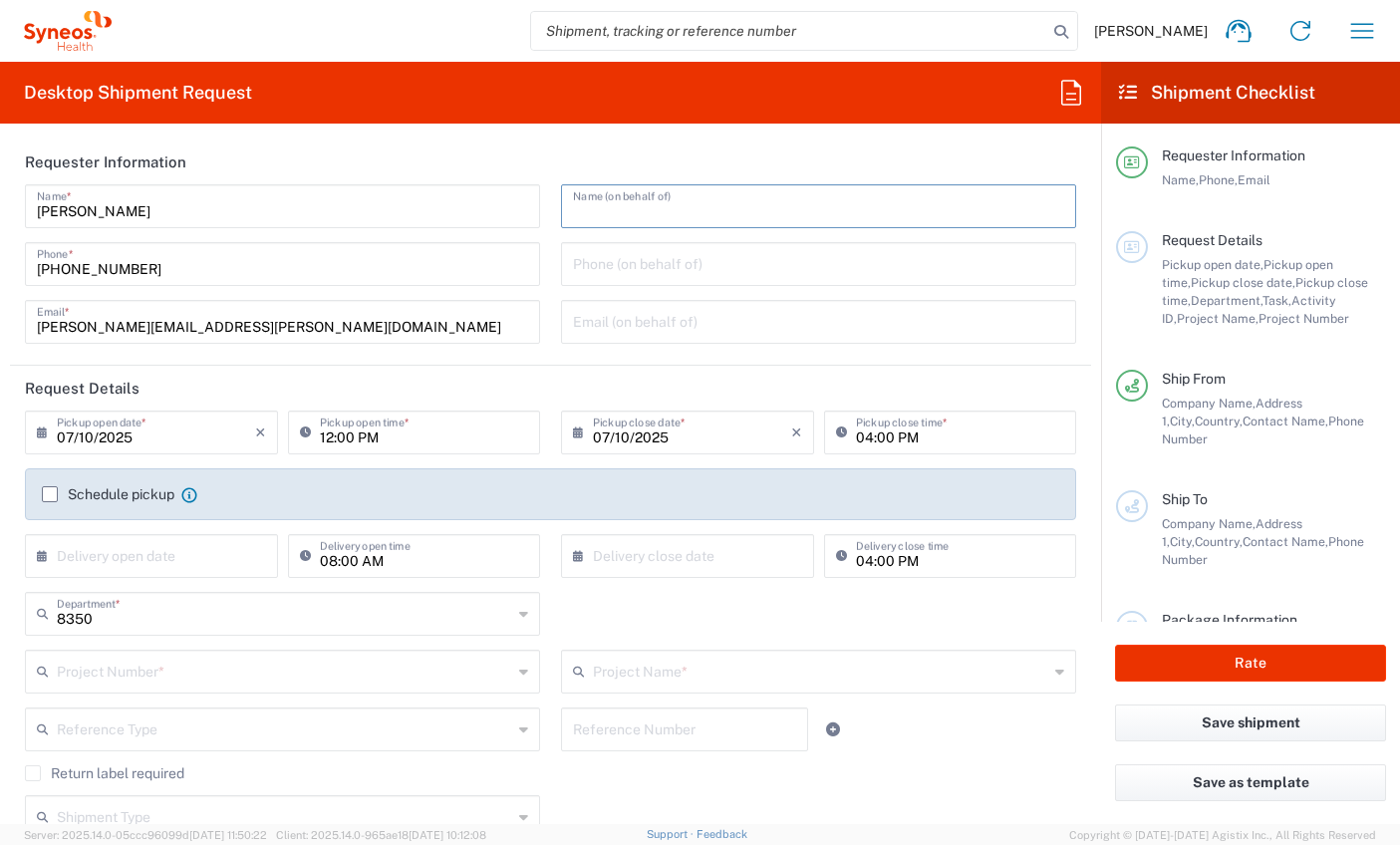 click at bounding box center (818, 320) 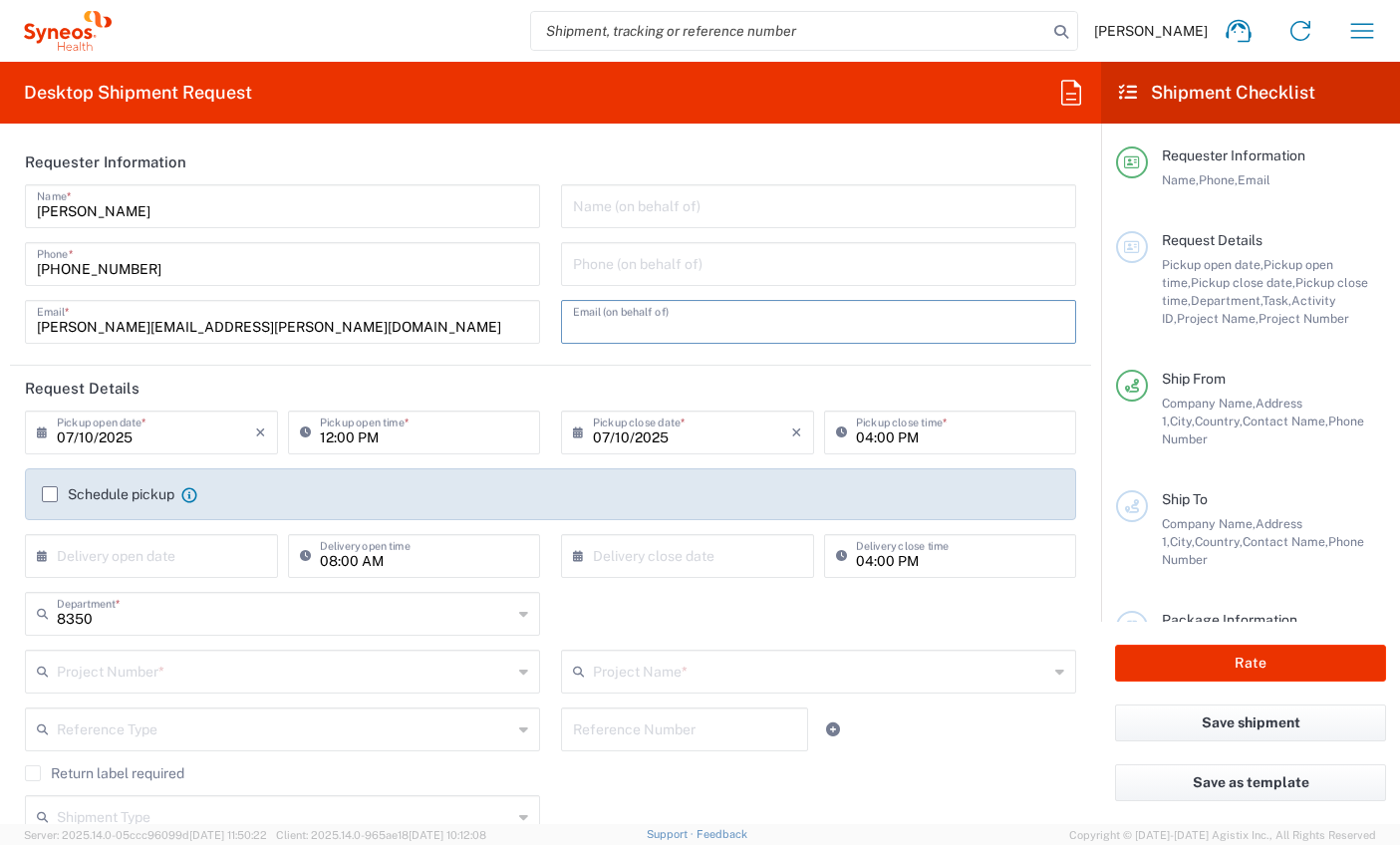 paste on "[PERSON_NAME][EMAIL_ADDRESS][DOMAIN_NAME]" 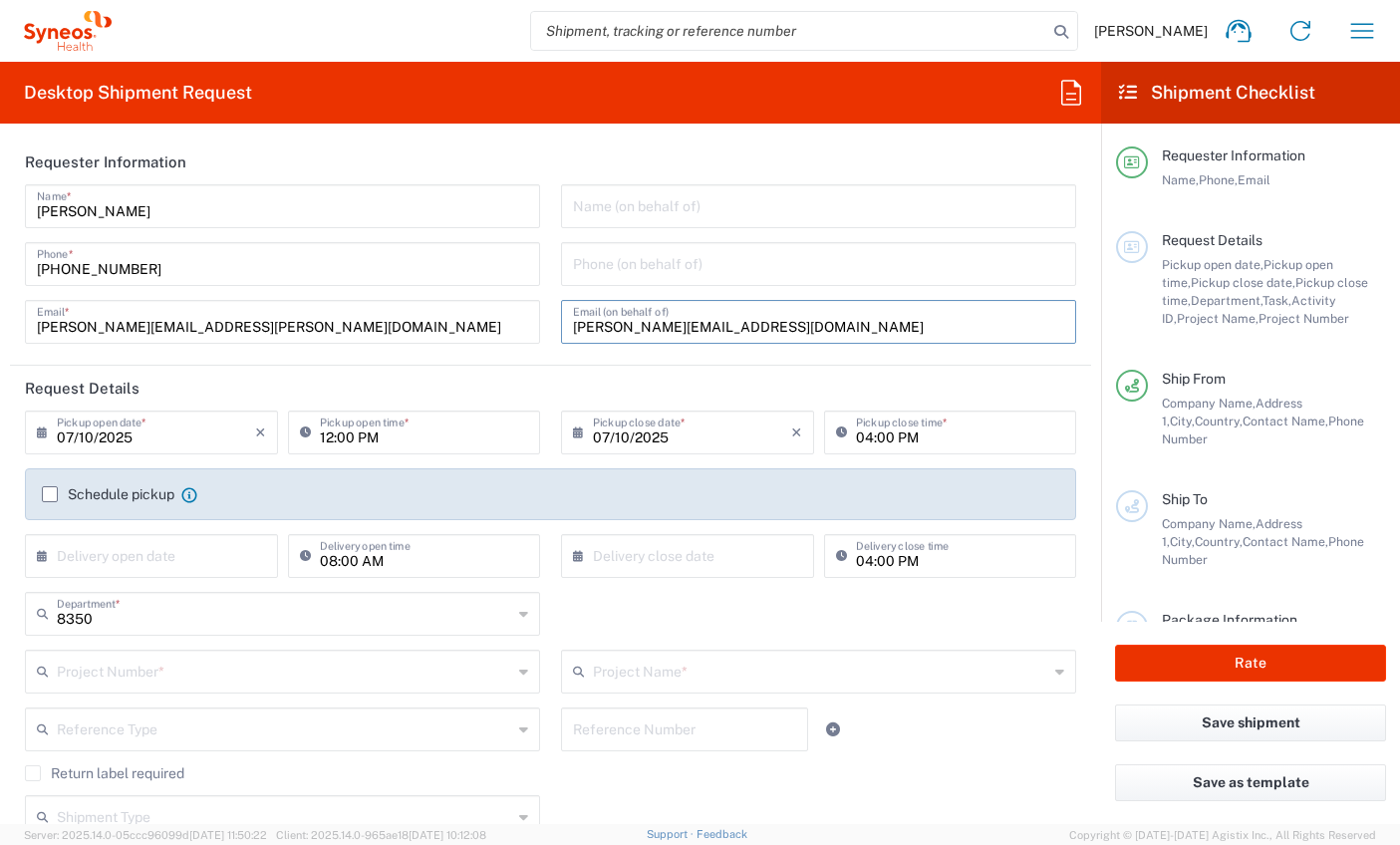 type on "[PERSON_NAME][EMAIL_ADDRESS][DOMAIN_NAME]" 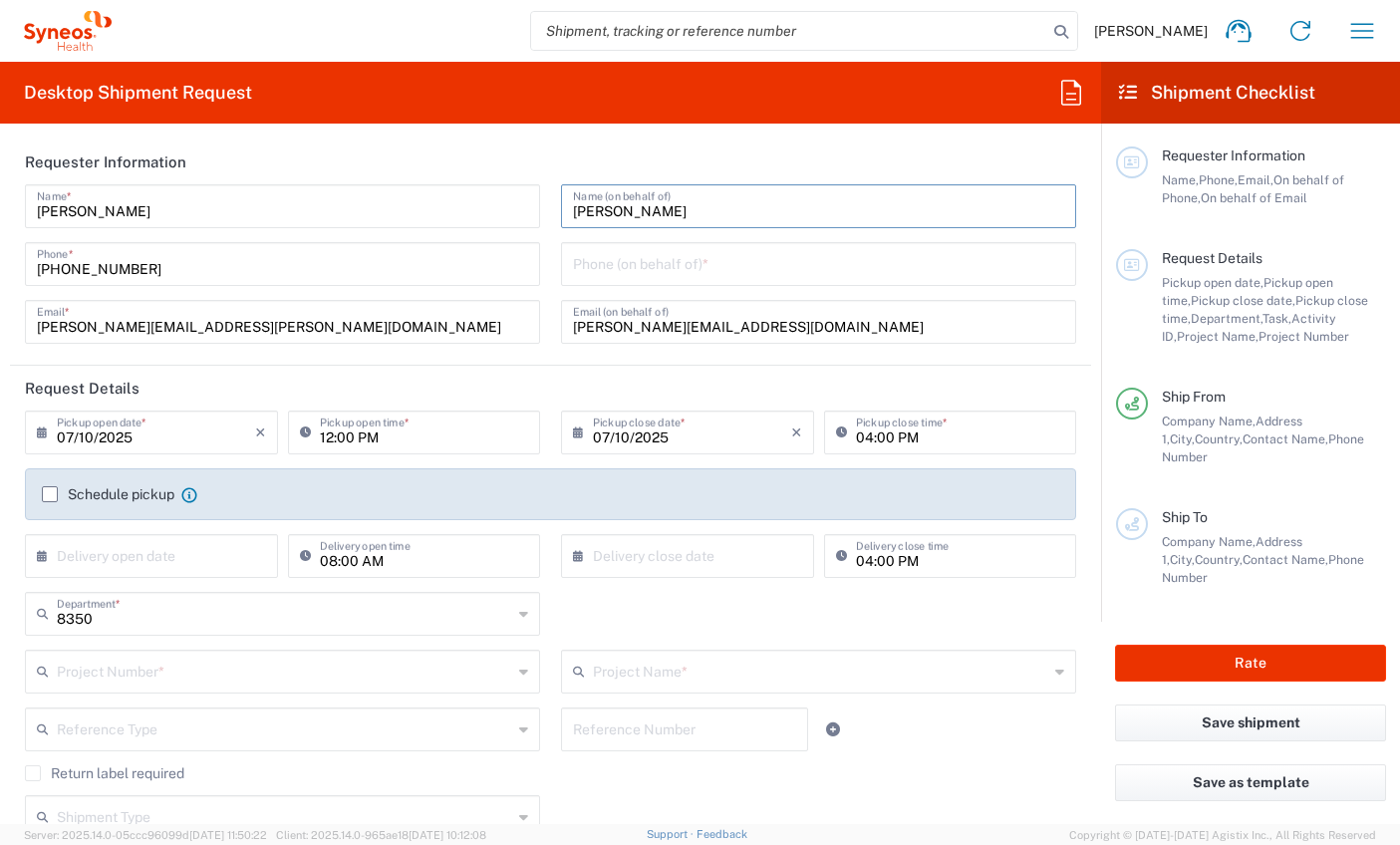 drag, startPoint x: 791, startPoint y: 215, endPoint x: 453, endPoint y: 215, distance: 338 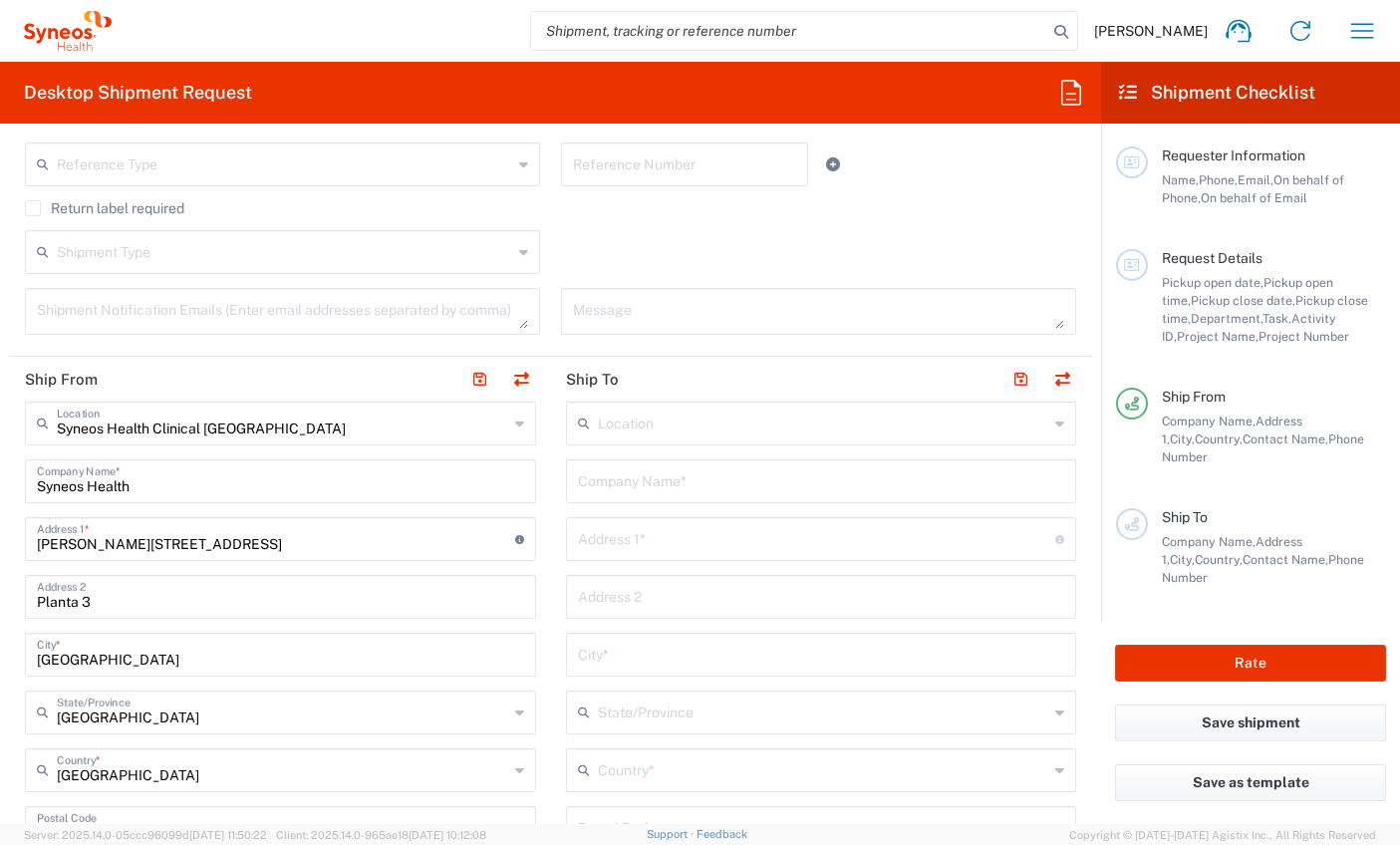 scroll, scrollTop: 560, scrollLeft: 0, axis: vertical 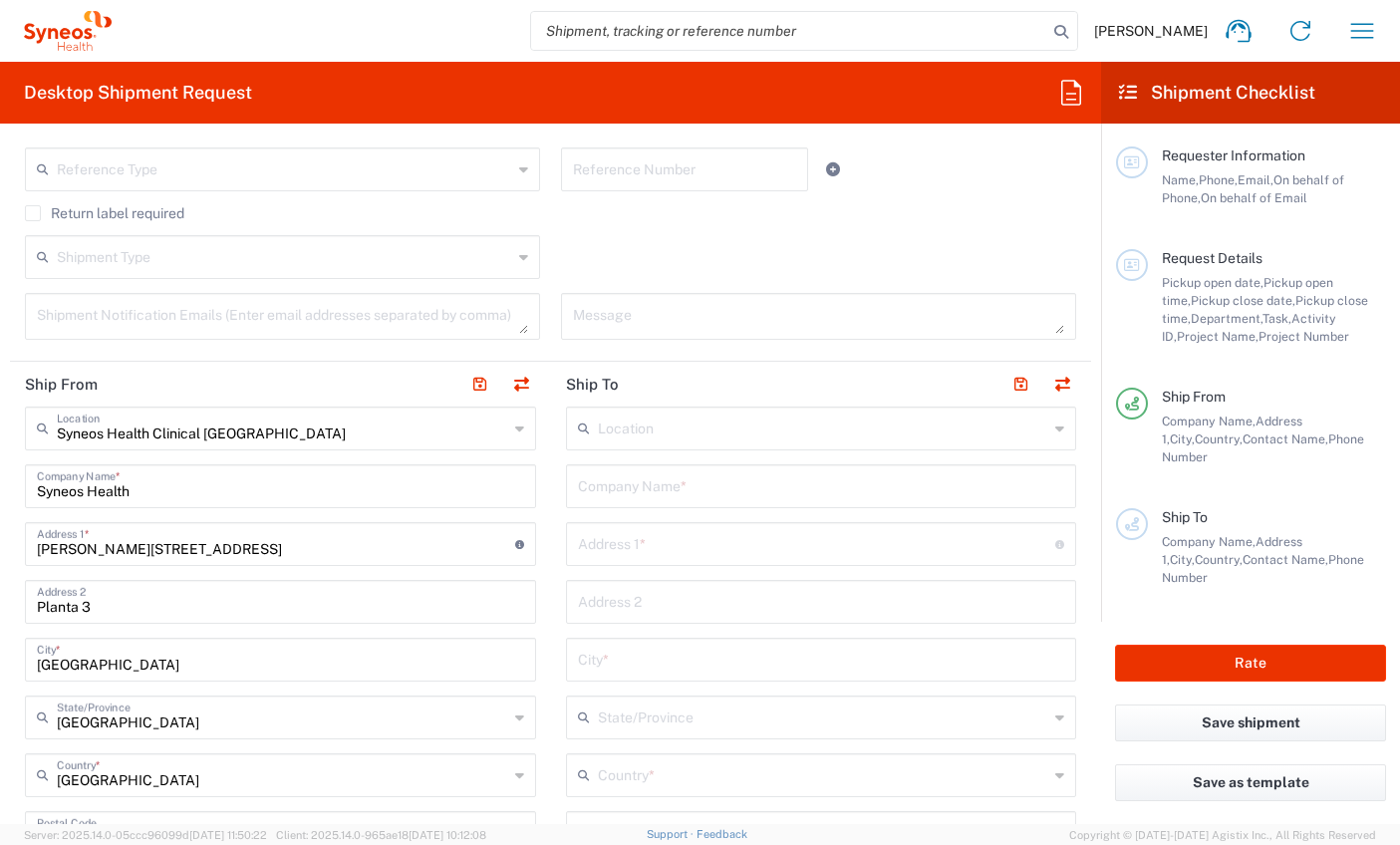 type on "[PERSON_NAME]" 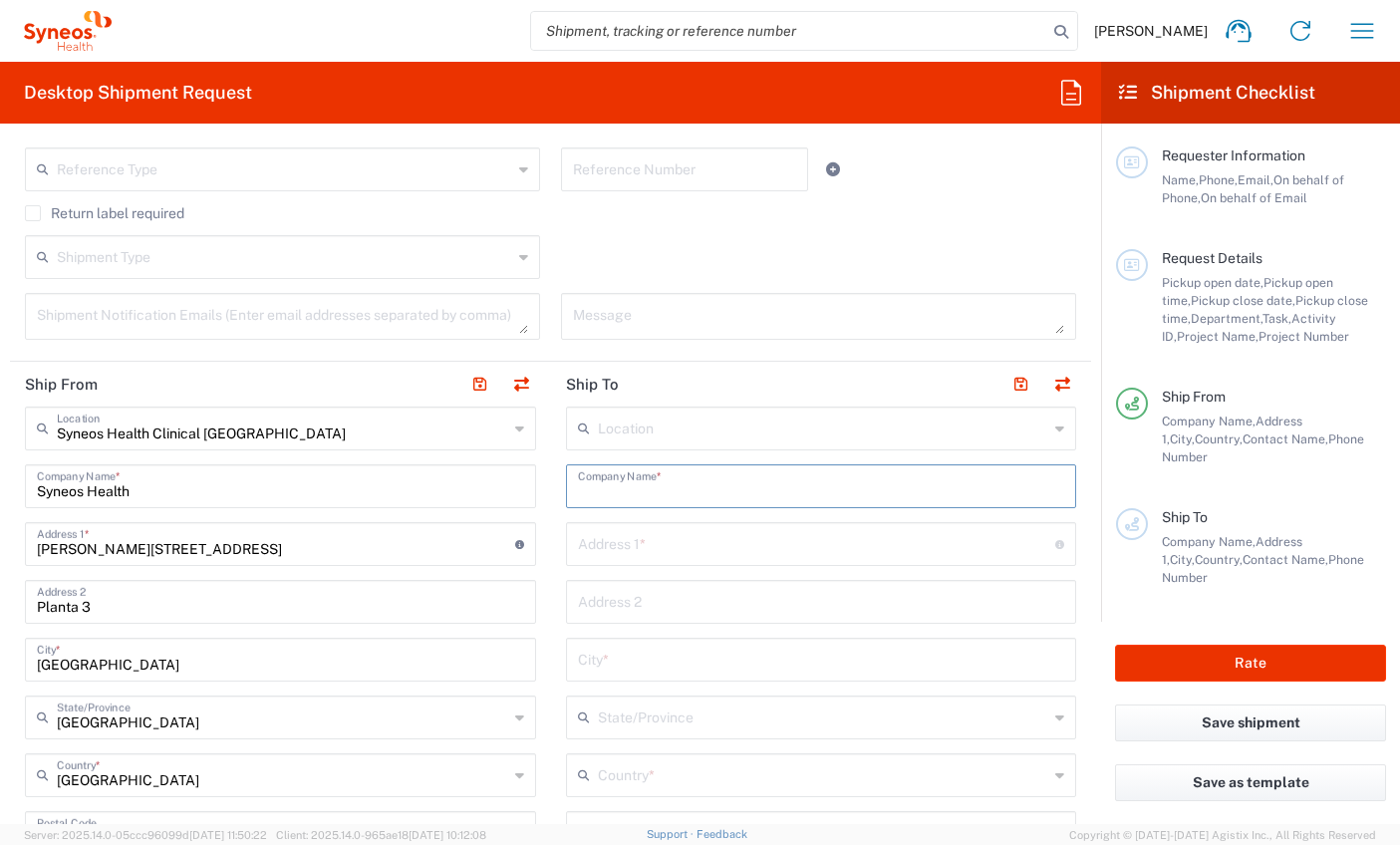 scroll, scrollTop: 563, scrollLeft: 0, axis: vertical 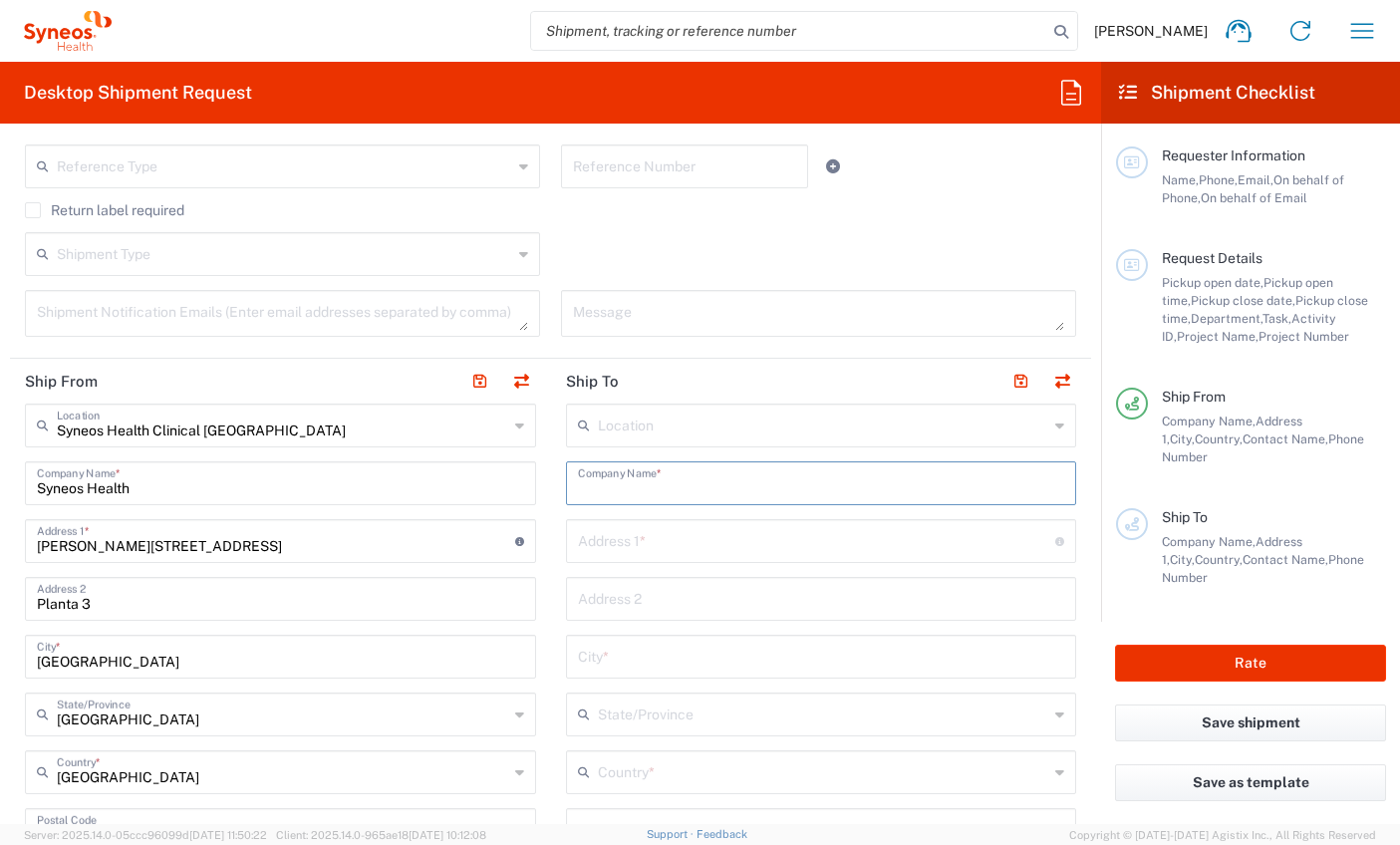 paste on "[PERSON_NAME]" 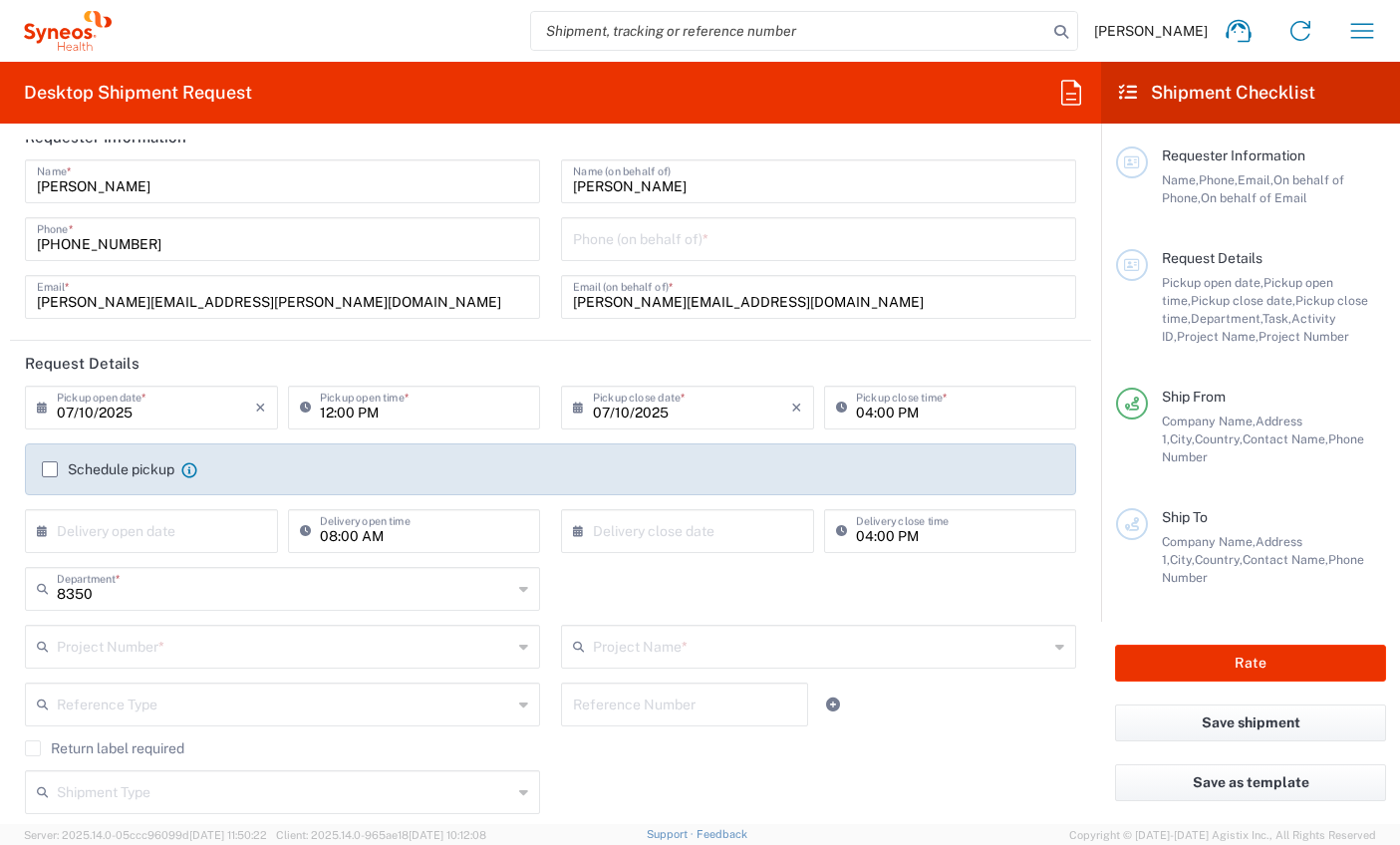 scroll, scrollTop: 0, scrollLeft: 0, axis: both 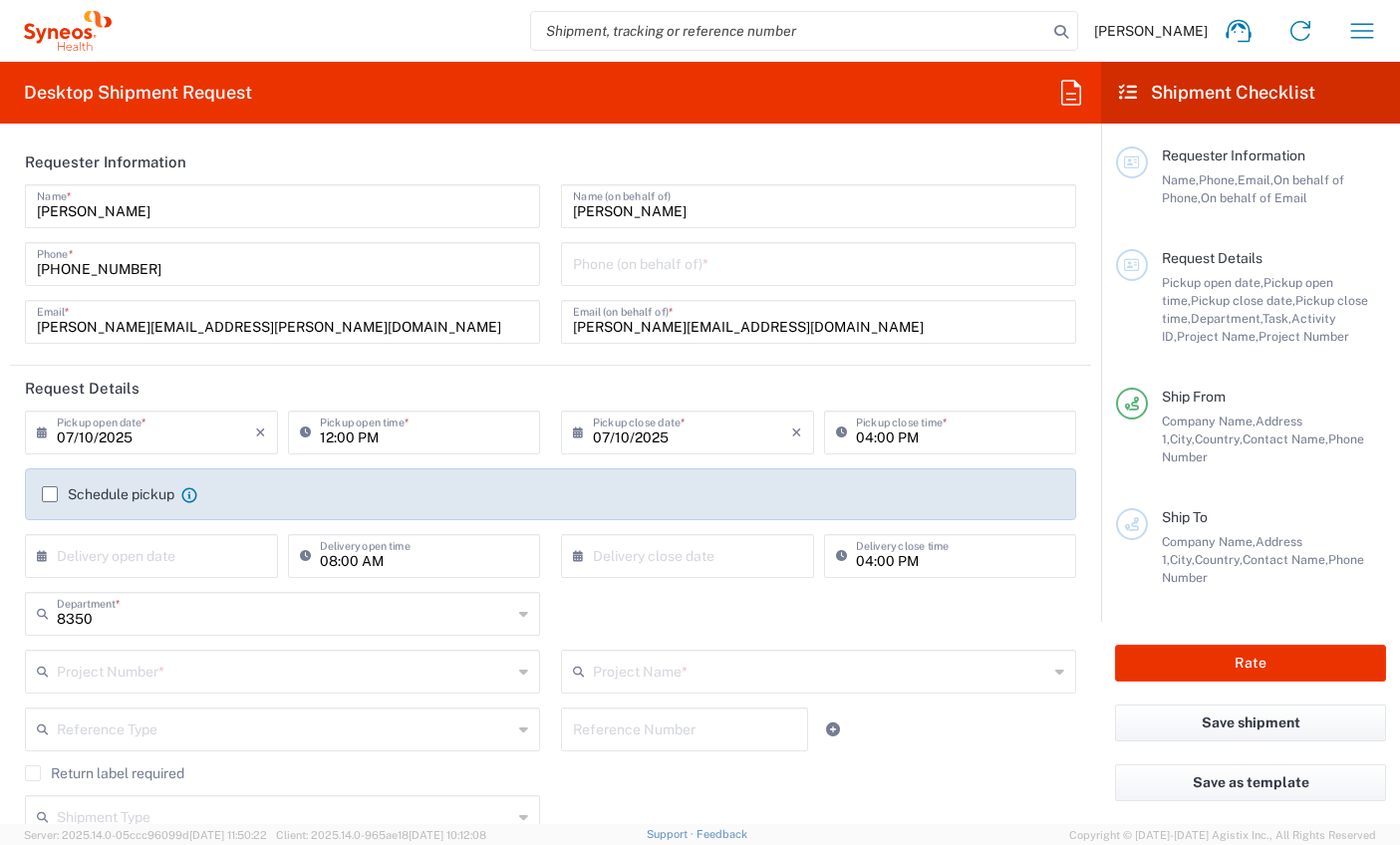 type on "[PERSON_NAME]" 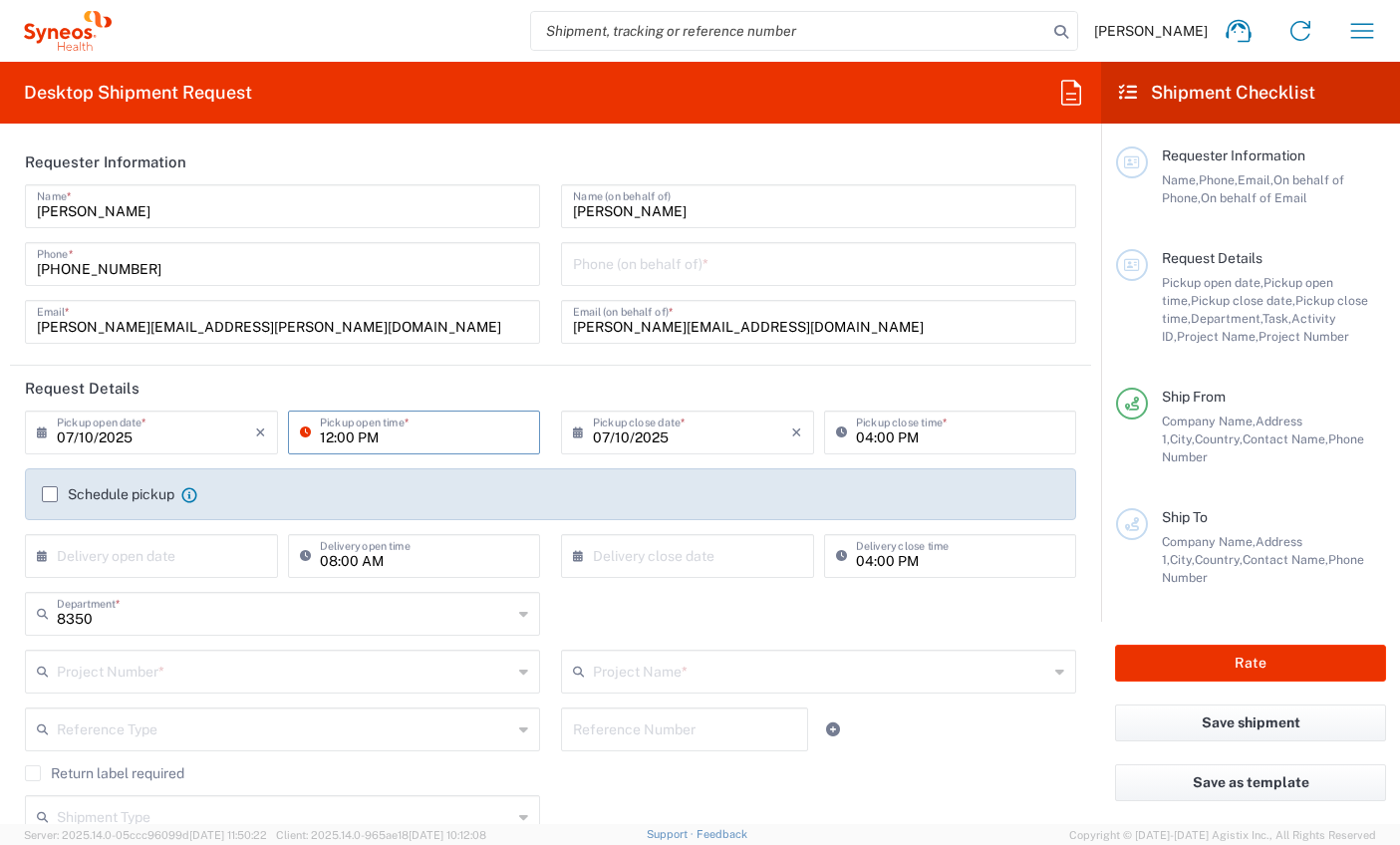 drag, startPoint x: 321, startPoint y: 438, endPoint x: 367, endPoint y: 448, distance: 47.07441 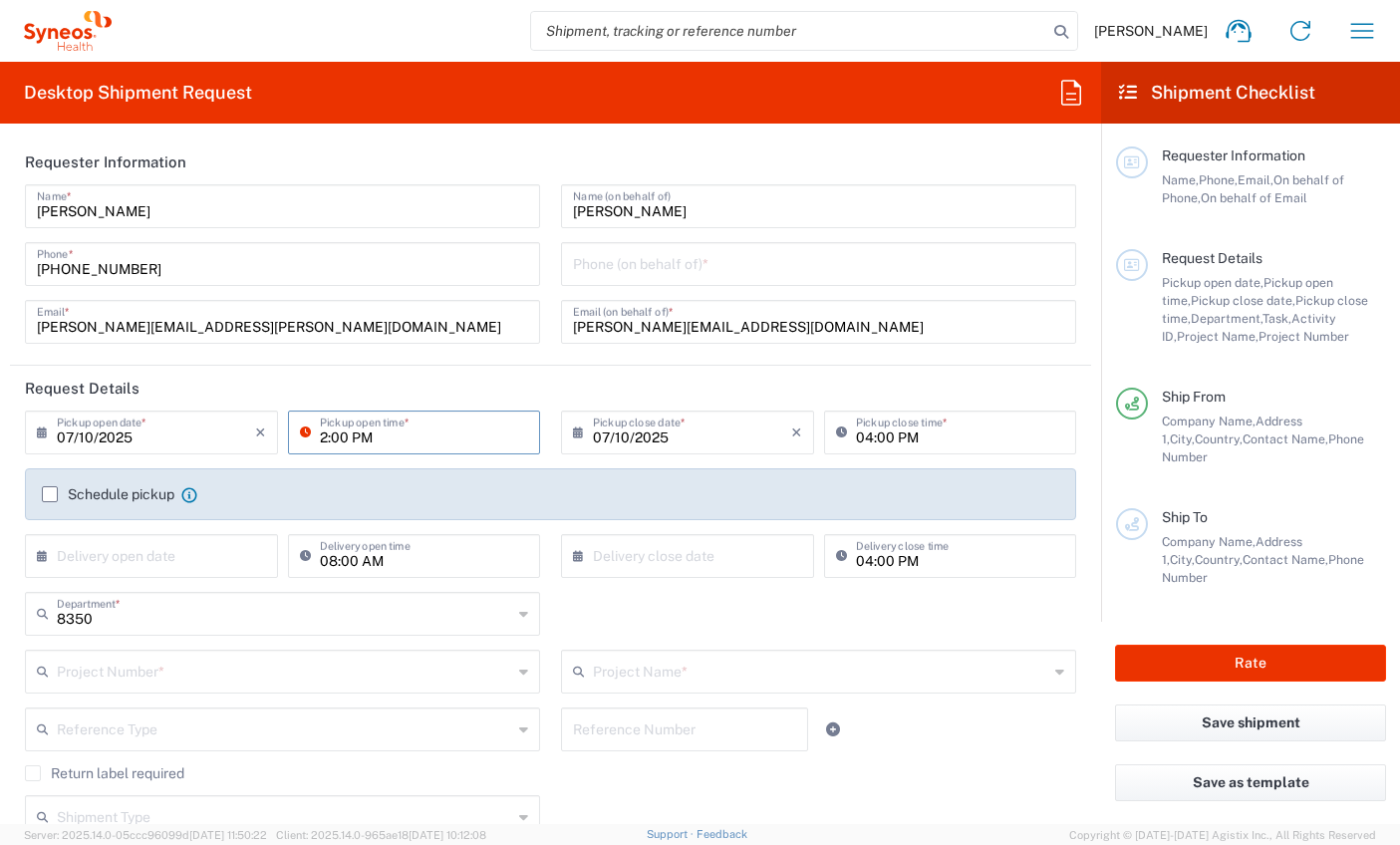 type on "02:00 PM" 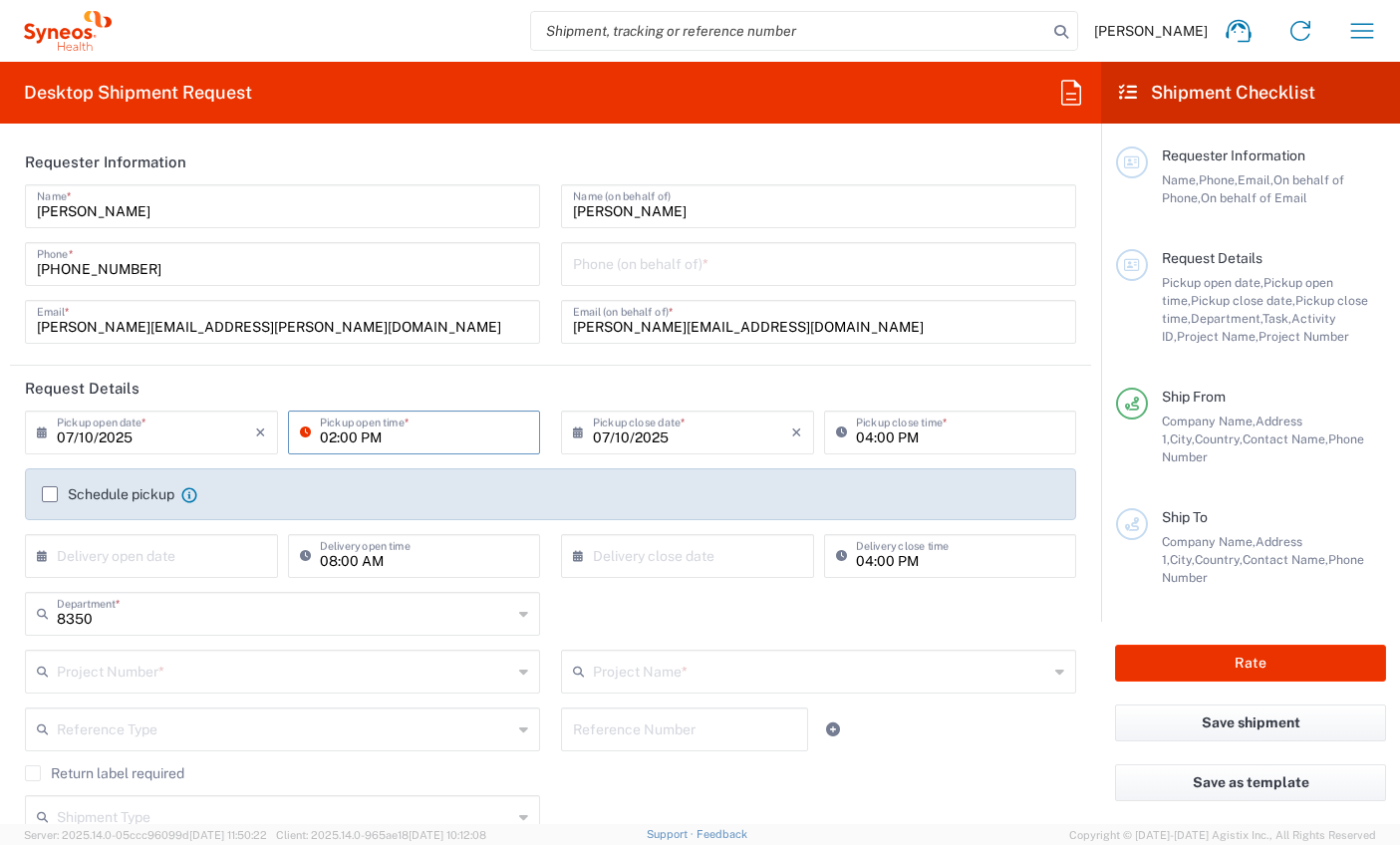 drag, startPoint x: 860, startPoint y: 439, endPoint x: 748, endPoint y: 453, distance: 112.871608 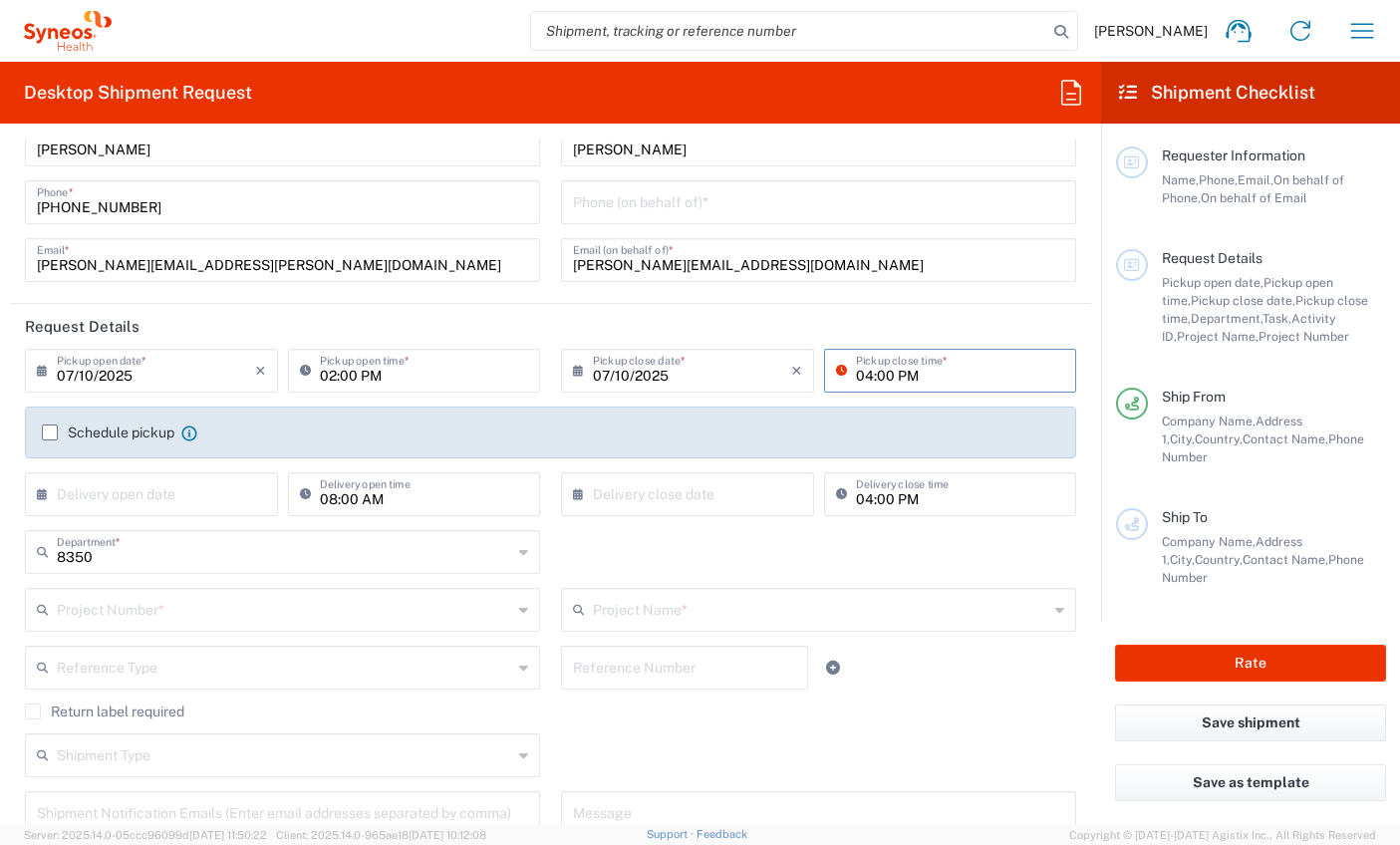 scroll, scrollTop: 61, scrollLeft: 0, axis: vertical 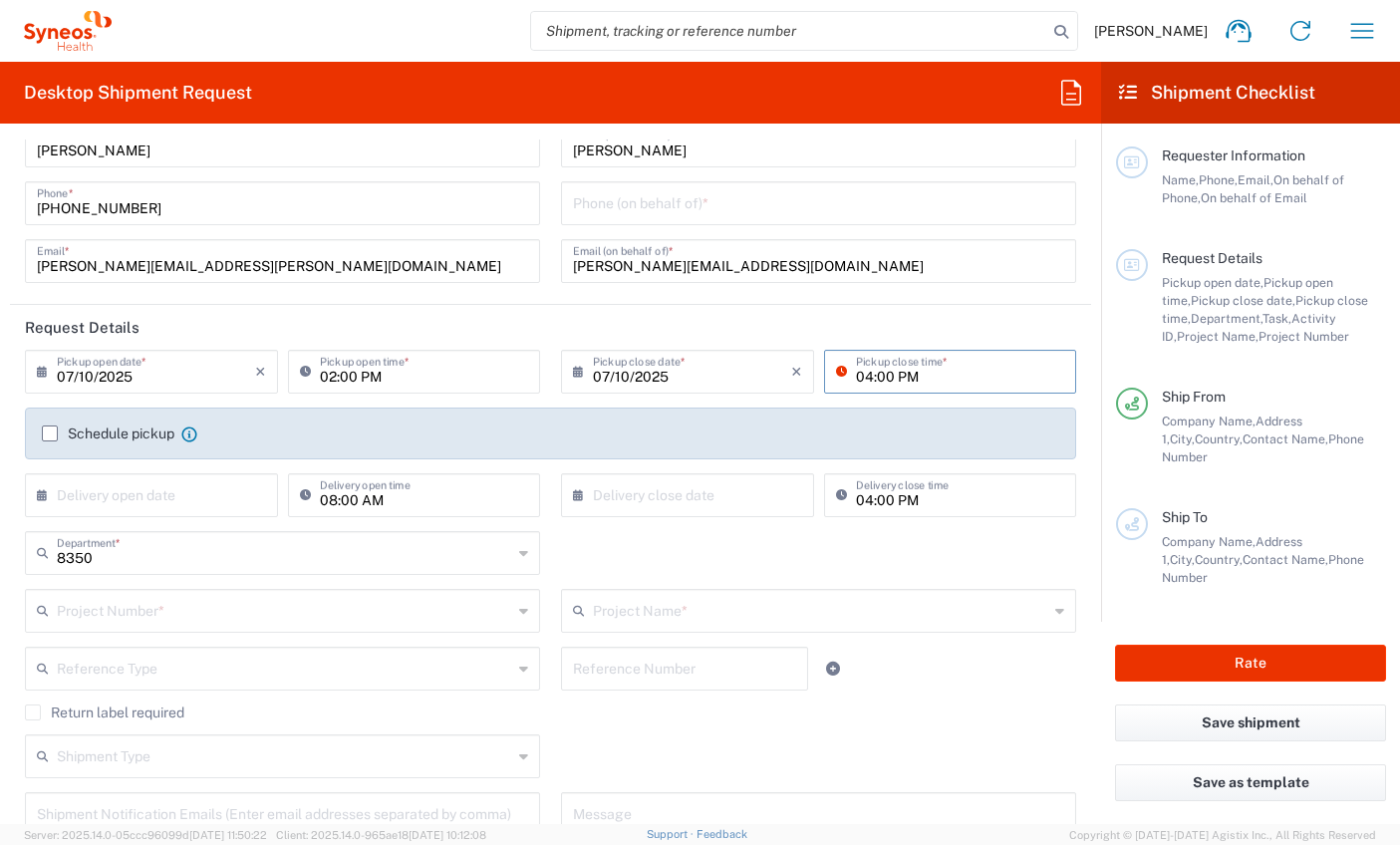 click on "Schedule pickup" 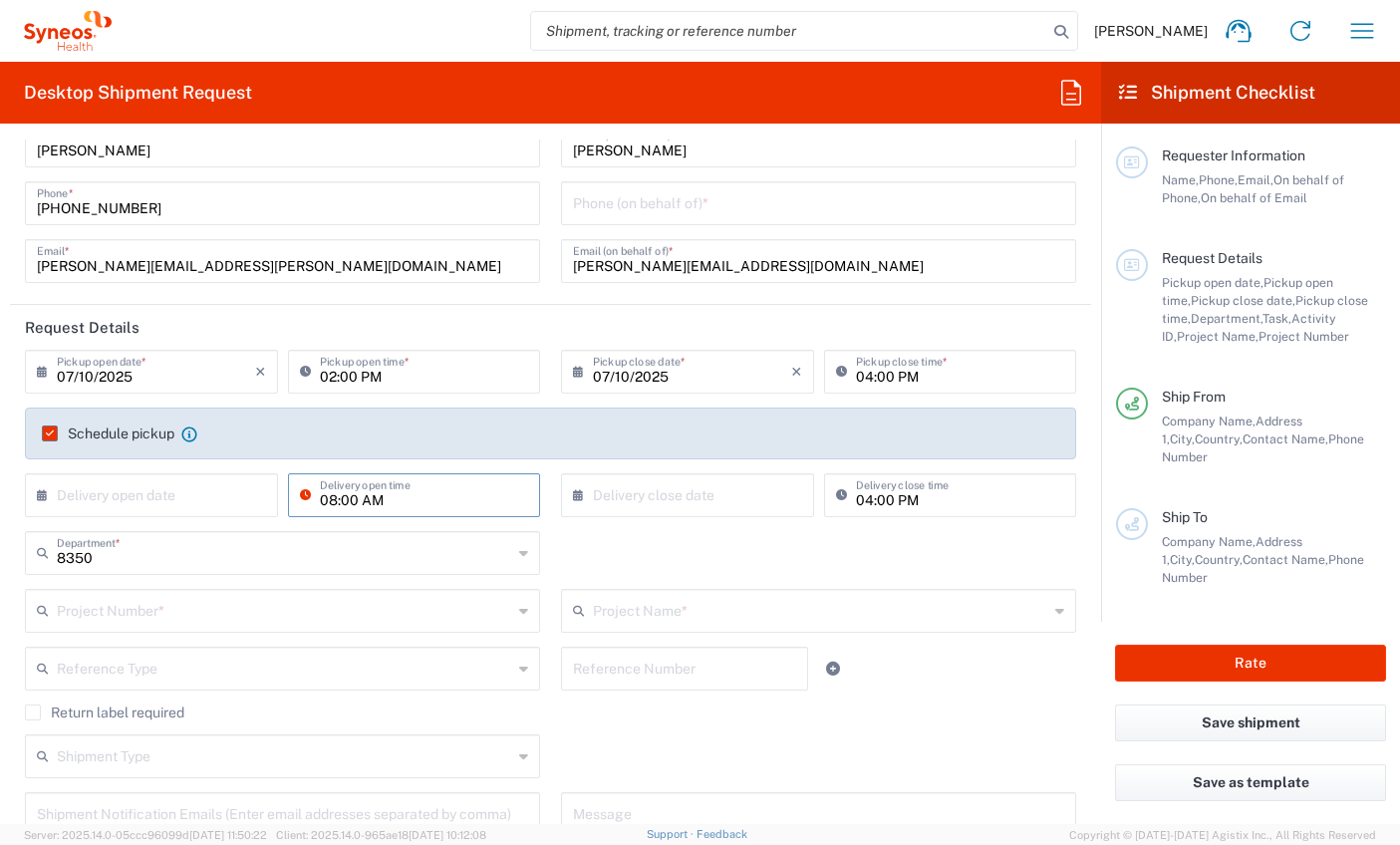 drag, startPoint x: 417, startPoint y: 502, endPoint x: 397, endPoint y: 505, distance: 20.22375 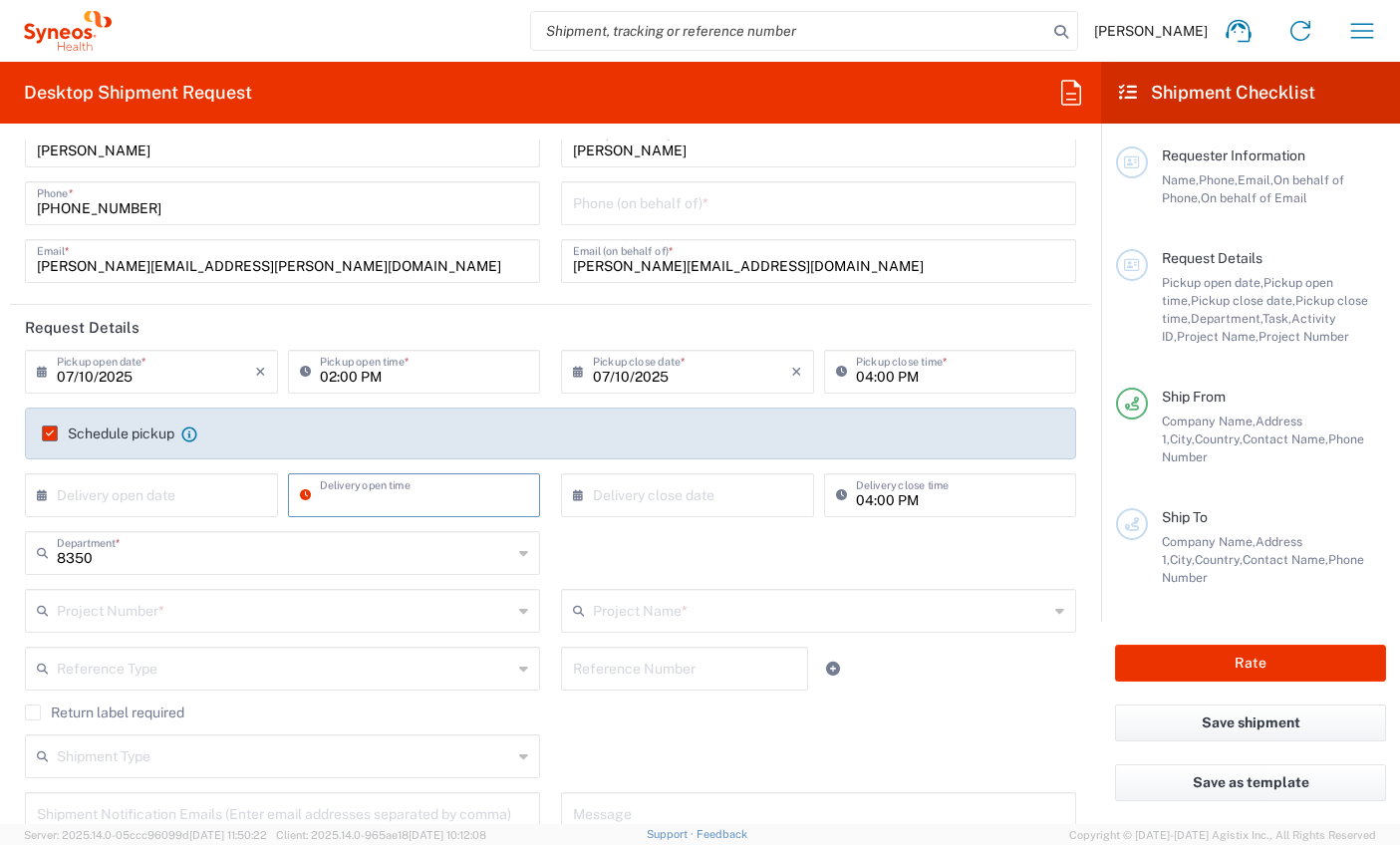 type 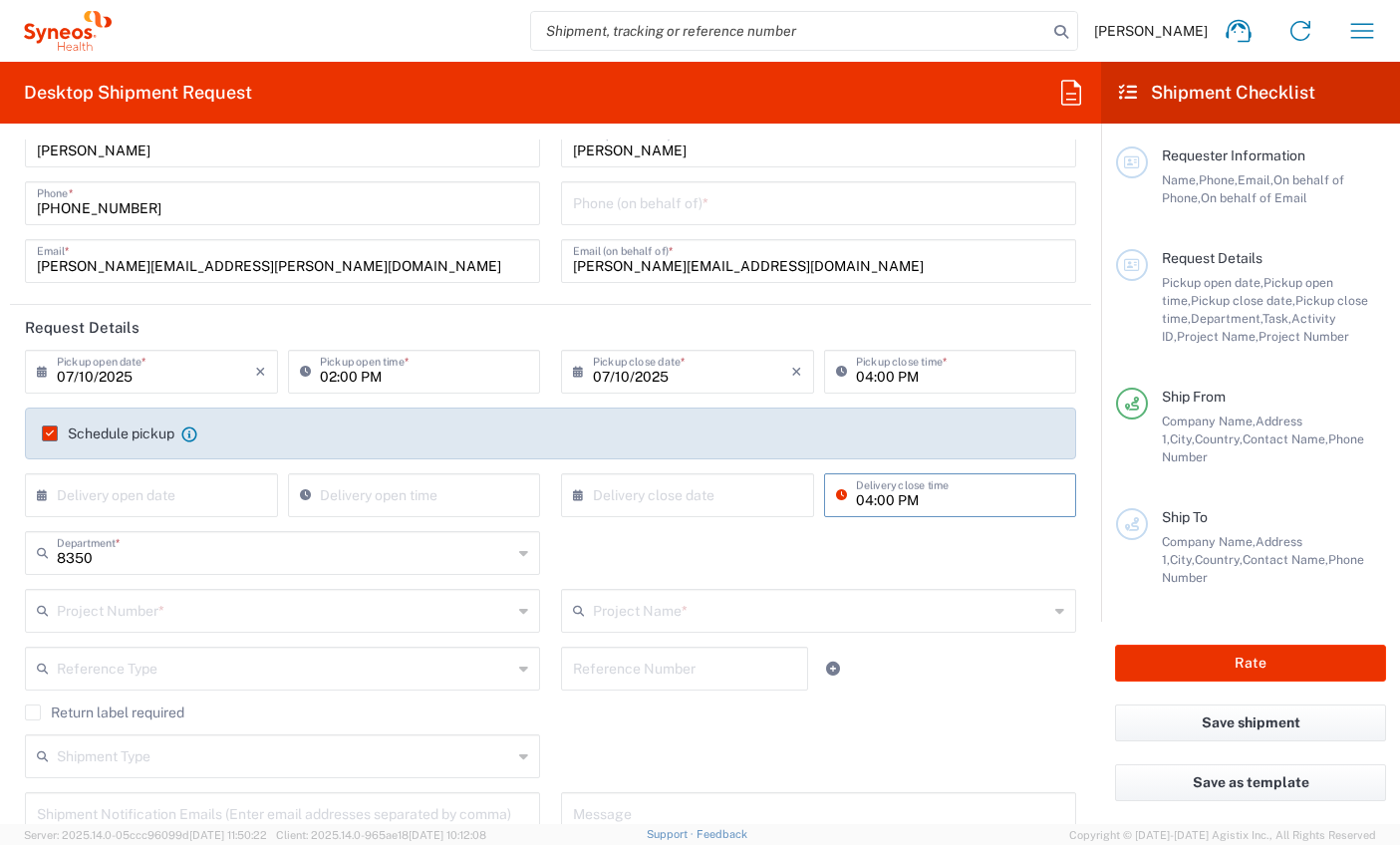 drag, startPoint x: 933, startPoint y: 502, endPoint x: 721, endPoint y: 517, distance: 212.53 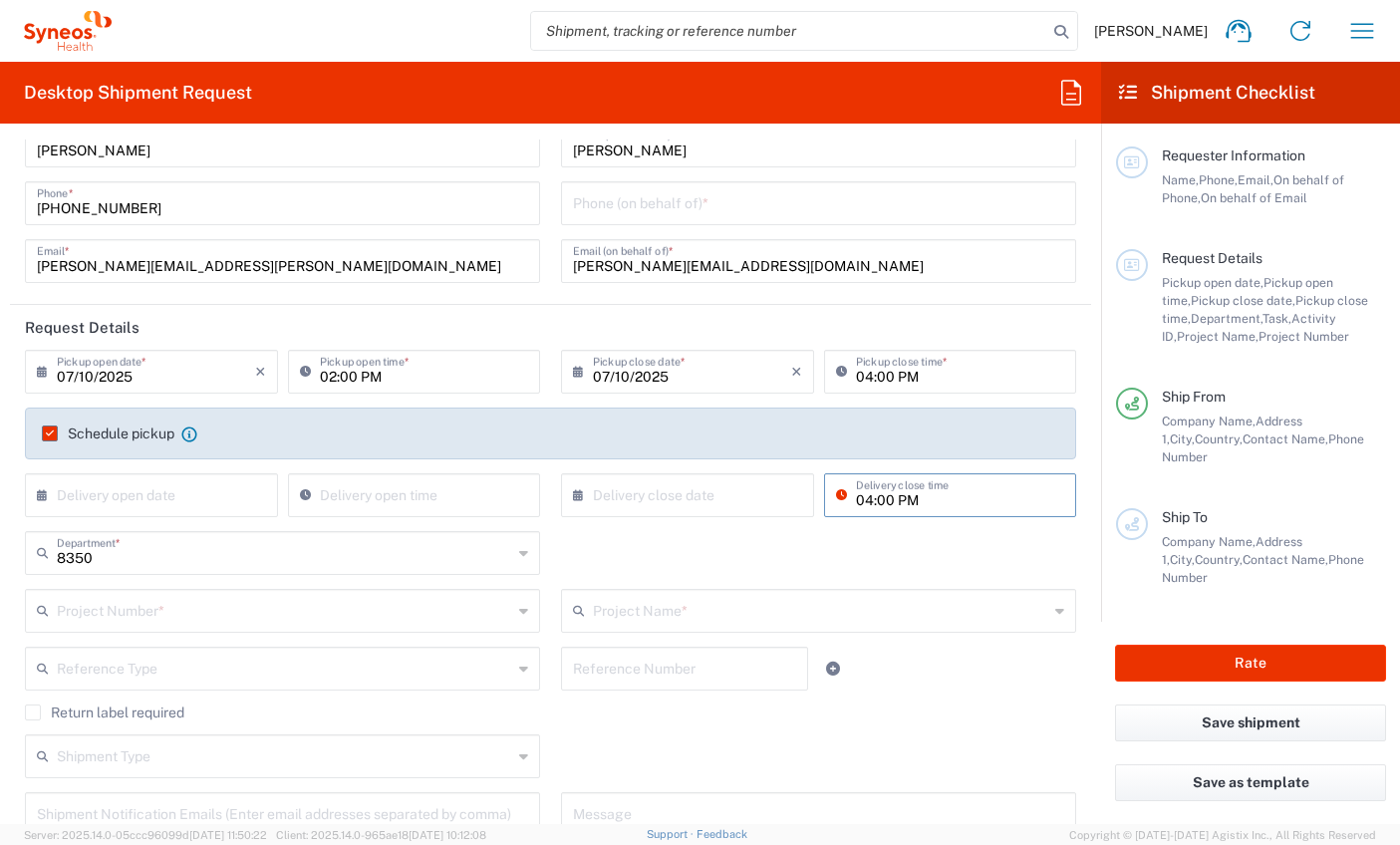 click on "04:00 PM" at bounding box center [961, 493] 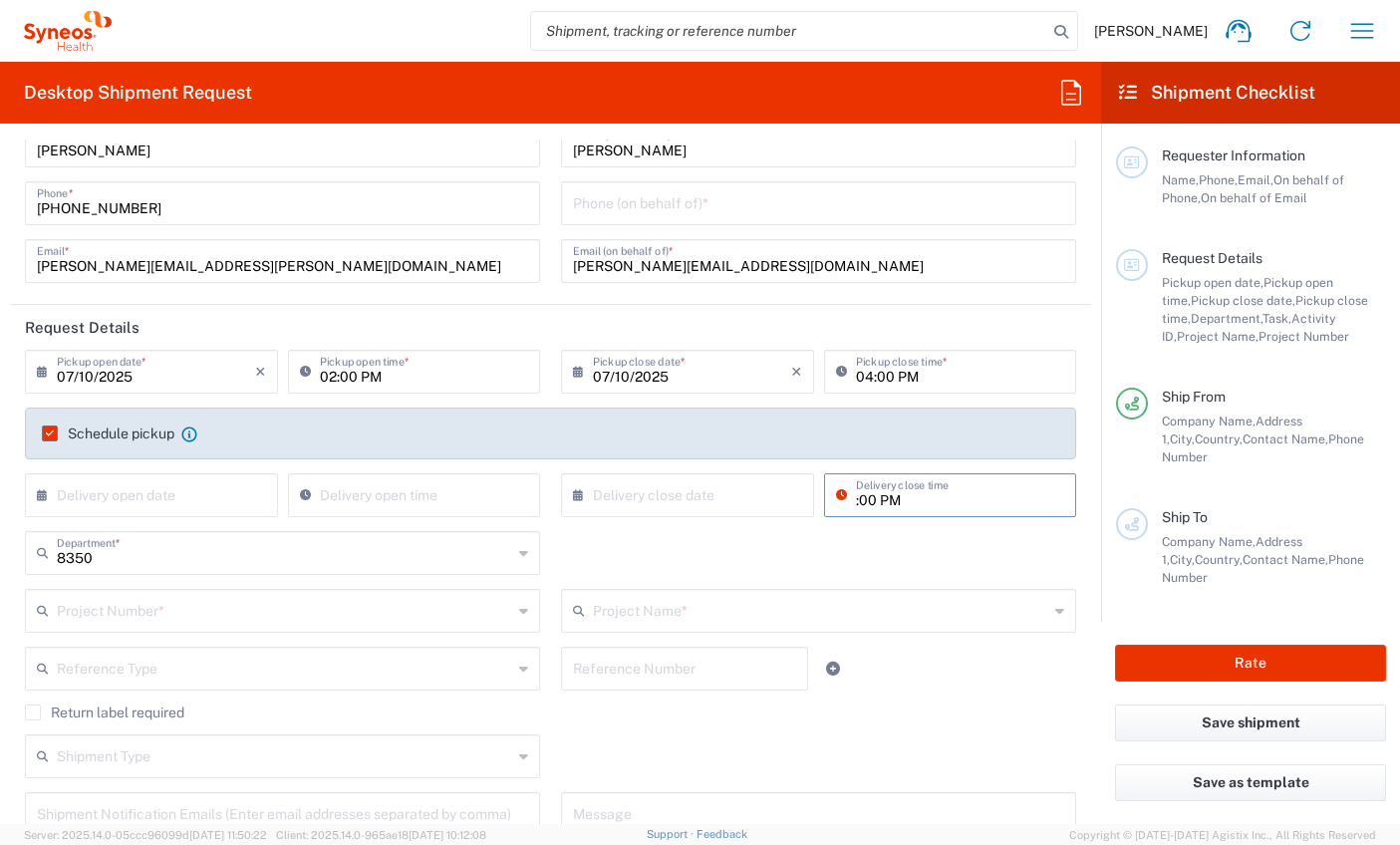 drag, startPoint x: 902, startPoint y: 500, endPoint x: 837, endPoint y: 497, distance: 65.06919 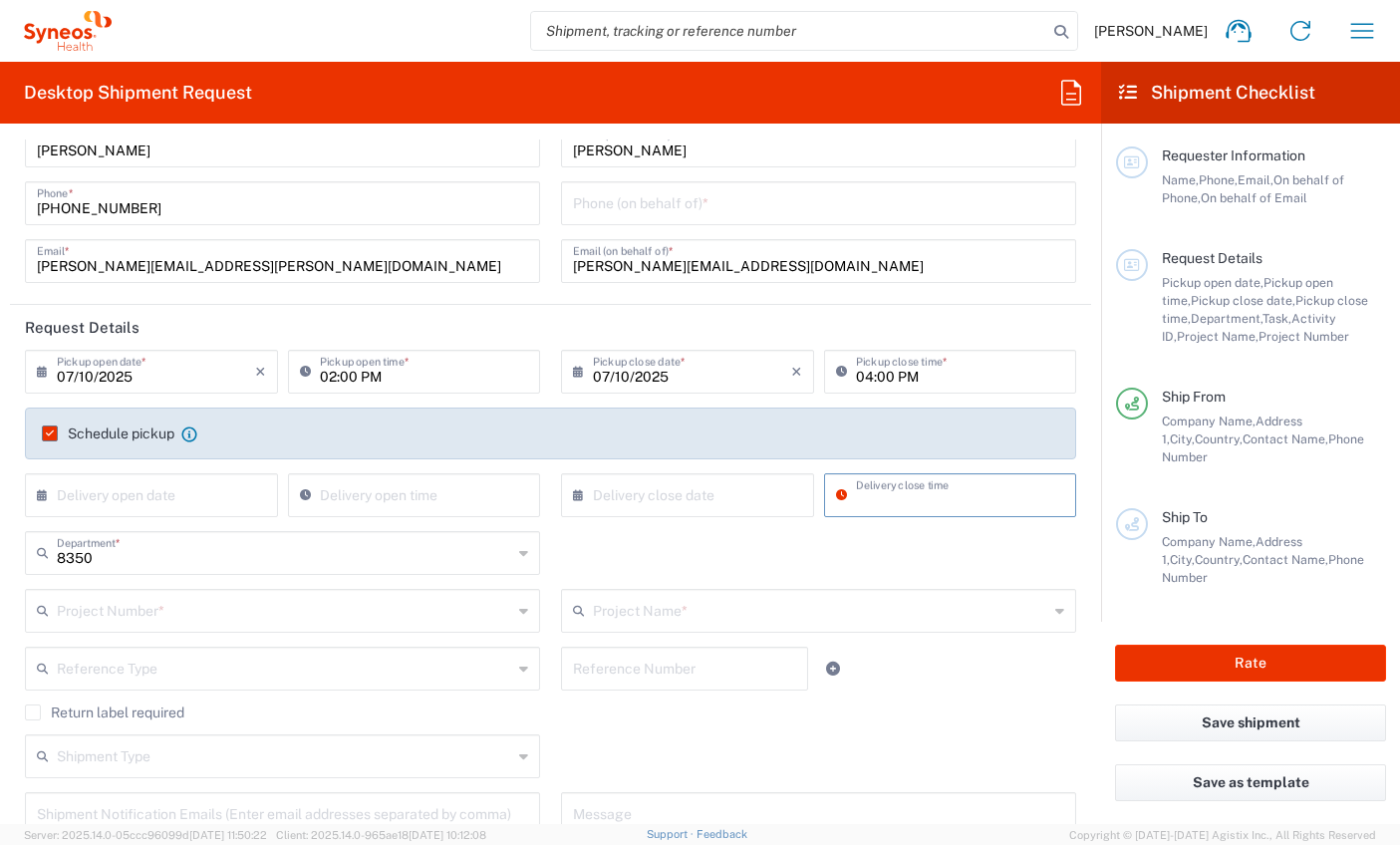 type 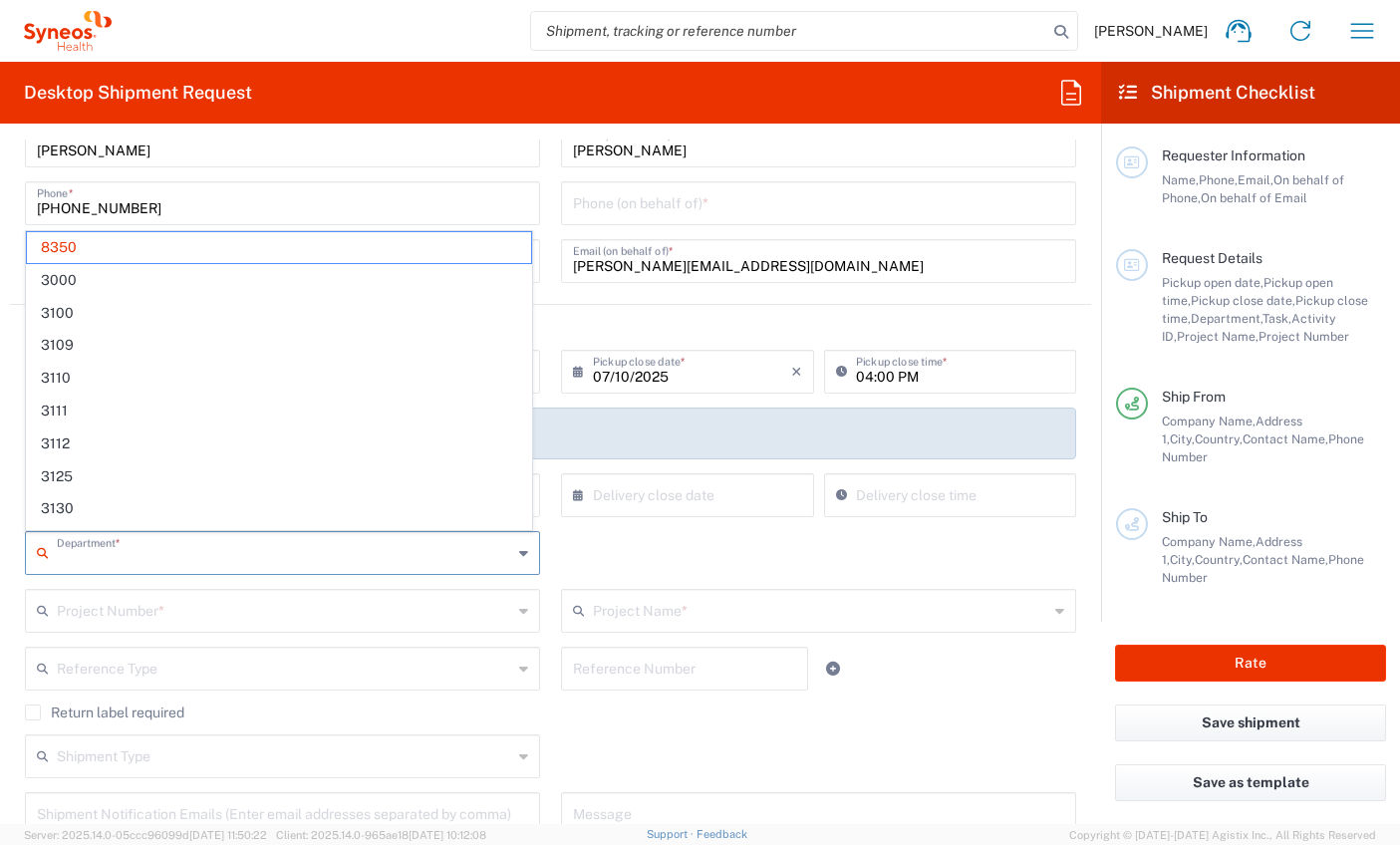 drag, startPoint x: 162, startPoint y: 561, endPoint x: 84, endPoint y: 560, distance: 78.00641 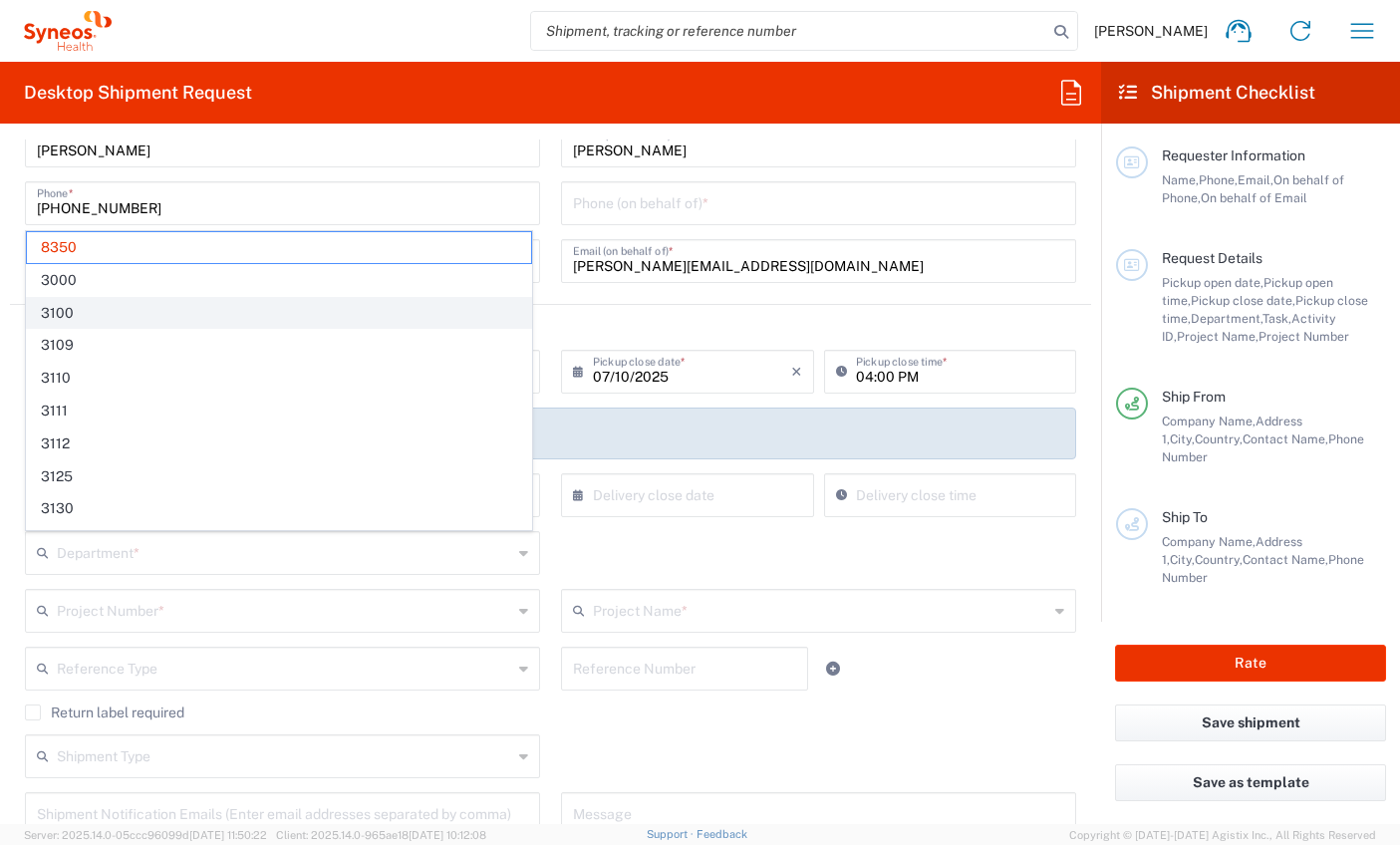 click on "3100" 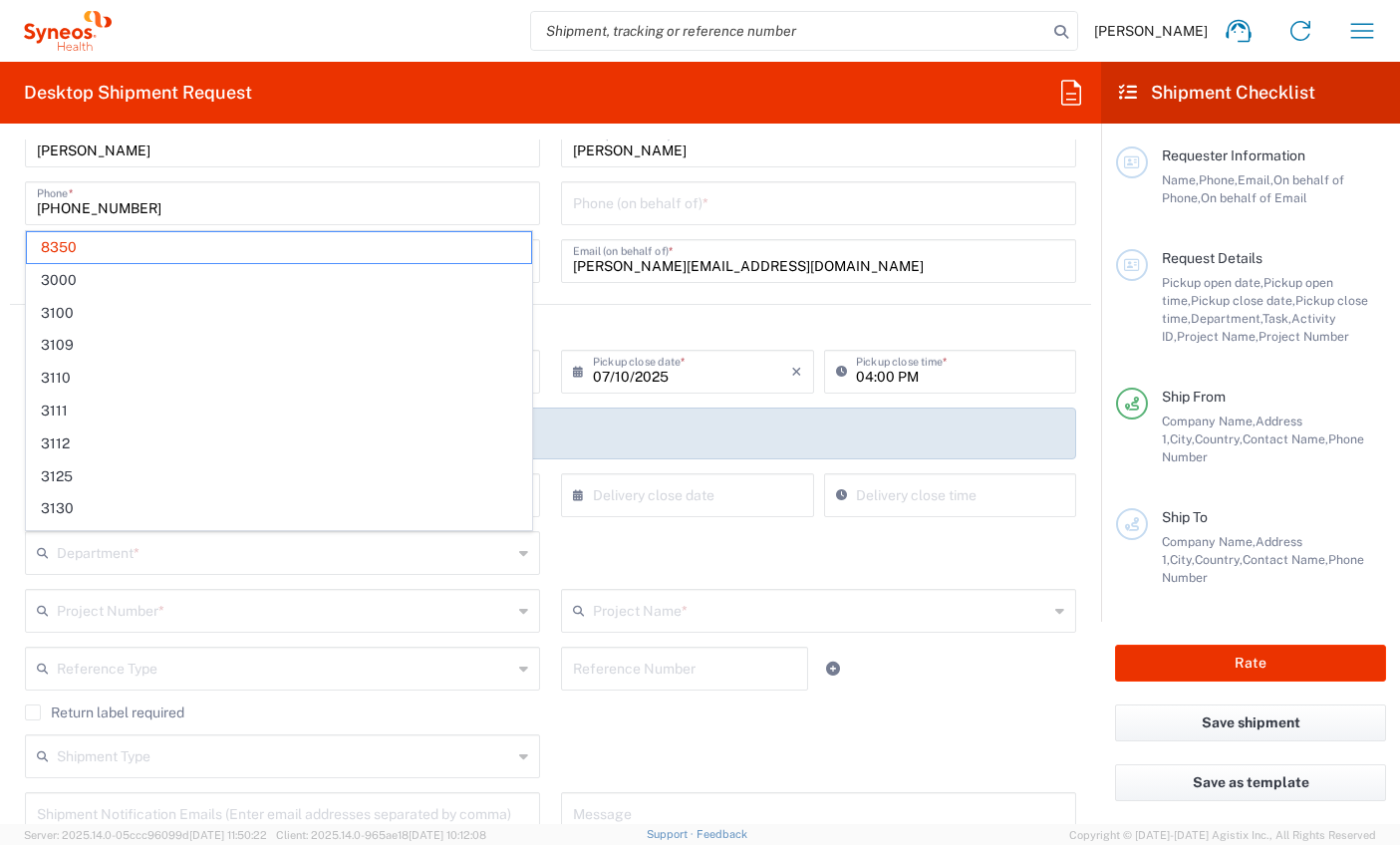 type on "3100" 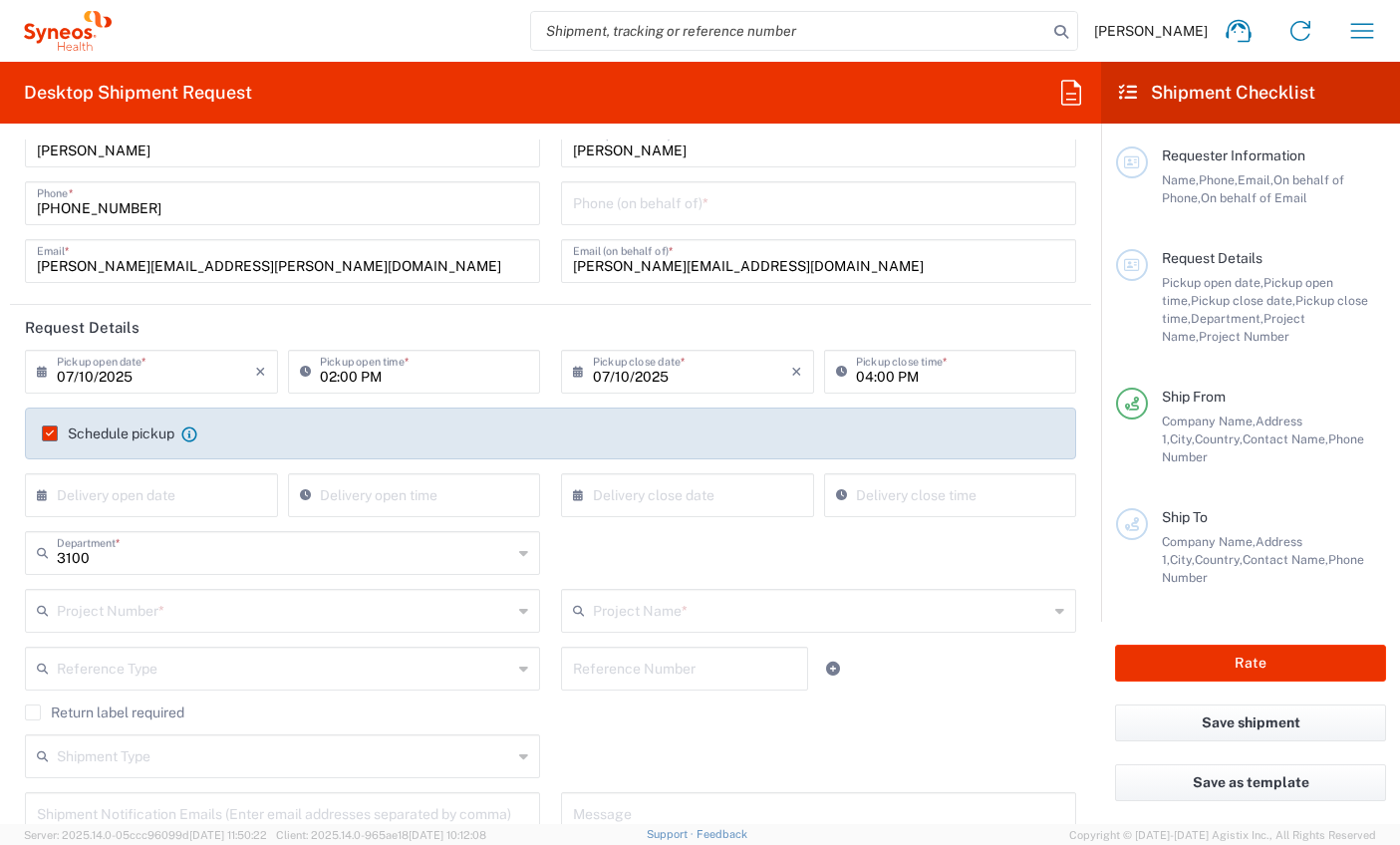 click at bounding box center [284, 609] 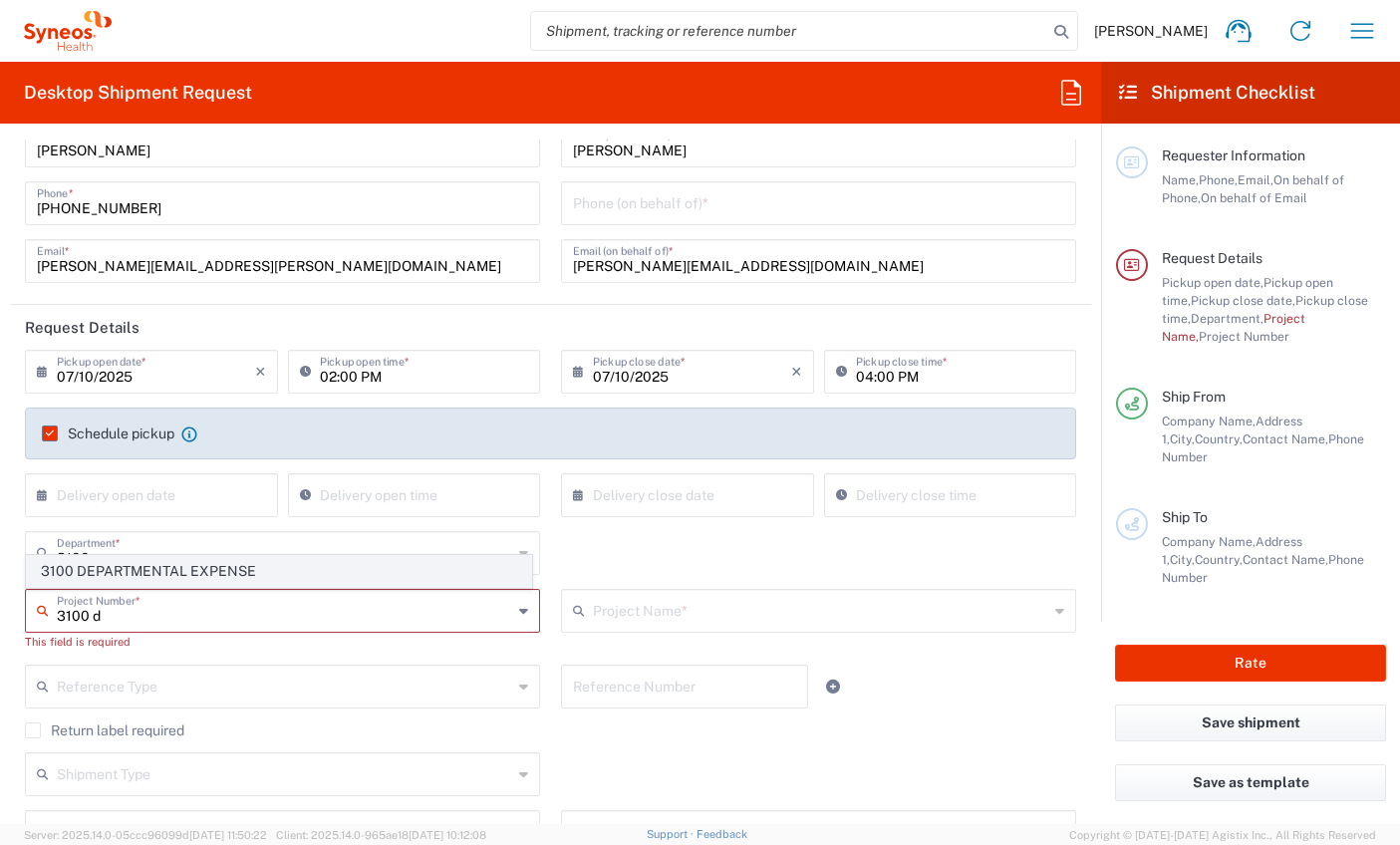 click on "3100 DEPARTMENTAL EXPENSE" 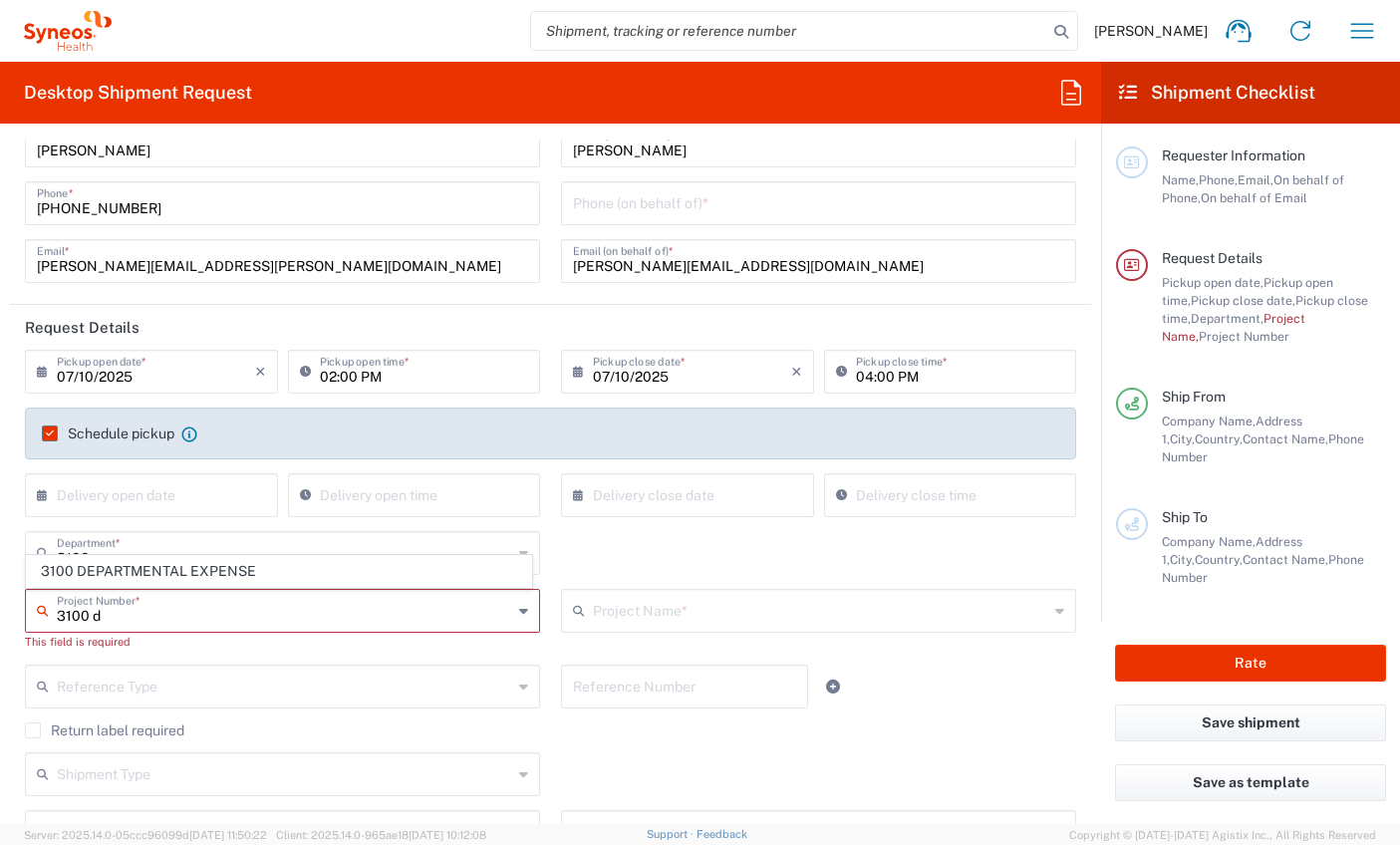 type on "3100 DEPARTMENTAL EXPENSE" 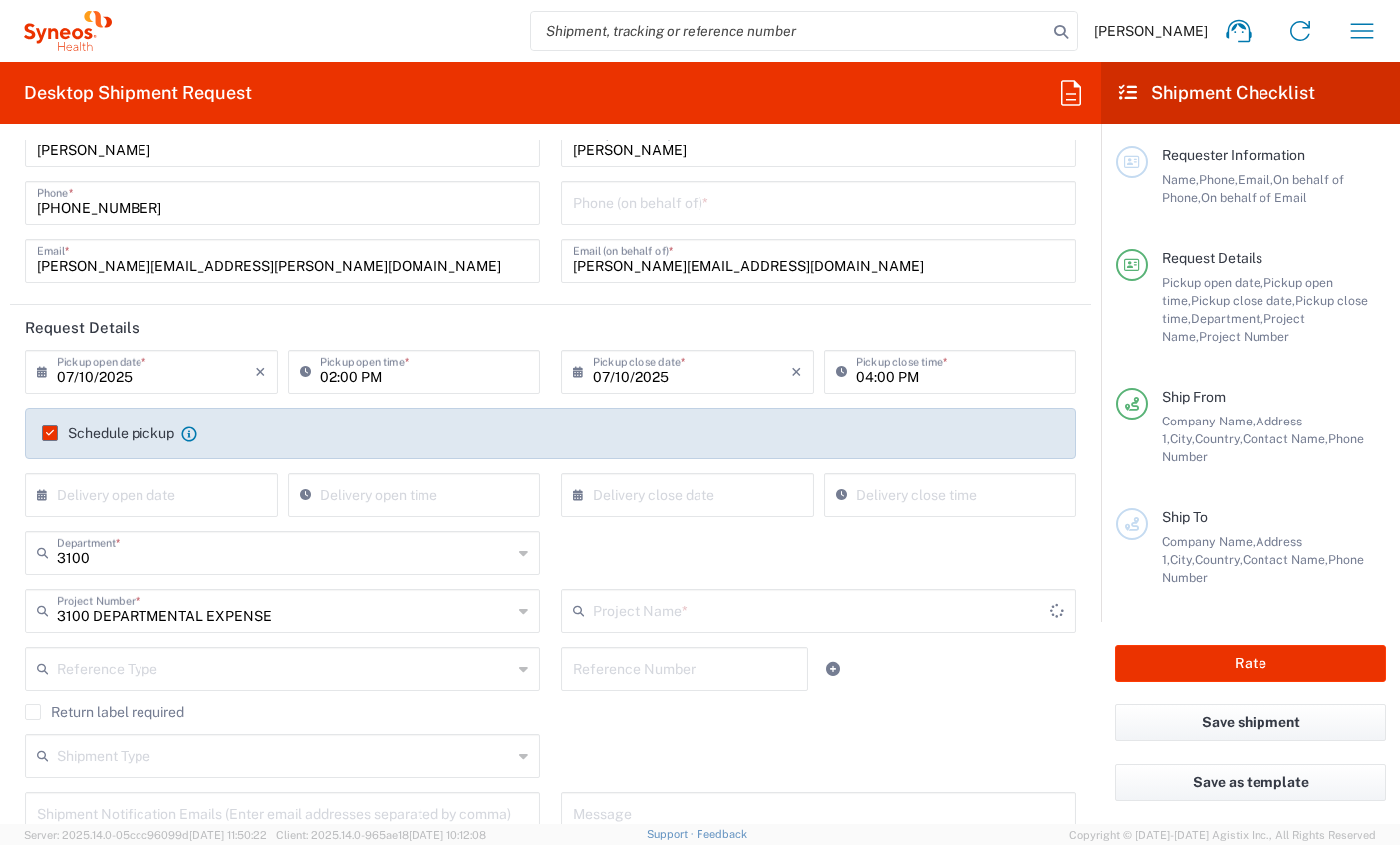 type on "3100 DEPARTMENTAL EXPENSE" 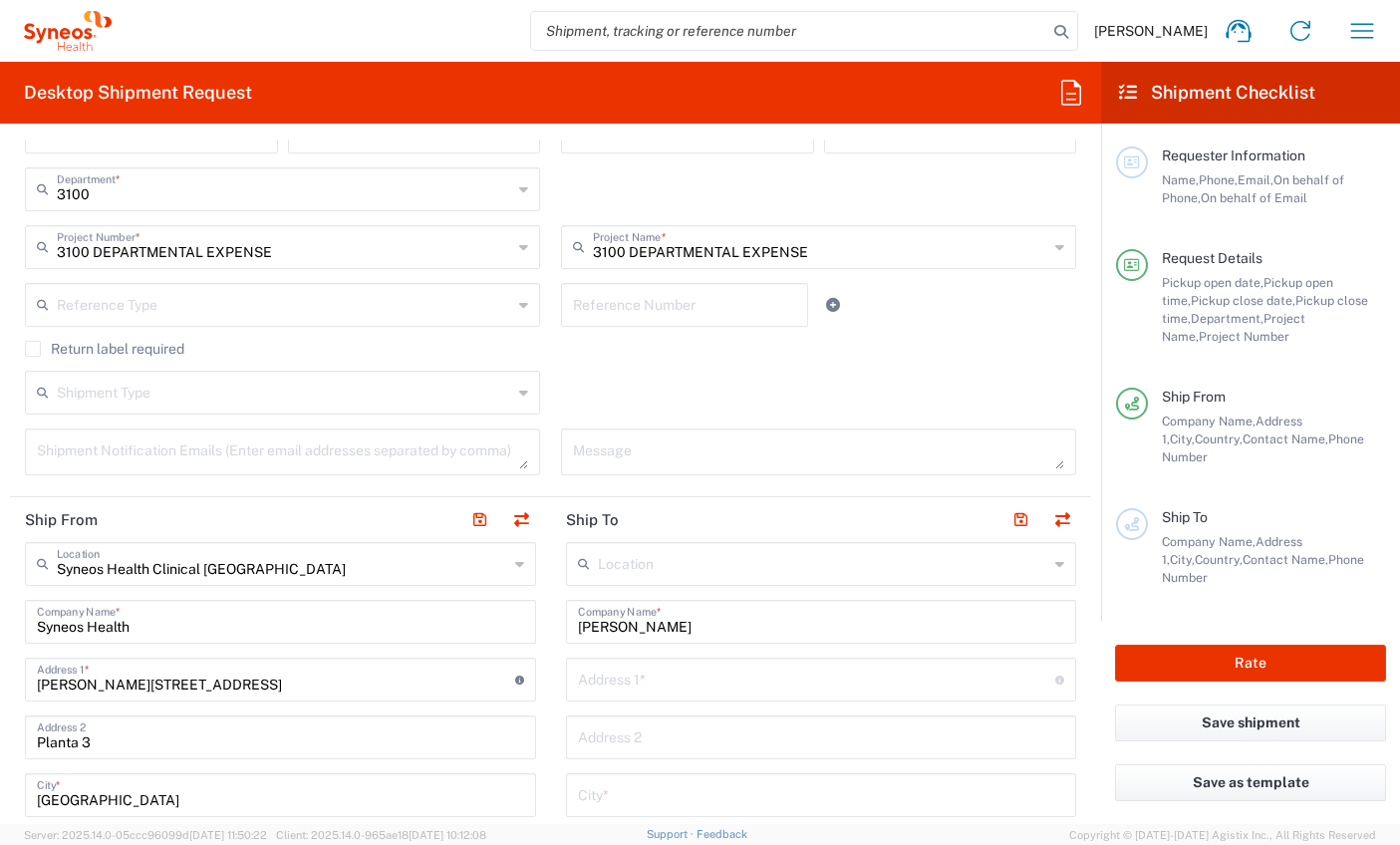 scroll, scrollTop: 422, scrollLeft: 0, axis: vertical 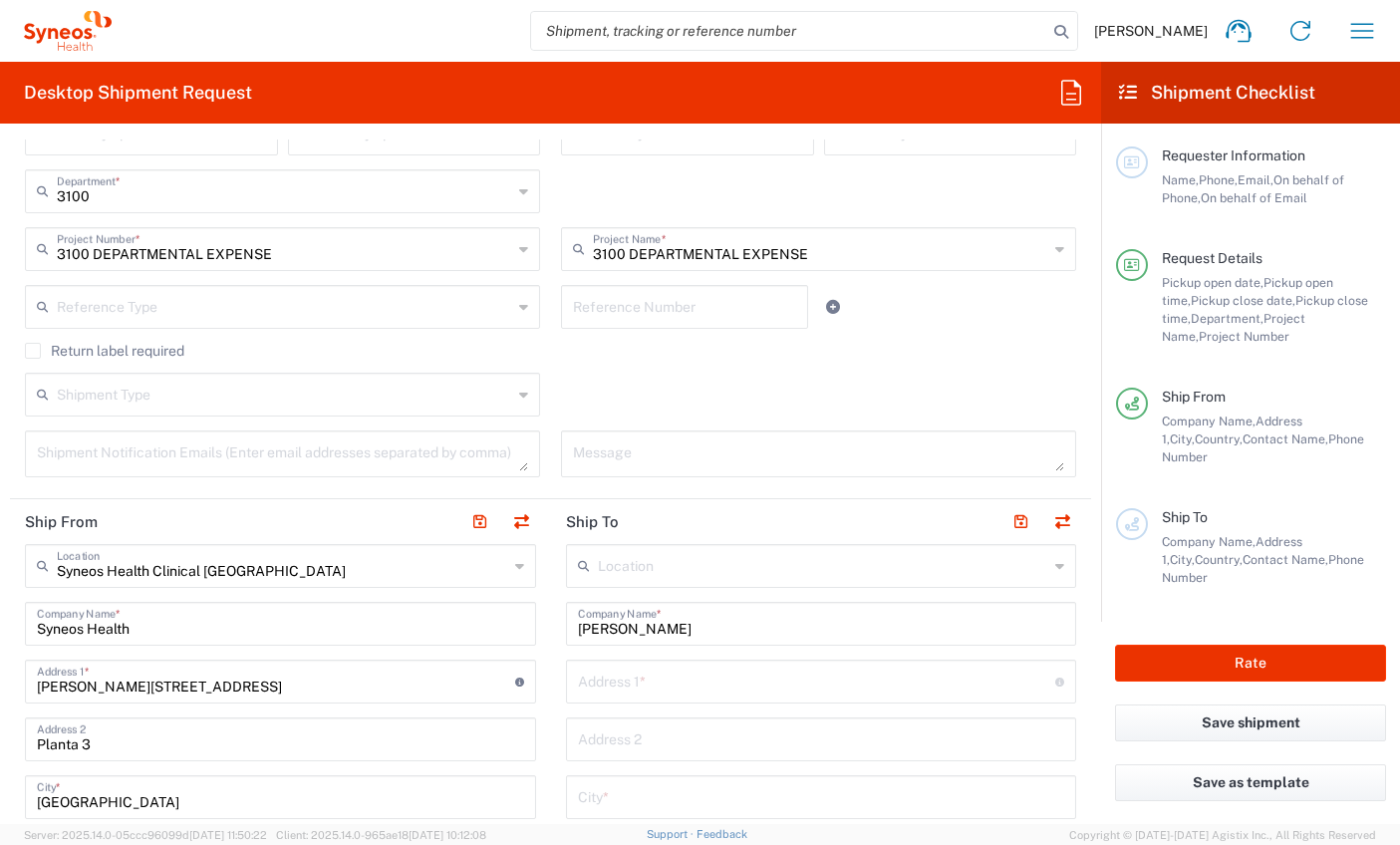 click 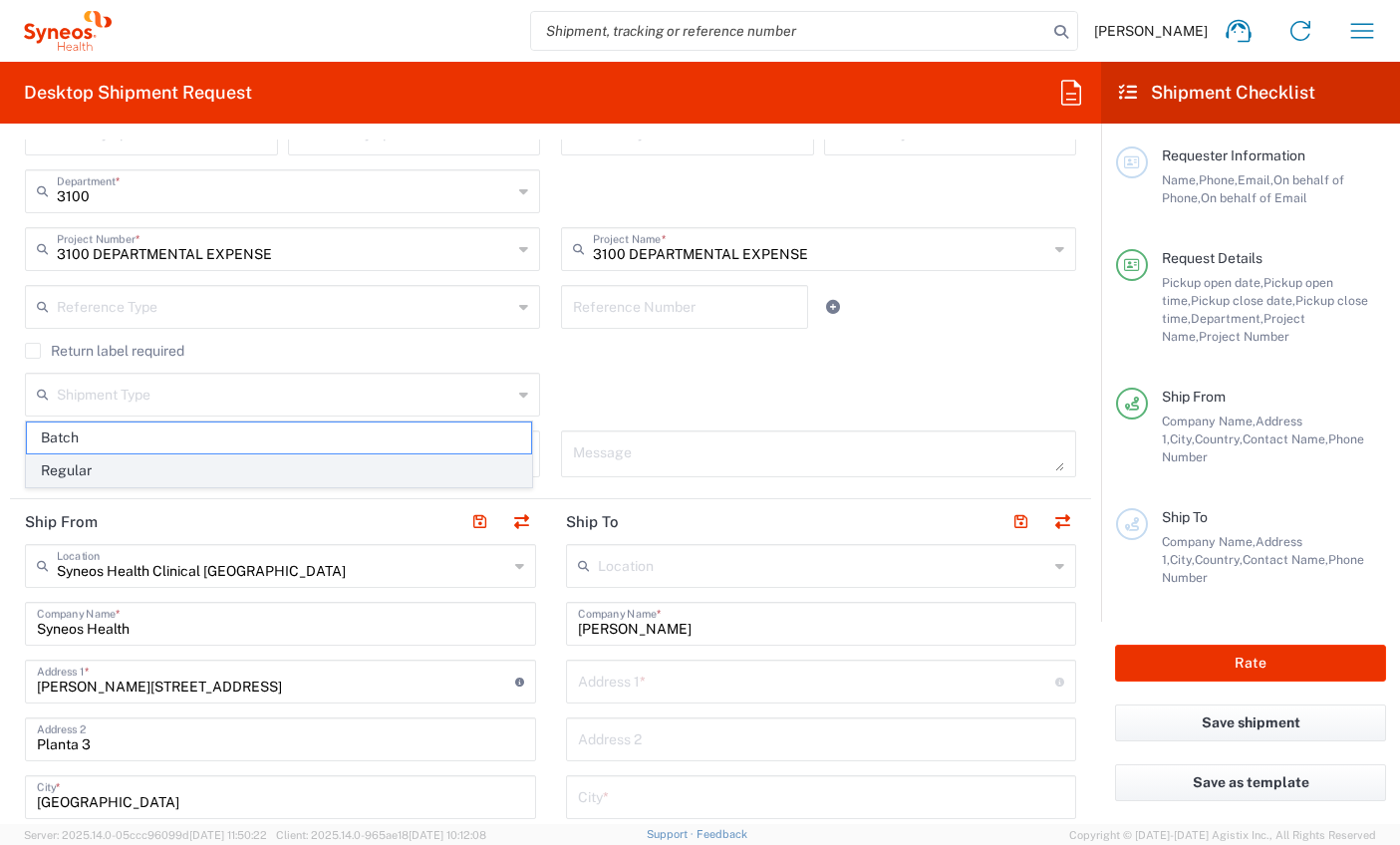 click on "Regular" 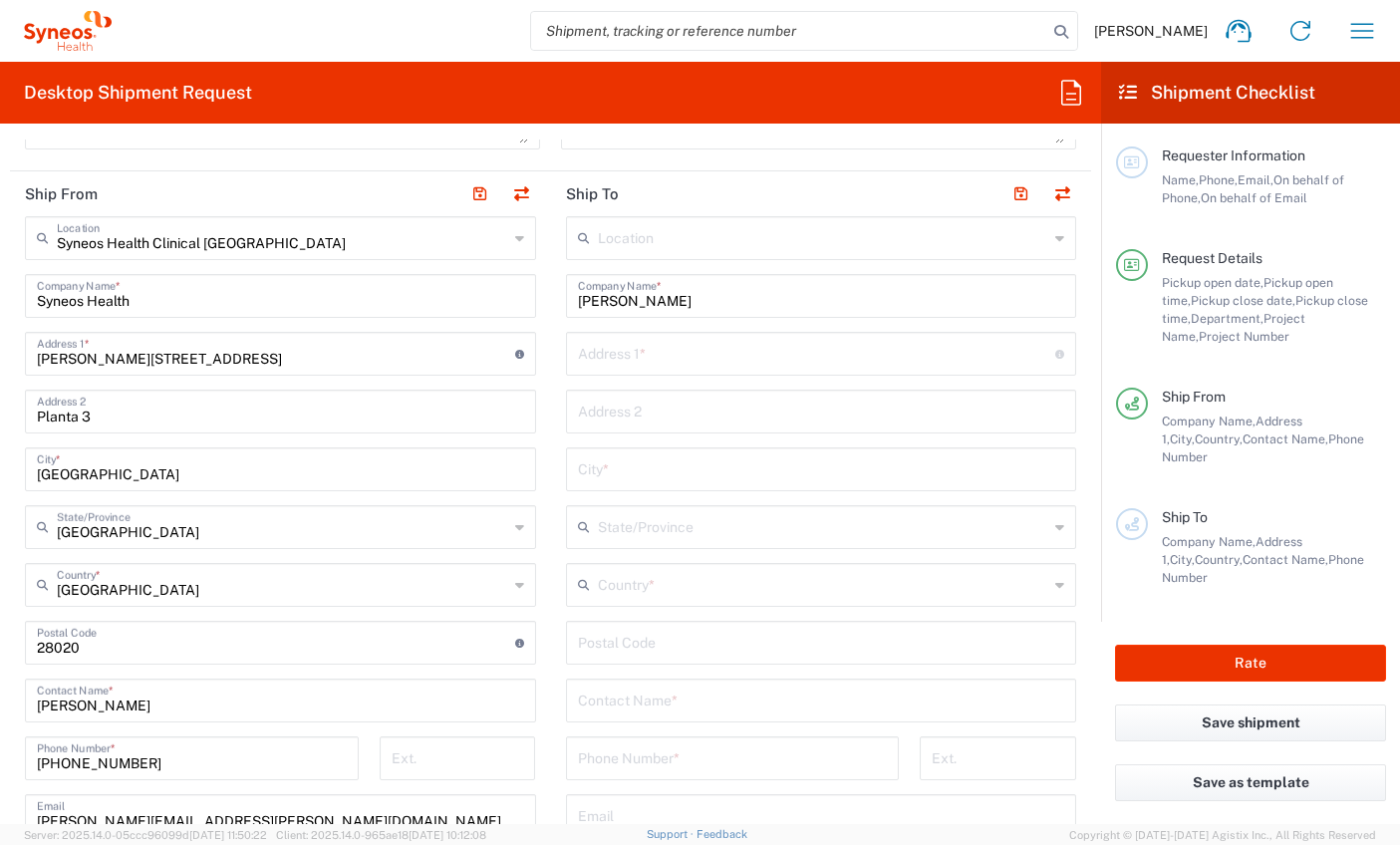 scroll, scrollTop: 730, scrollLeft: 0, axis: vertical 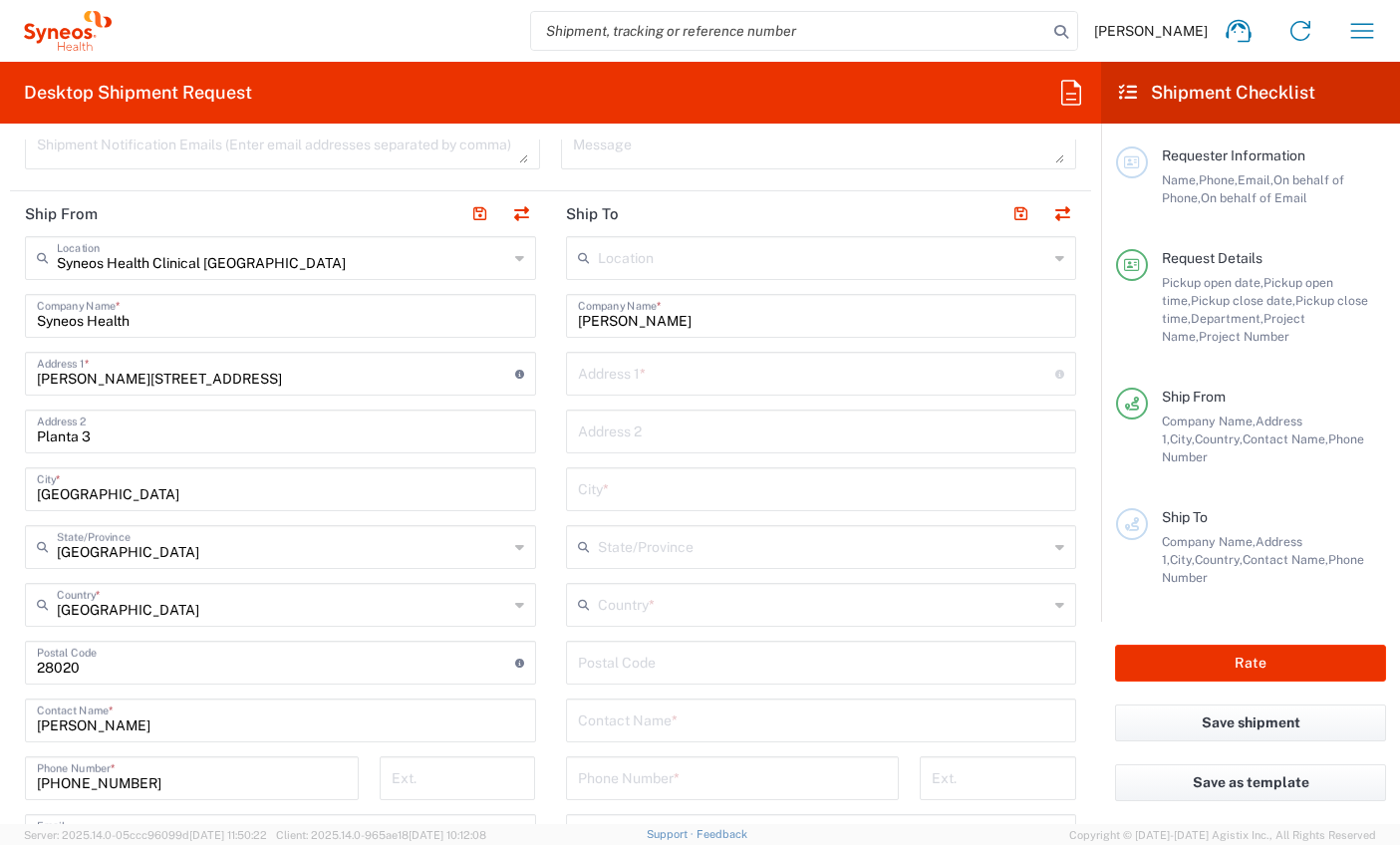 click at bounding box center (817, 372) 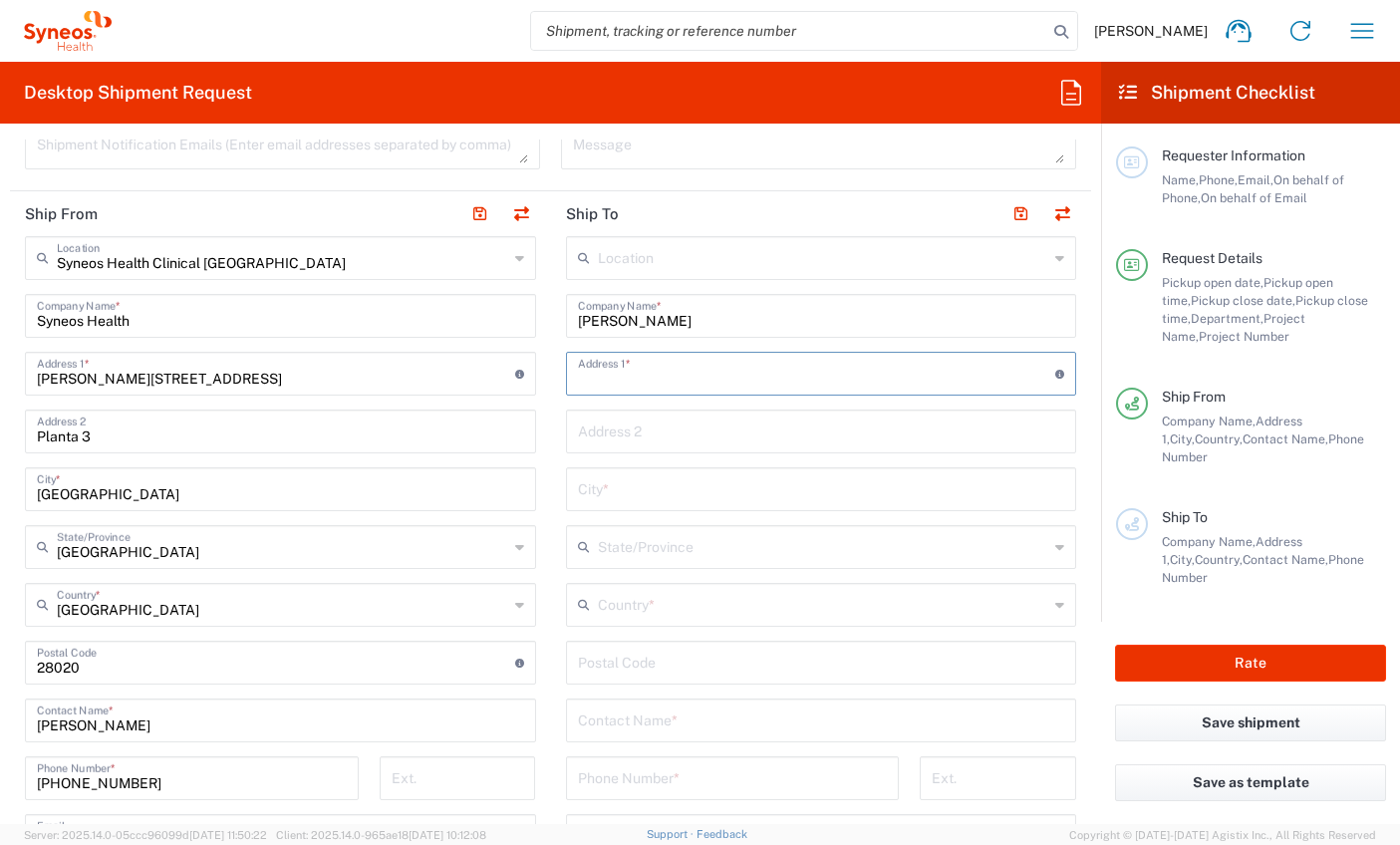 paste on "C/Guadalupe Duran 20, 1-4," 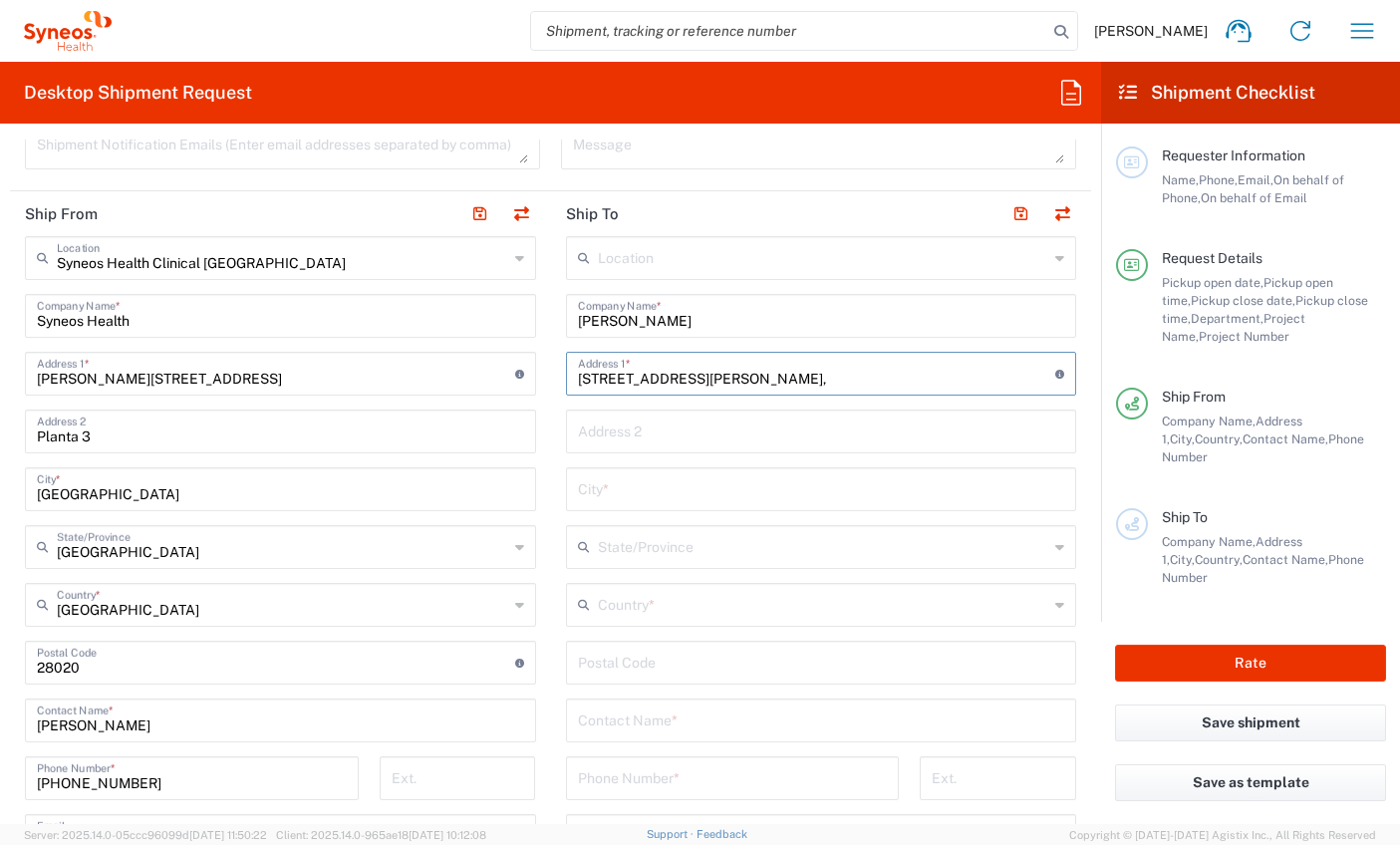 click on "C/Guadalupe Duran 20, 1-4," at bounding box center (817, 372) 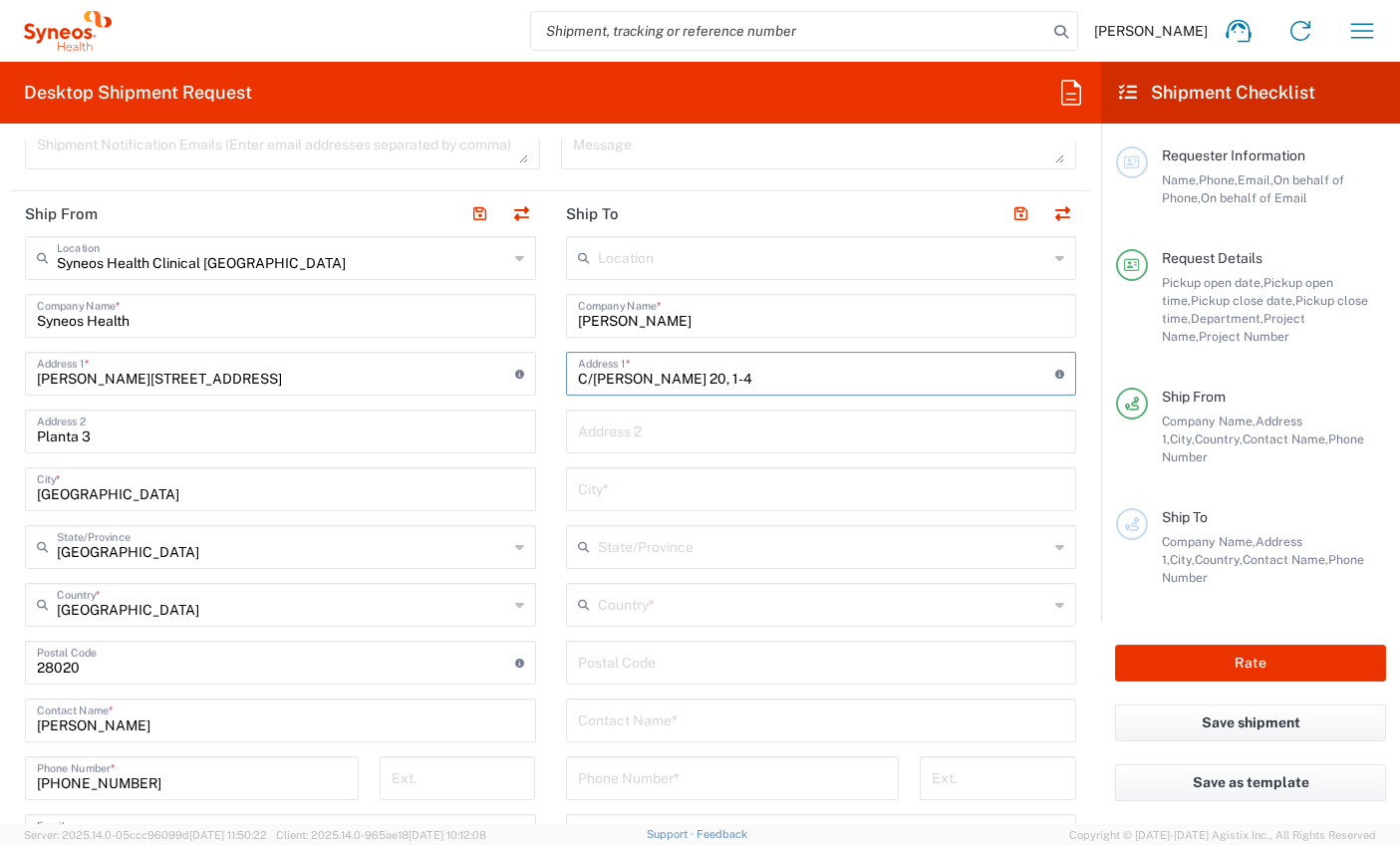 type on "C/[PERSON_NAME] 20, 1-4" 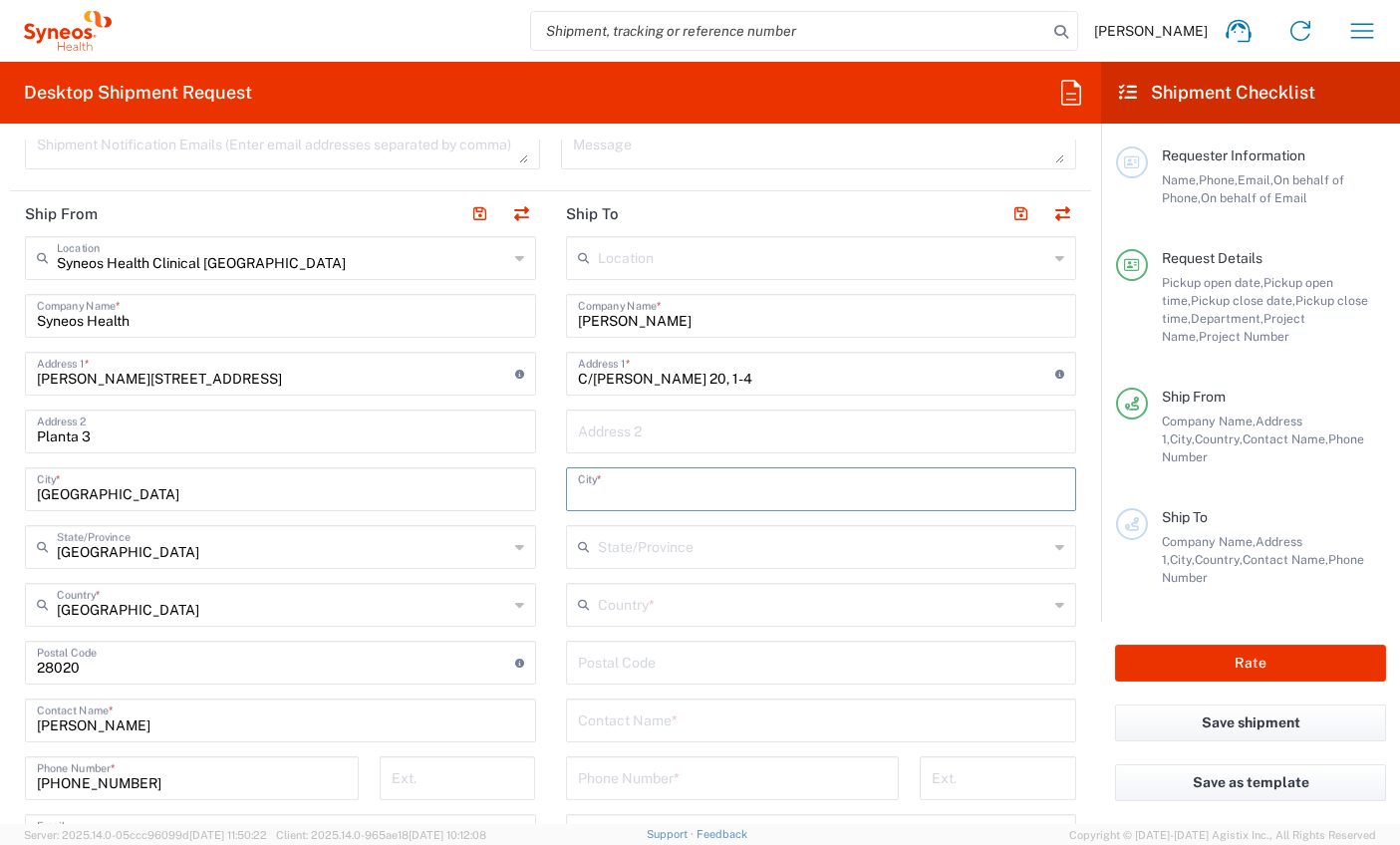click at bounding box center (821, 487) 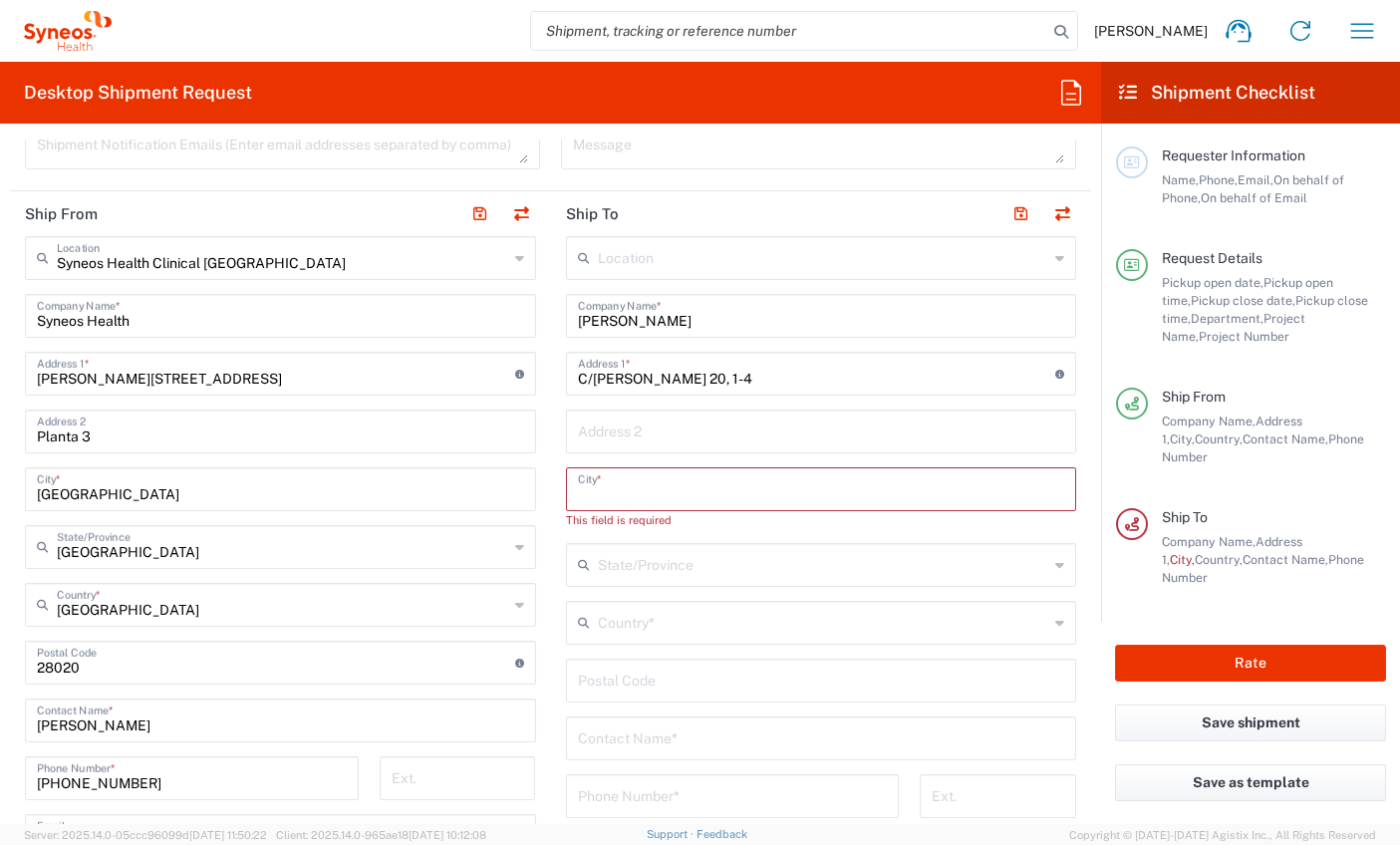 paste on "Cugat del Vallès" 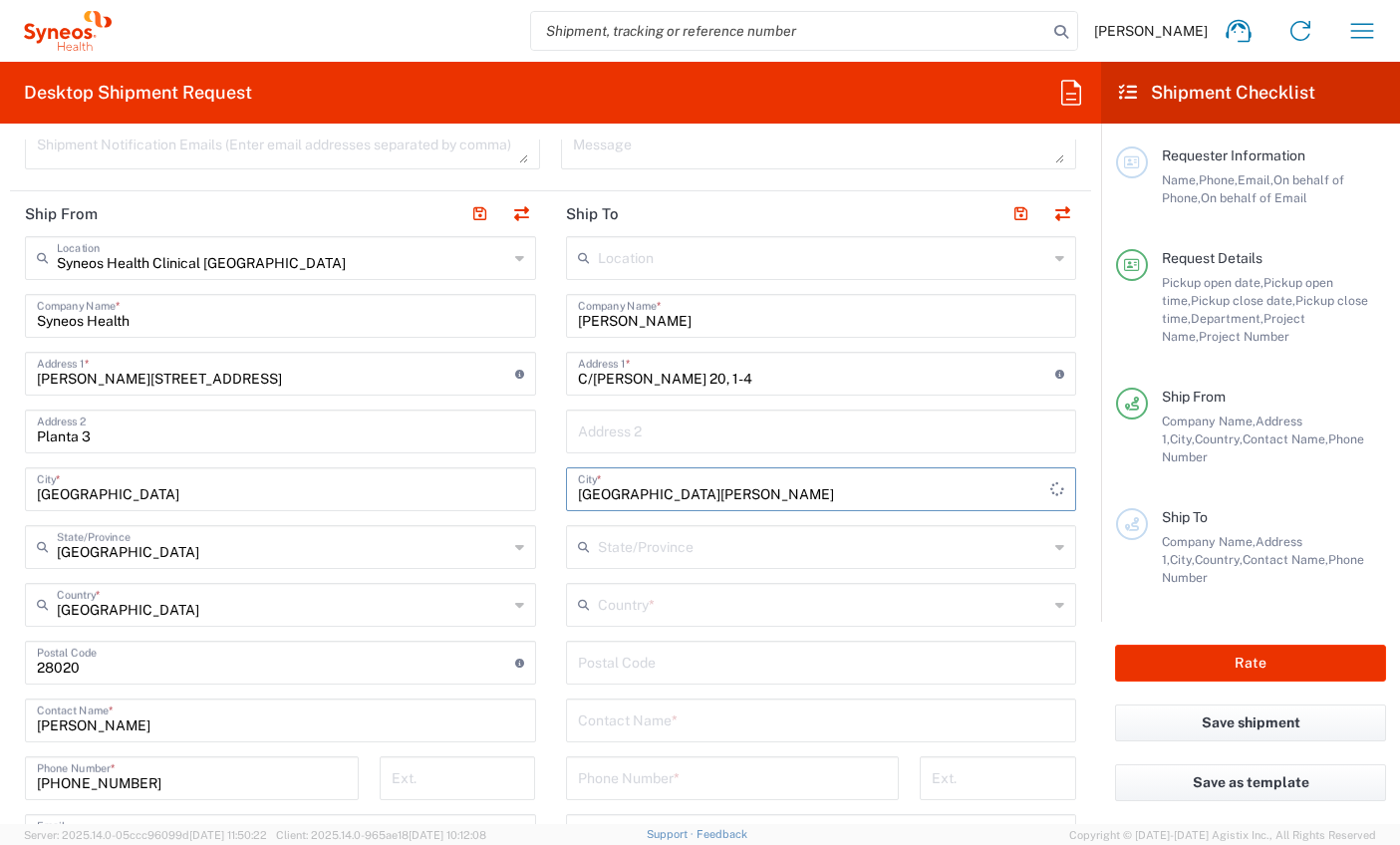 type on "Cugat del Vallès" 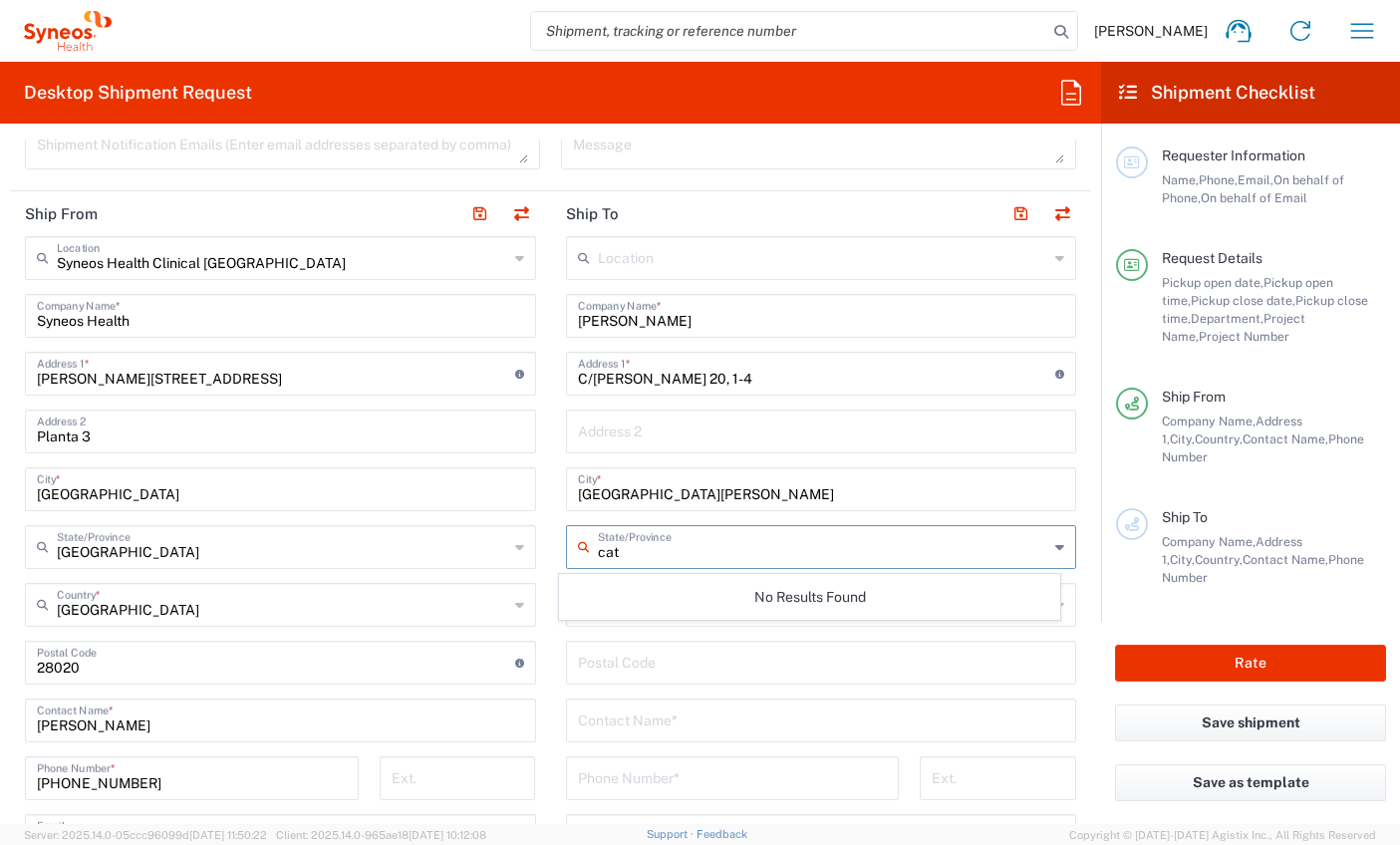 type on "cata" 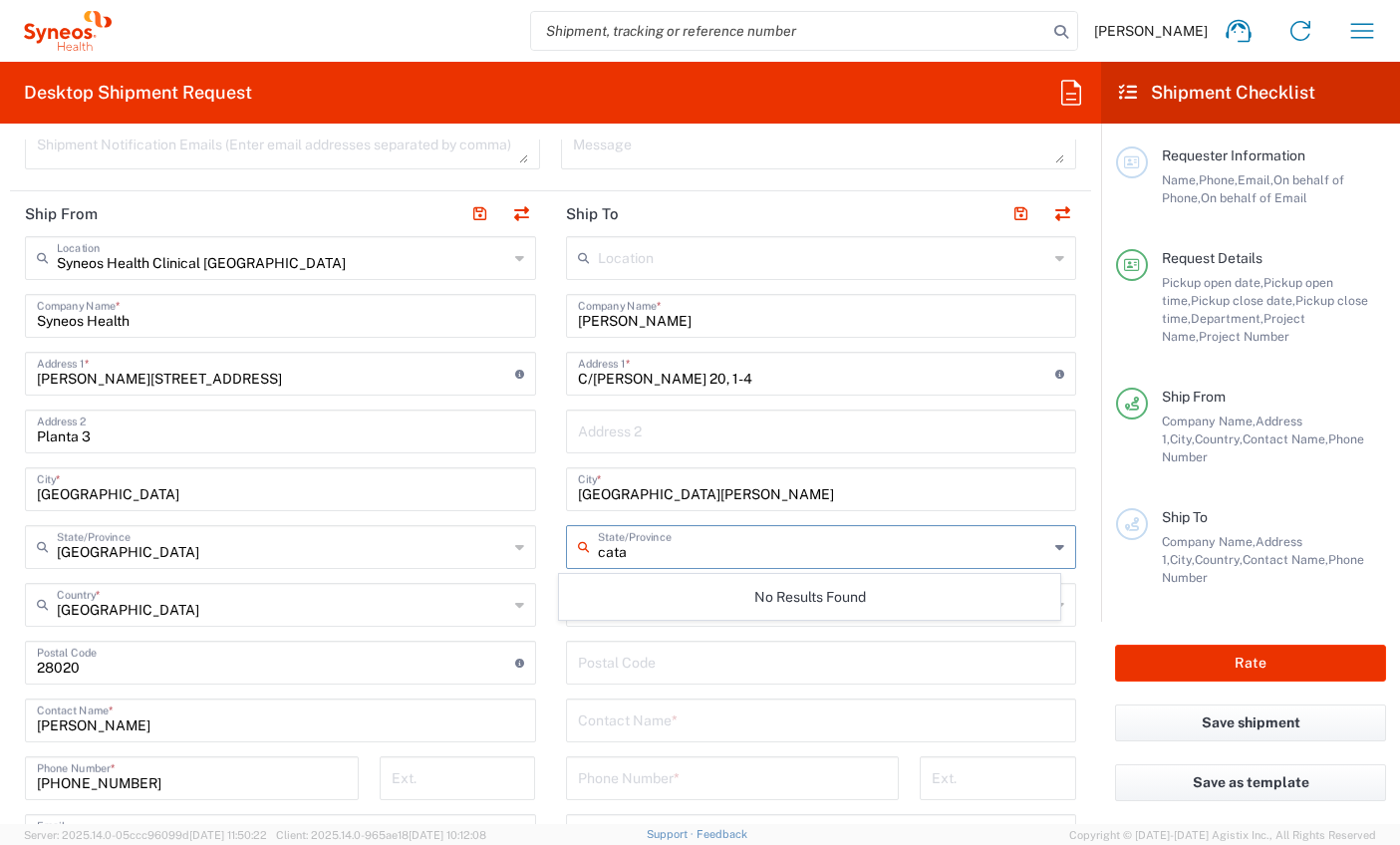 type 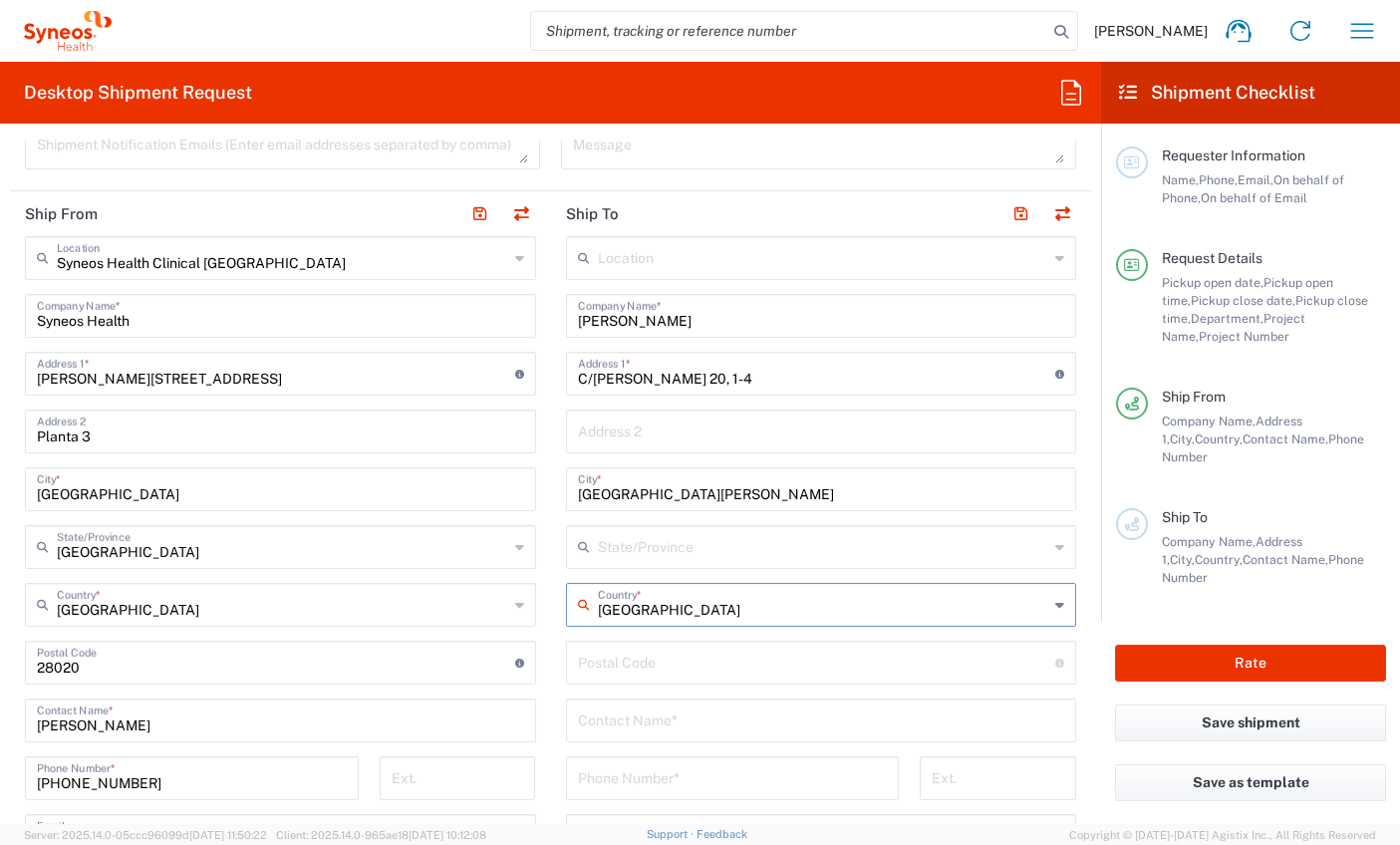 type on "[GEOGRAPHIC_DATA]" 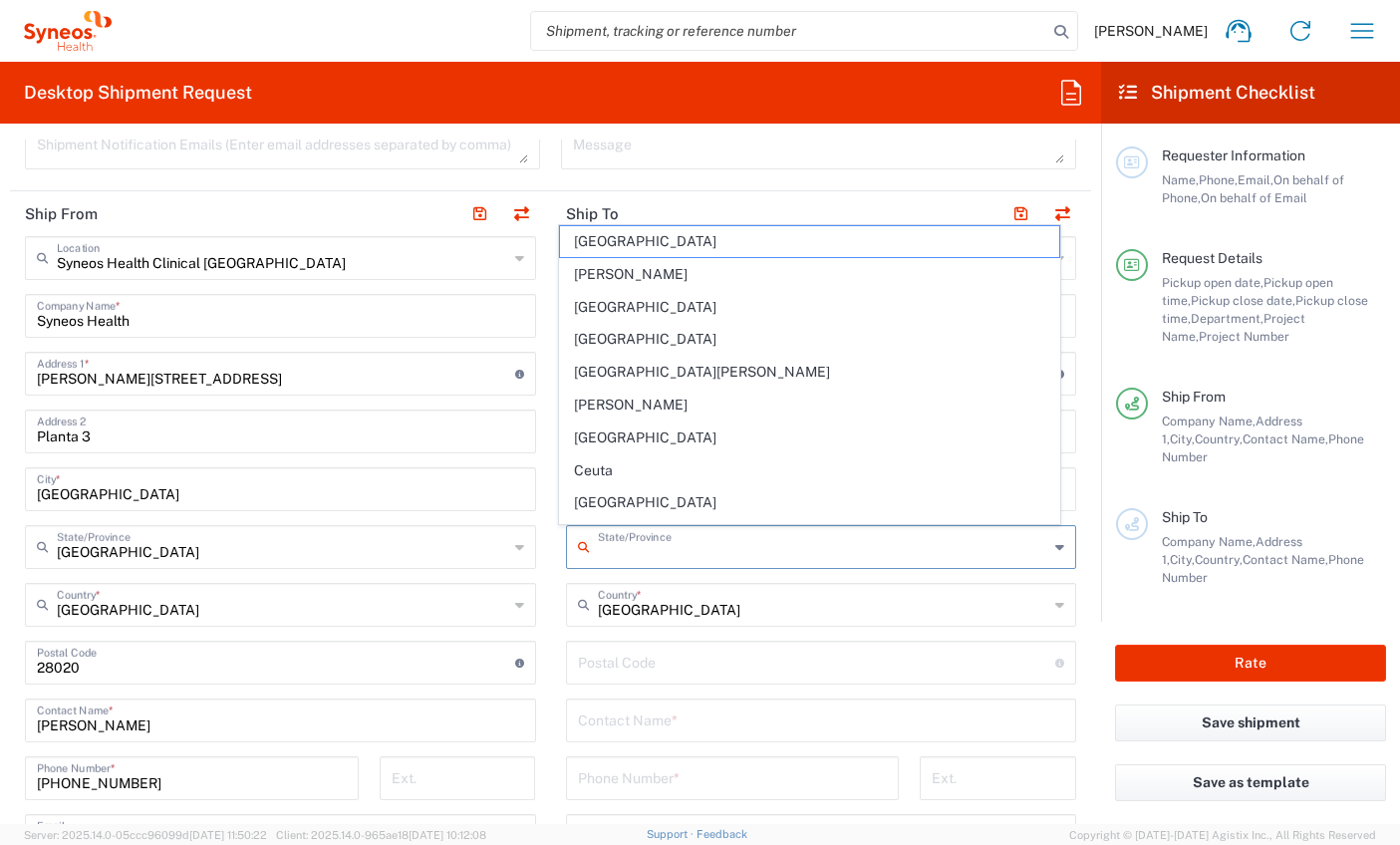 click at bounding box center [823, 545] 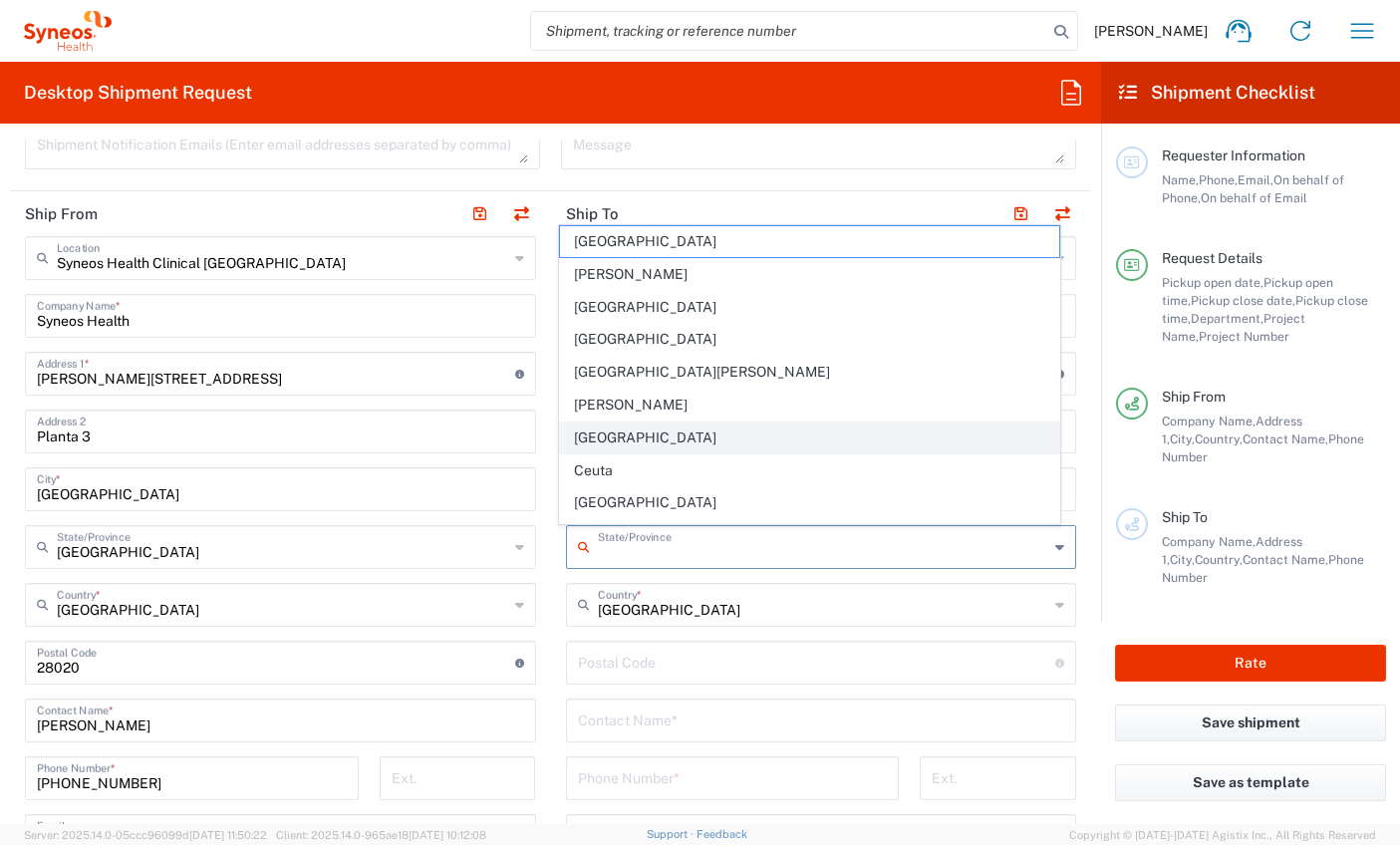 click on "[GEOGRAPHIC_DATA]" 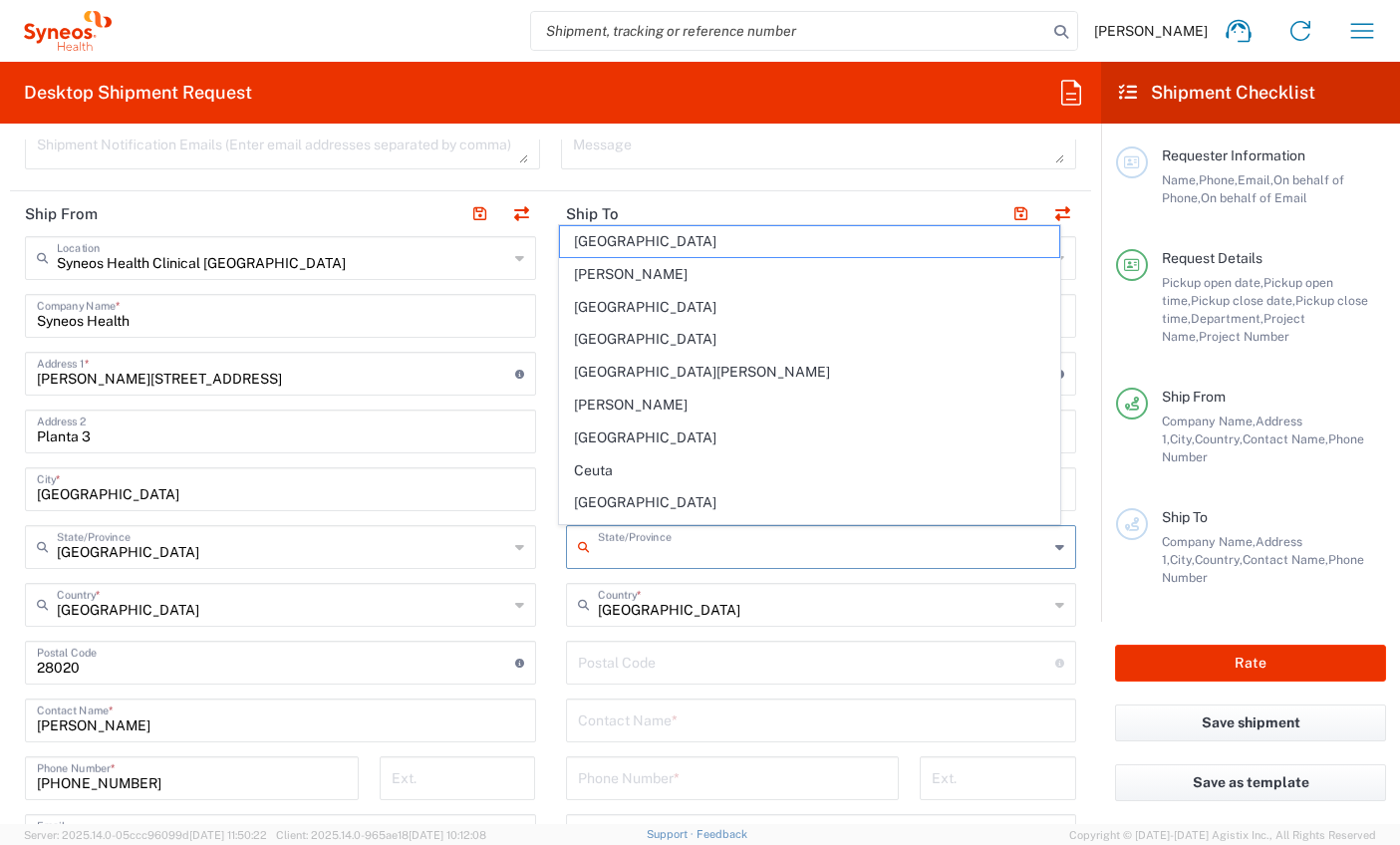 type on "[GEOGRAPHIC_DATA]" 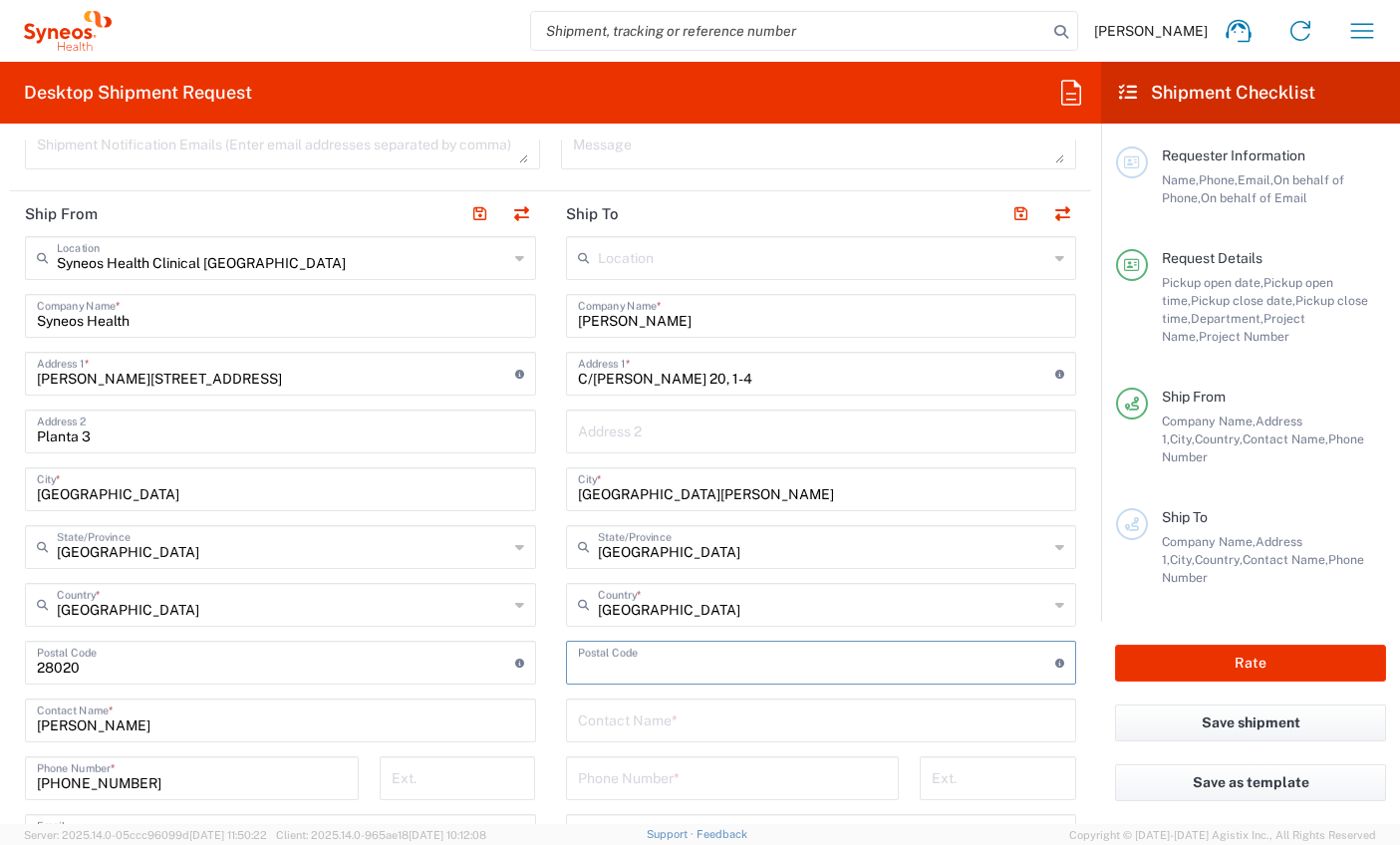 click at bounding box center (817, 661) 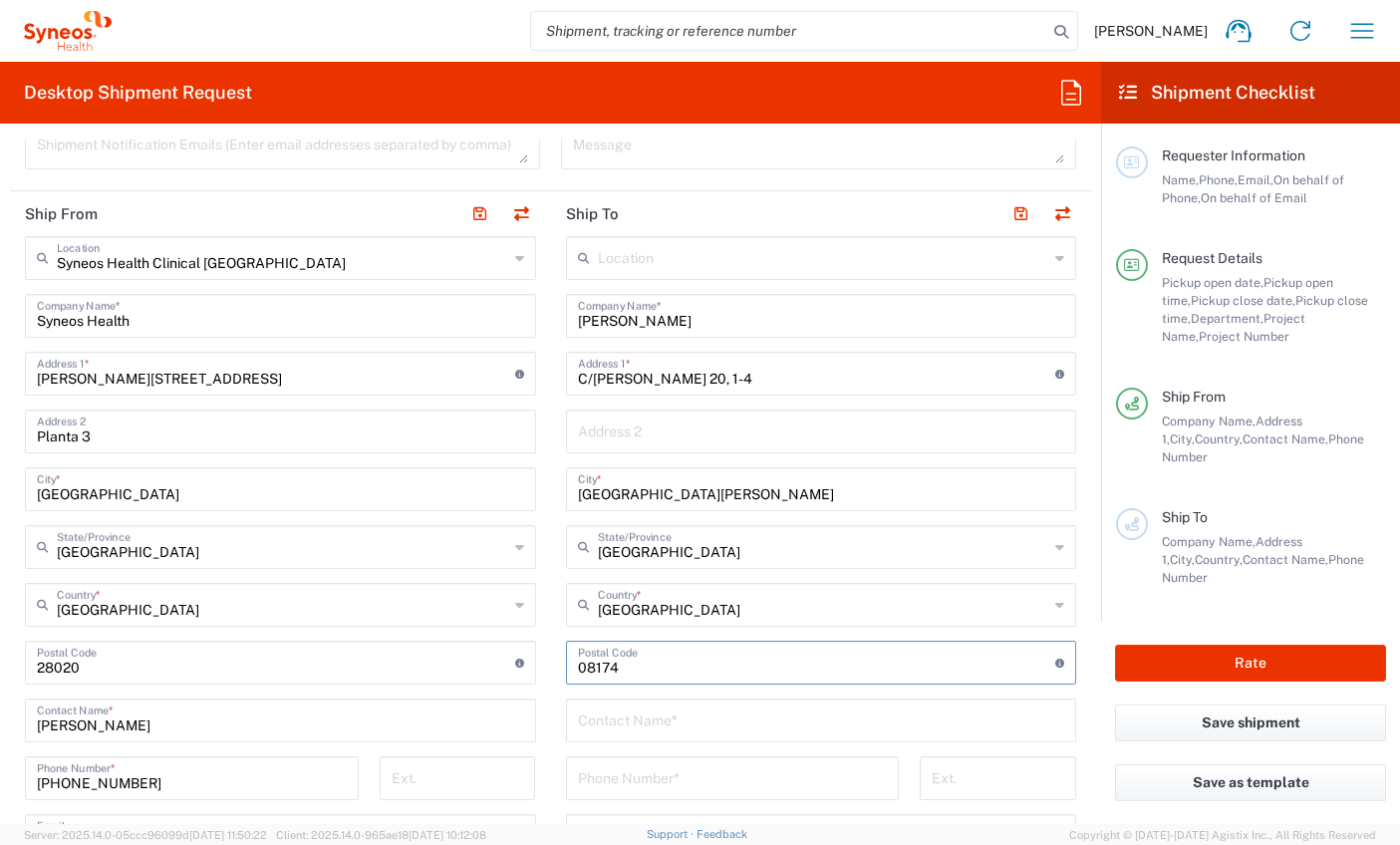 type on "08174" 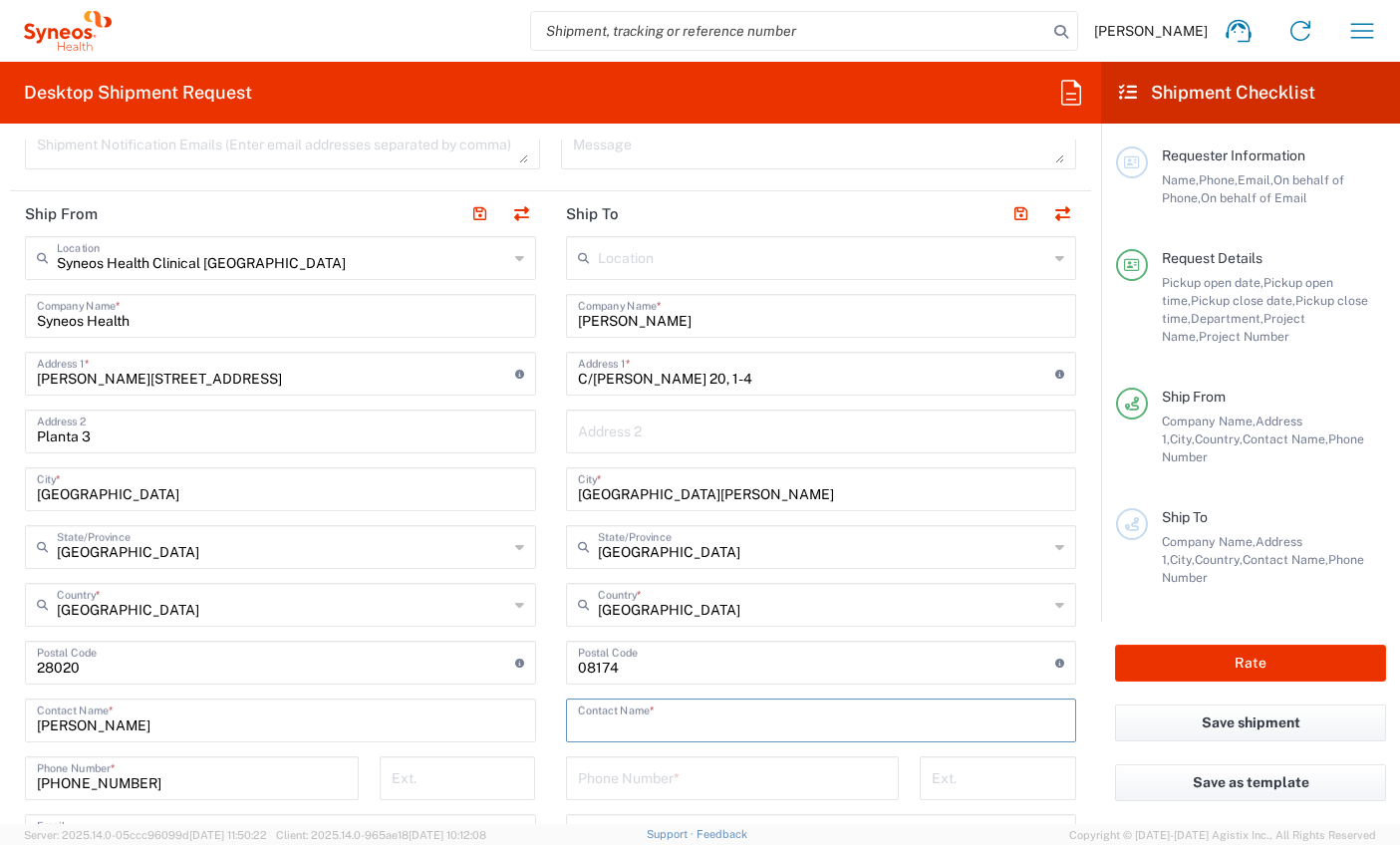 drag, startPoint x: 642, startPoint y: 708, endPoint x: 644, endPoint y: 721, distance: 13.152946 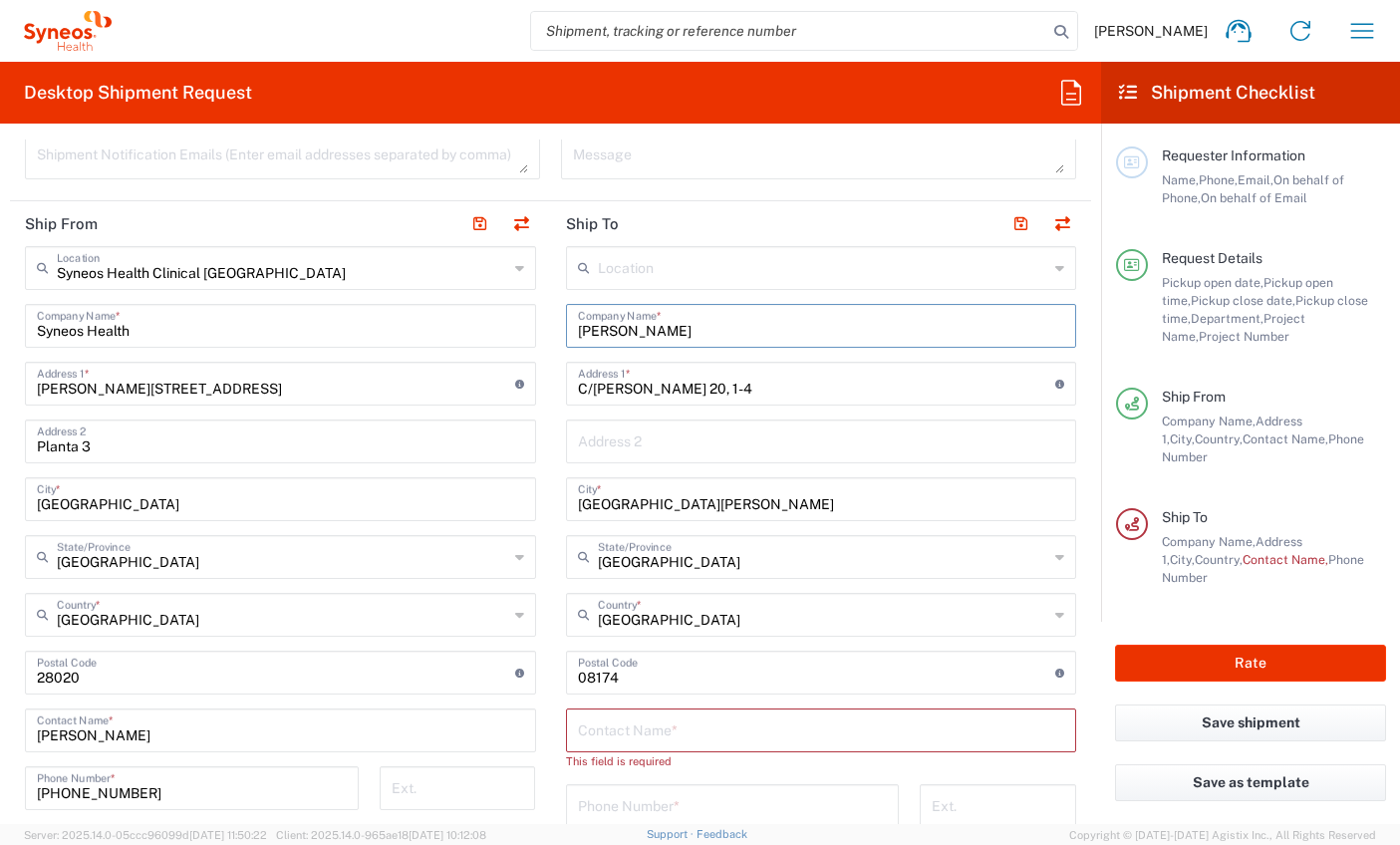 drag, startPoint x: 717, startPoint y: 332, endPoint x: 601, endPoint y: 334, distance: 116.01724 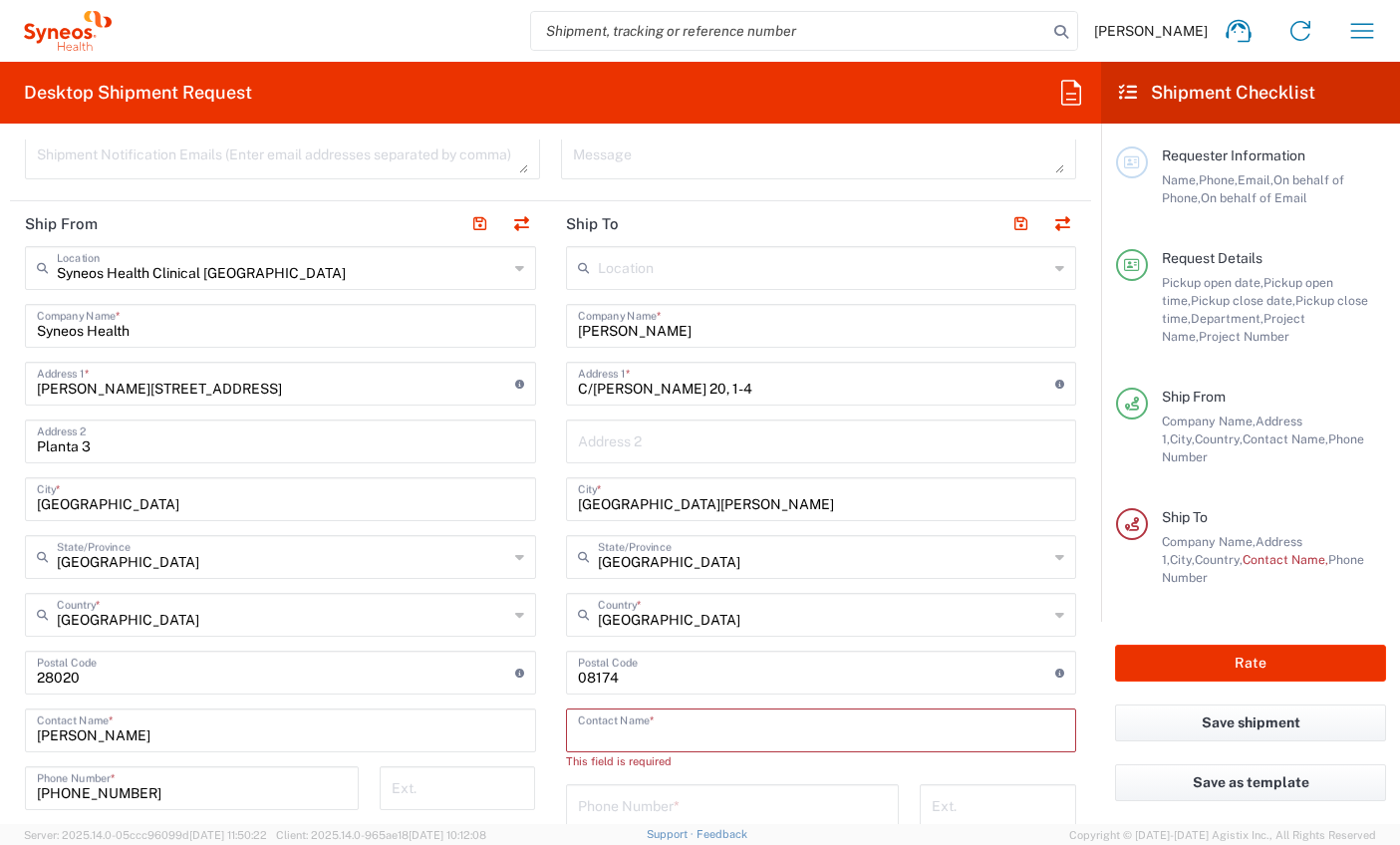 click at bounding box center [821, 728] 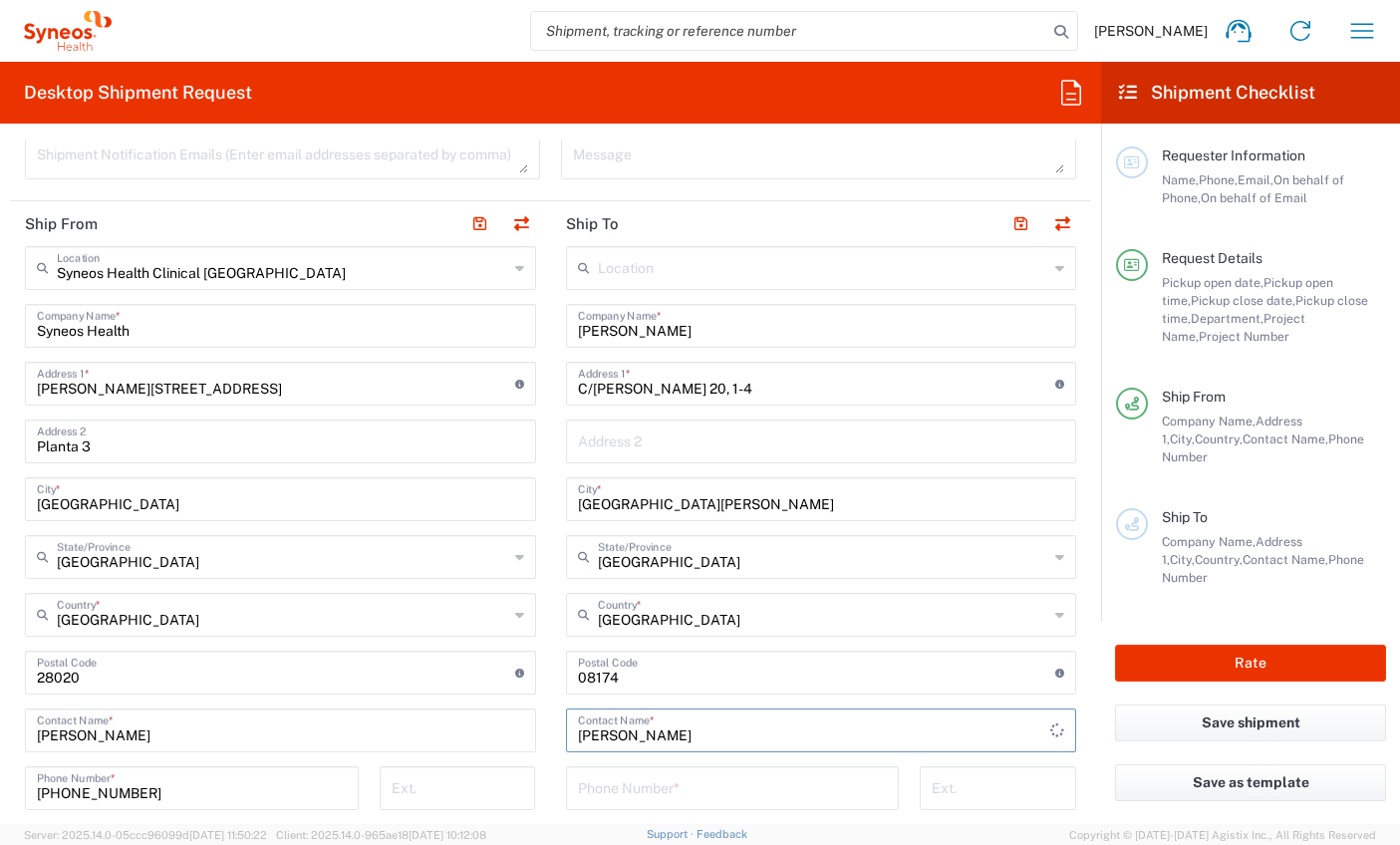 type on "[PERSON_NAME]" 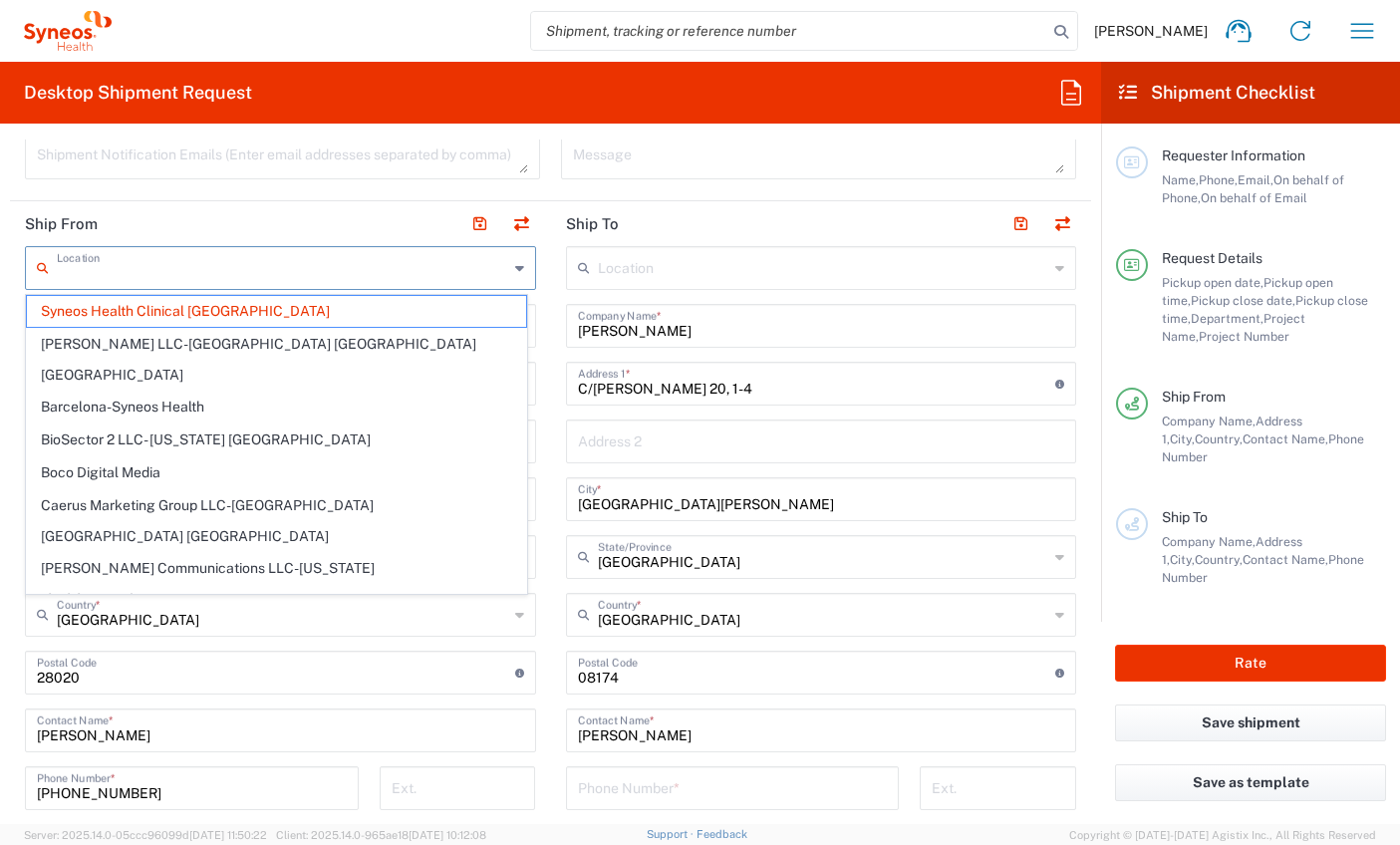 drag, startPoint x: 268, startPoint y: 275, endPoint x: 76, endPoint y: 269, distance: 192.09373 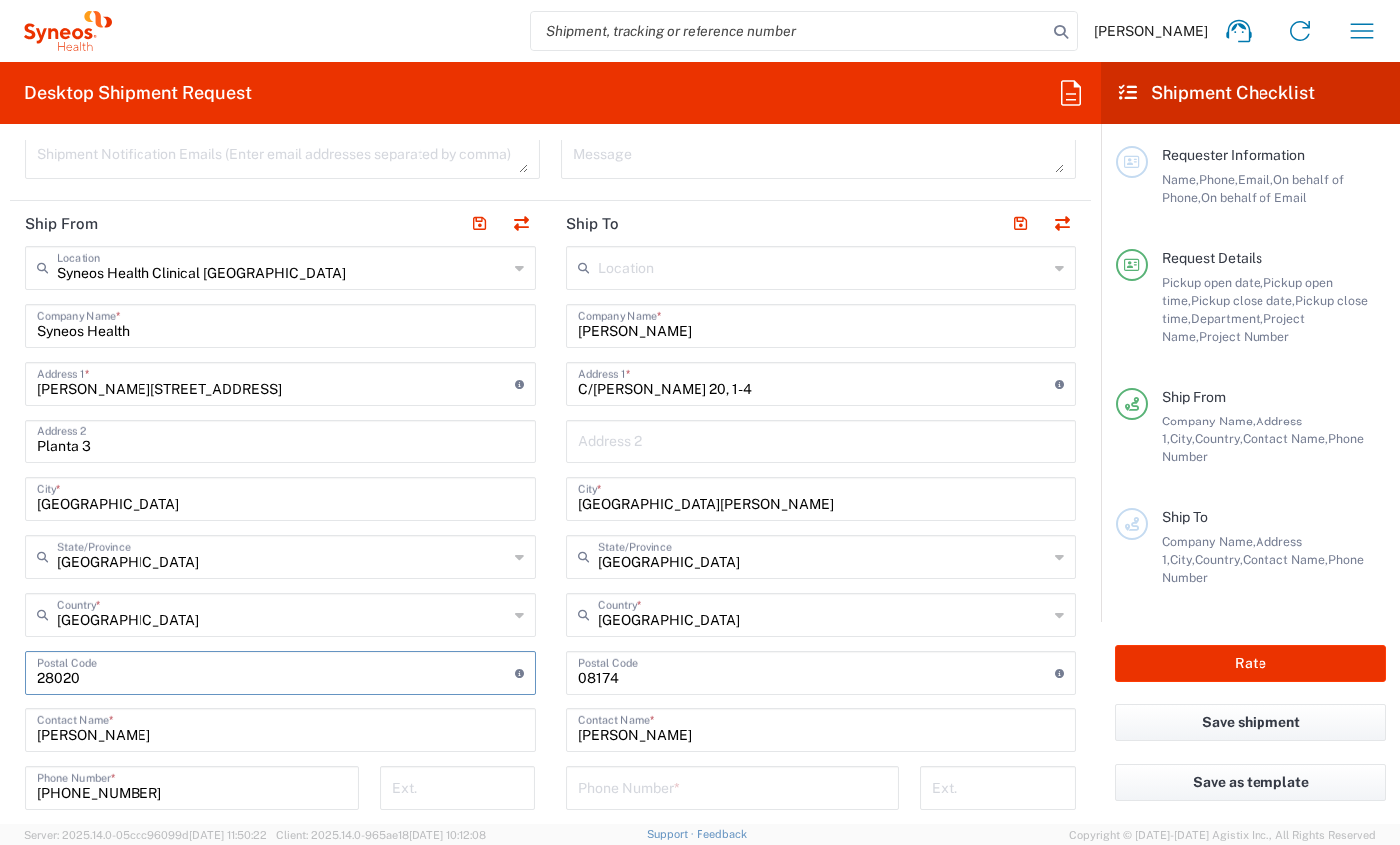 scroll, scrollTop: 721, scrollLeft: 0, axis: vertical 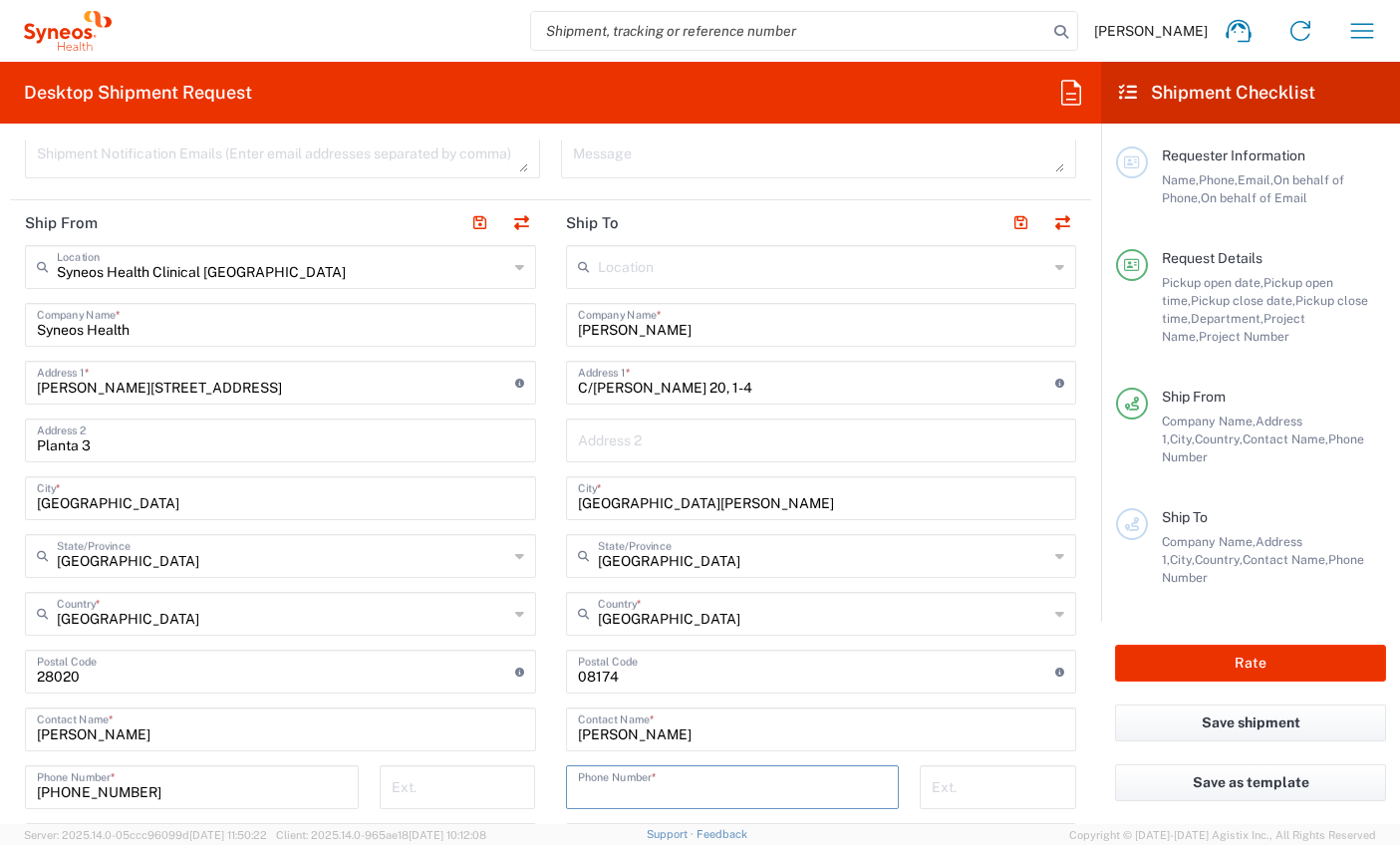 click at bounding box center (732, 785) 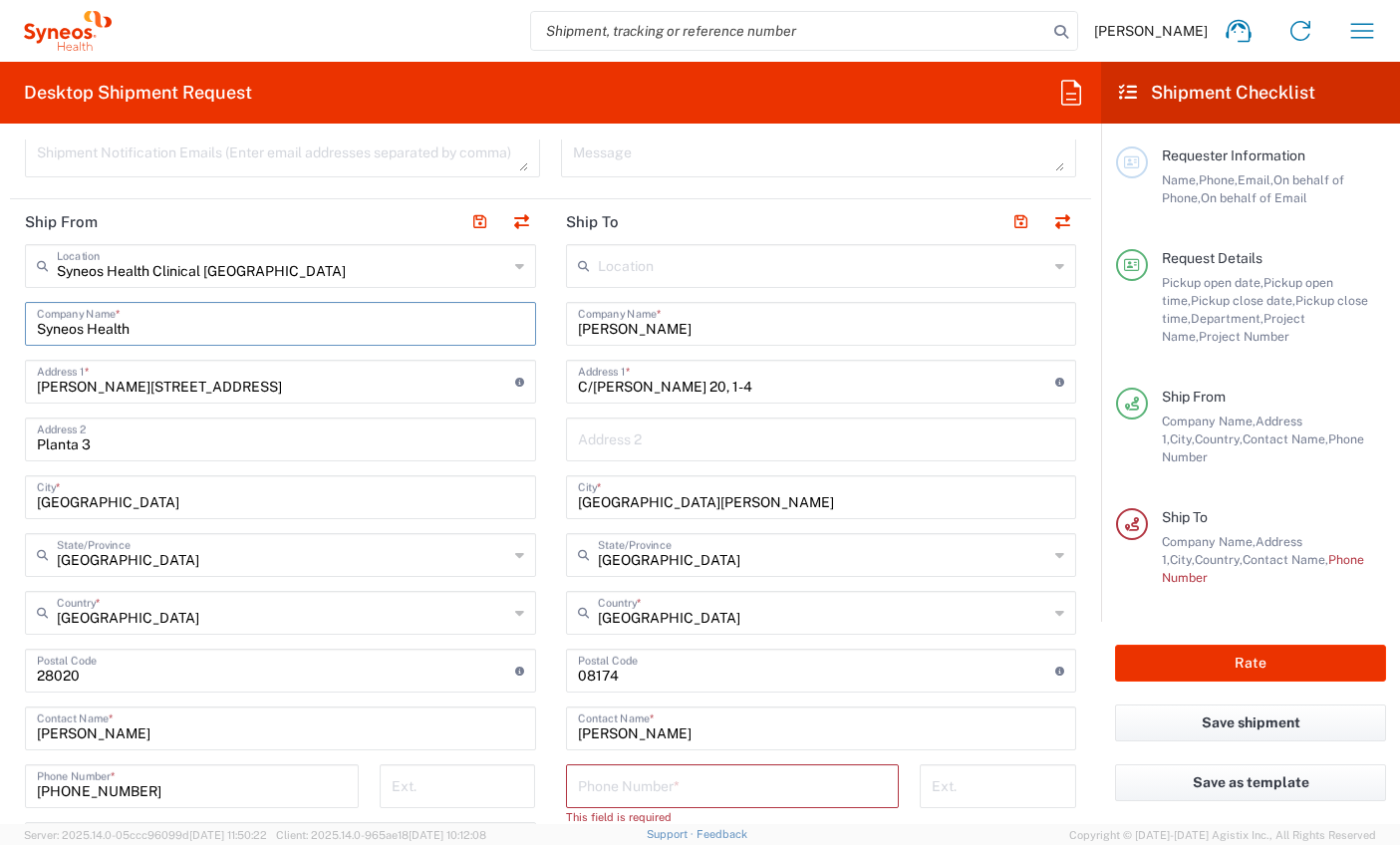 drag, startPoint x: 142, startPoint y: 333, endPoint x: 73, endPoint y: 324, distance: 69.5845 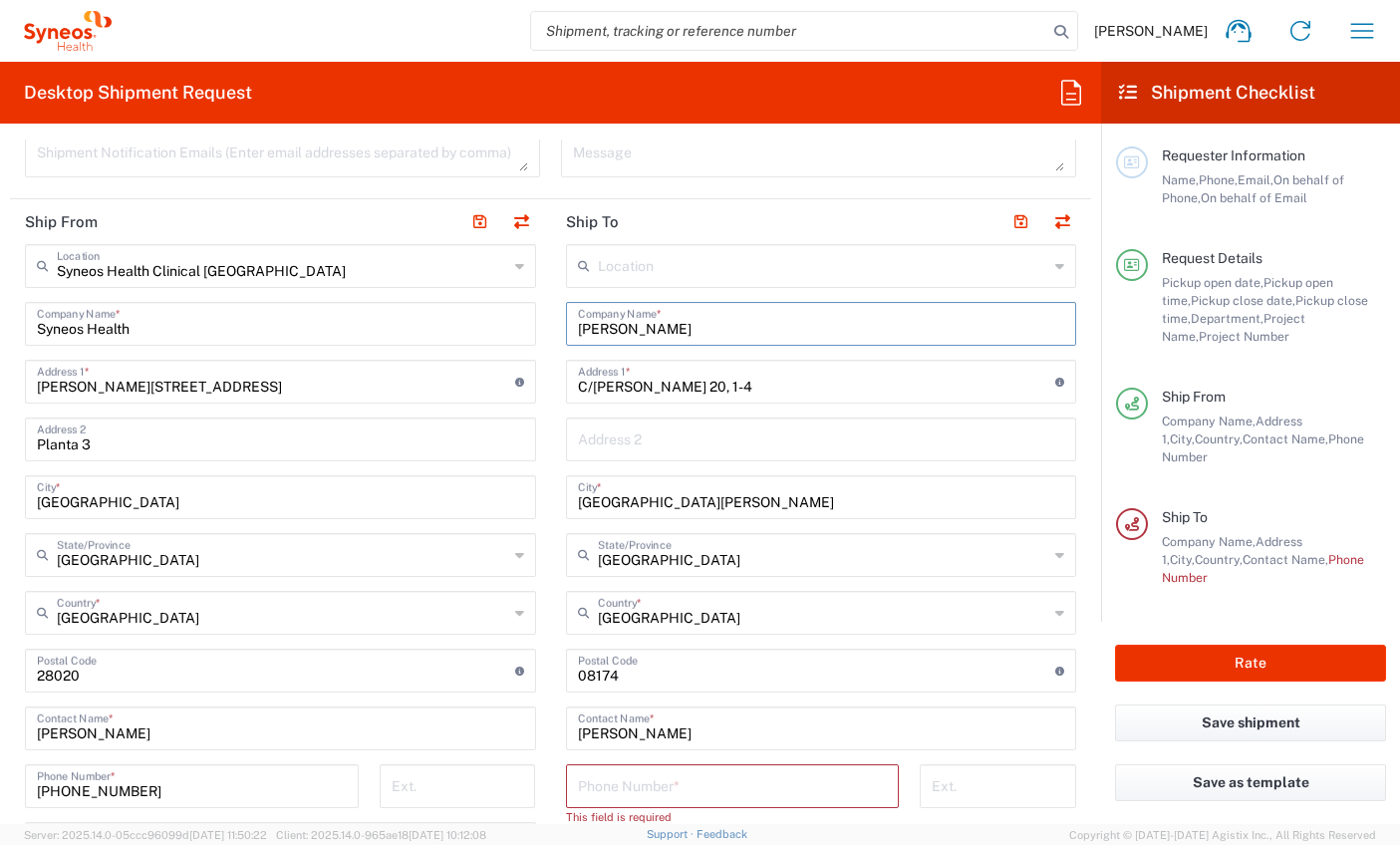 click on "[PERSON_NAME]" at bounding box center [821, 322] 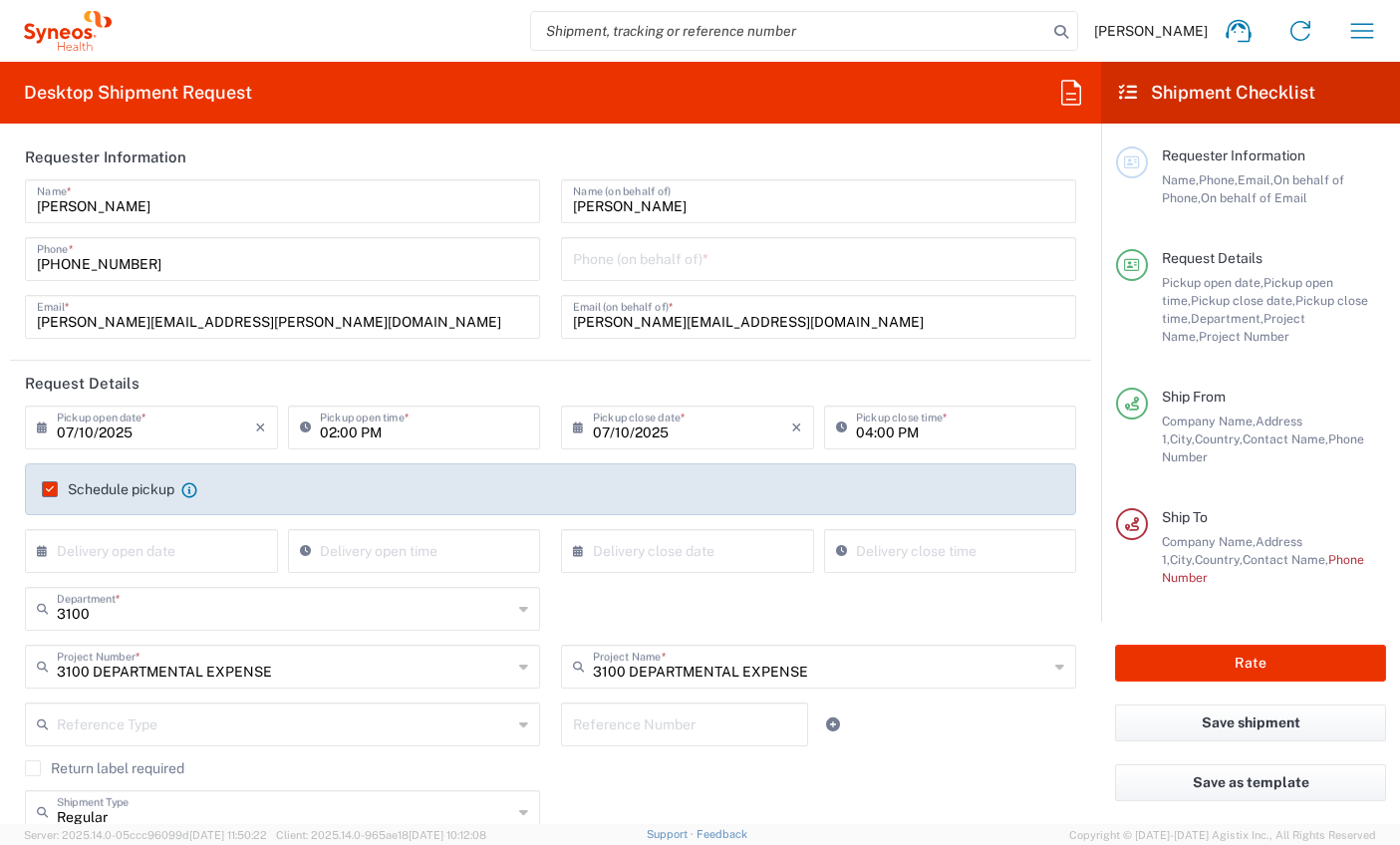 scroll, scrollTop: 0, scrollLeft: 0, axis: both 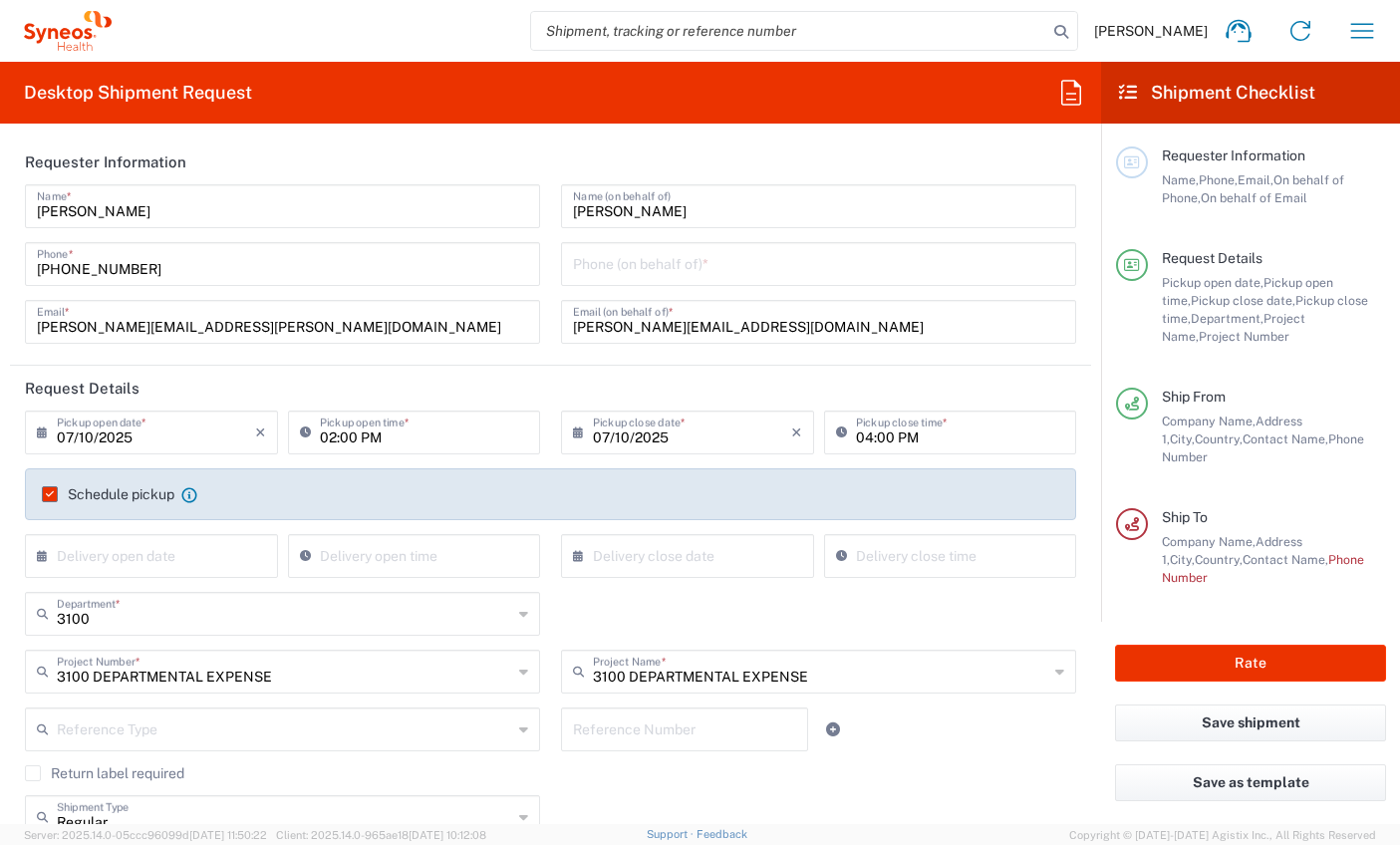 type on "Syneos Health / [PERSON_NAME]" 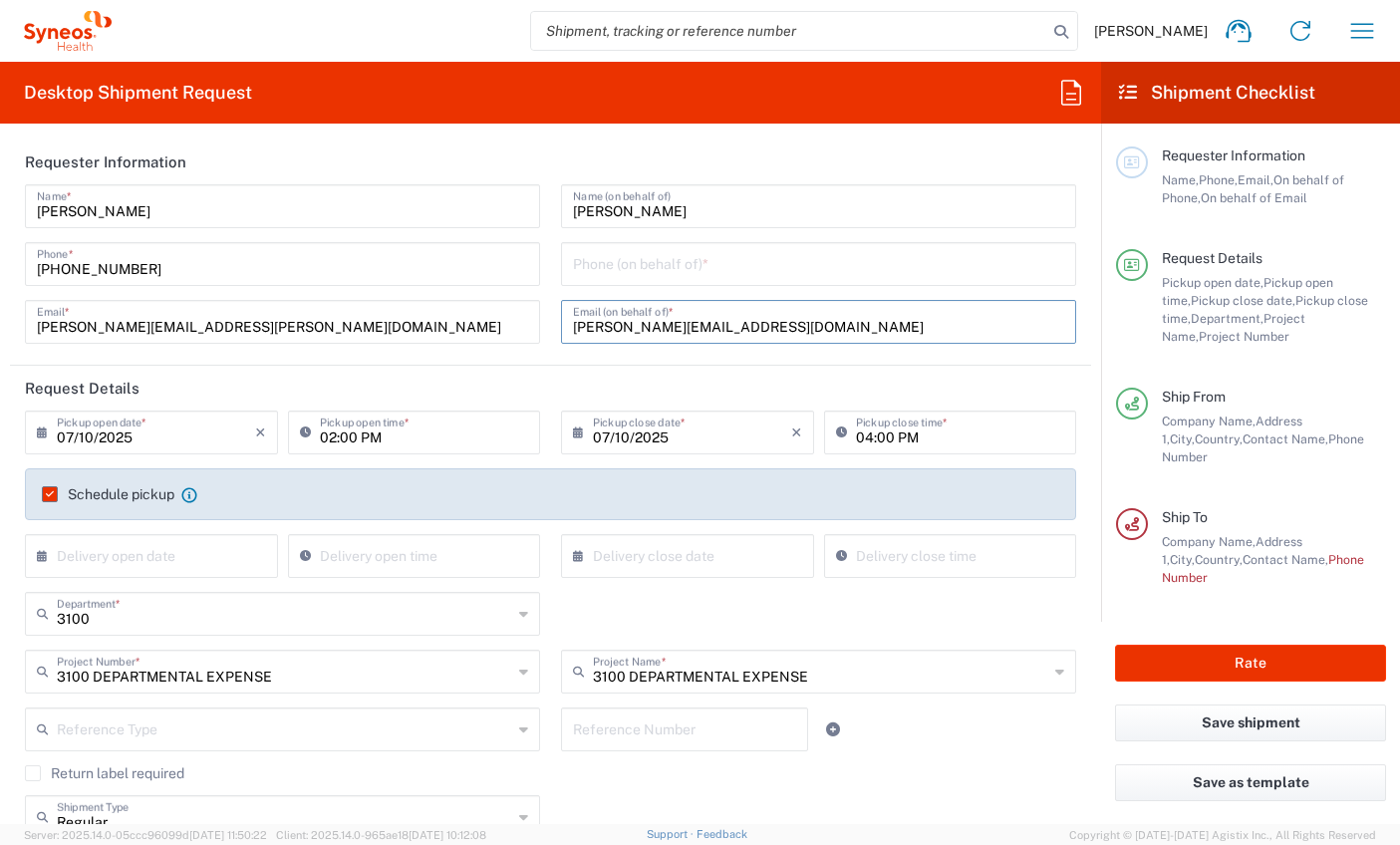 drag, startPoint x: 798, startPoint y: 325, endPoint x: 537, endPoint y: 327, distance: 261.00766 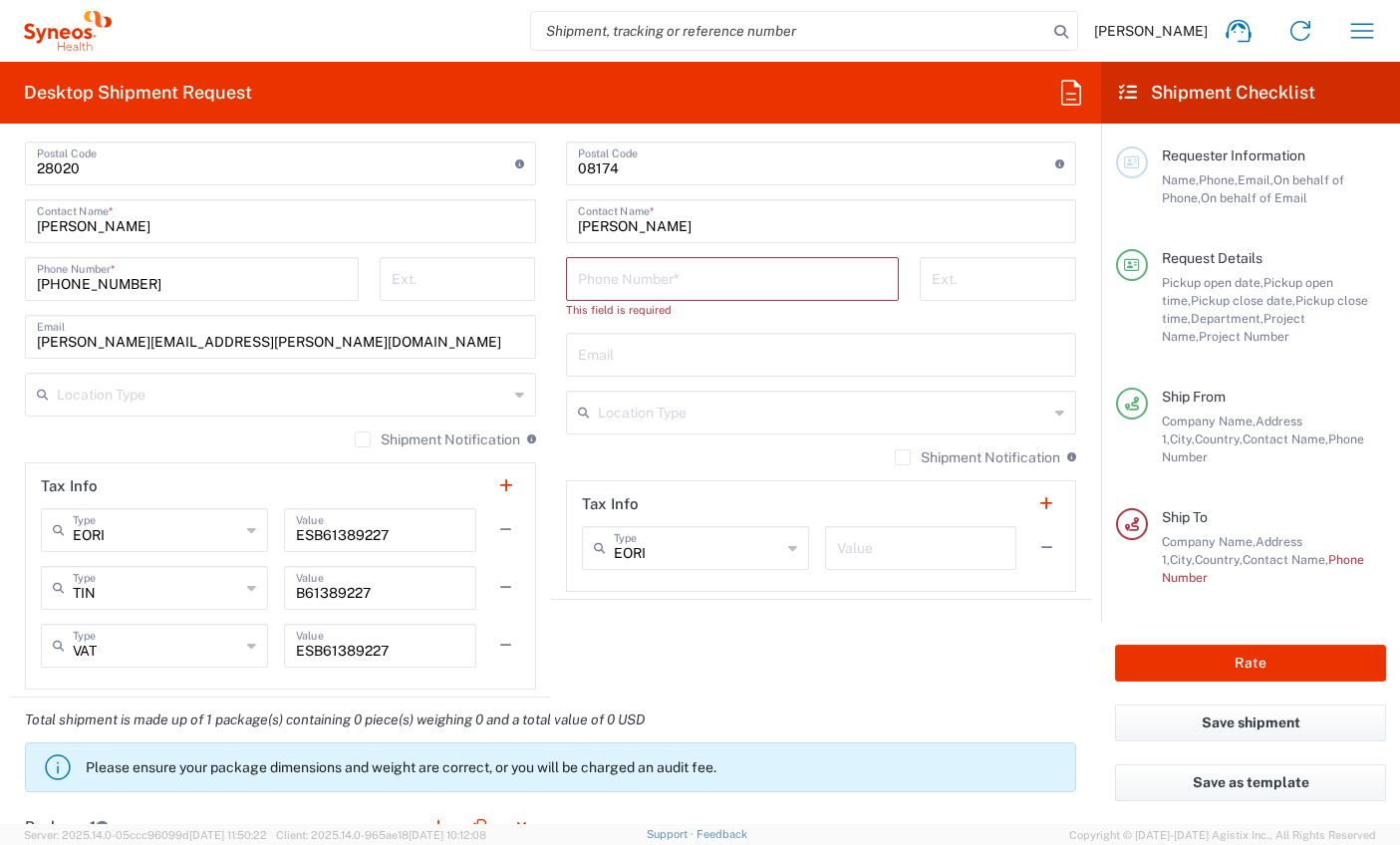 scroll, scrollTop: 1234, scrollLeft: 0, axis: vertical 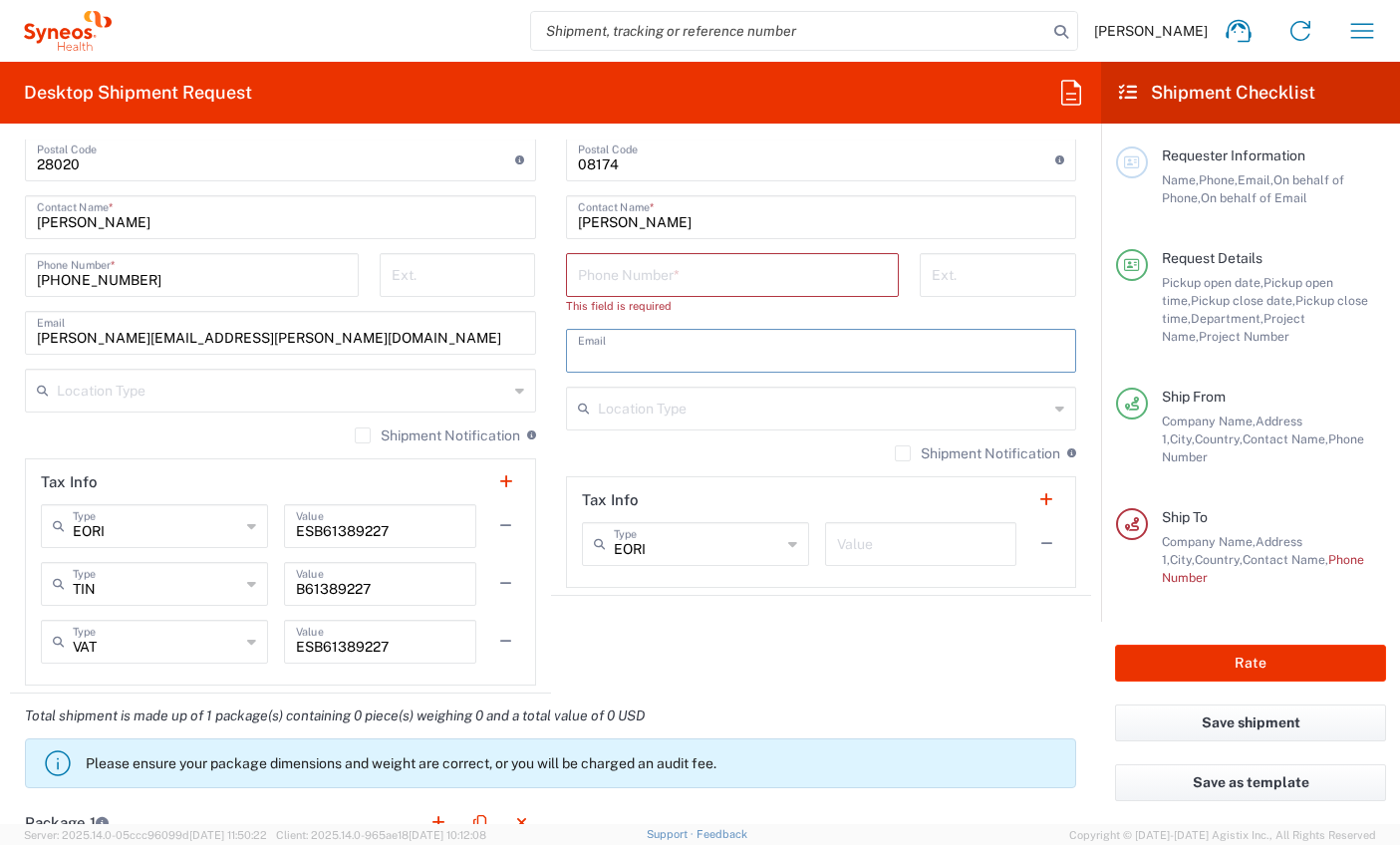 click at bounding box center (821, 349) 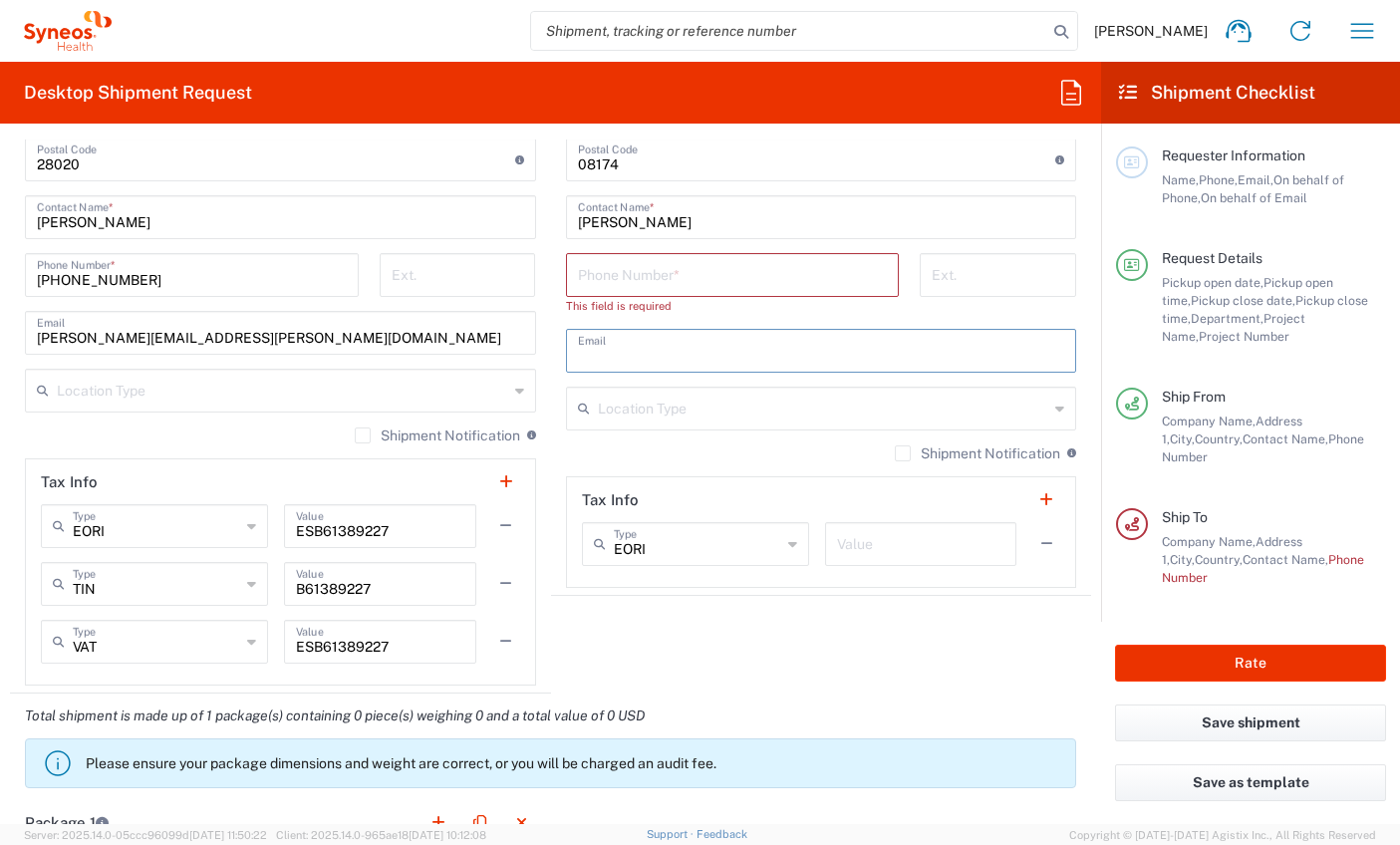 paste on "[PERSON_NAME][EMAIL_ADDRESS][DOMAIN_NAME]" 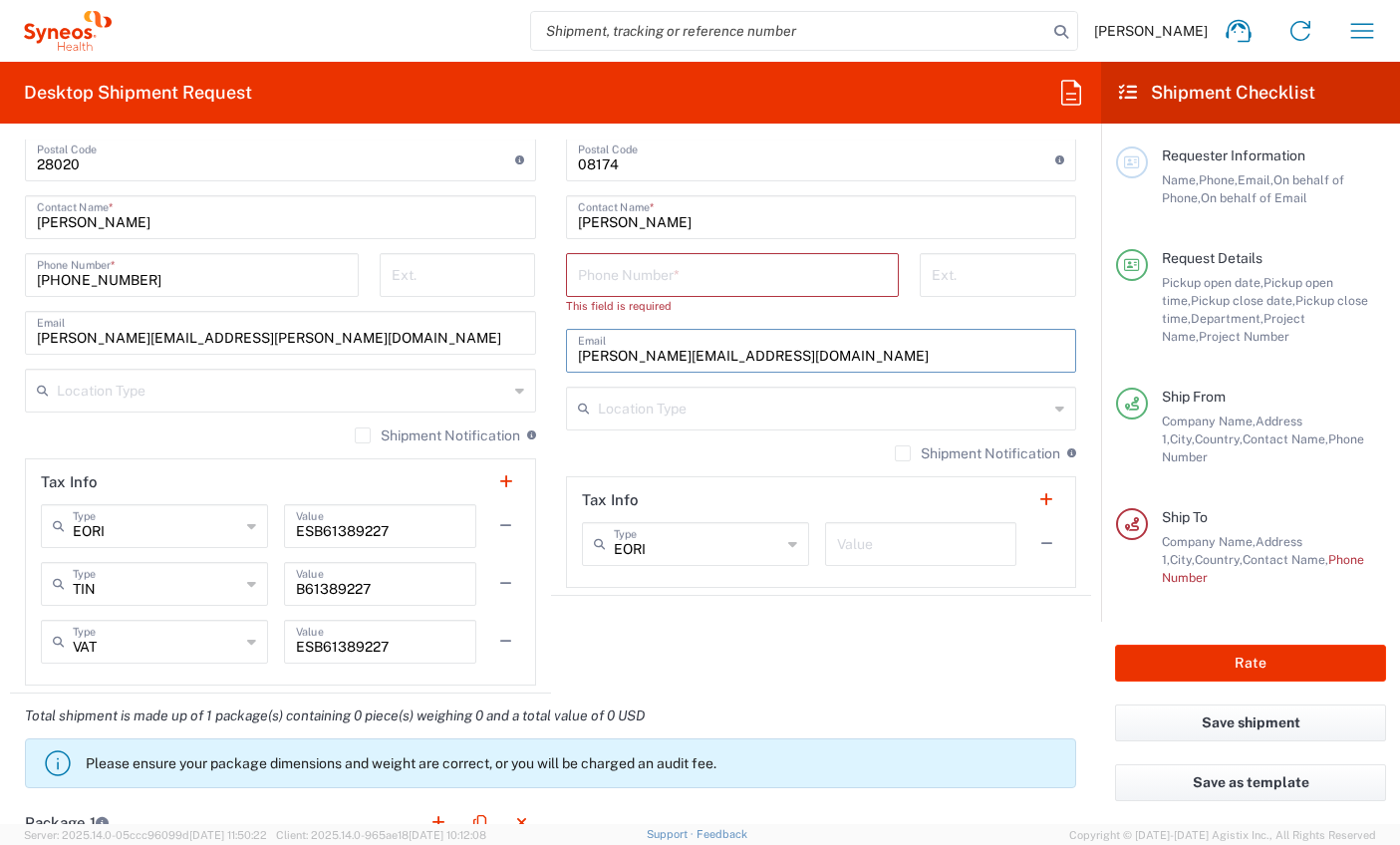 type on "[PERSON_NAME][EMAIL_ADDRESS][DOMAIN_NAME]" 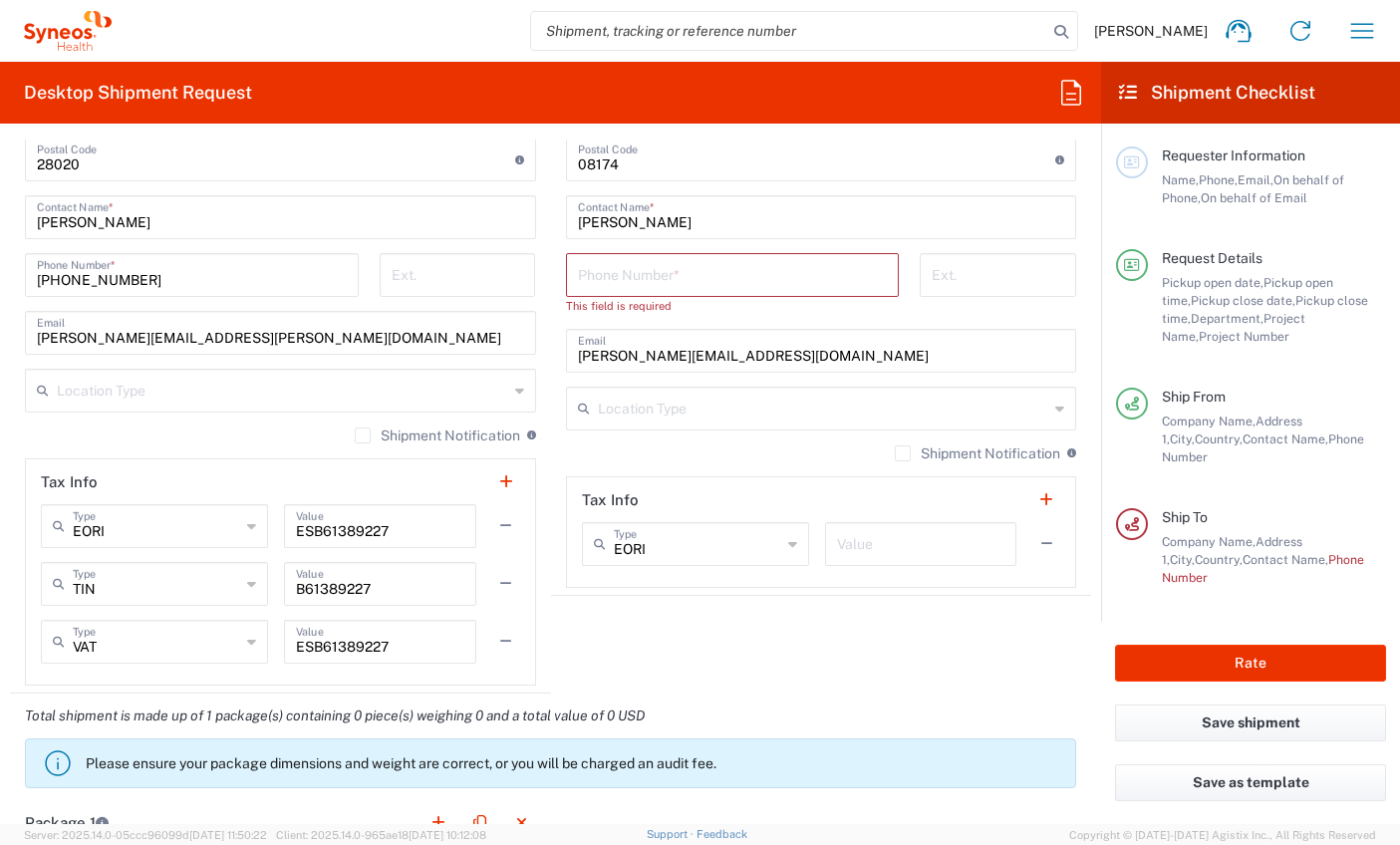 click on "Shipment Notification  If checked, a shipment notification email will be sent to the email address above when shipment is booked with carrier" 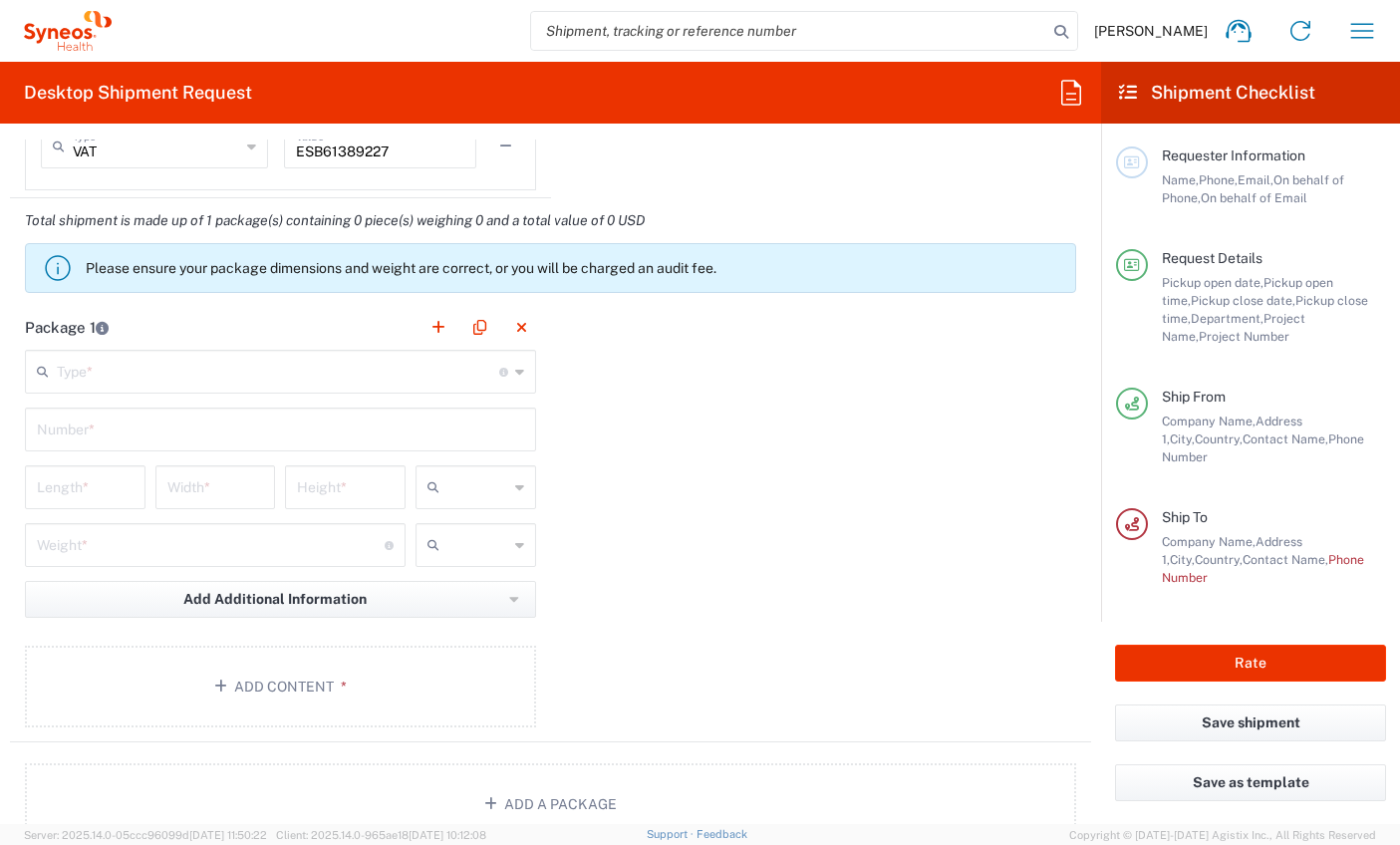 scroll, scrollTop: 1723, scrollLeft: 0, axis: vertical 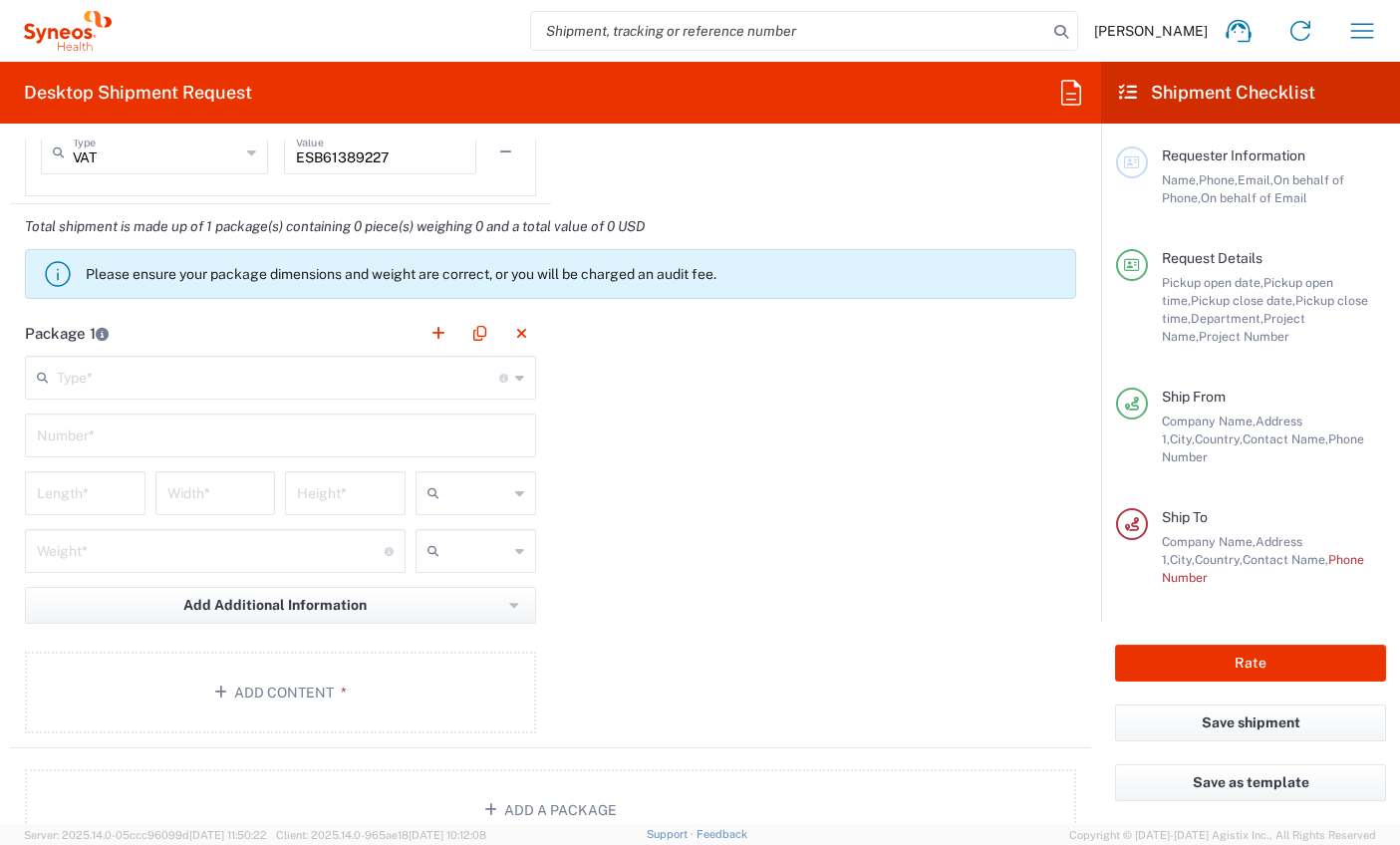 click 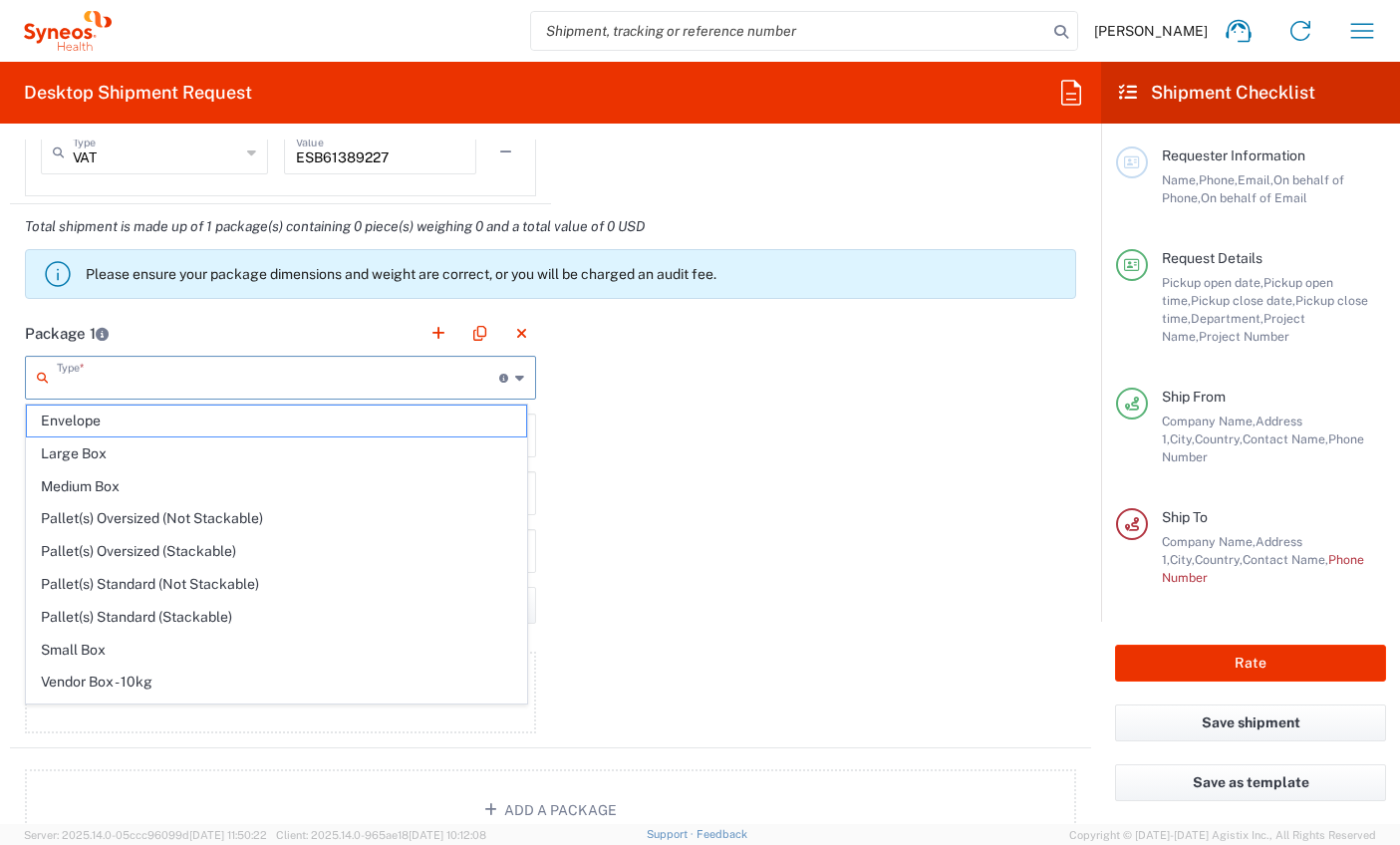 click 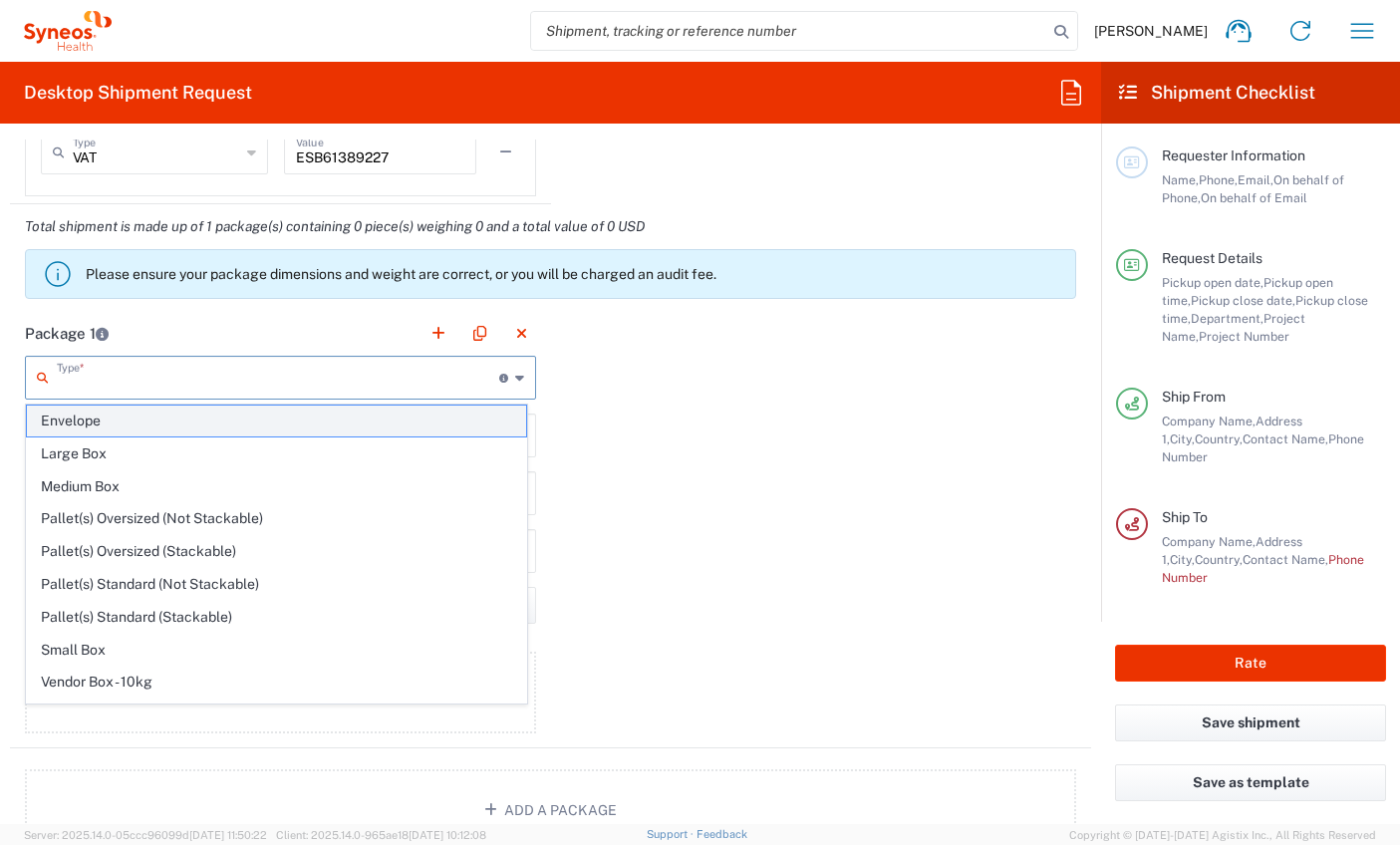 click on "Envelope" 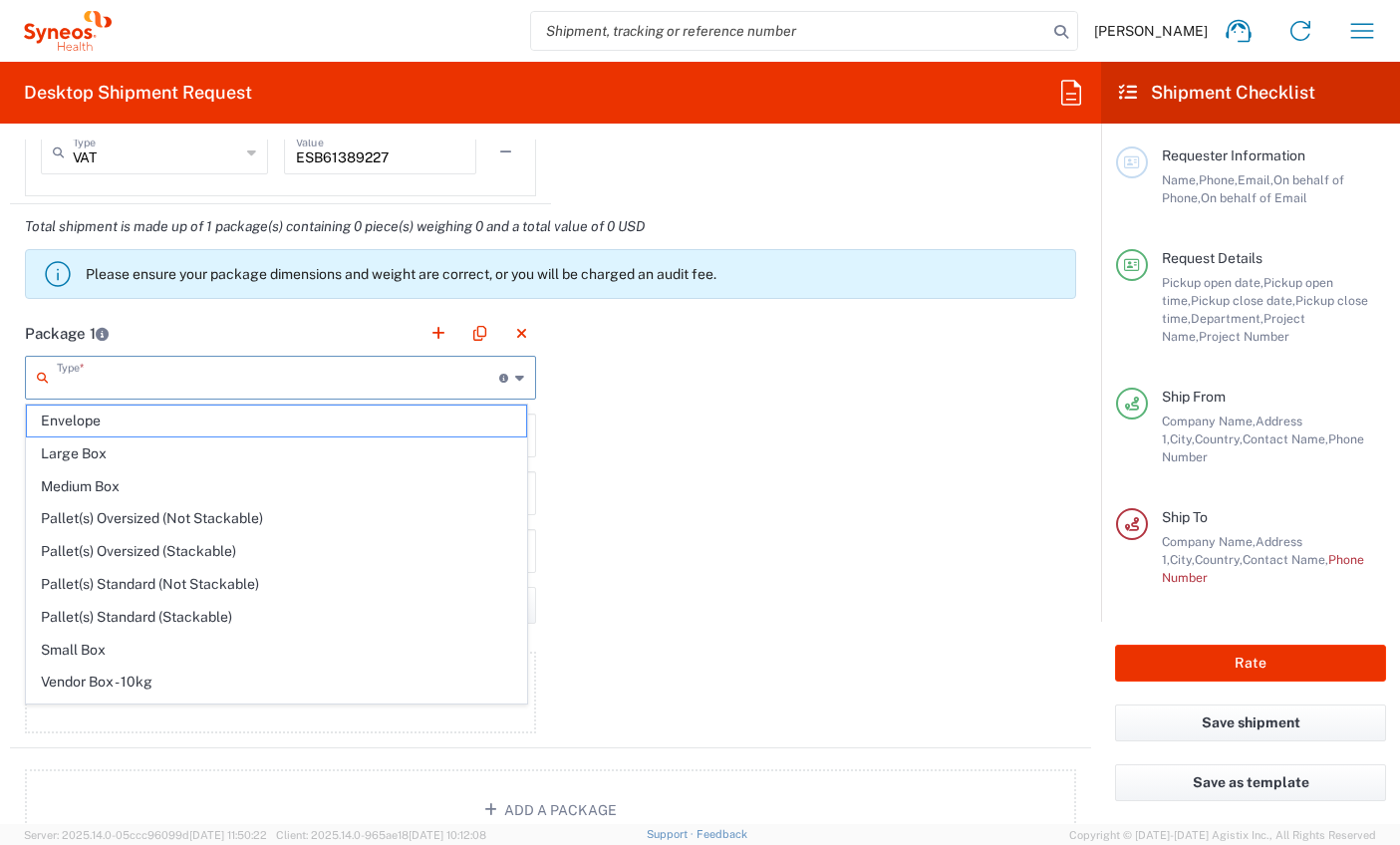 type on "Envelope" 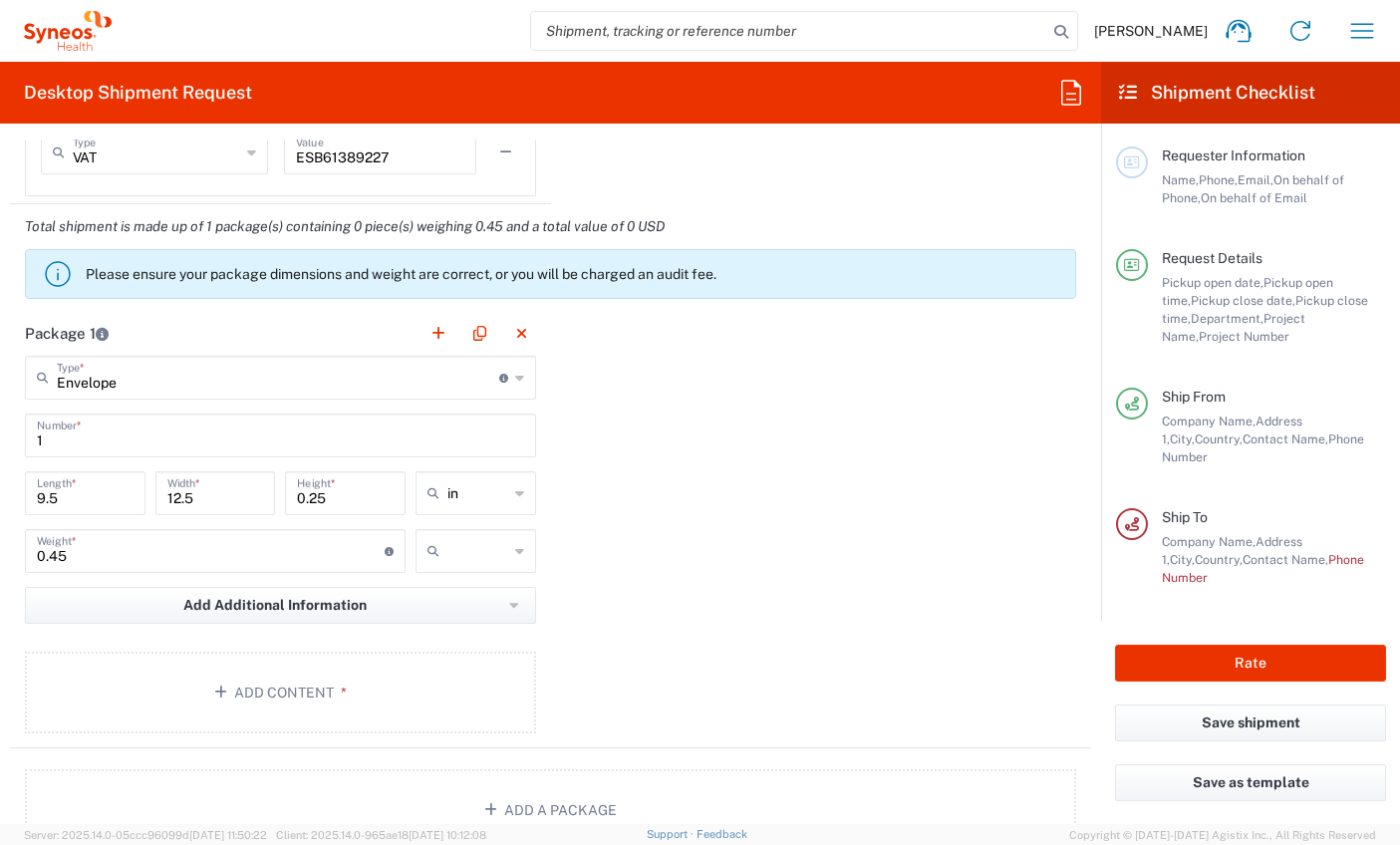 click 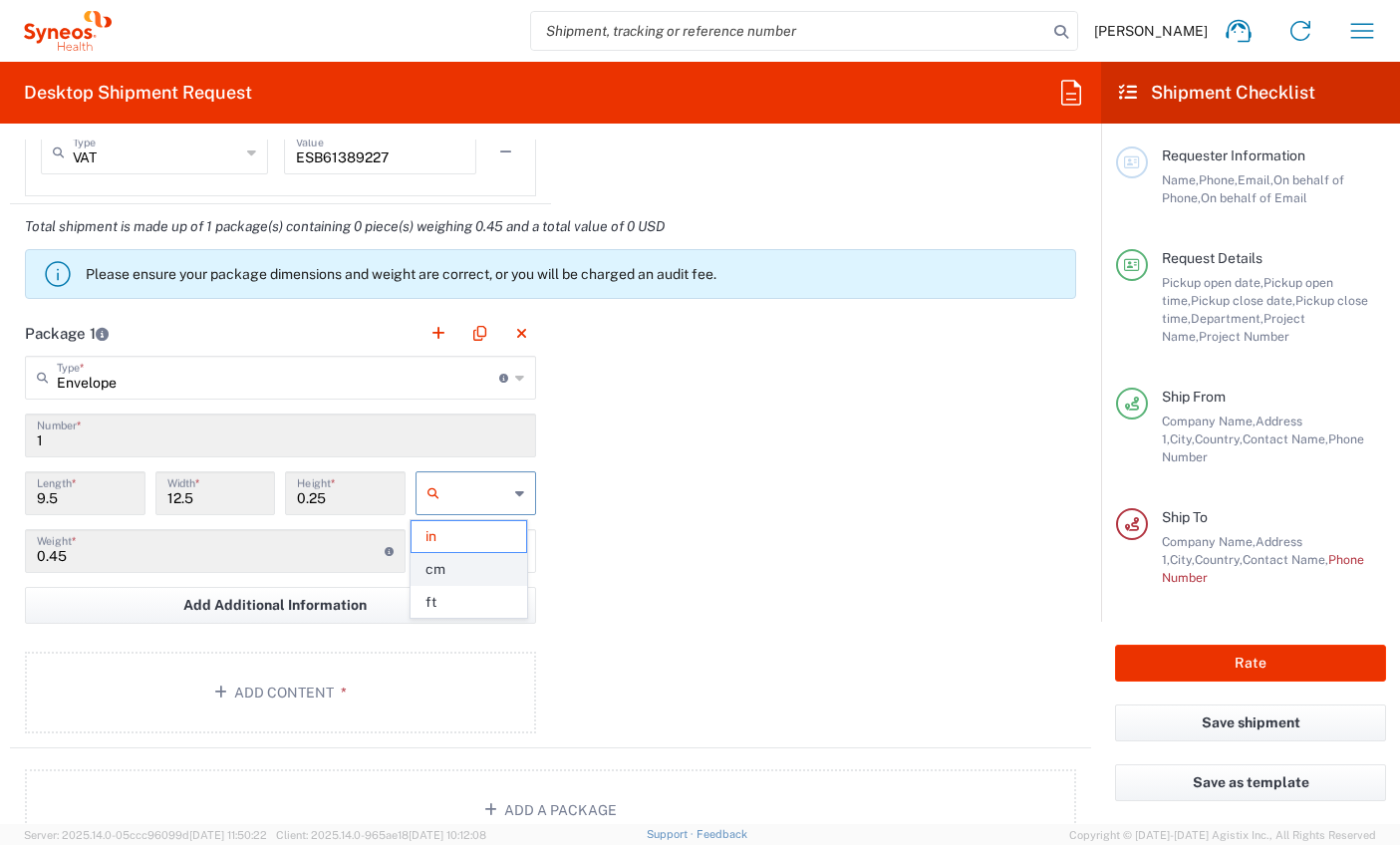 click on "cm" 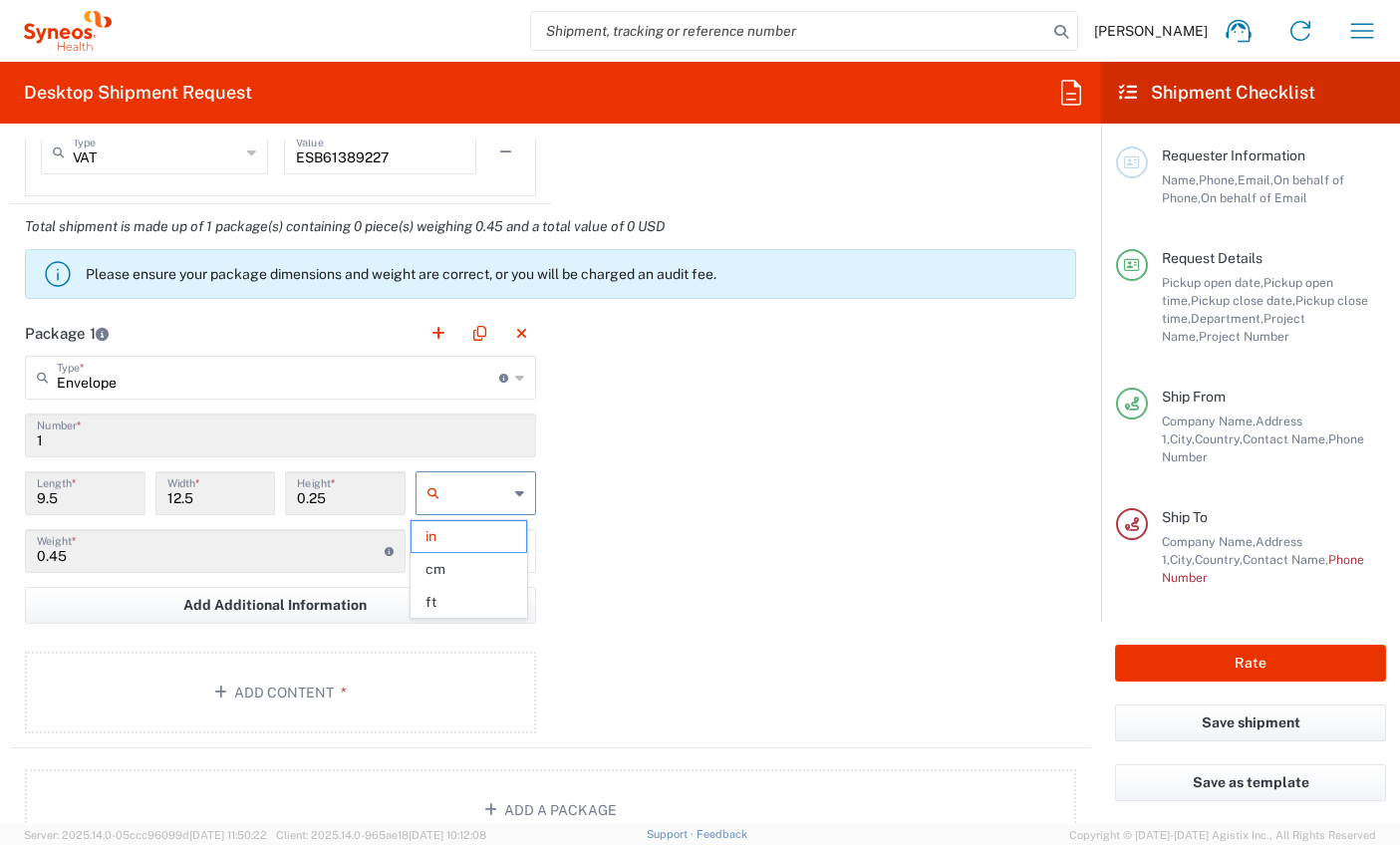 type on "24.13" 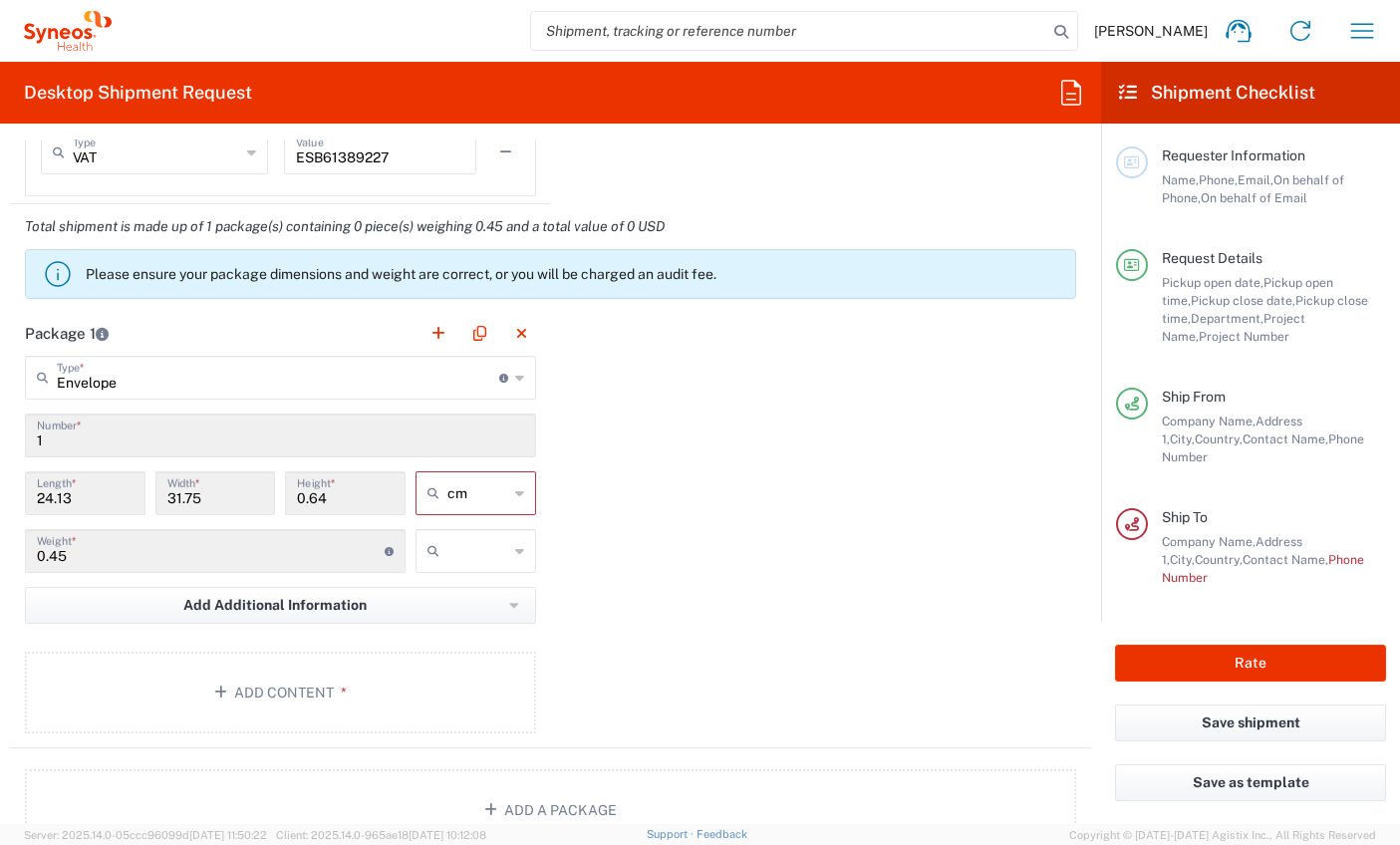 click 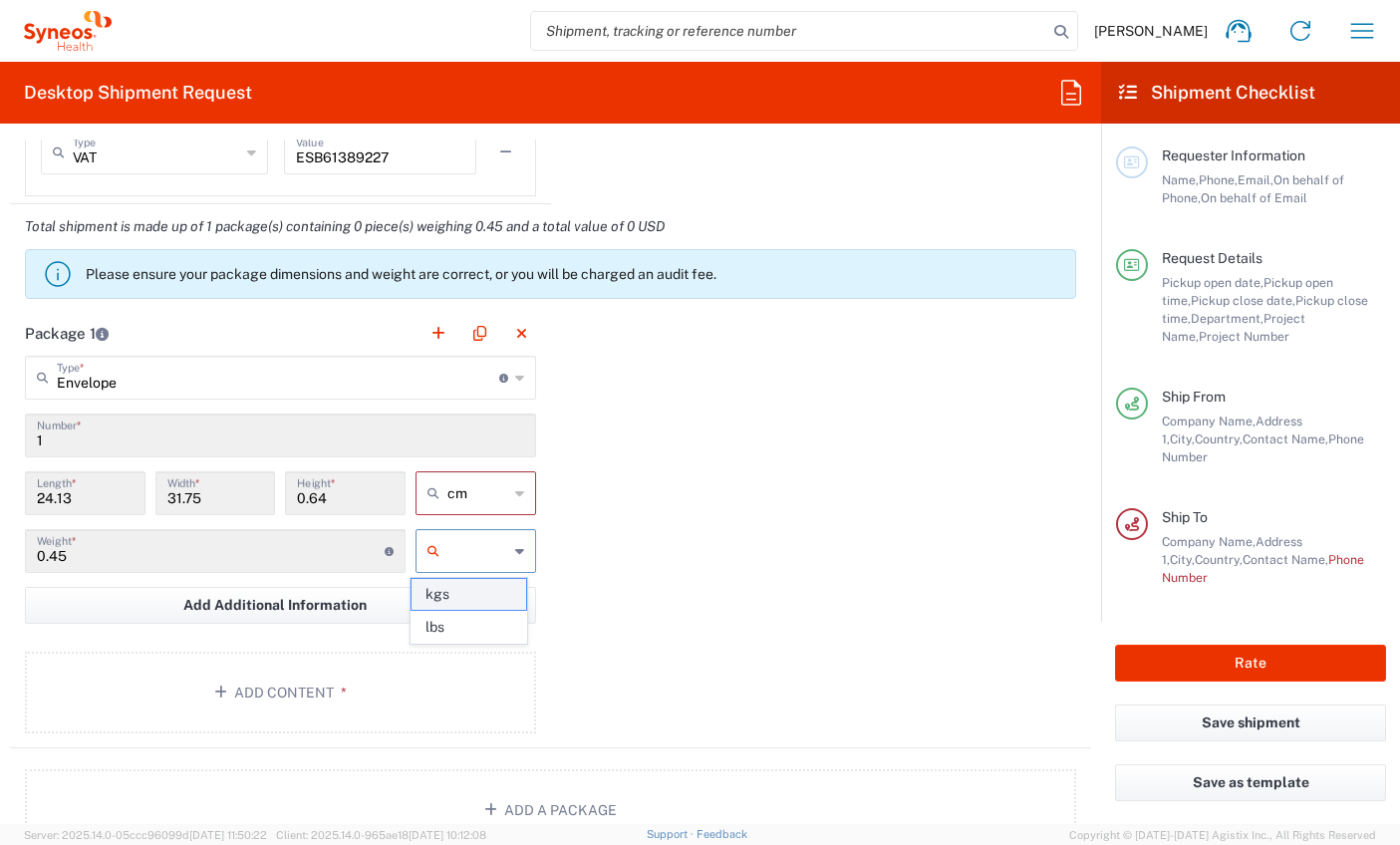 click on "kgs" 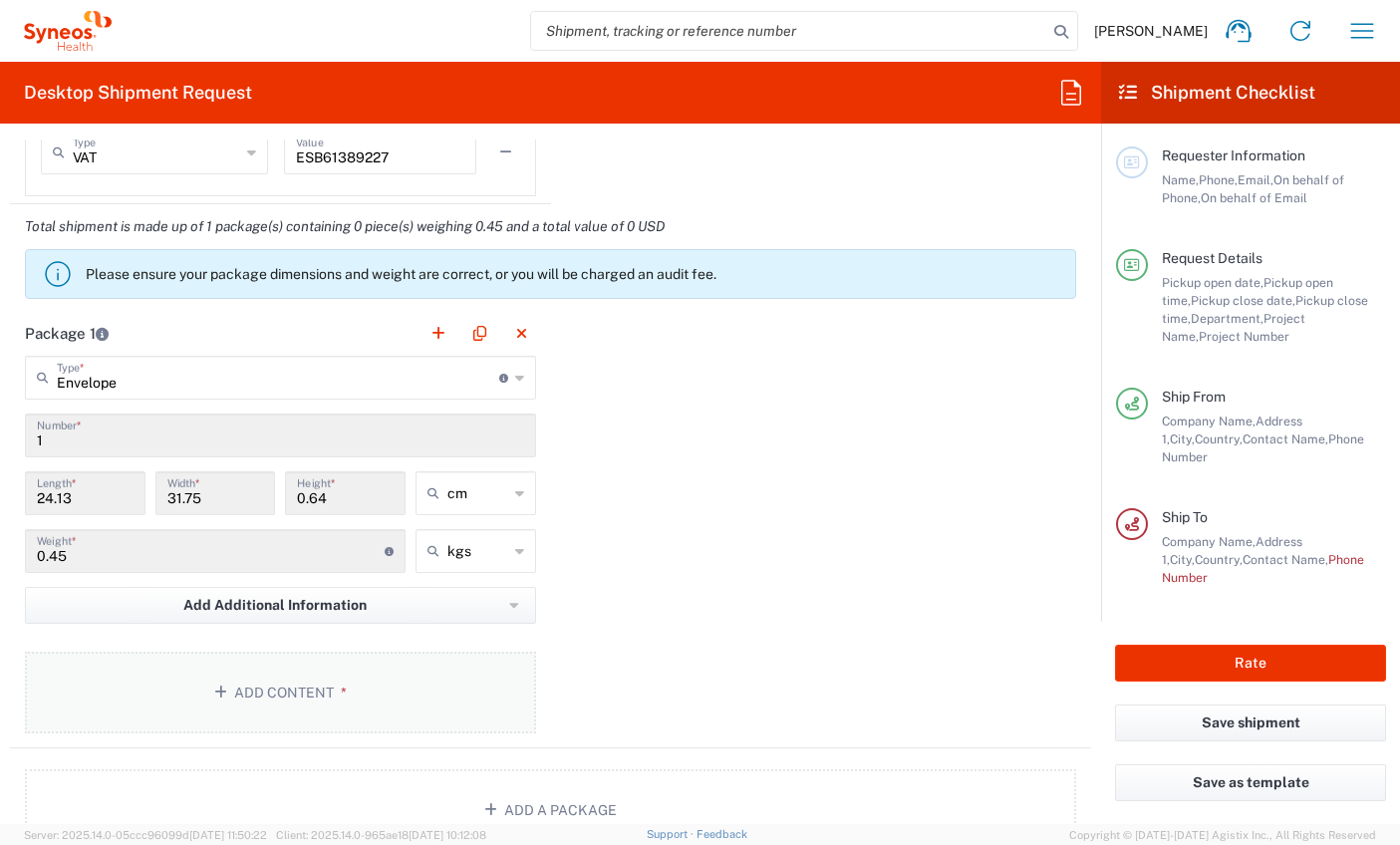click on "Add Content *" 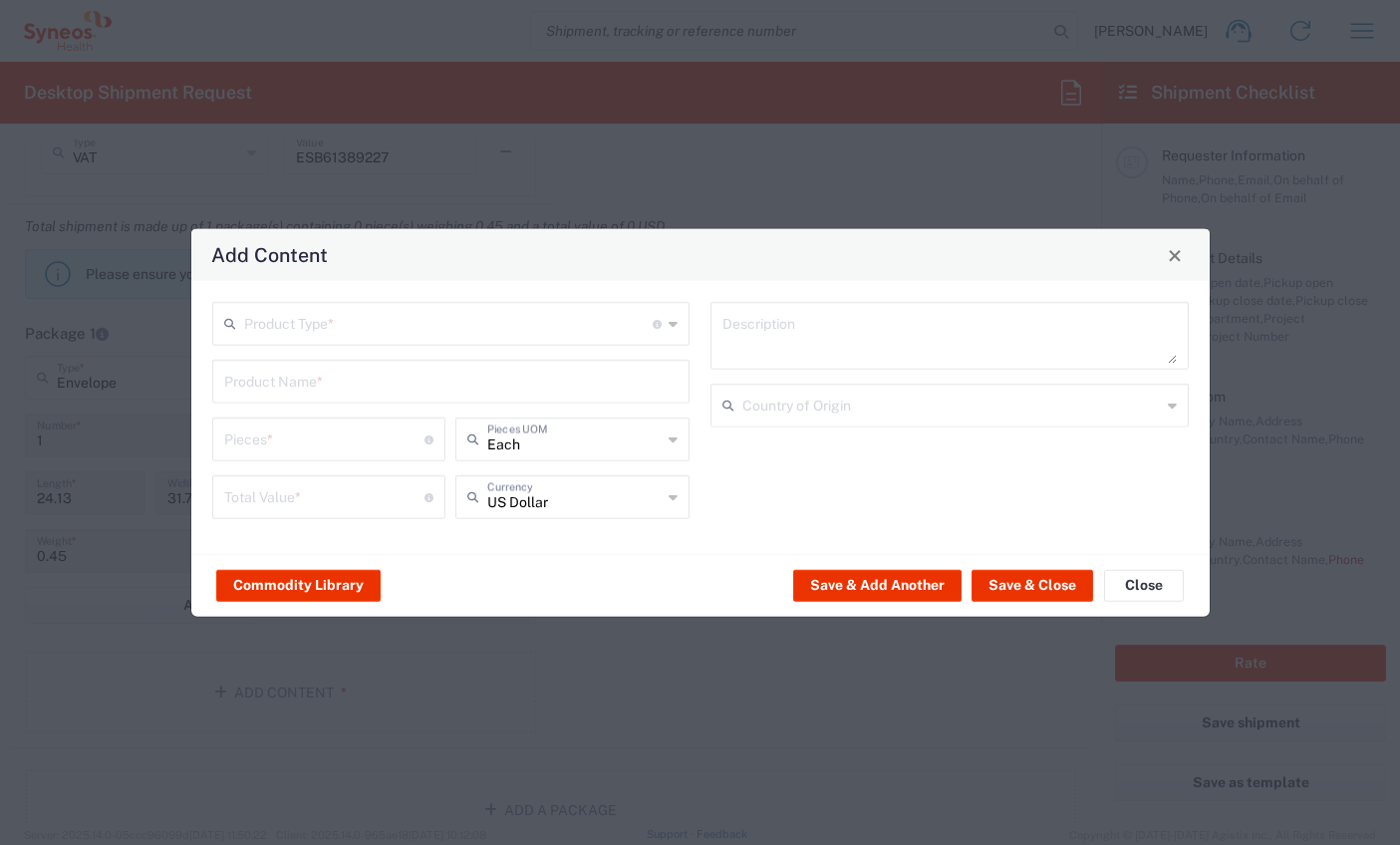 click at bounding box center (448, 322) 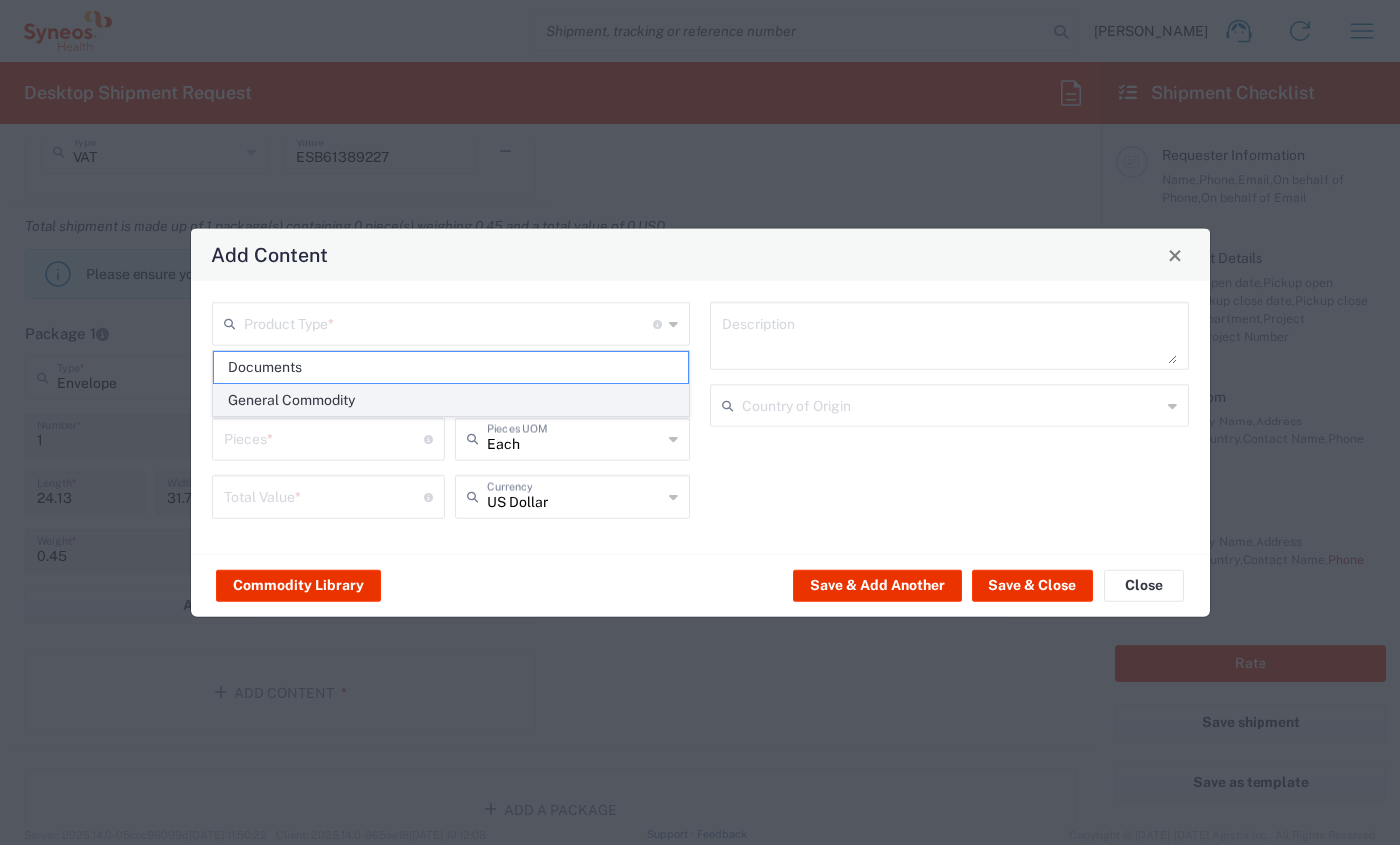 click on "General Commodity" 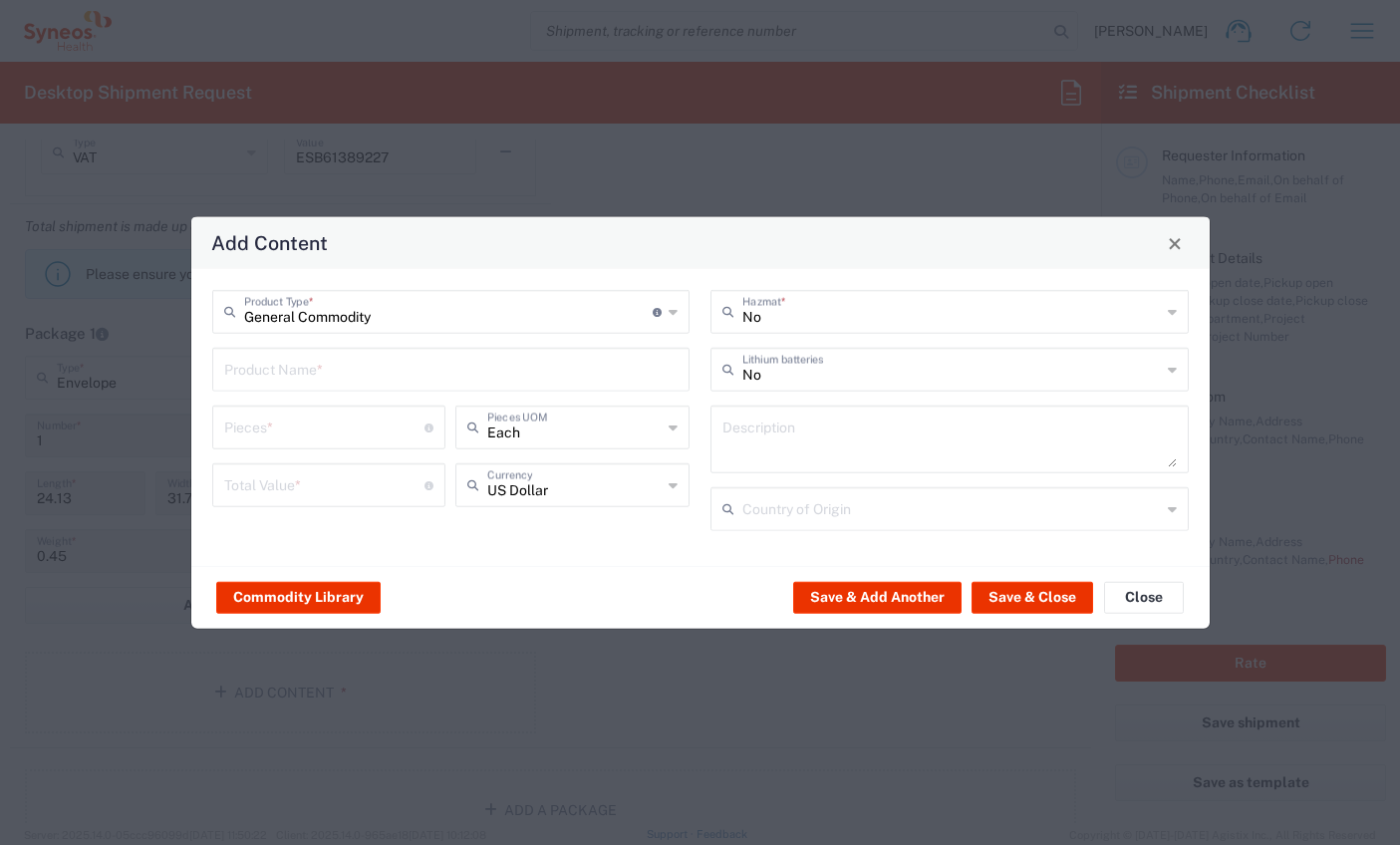 click at bounding box center (451, 368) 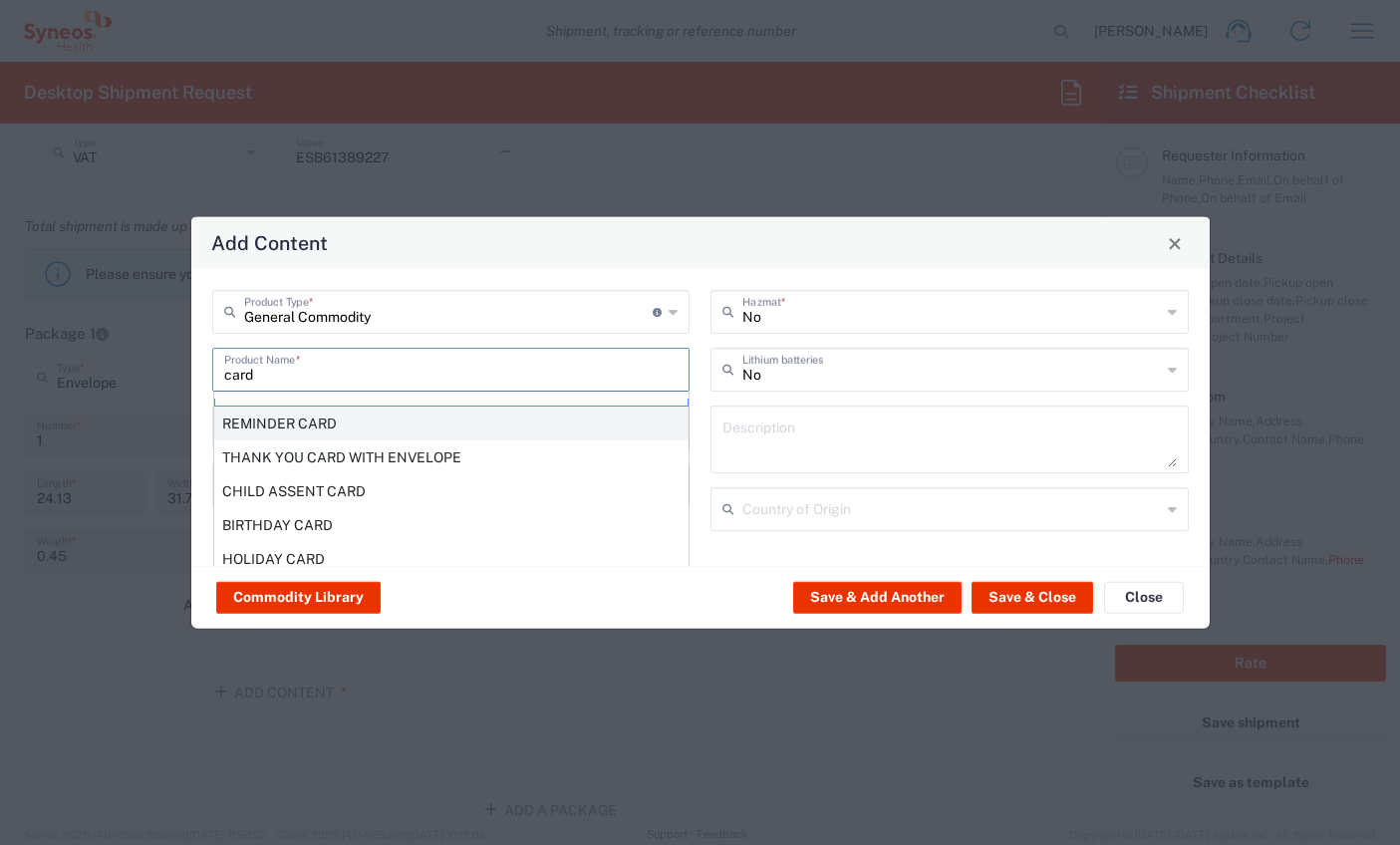 scroll, scrollTop: 0, scrollLeft: 0, axis: both 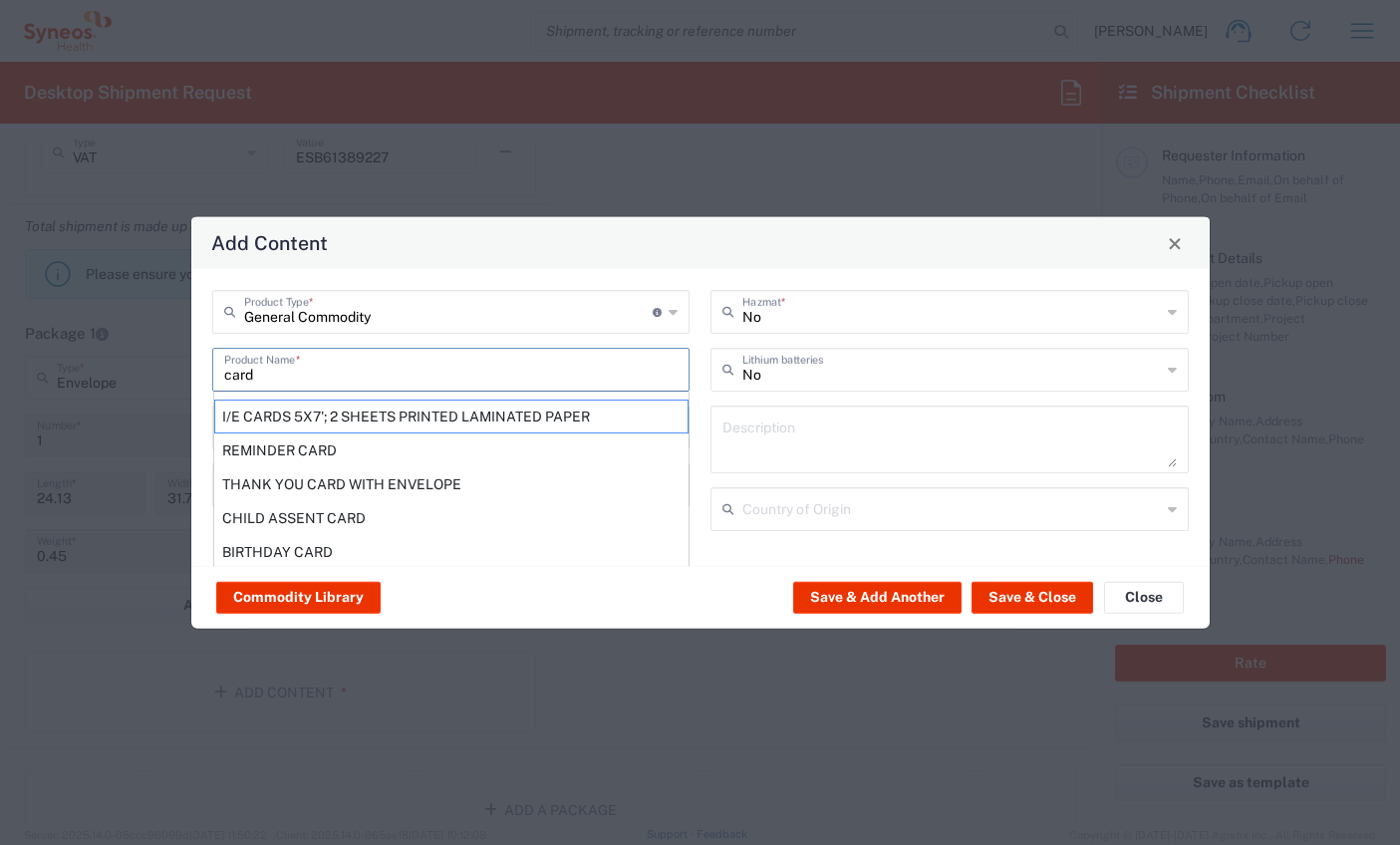 drag, startPoint x: 313, startPoint y: 374, endPoint x: 137, endPoint y: 369, distance: 176.071 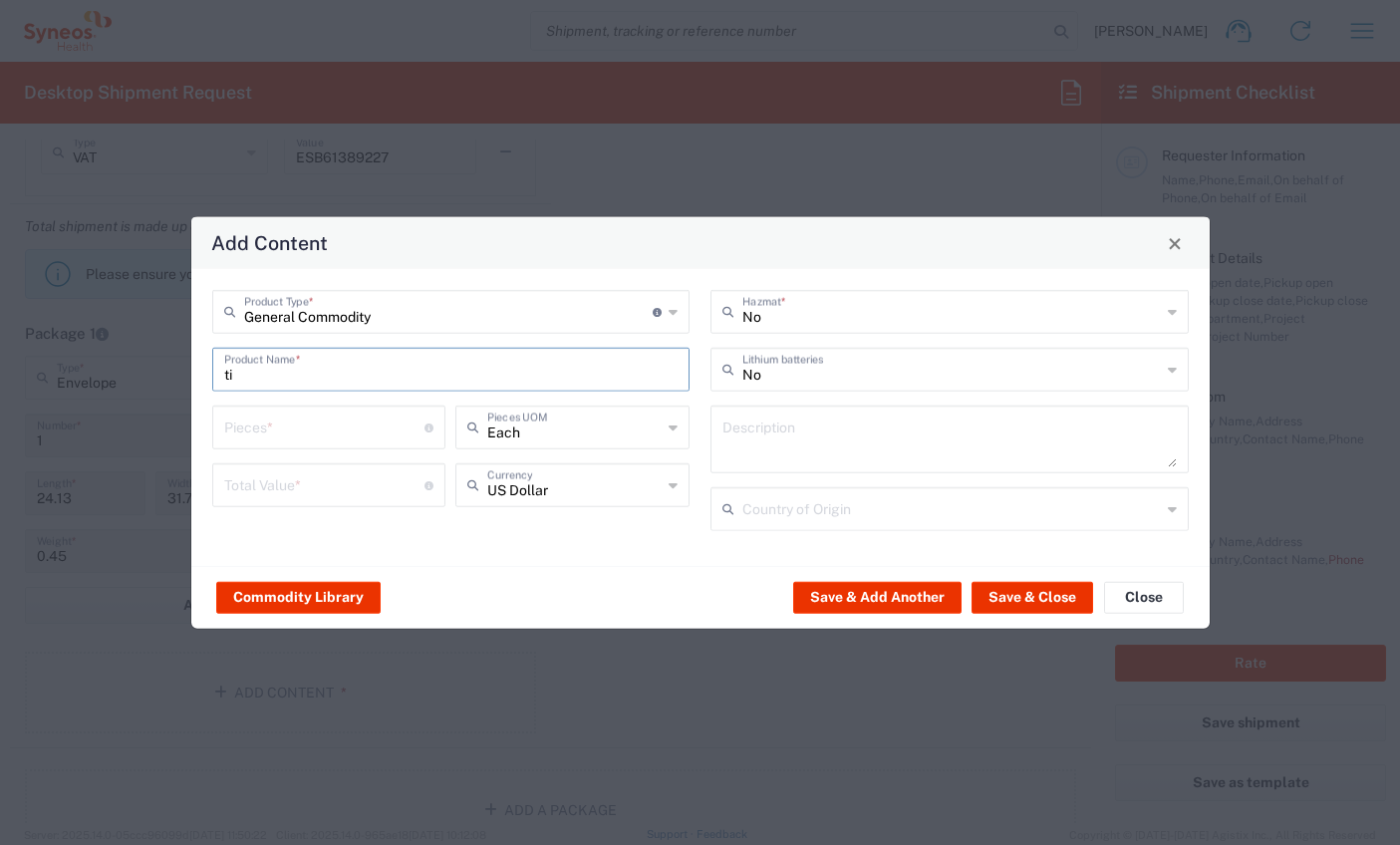 type on "t" 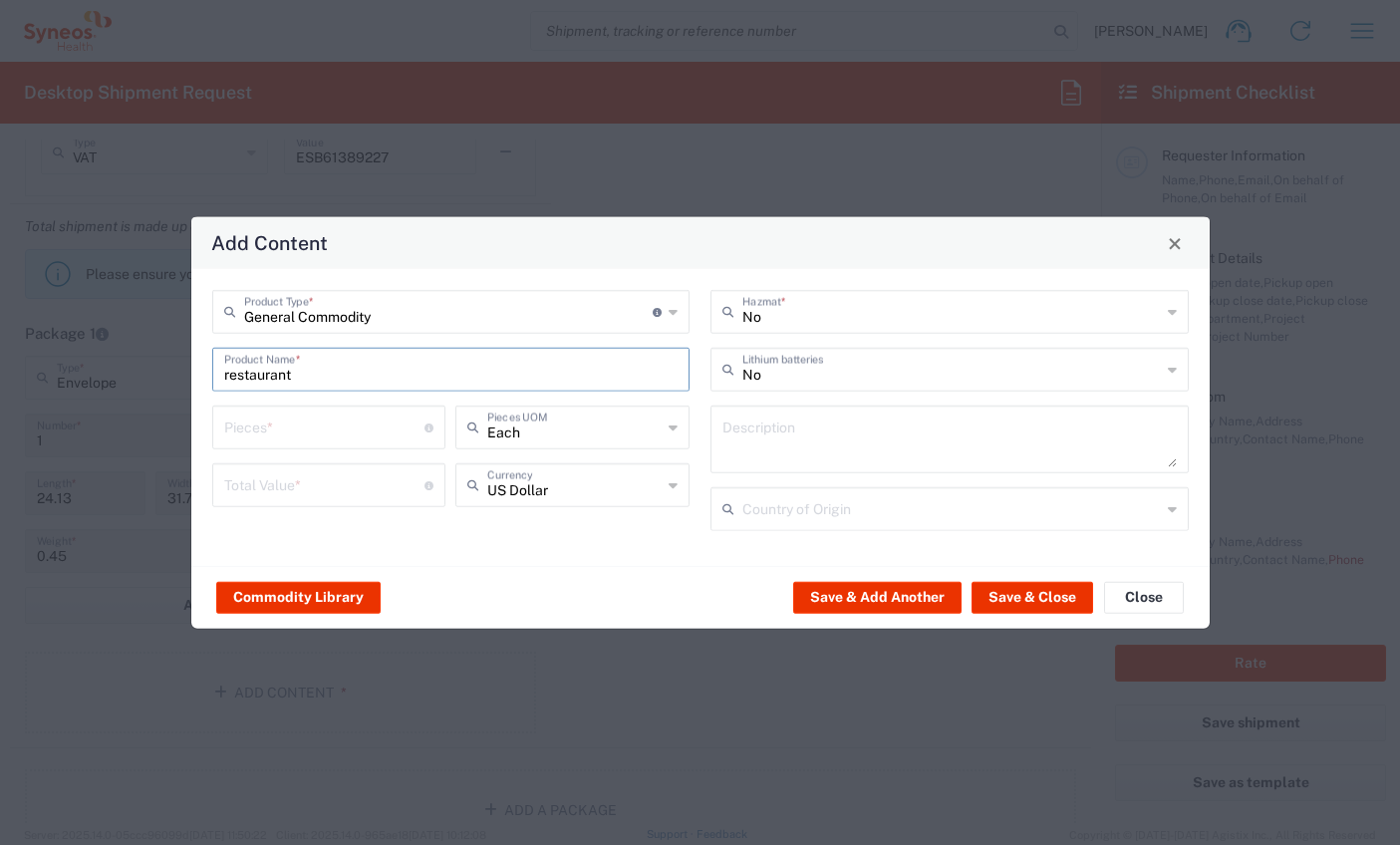 drag, startPoint x: 215, startPoint y: 382, endPoint x: 247, endPoint y: 377, distance: 32.38827 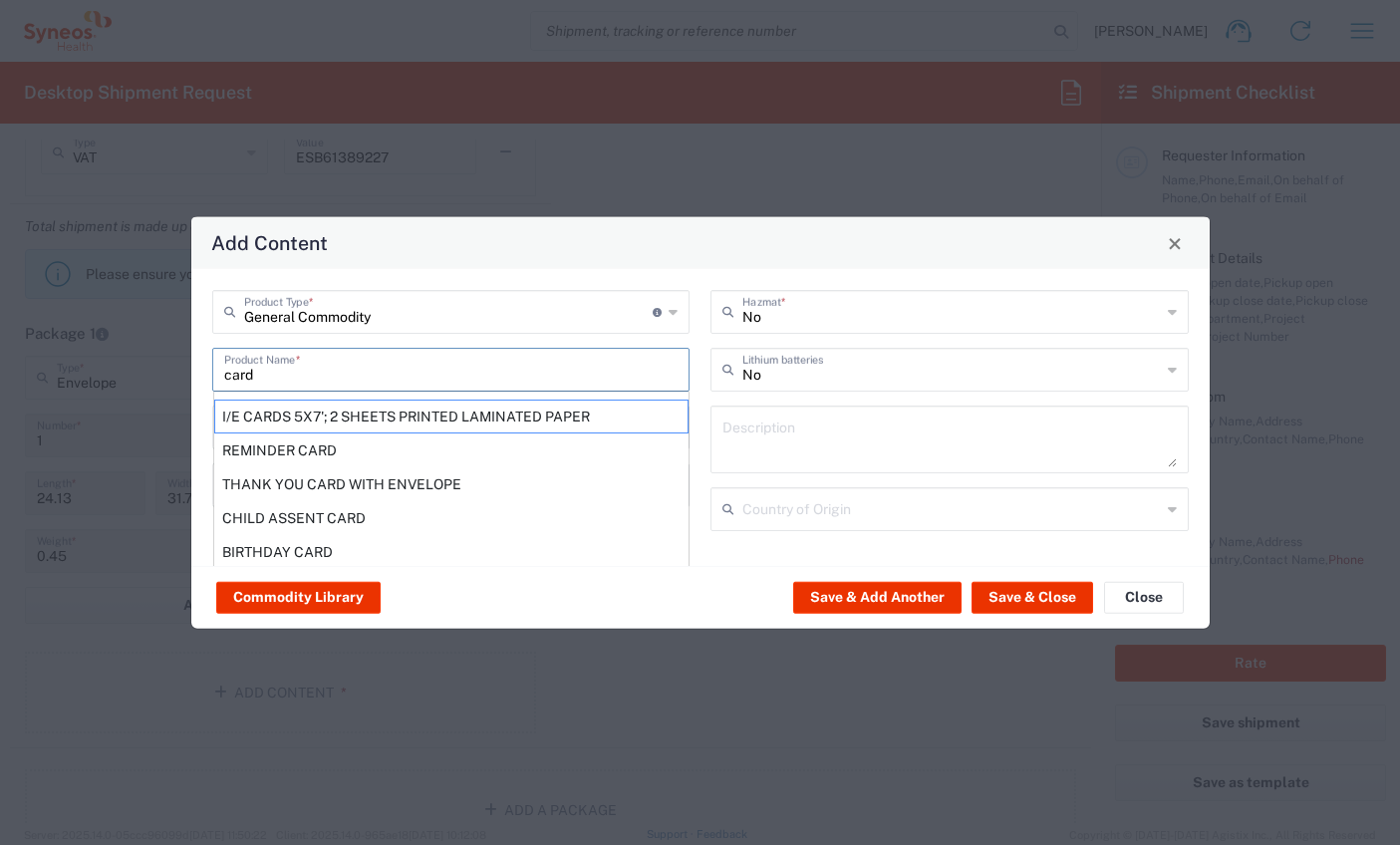 scroll, scrollTop: 3, scrollLeft: 0, axis: vertical 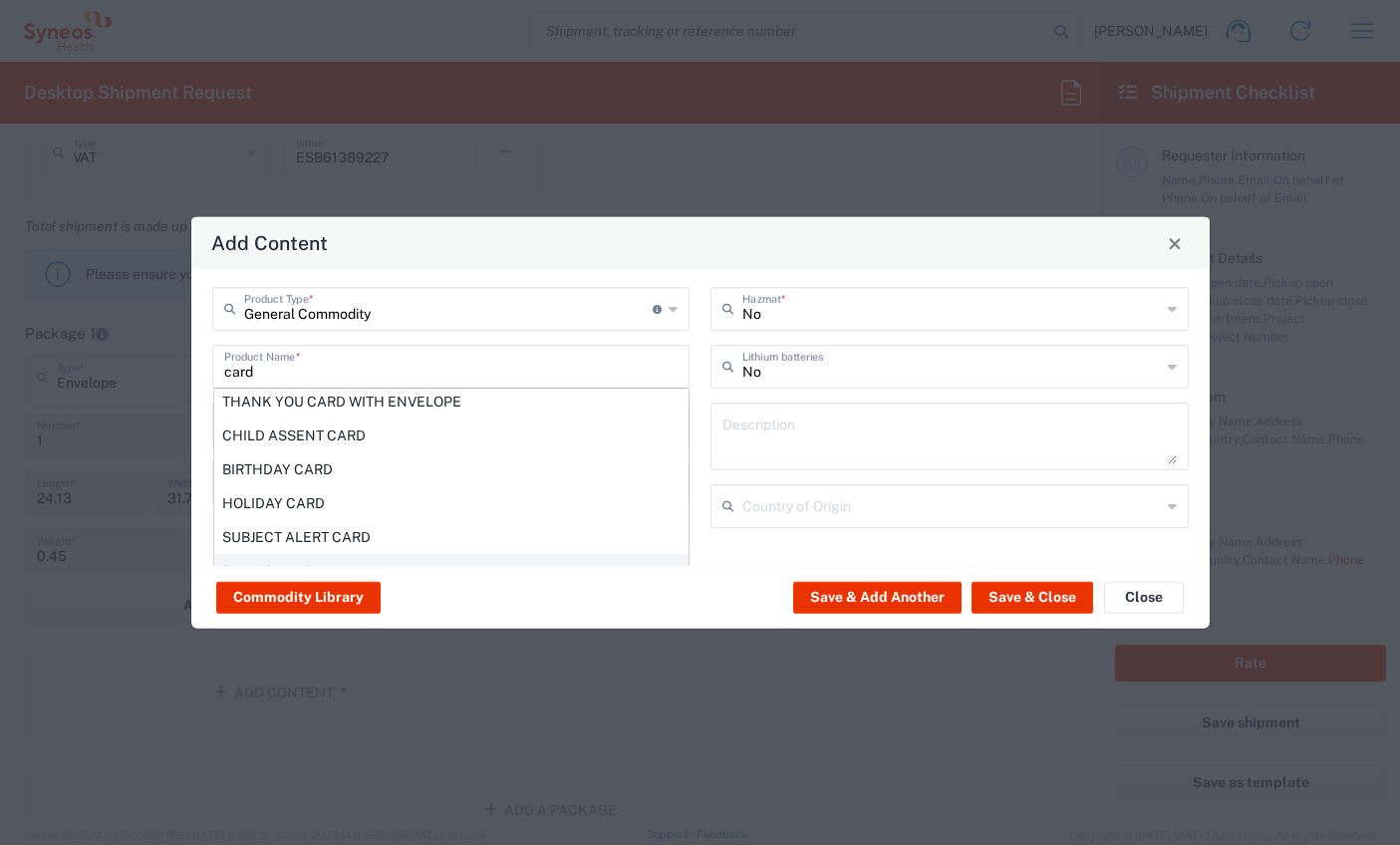 click on "SUBJECT ID CARD" at bounding box center [451, 571] 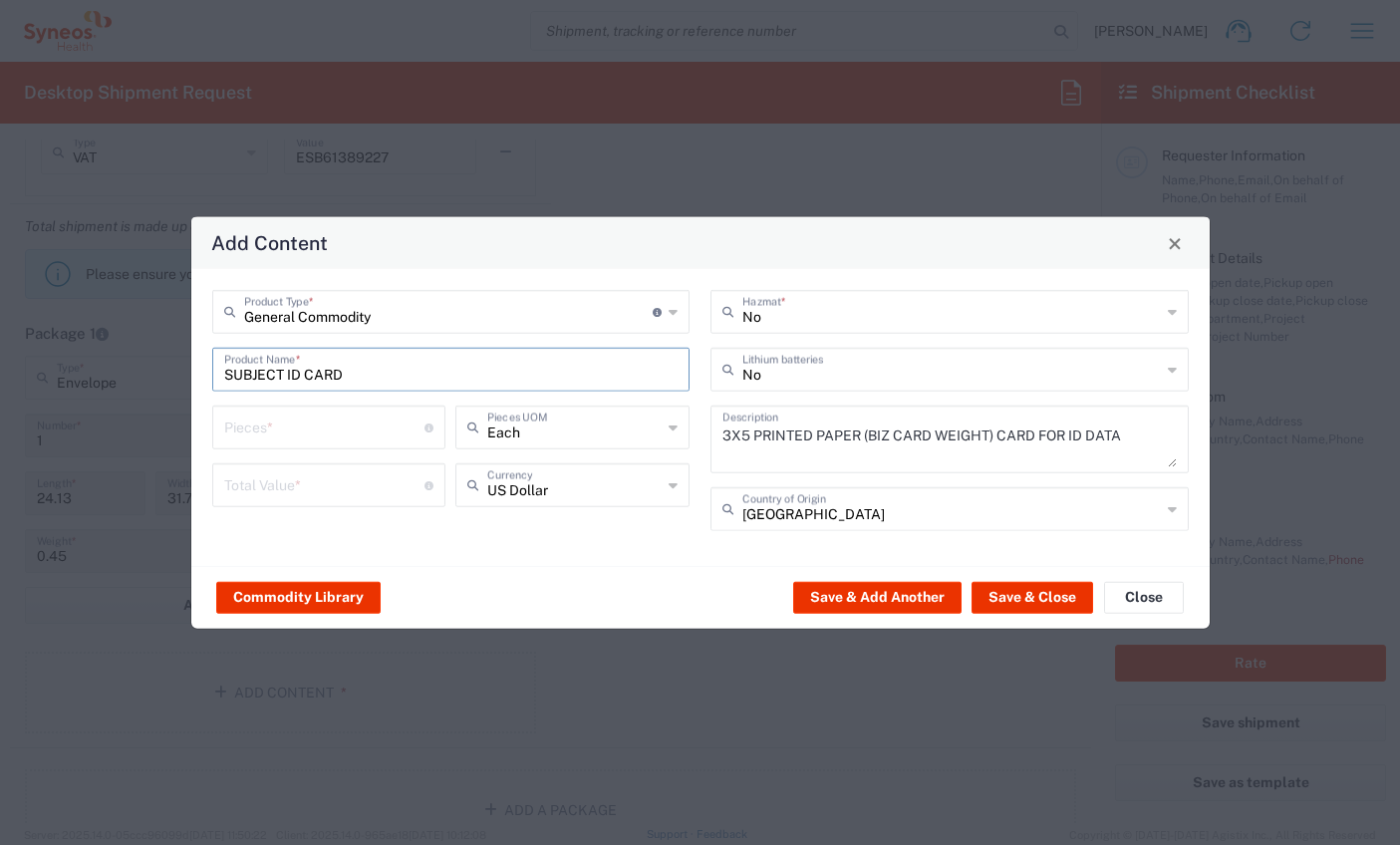 scroll, scrollTop: 0, scrollLeft: 0, axis: both 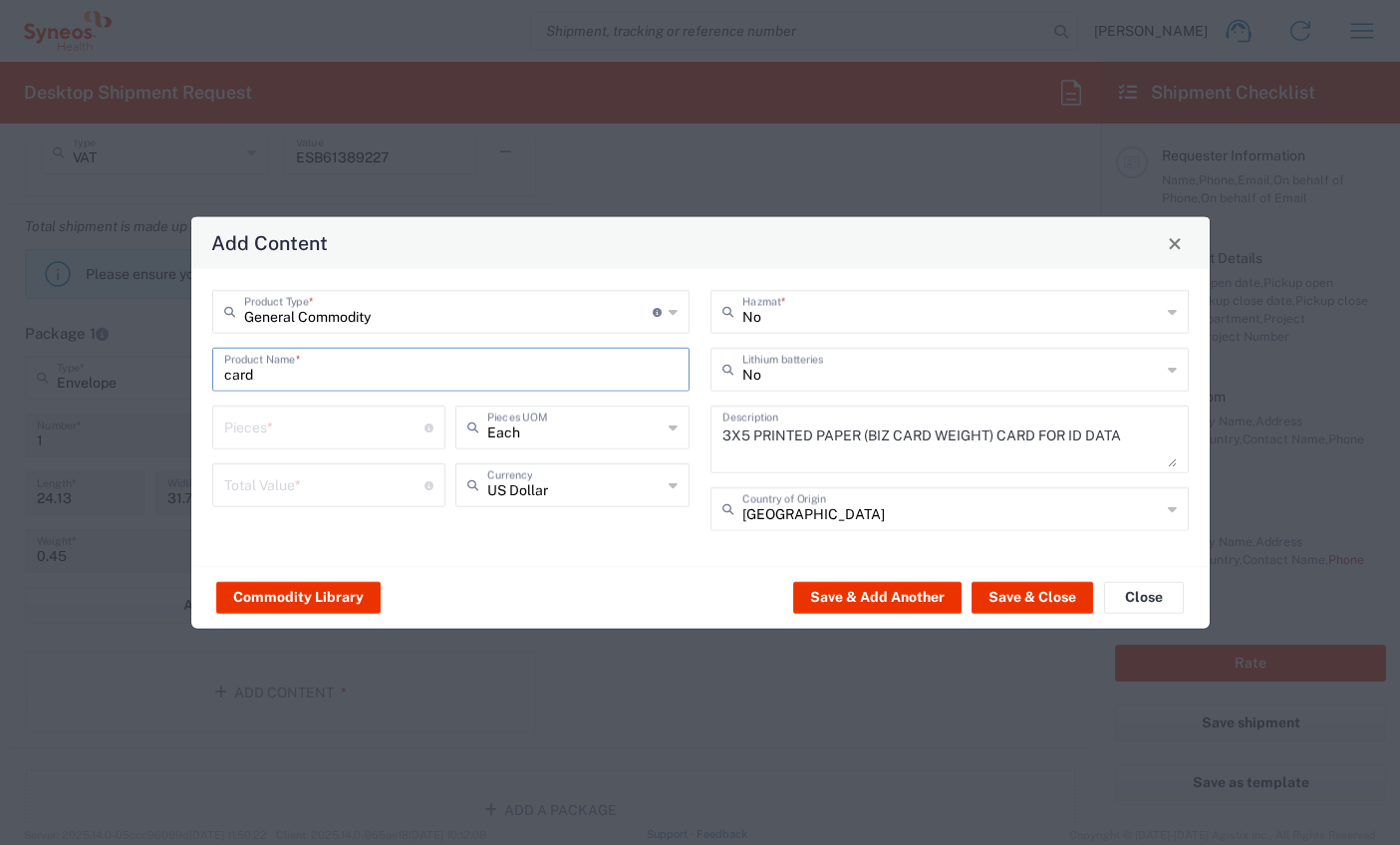 click on "card" at bounding box center (451, 368) 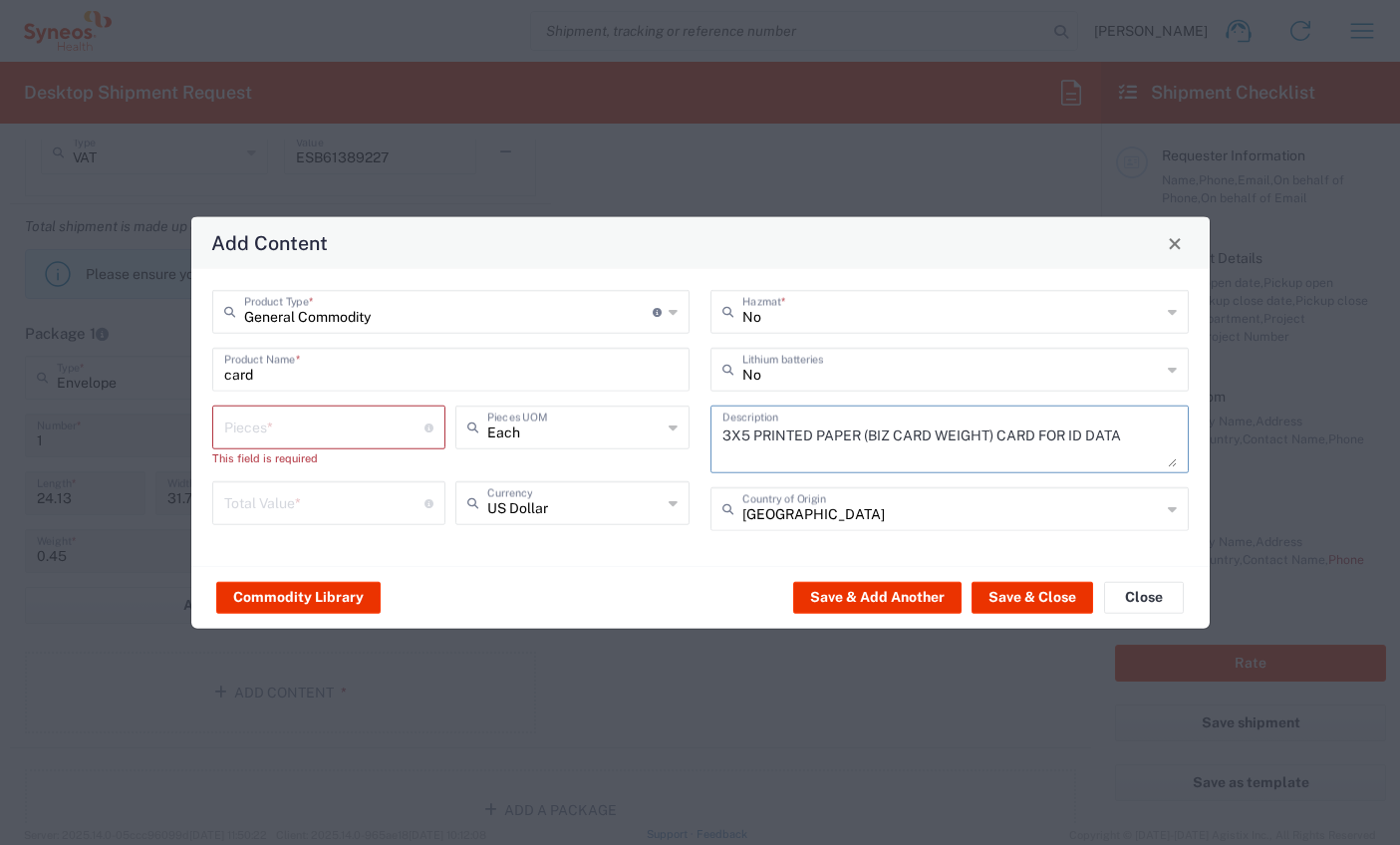 drag, startPoint x: 879, startPoint y: 454, endPoint x: 1194, endPoint y: 438, distance: 315.40609 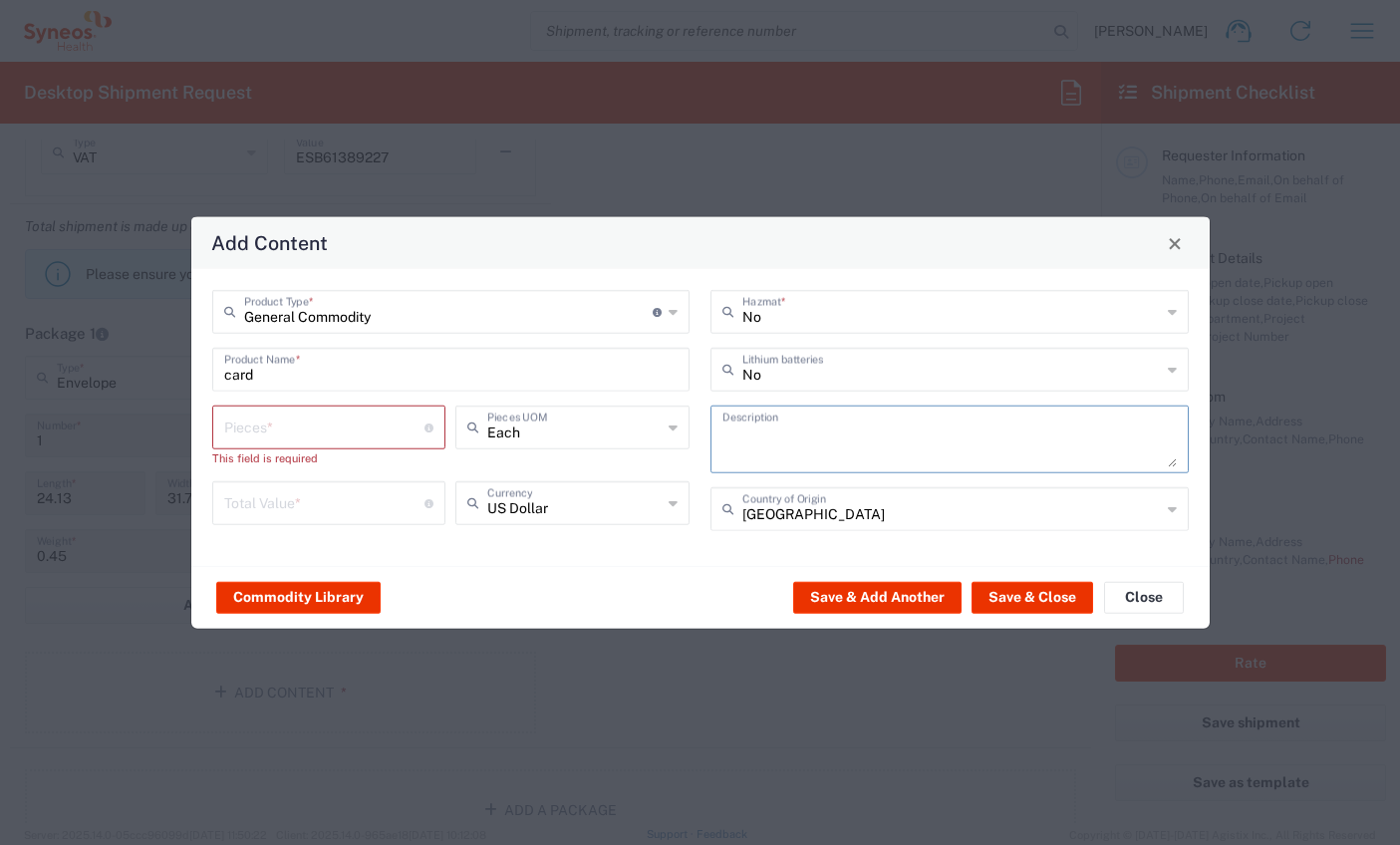 type 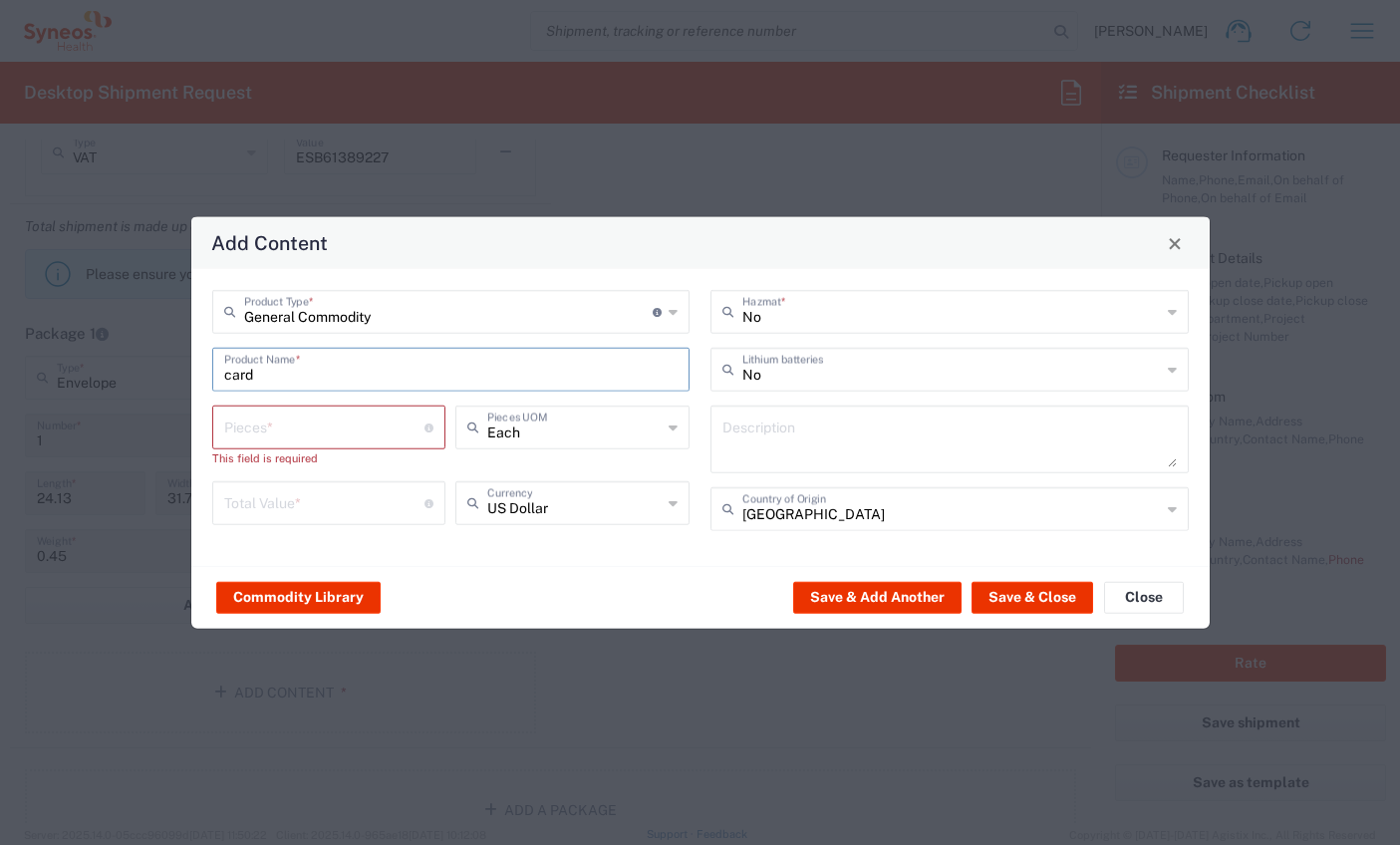 click on "card" at bounding box center [451, 368] 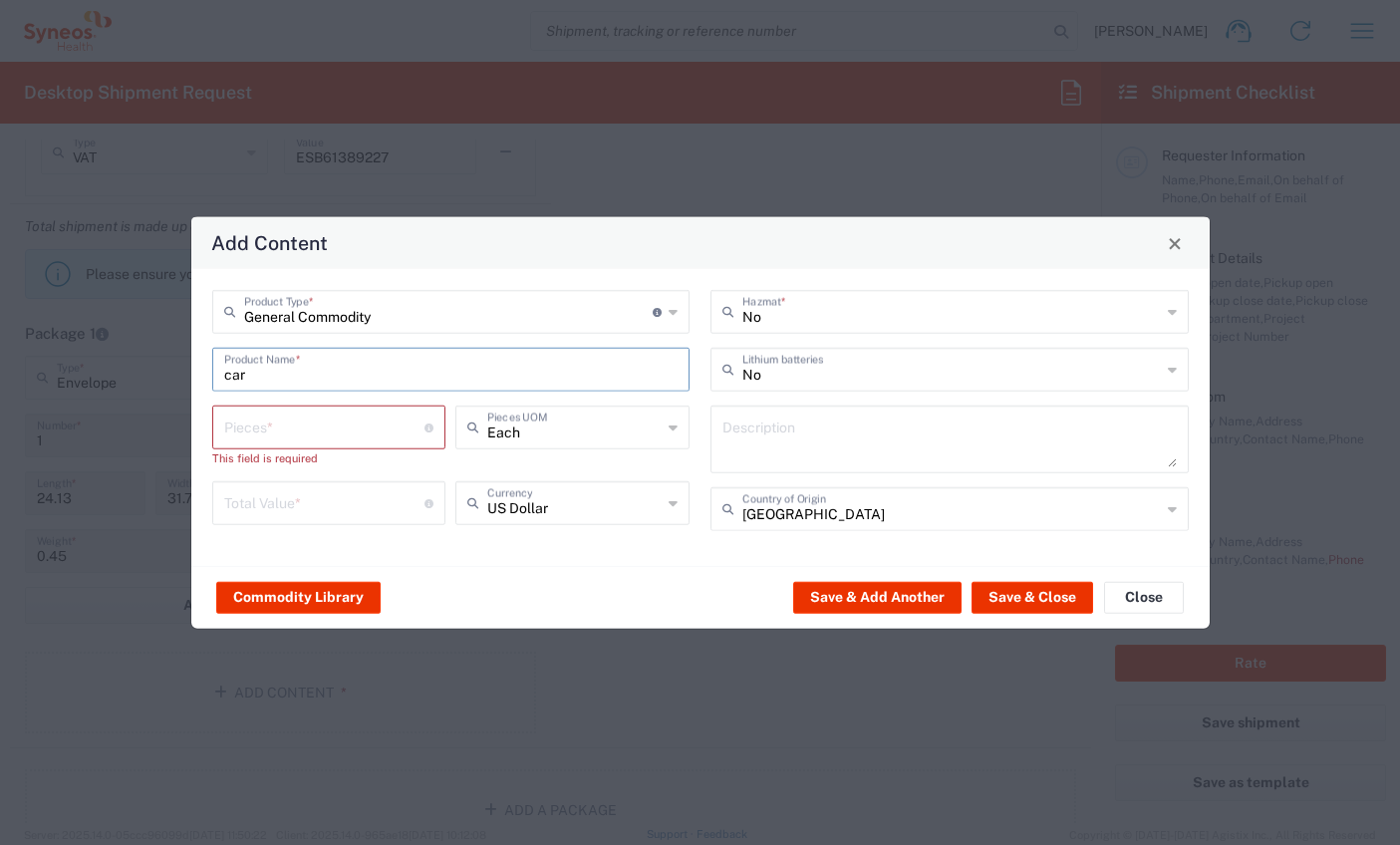 type on "card" 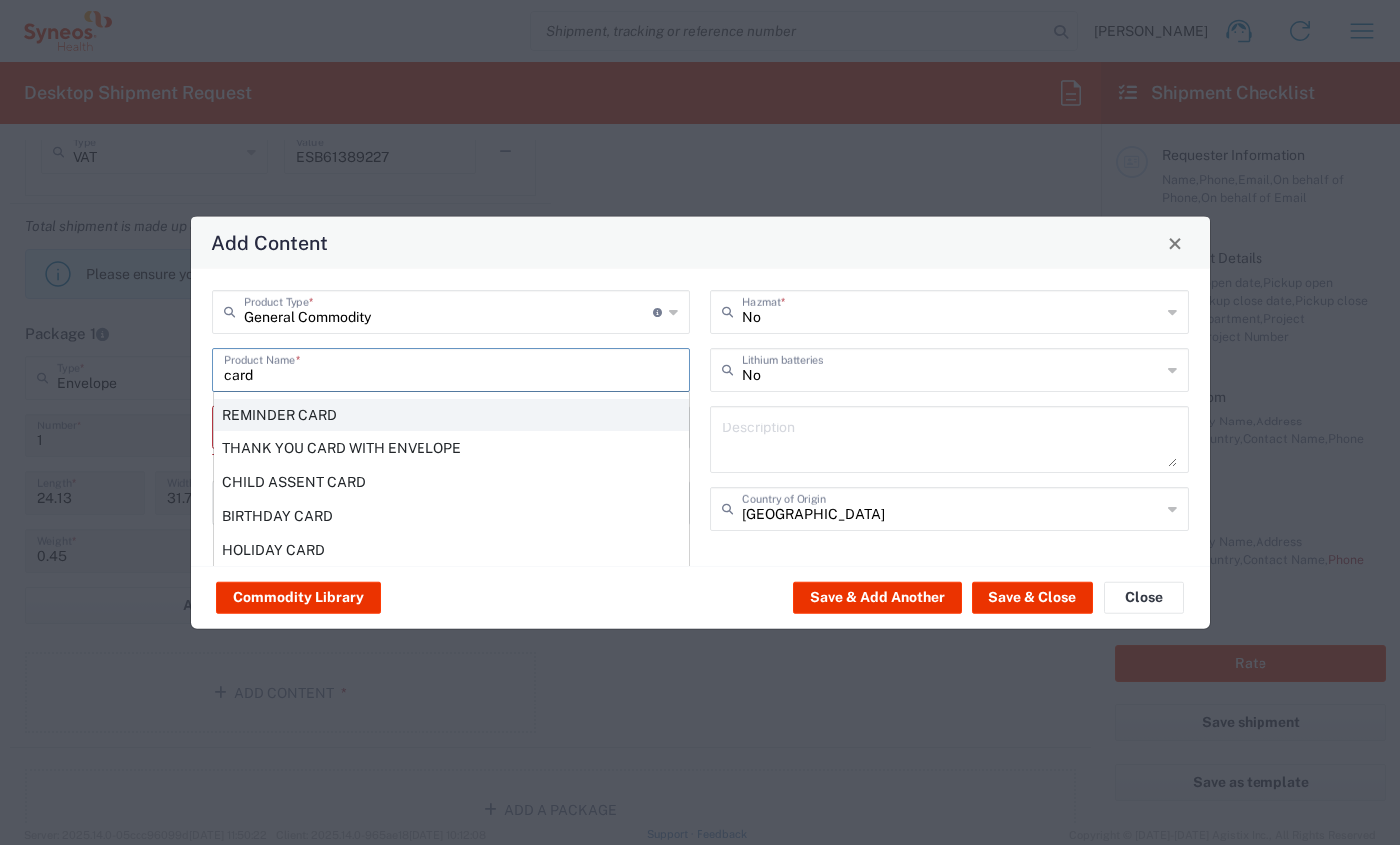 scroll, scrollTop: 80, scrollLeft: 0, axis: vertical 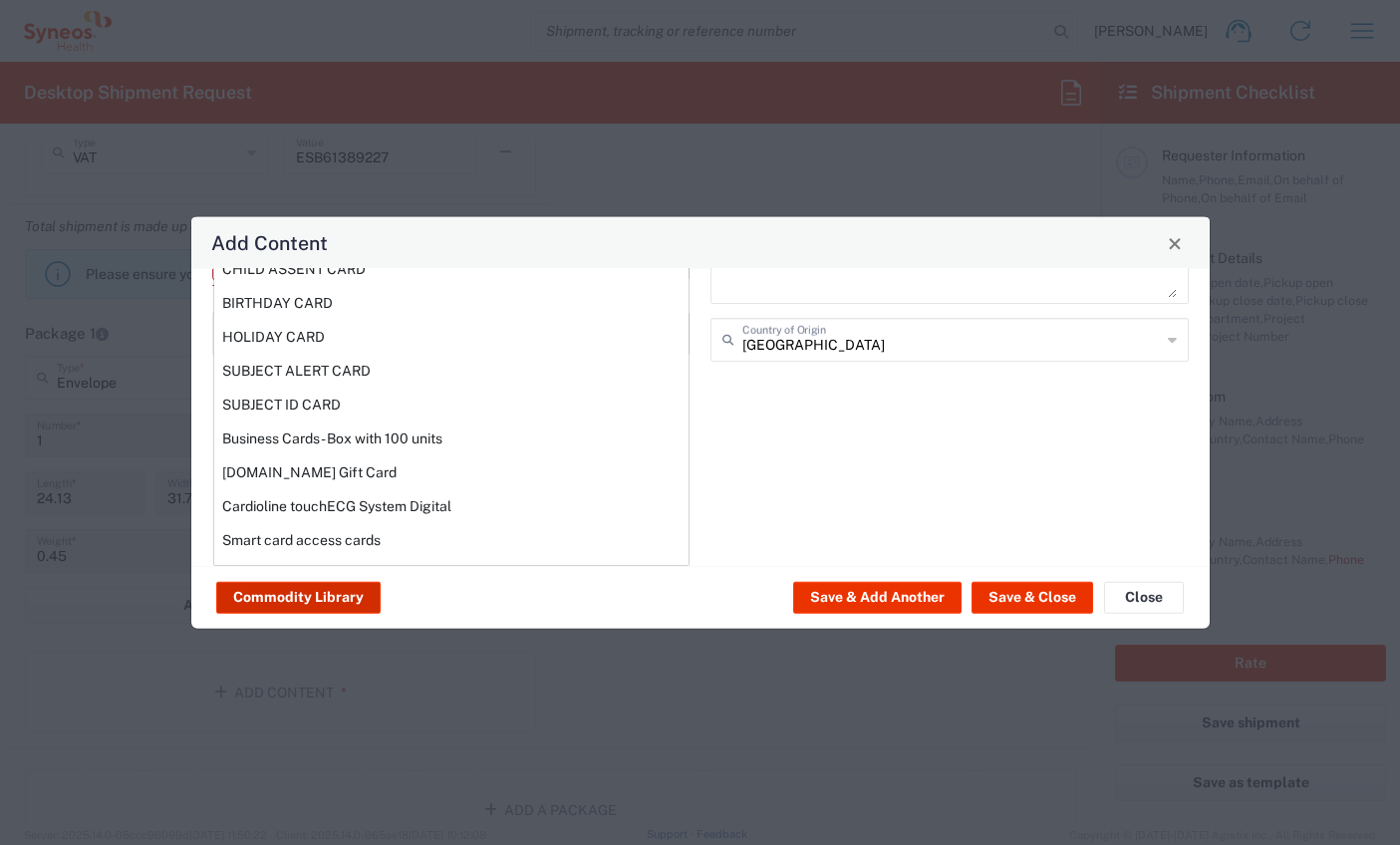 click on "Commodity Library" 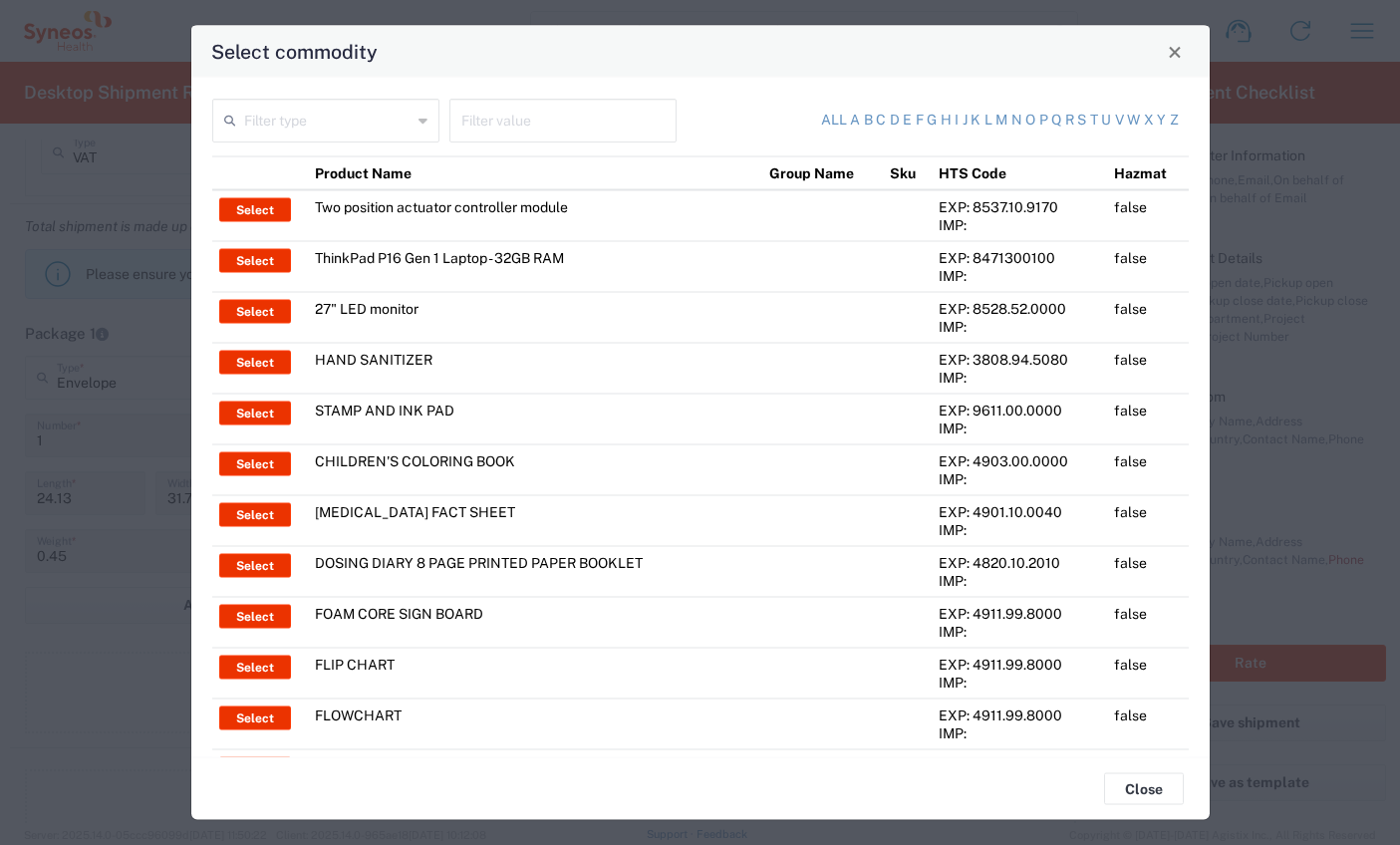 click at bounding box center [563, 119] 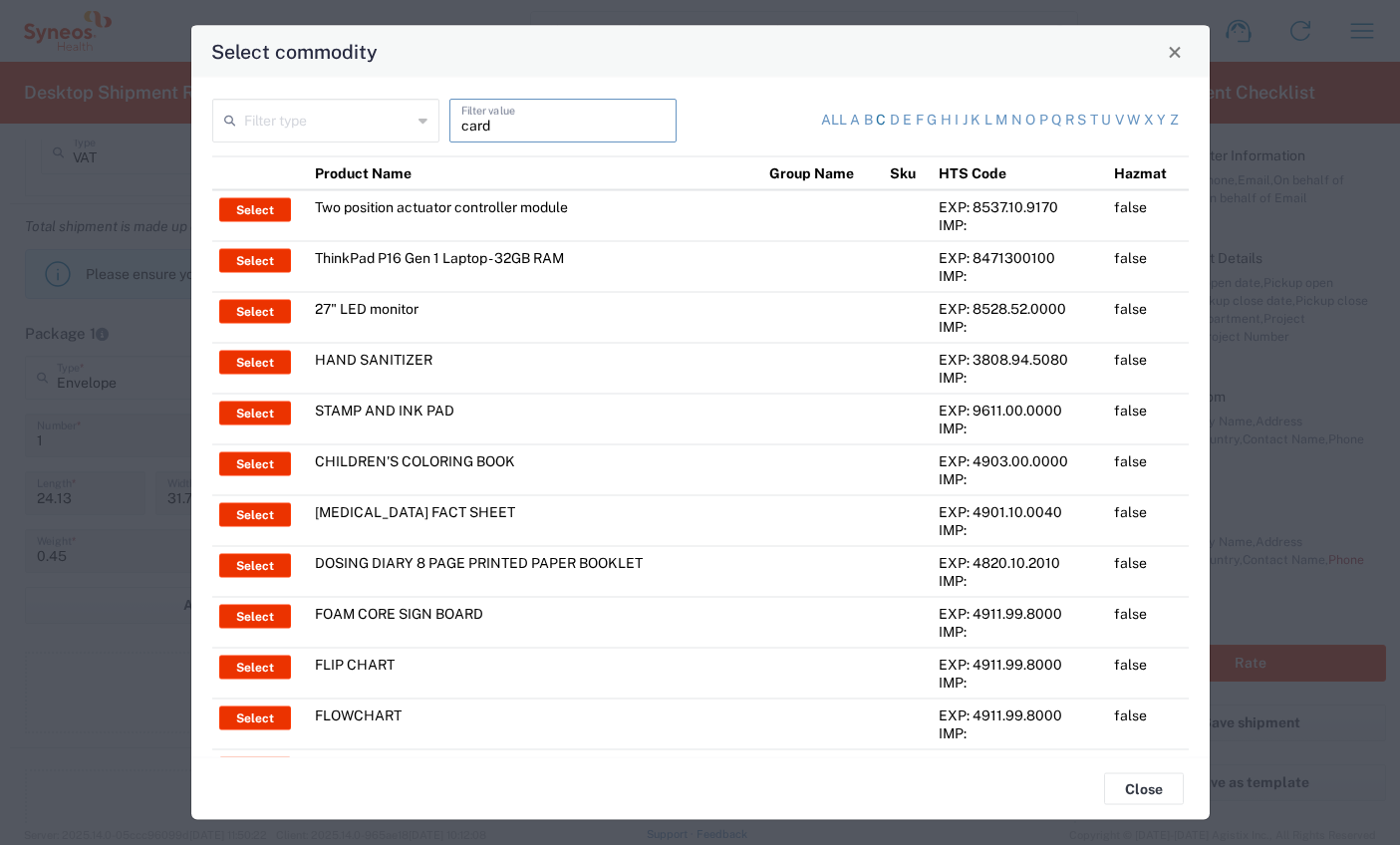 type on "card" 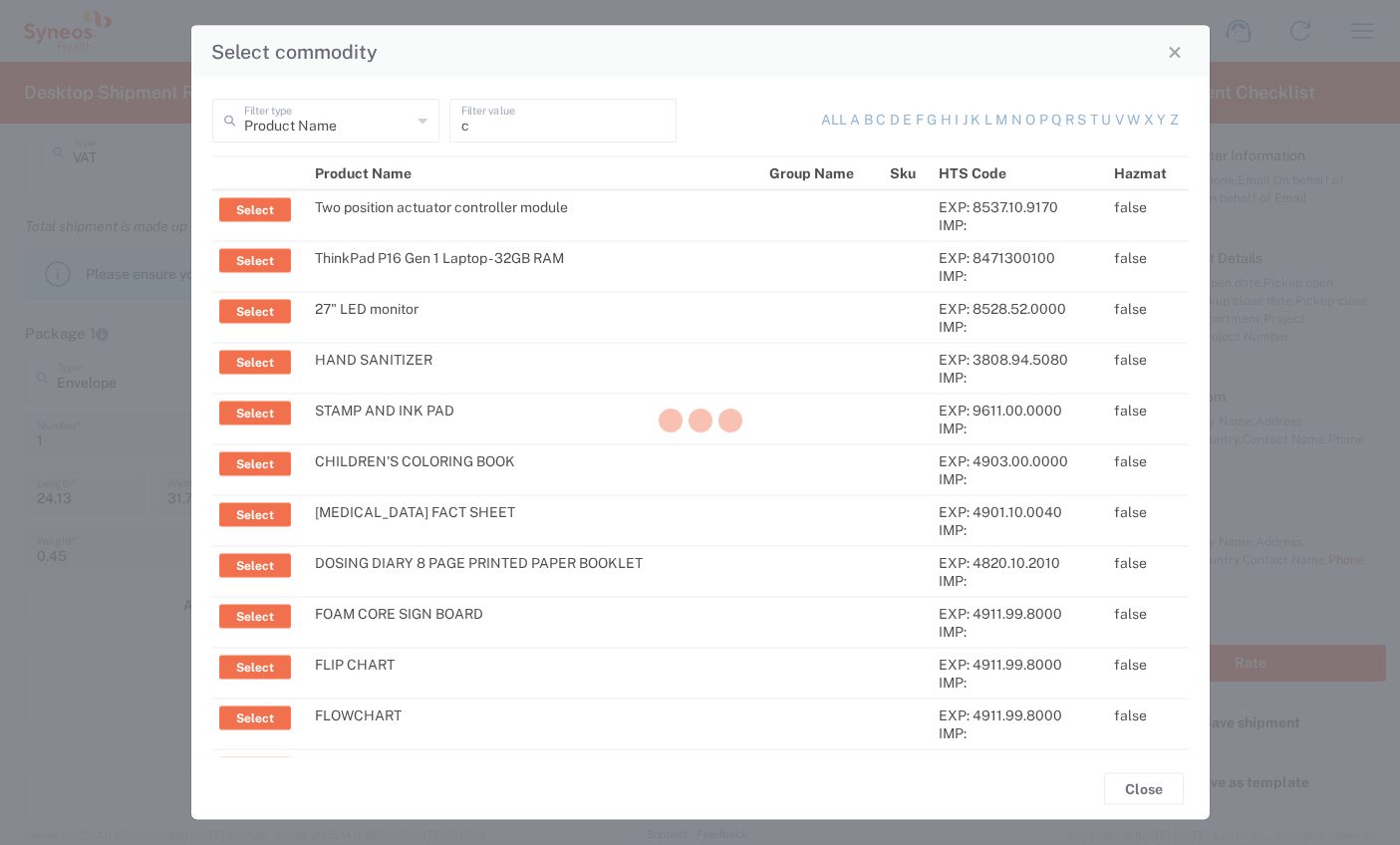 click 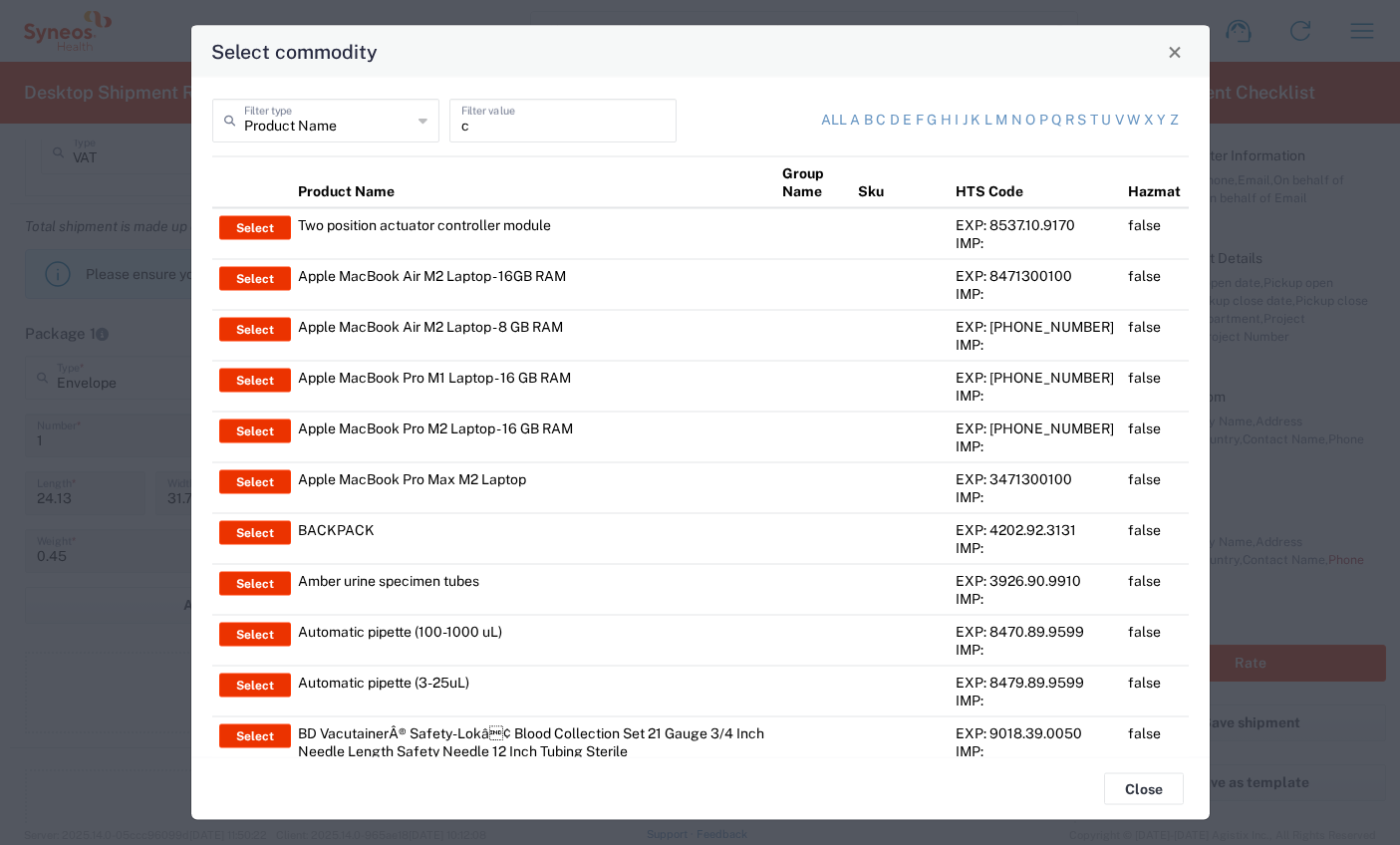 click on "c" at bounding box center [563, 119] 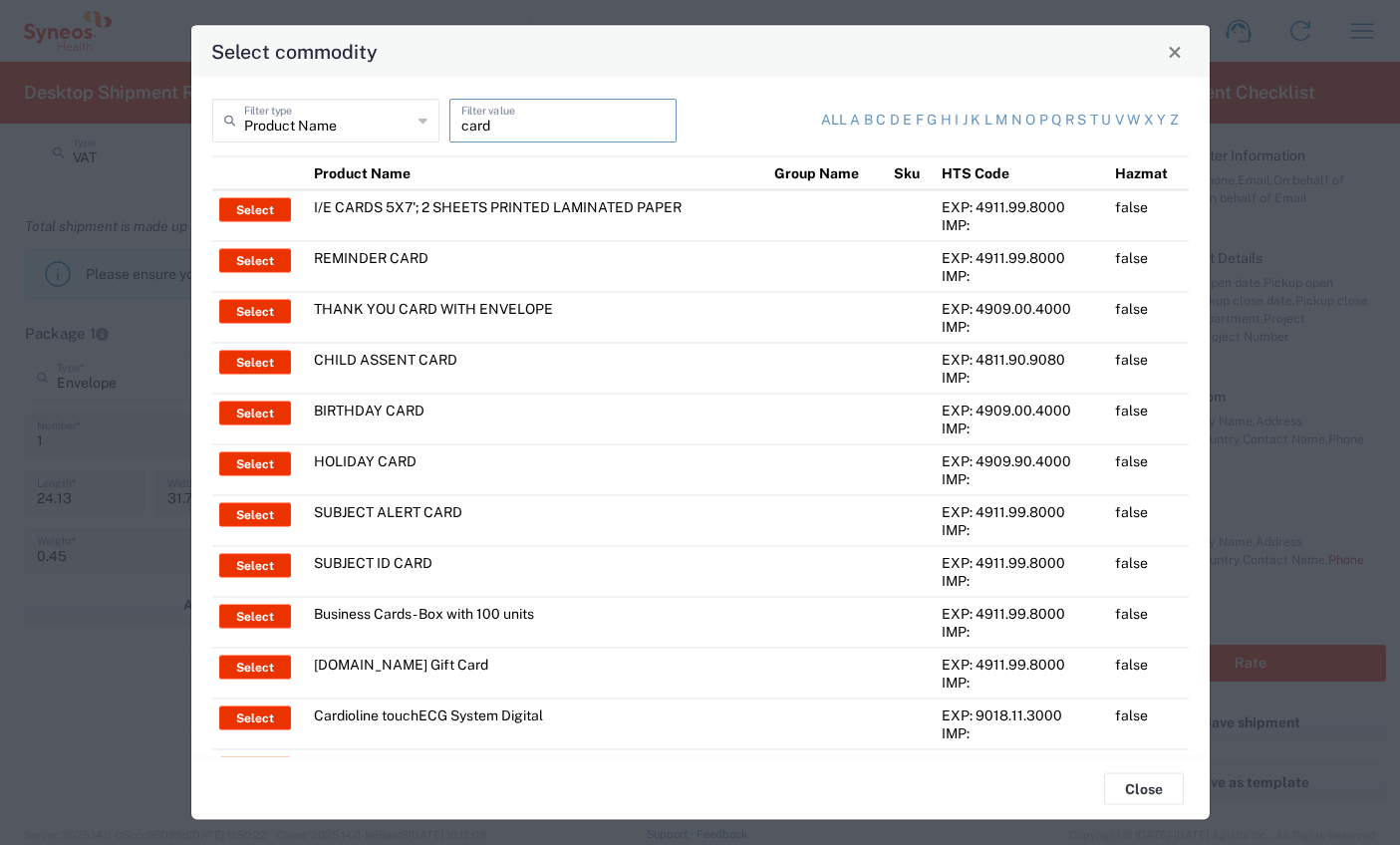 type on "card" 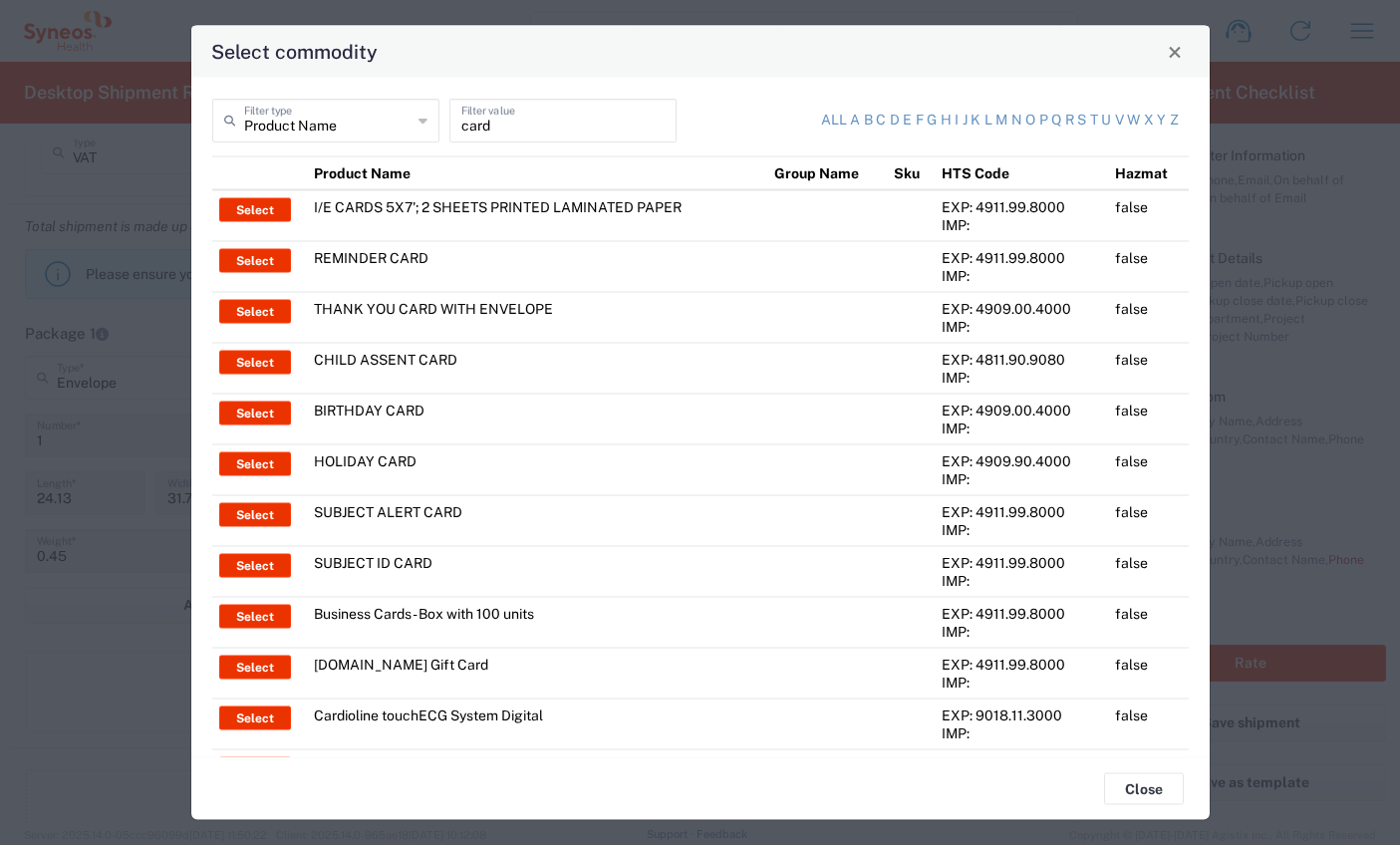 click on "SUBJECT ID CARD" 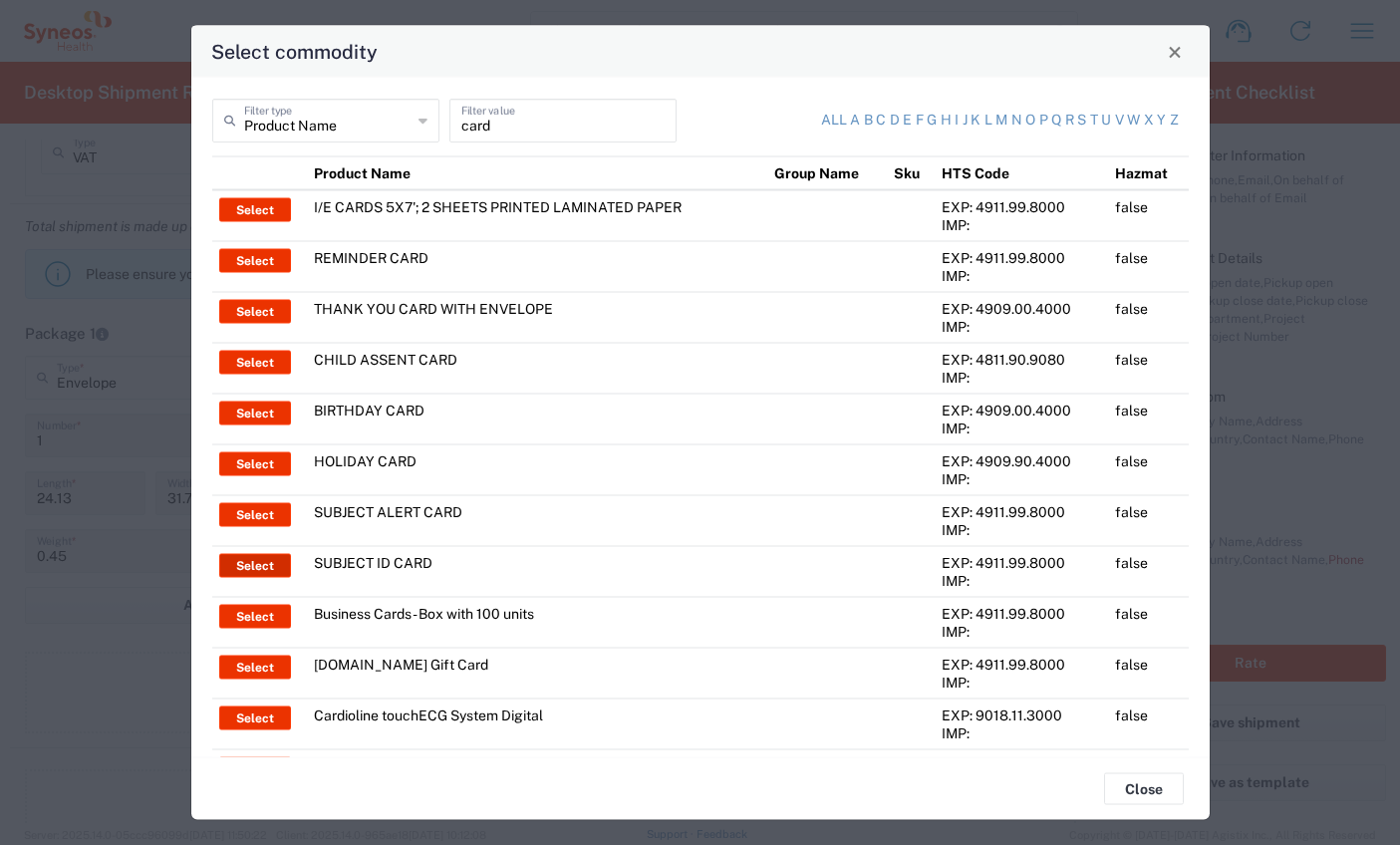 click on "Select" 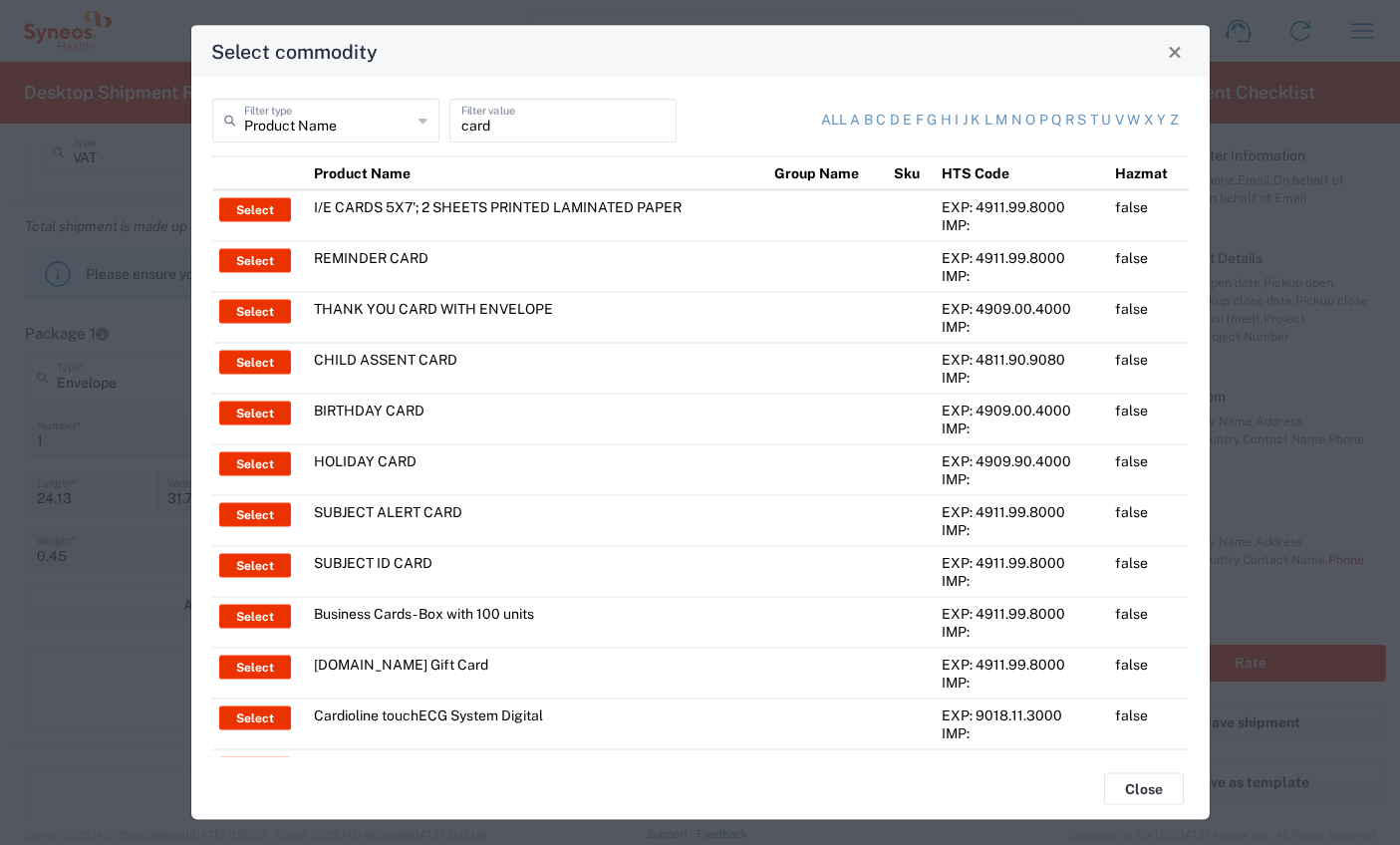 type on "SUBJECT ID CARD" 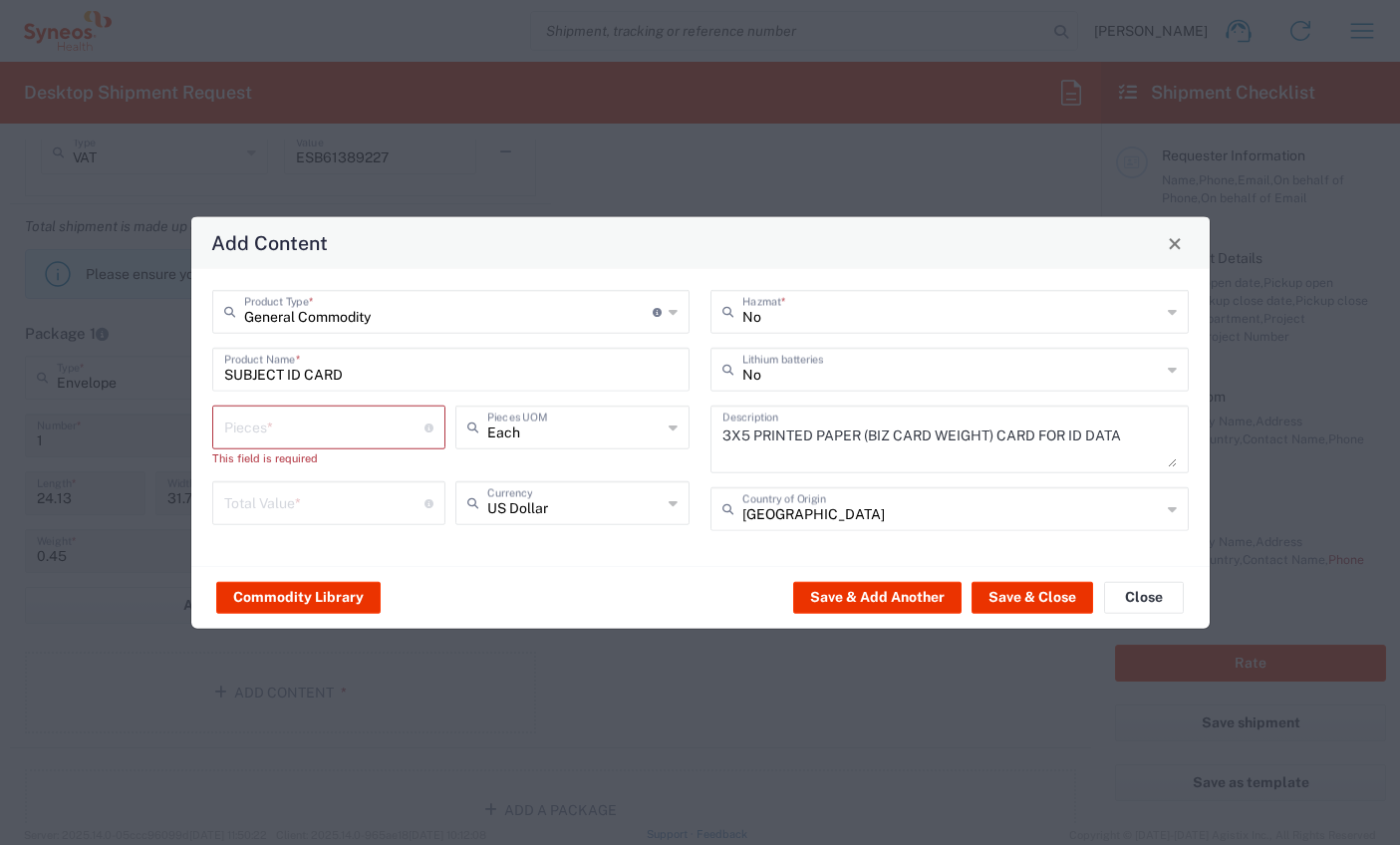 scroll, scrollTop: 0, scrollLeft: 0, axis: both 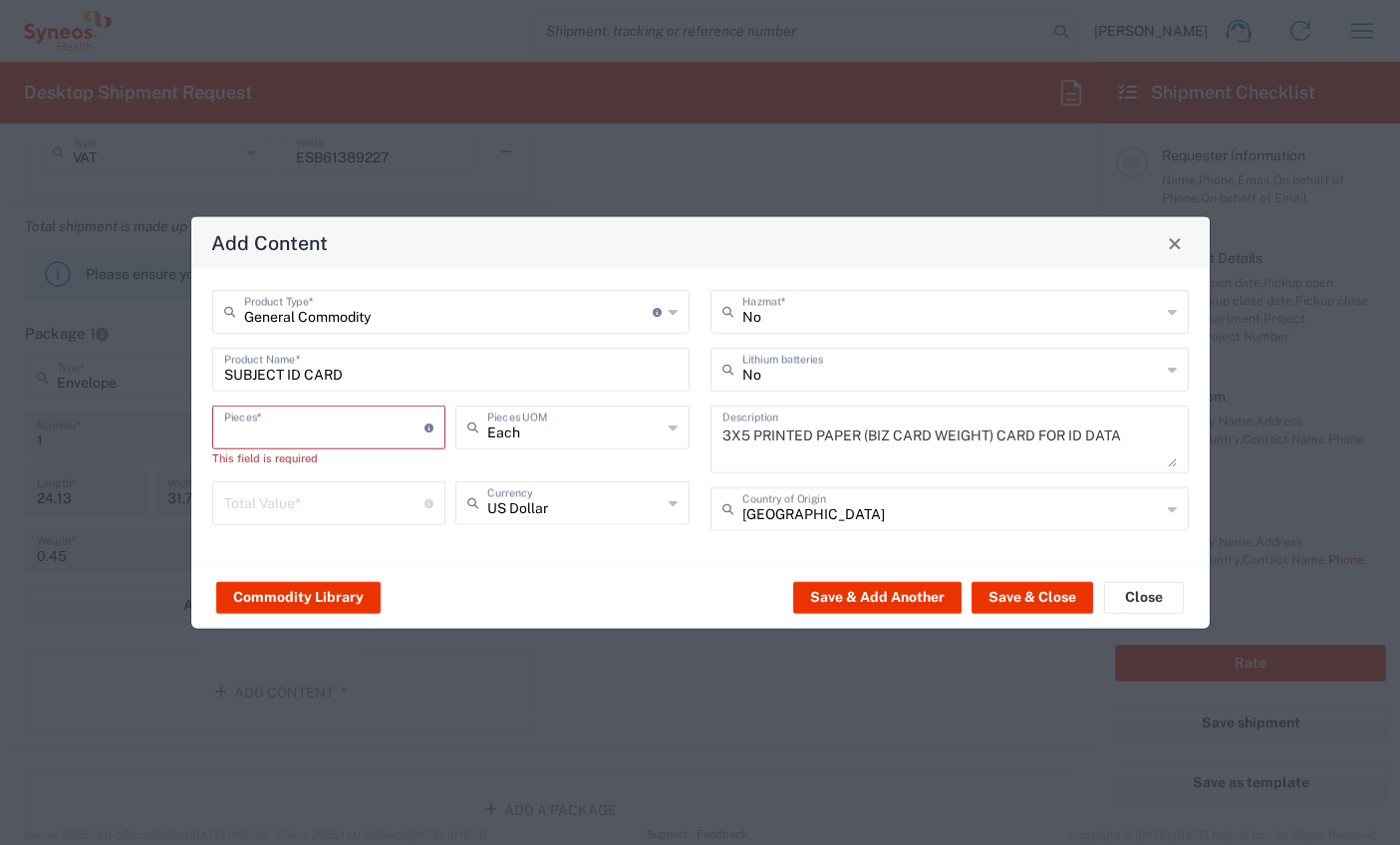click at bounding box center [325, 425] 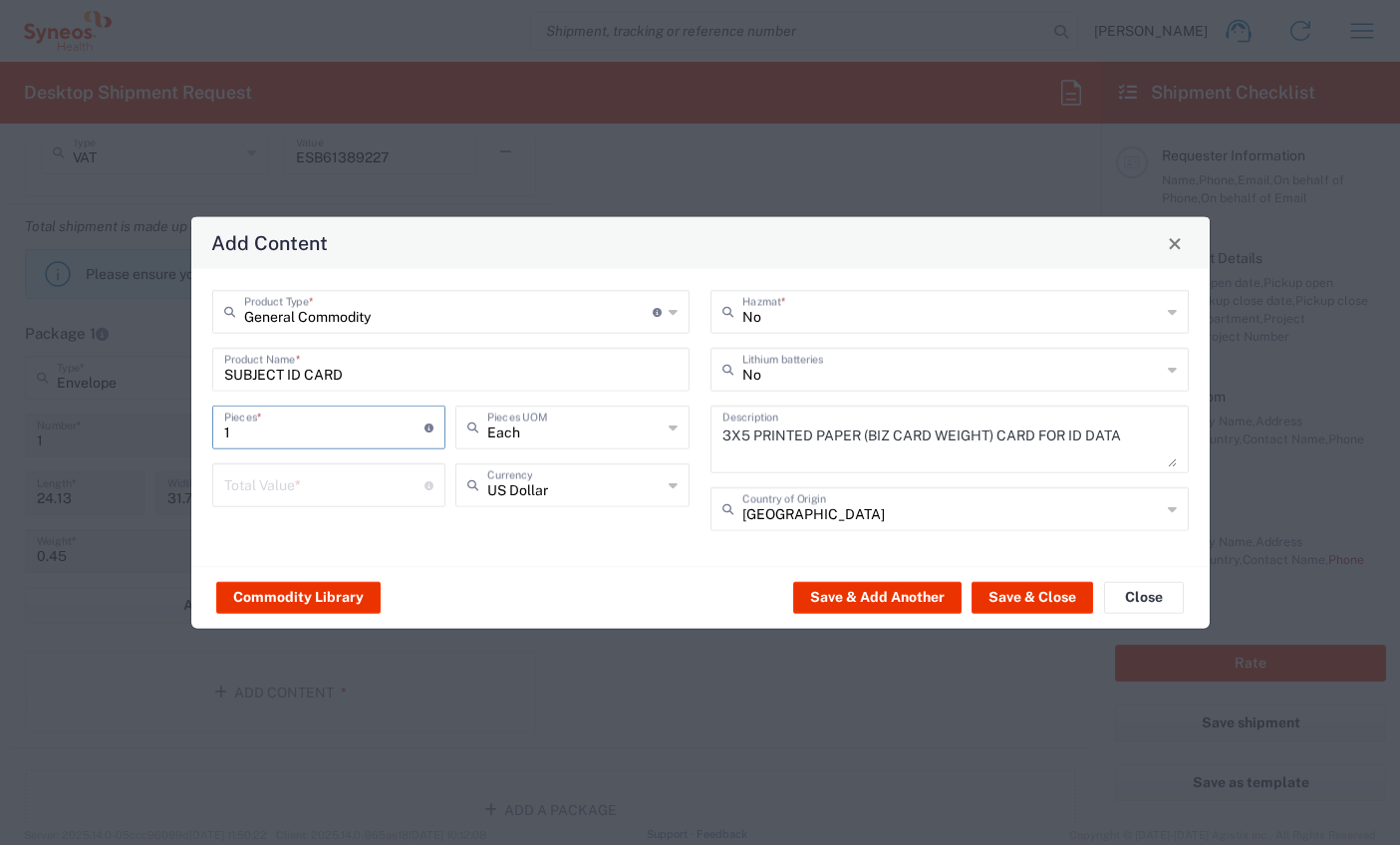 type on "1" 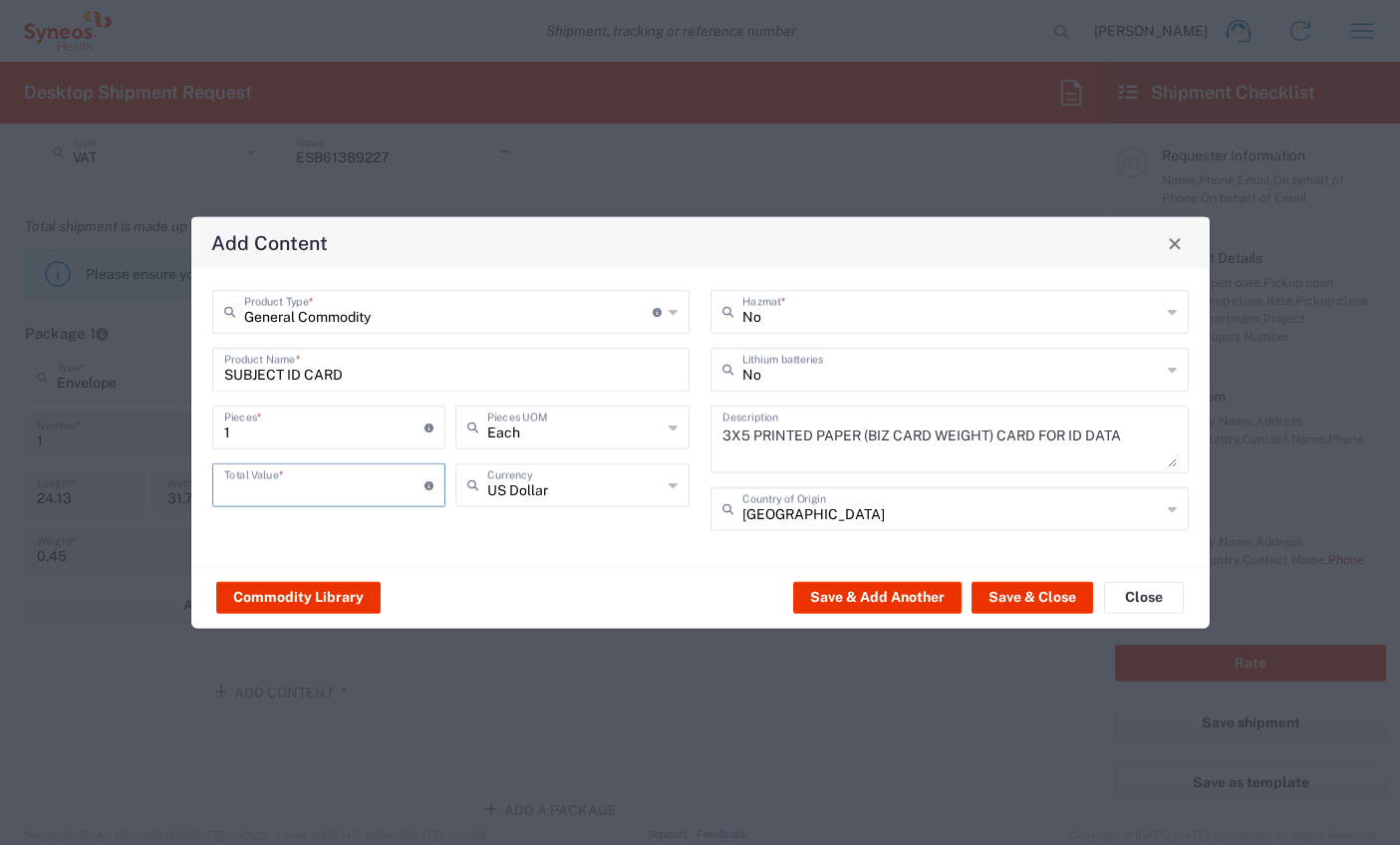 drag, startPoint x: 388, startPoint y: 485, endPoint x: 538, endPoint y: 501, distance: 150.85092 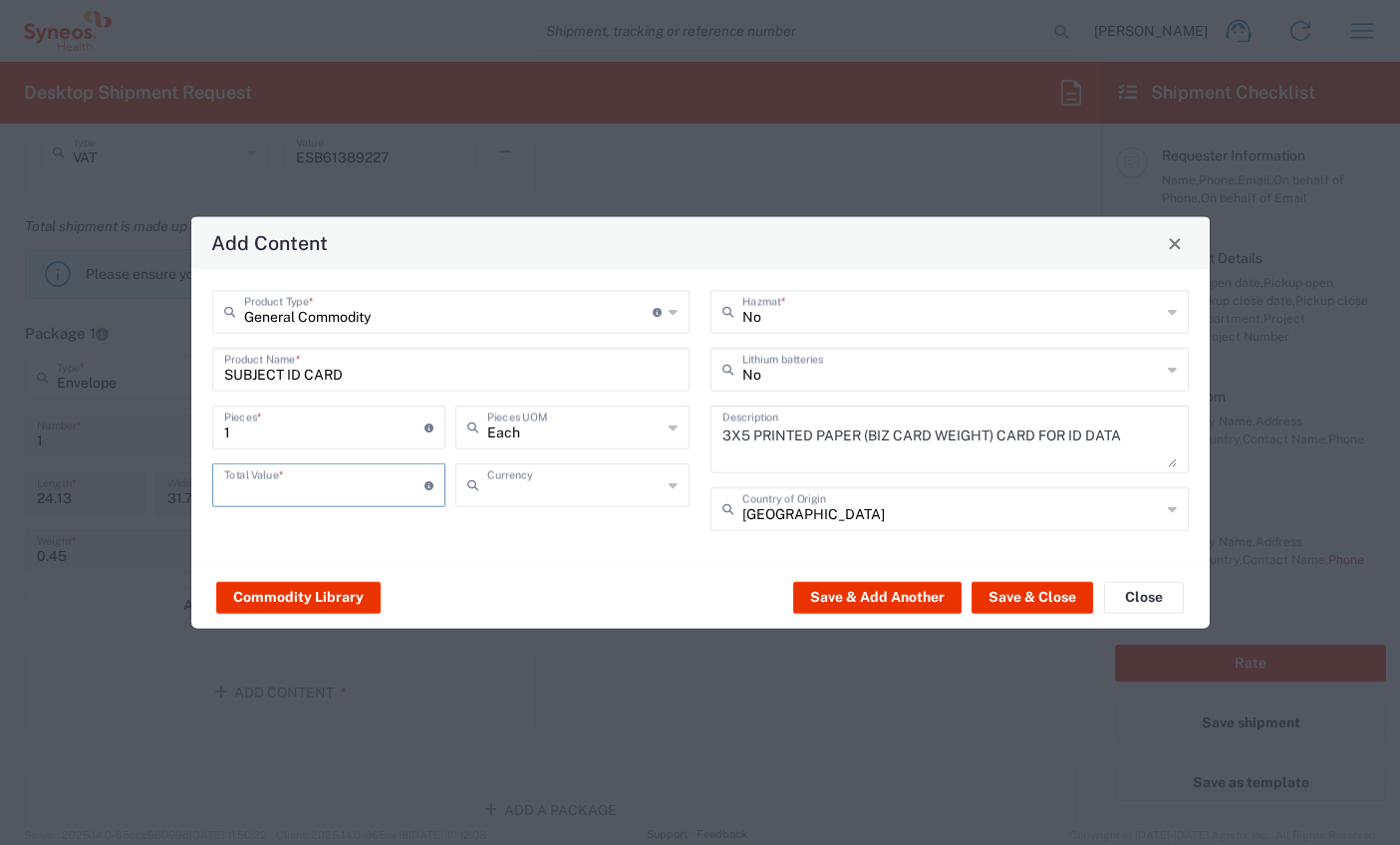 click at bounding box center (574, 483) 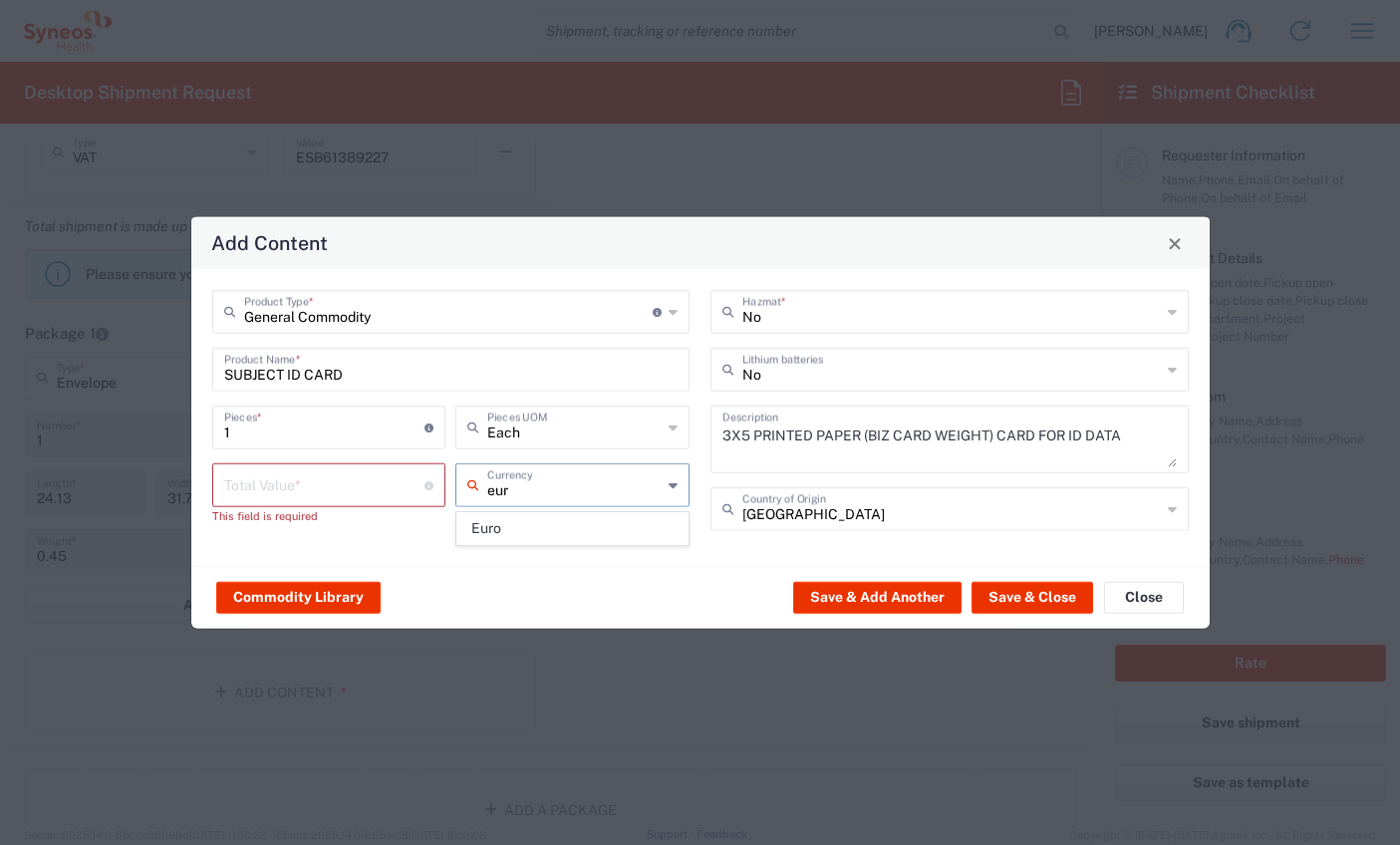 click on "Euro" 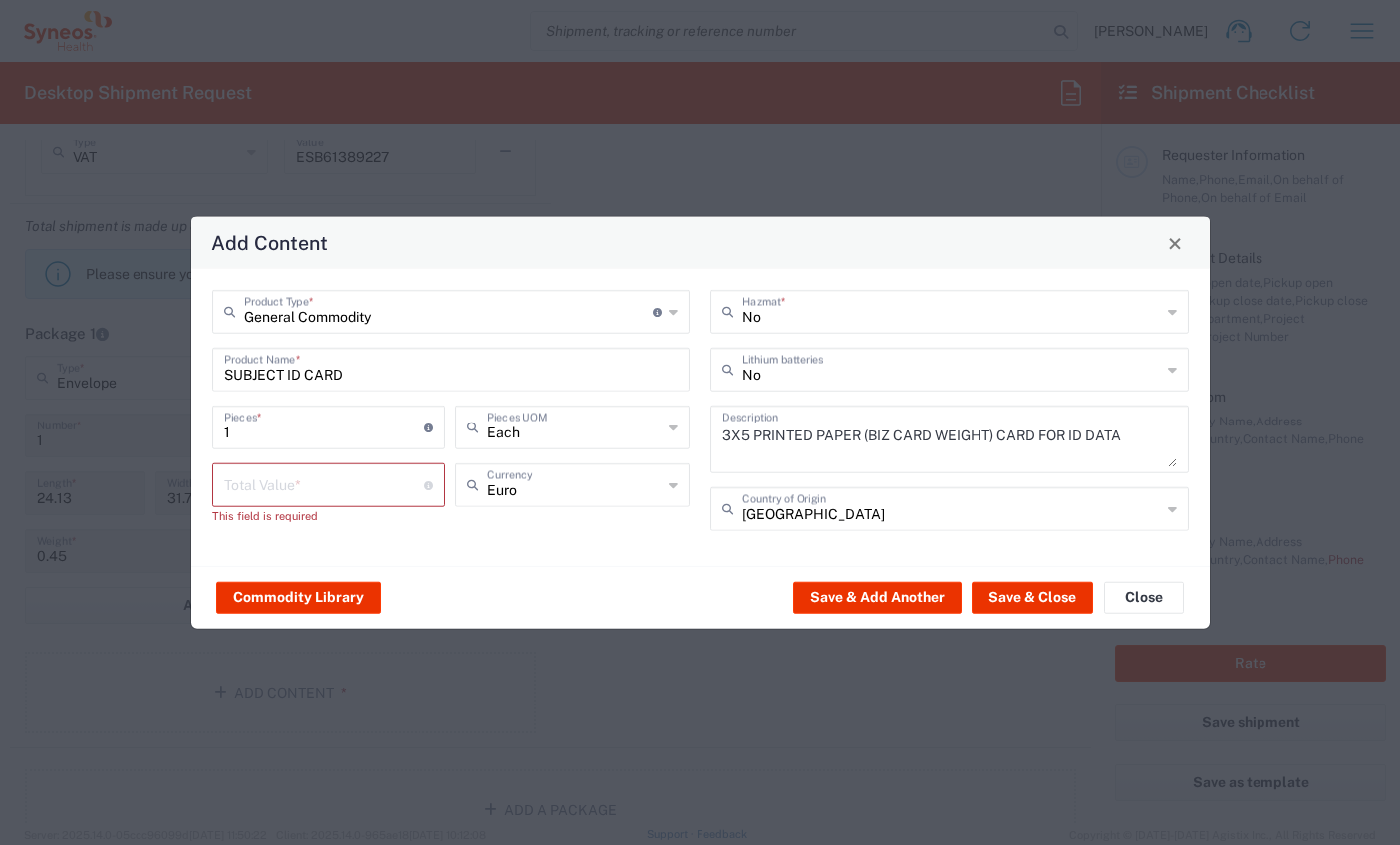 click at bounding box center (325, 483) 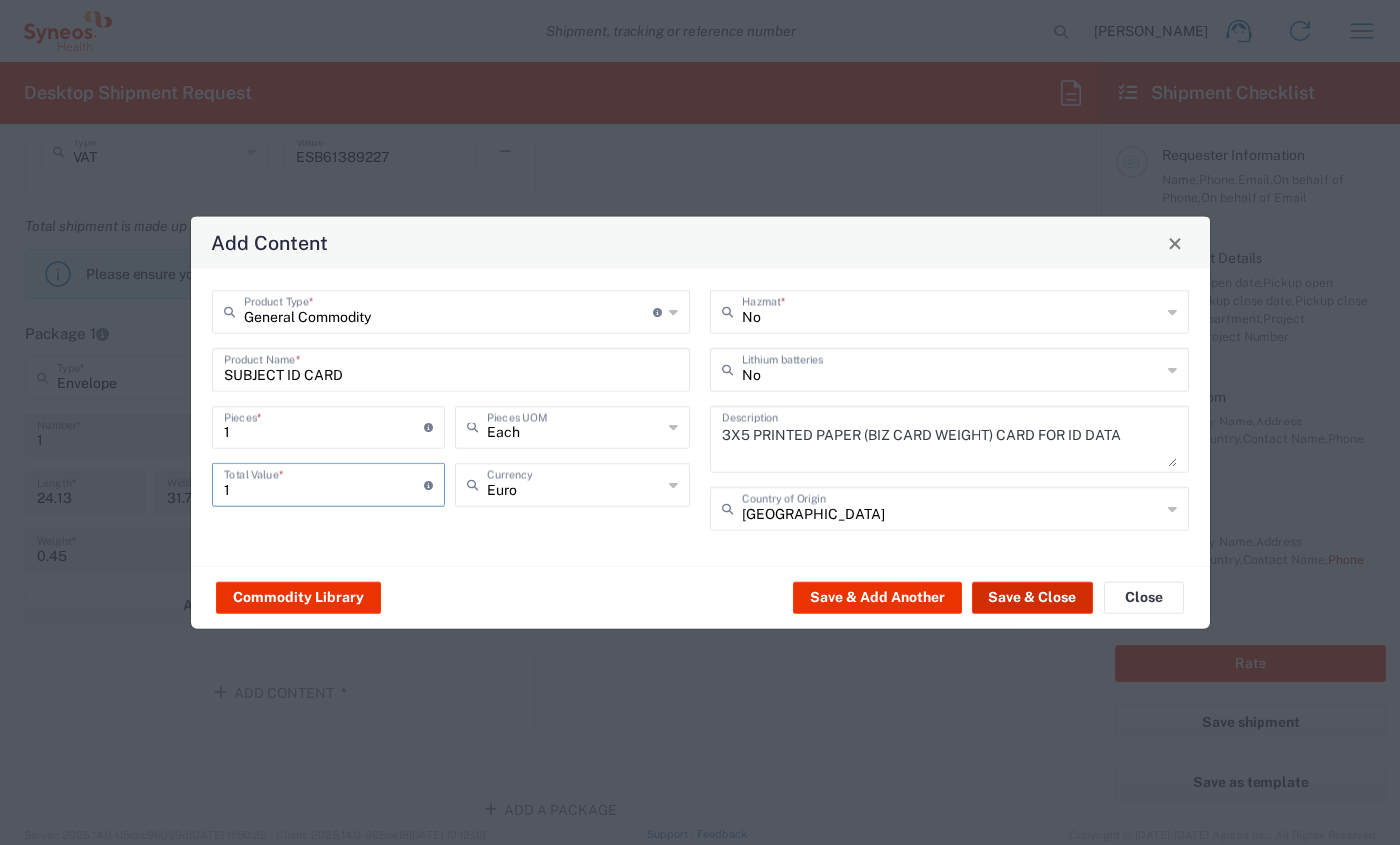 type on "1" 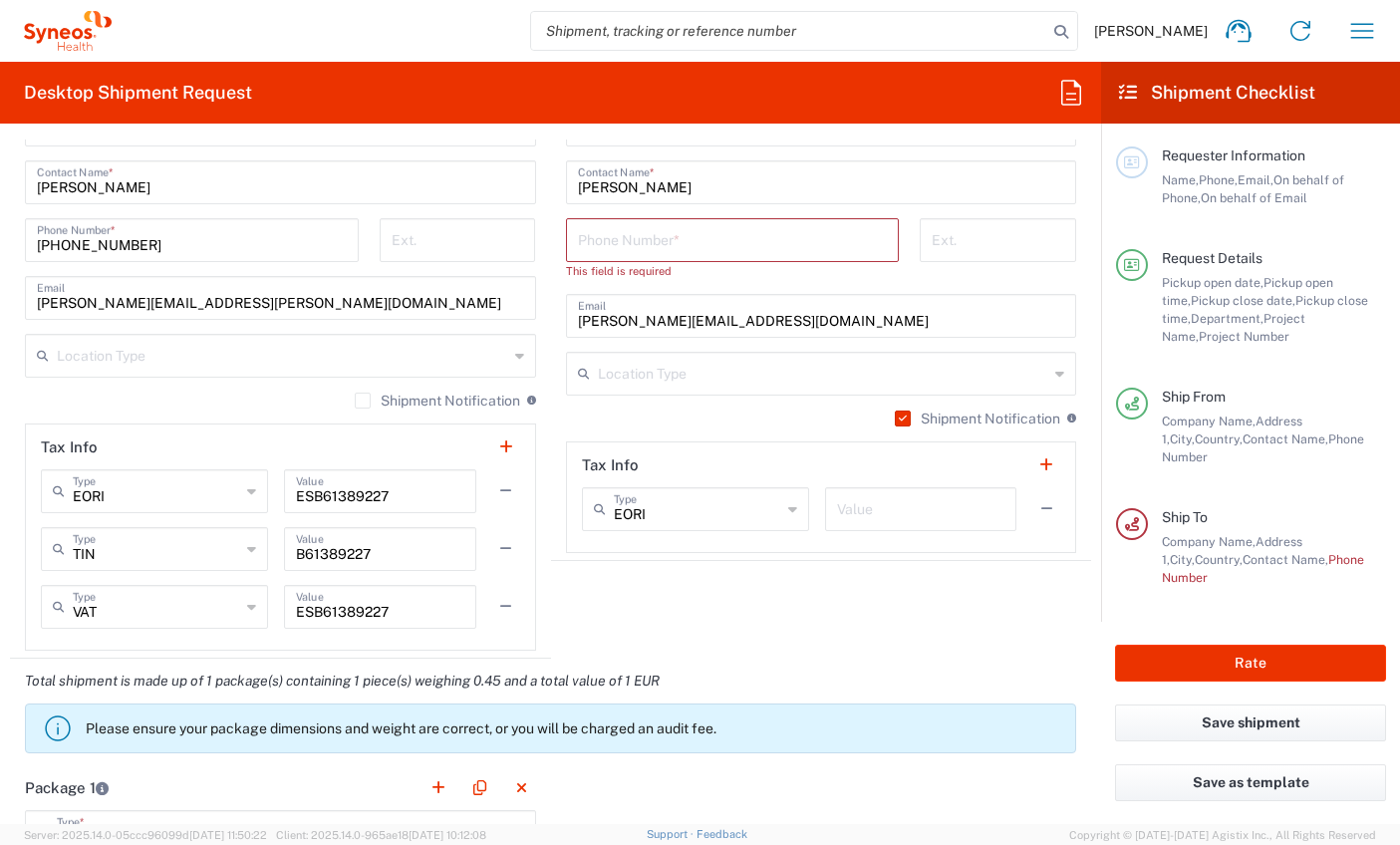 scroll, scrollTop: 1253, scrollLeft: 0, axis: vertical 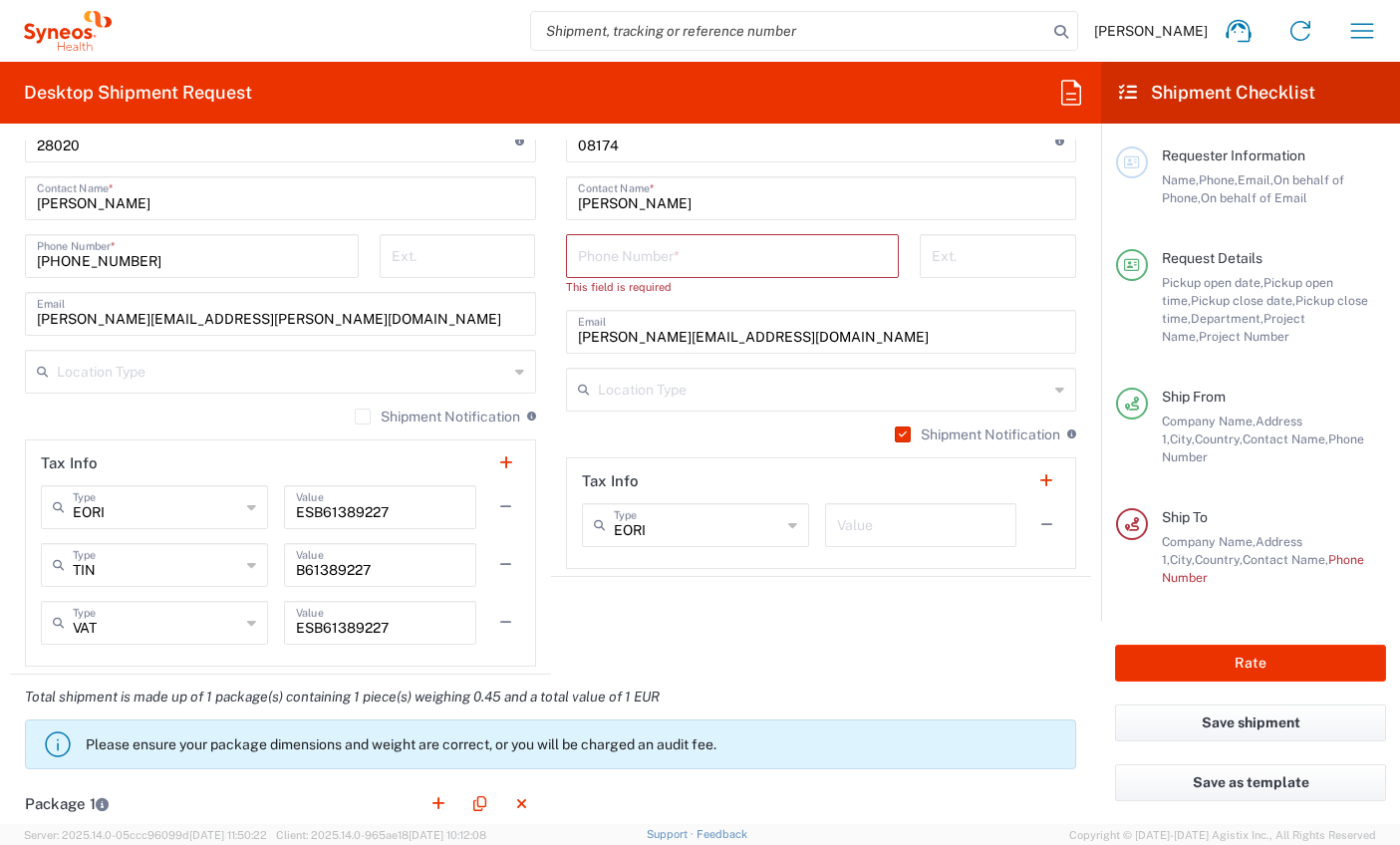 click on "[PERSON_NAME]" at bounding box center [821, 196] 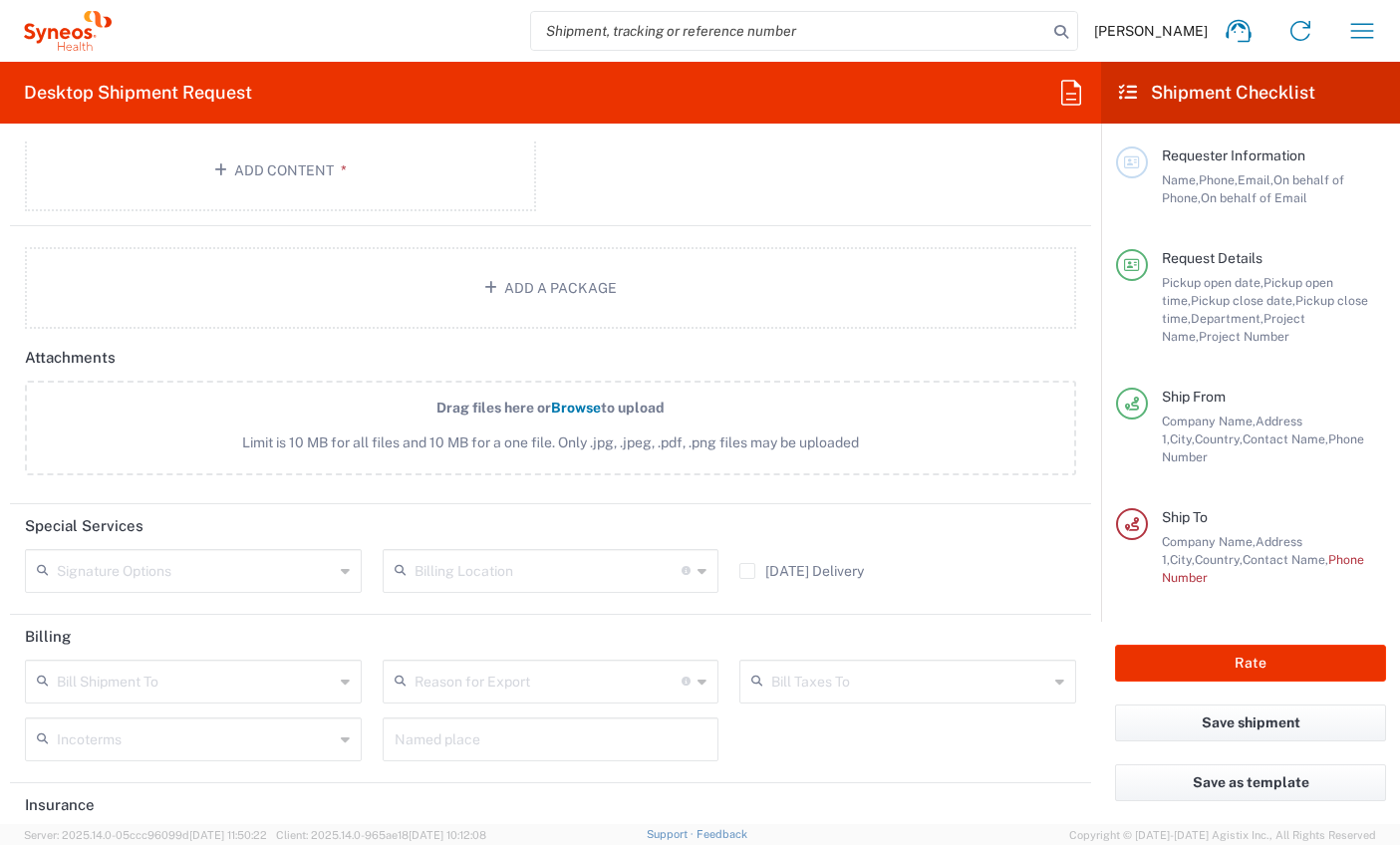 scroll, scrollTop: 2450, scrollLeft: 0, axis: vertical 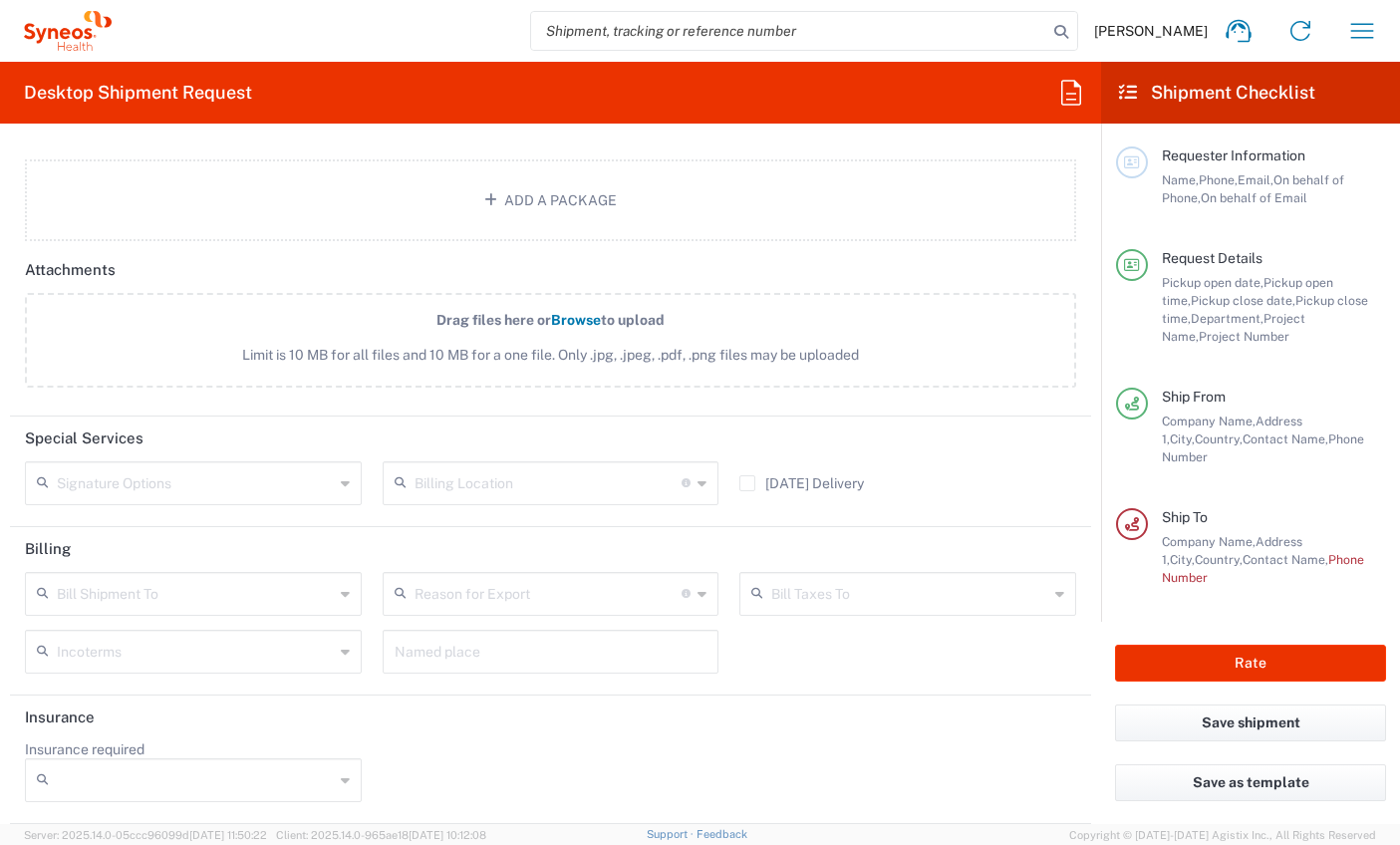 click 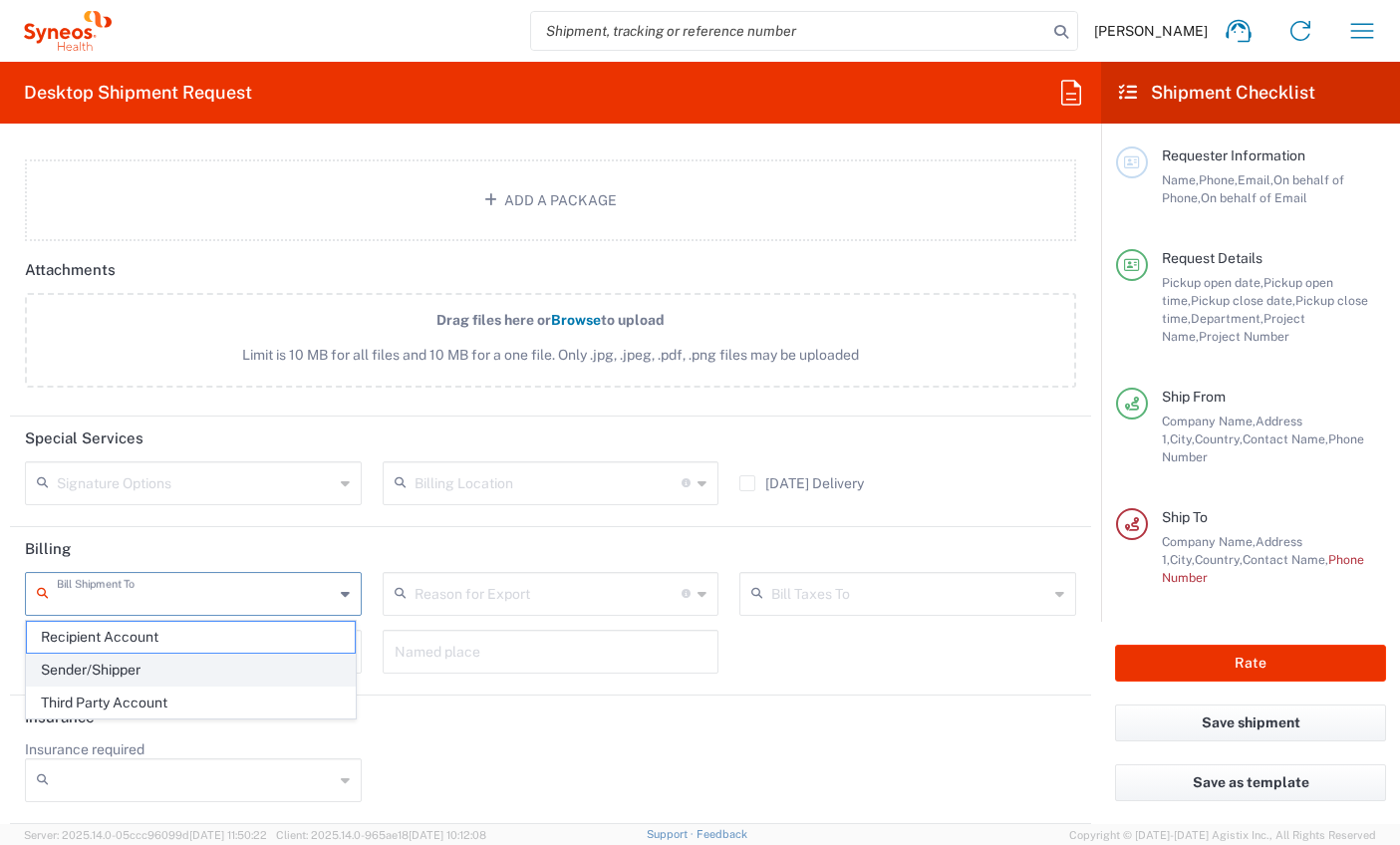 click on "Sender/Shipper" 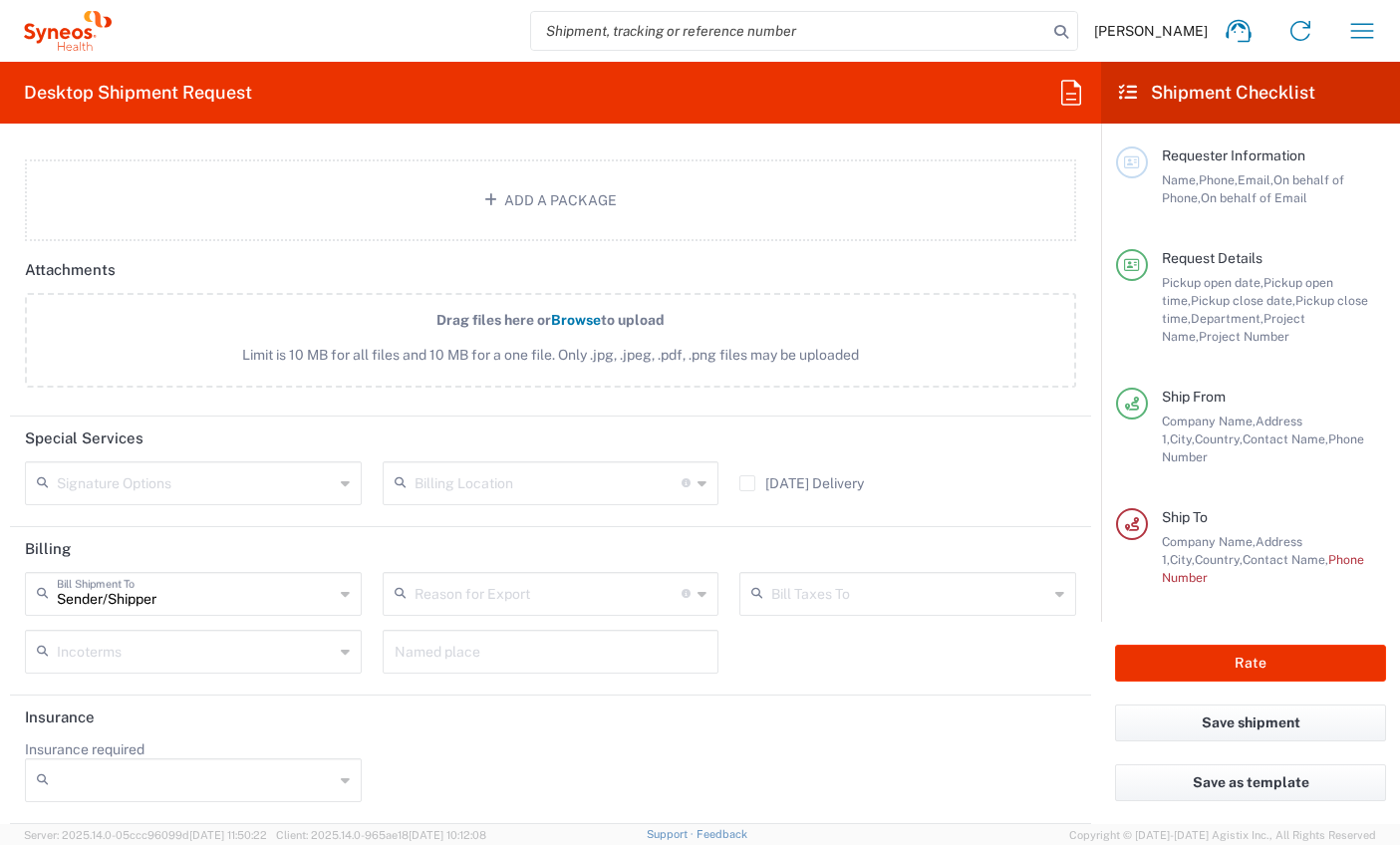 click 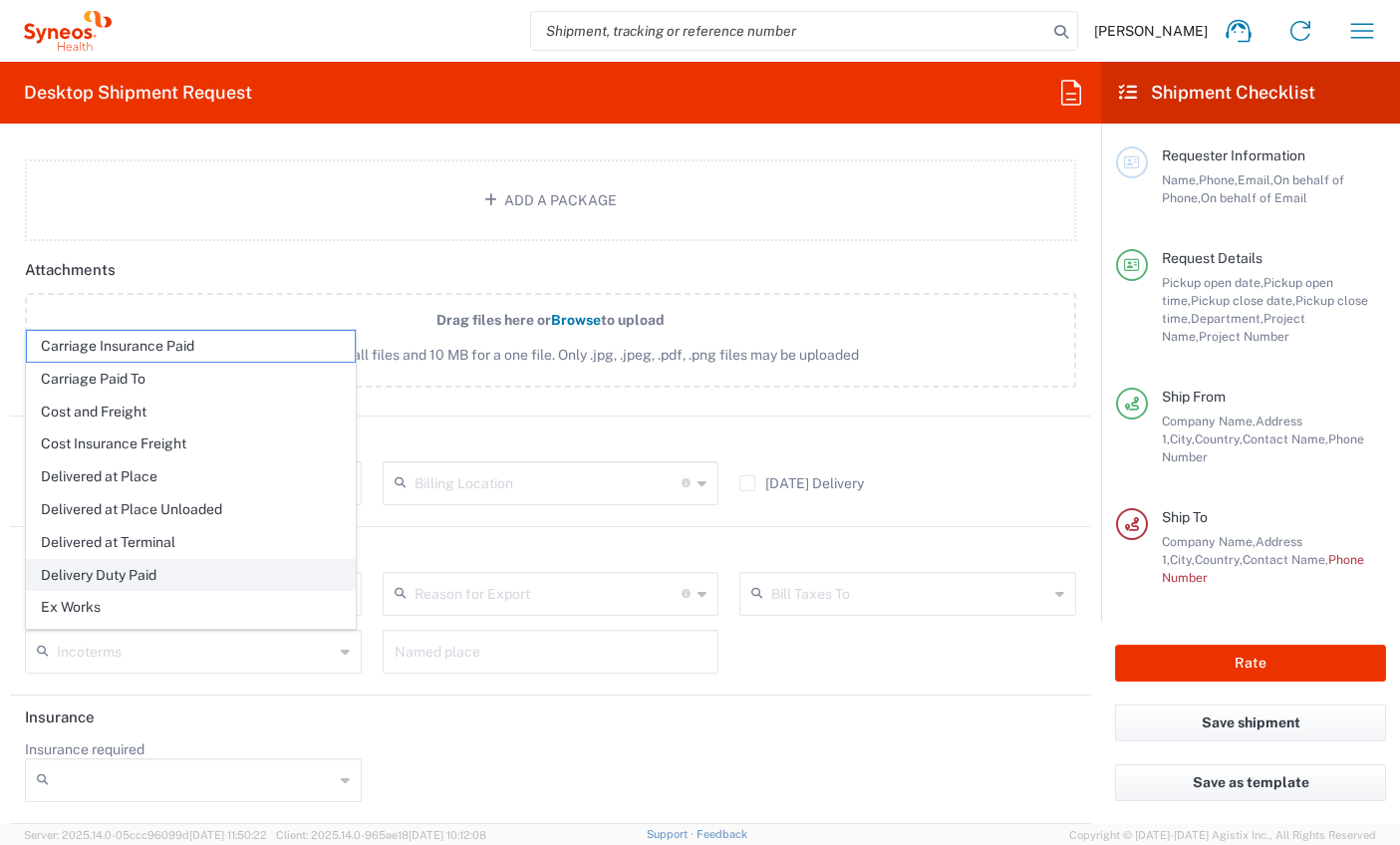 click on "Delivery Duty Paid" 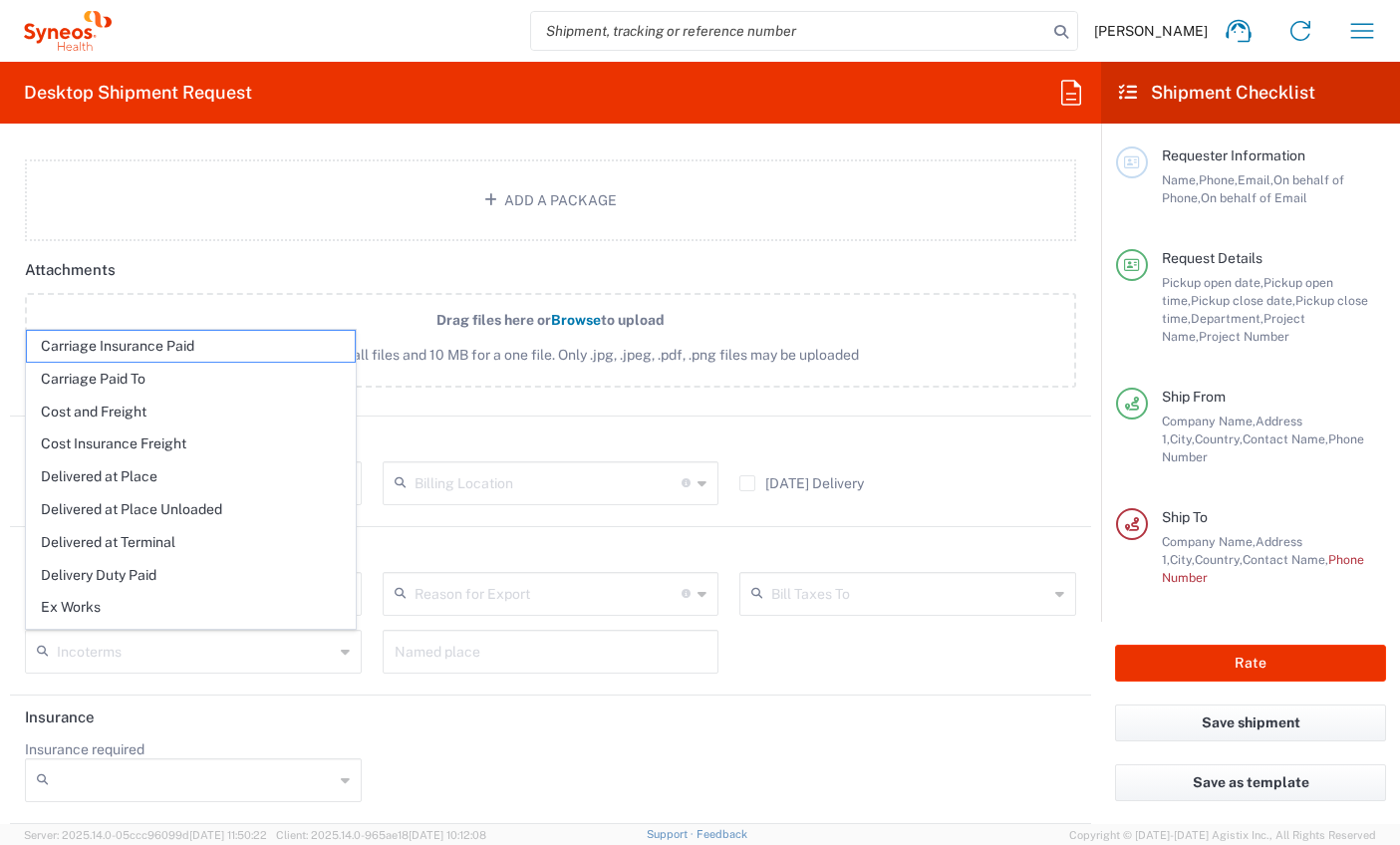 type on "Sender/Shipper" 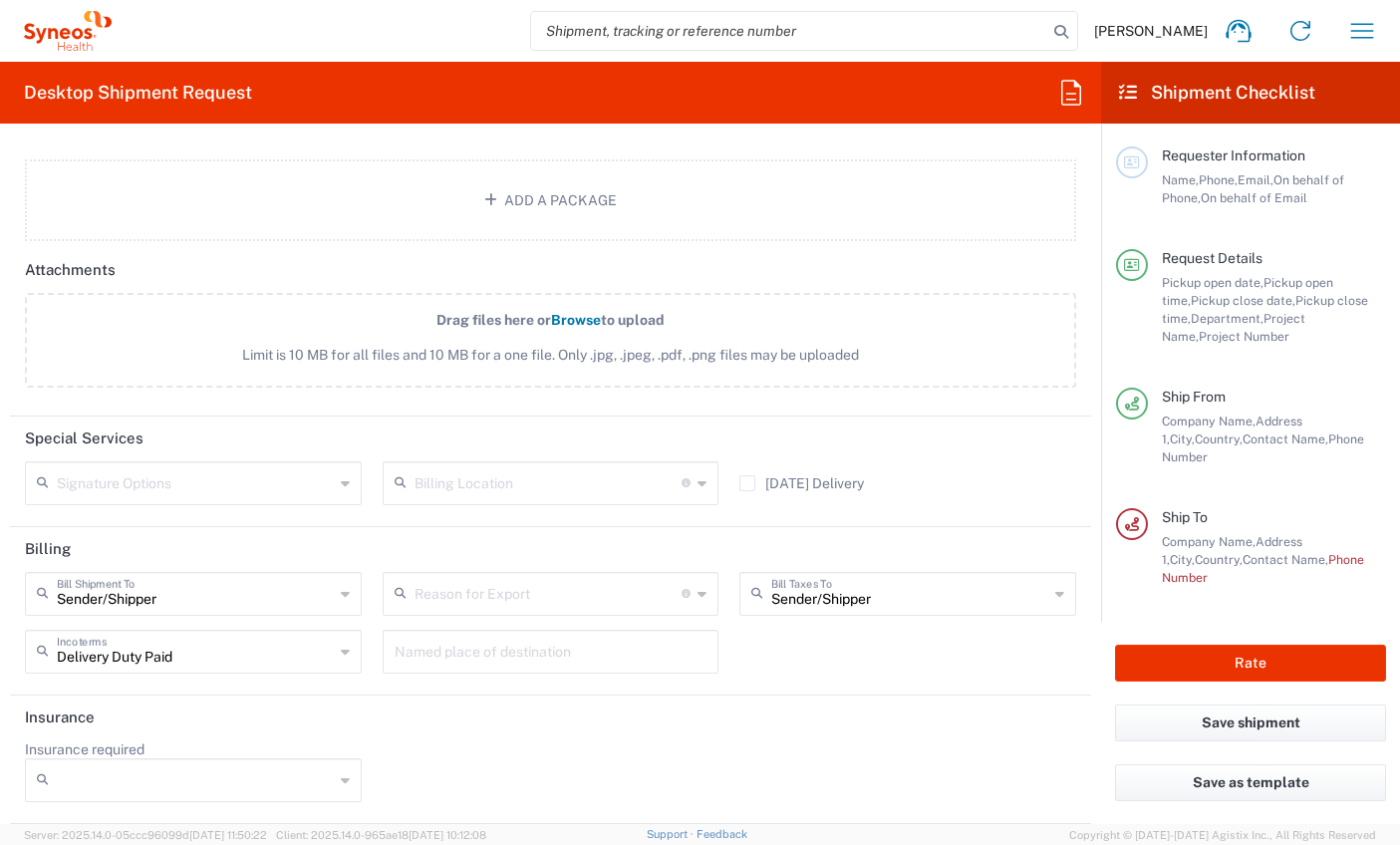 click on "Insurance required  No Yes" 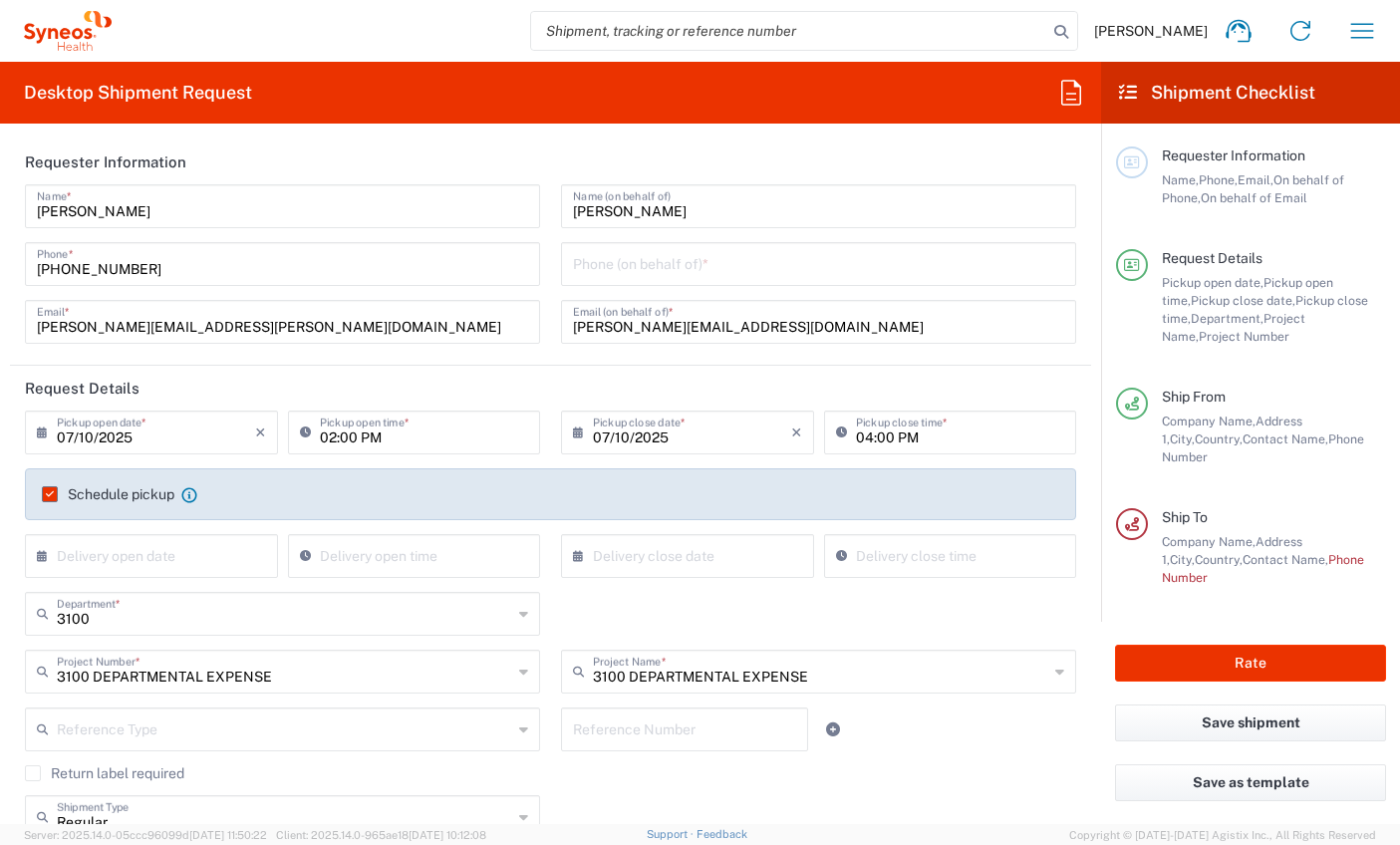 scroll, scrollTop: 10, scrollLeft: 0, axis: vertical 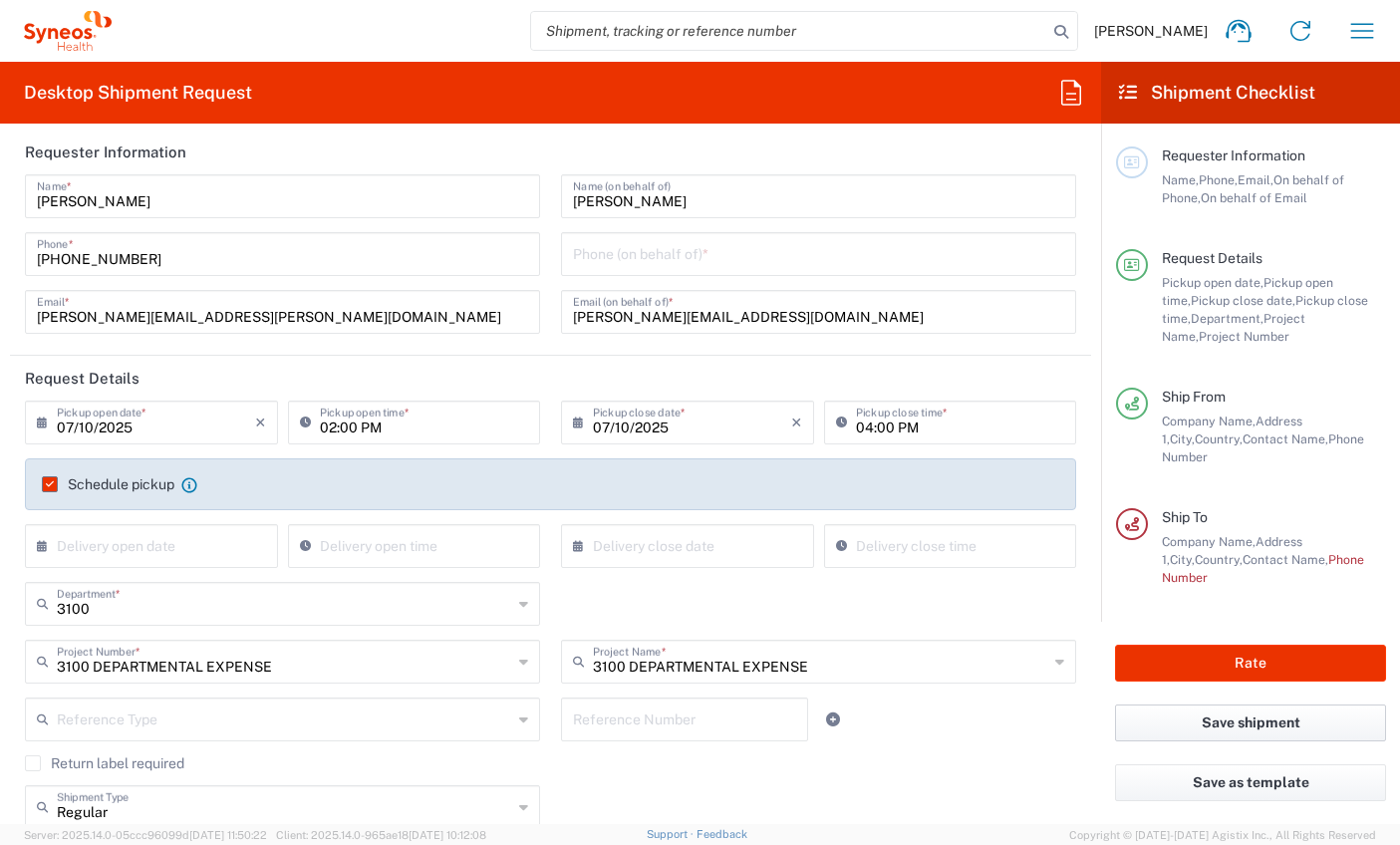 click on "Save shipment" 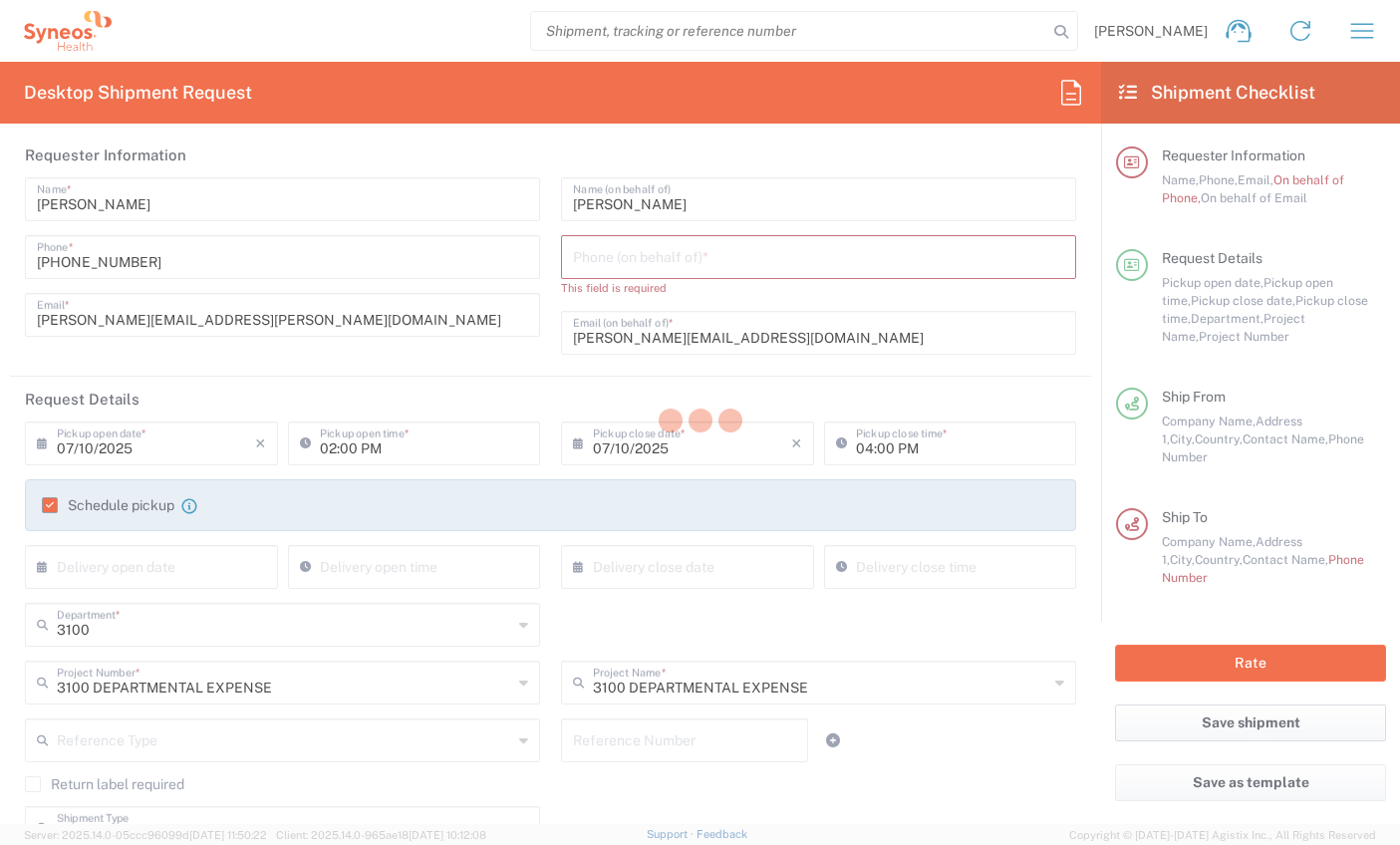 scroll, scrollTop: 9, scrollLeft: 0, axis: vertical 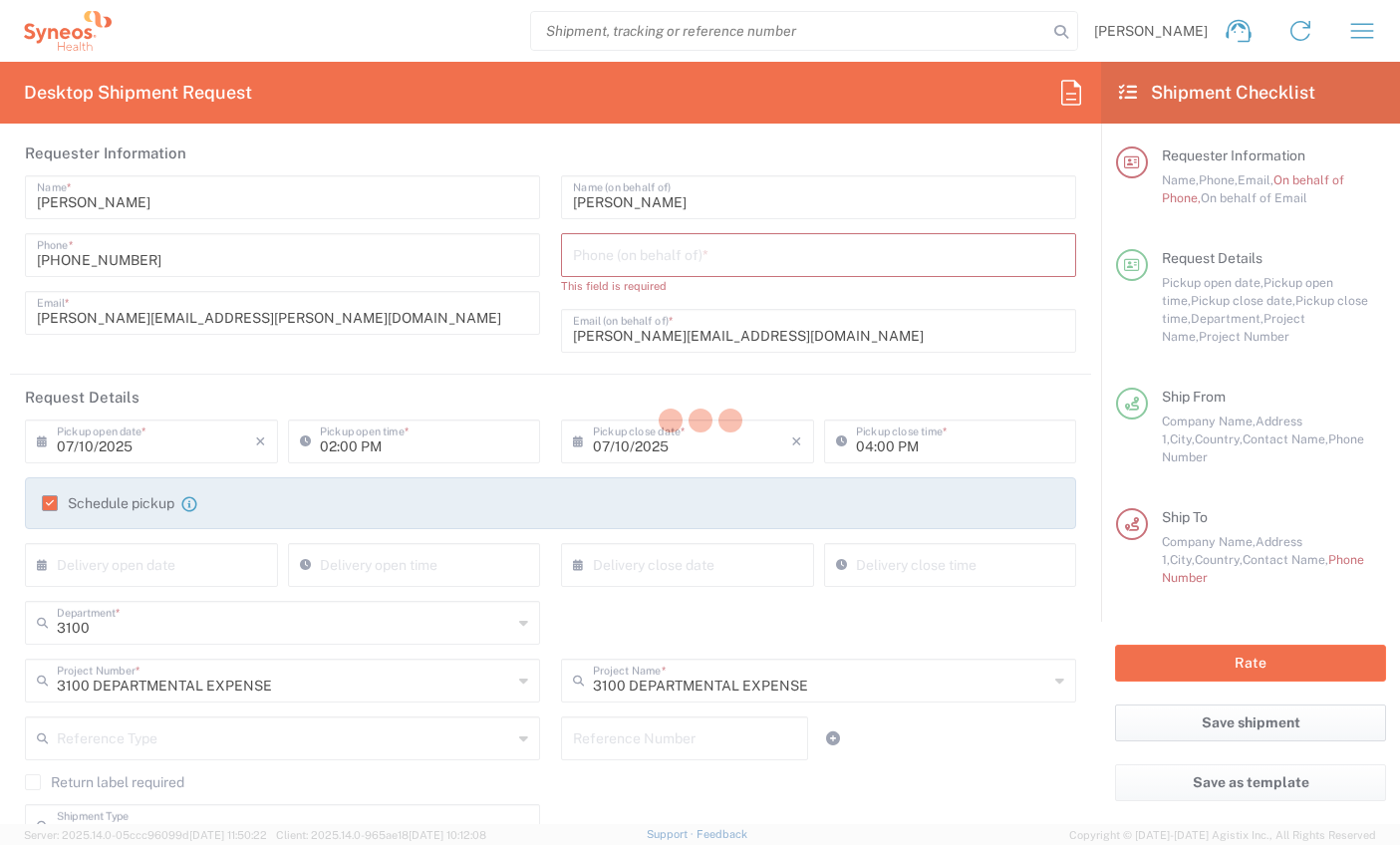 type on "3100 DEPARTMENTAL EXPENSE" 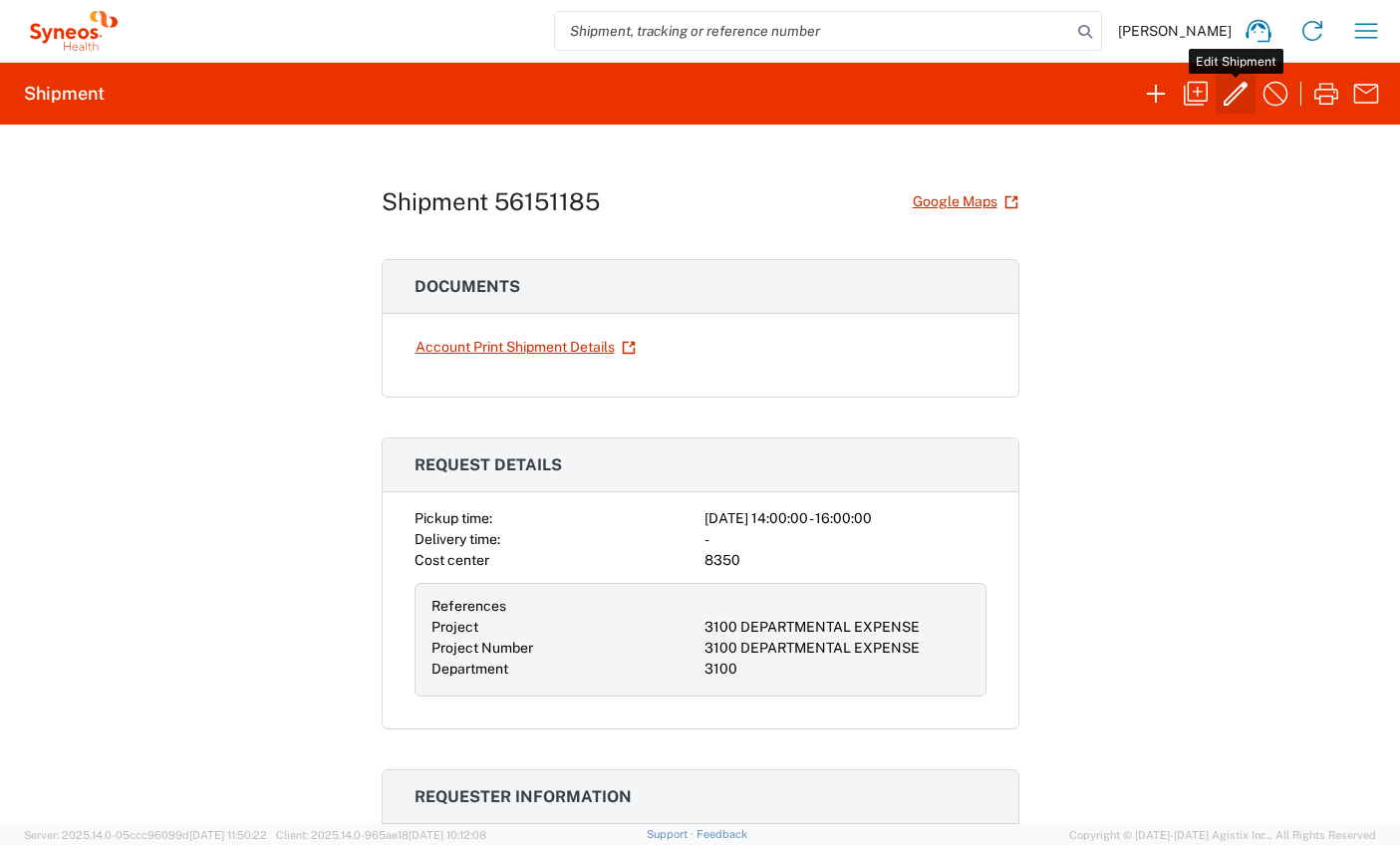 click 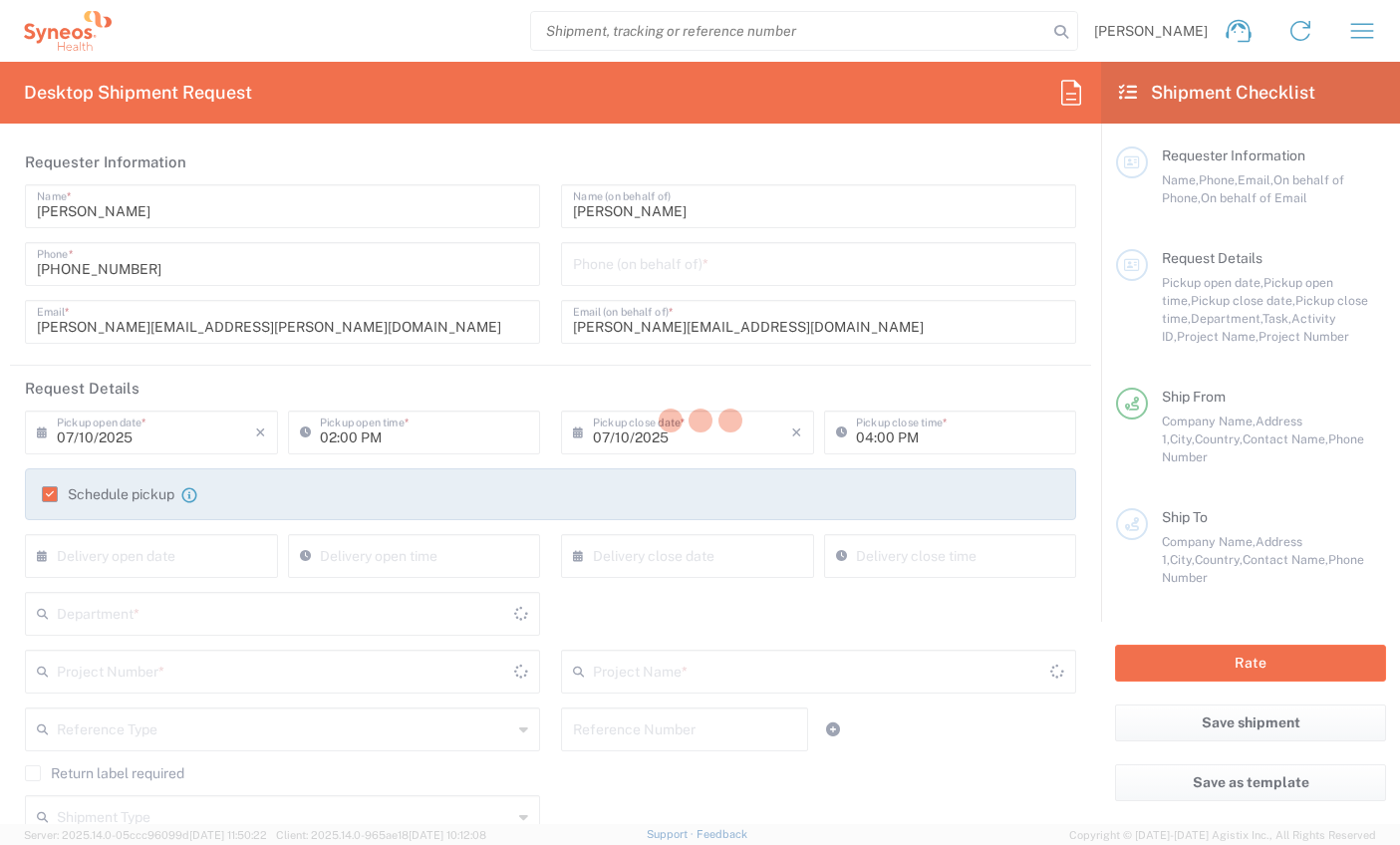 type on "3100" 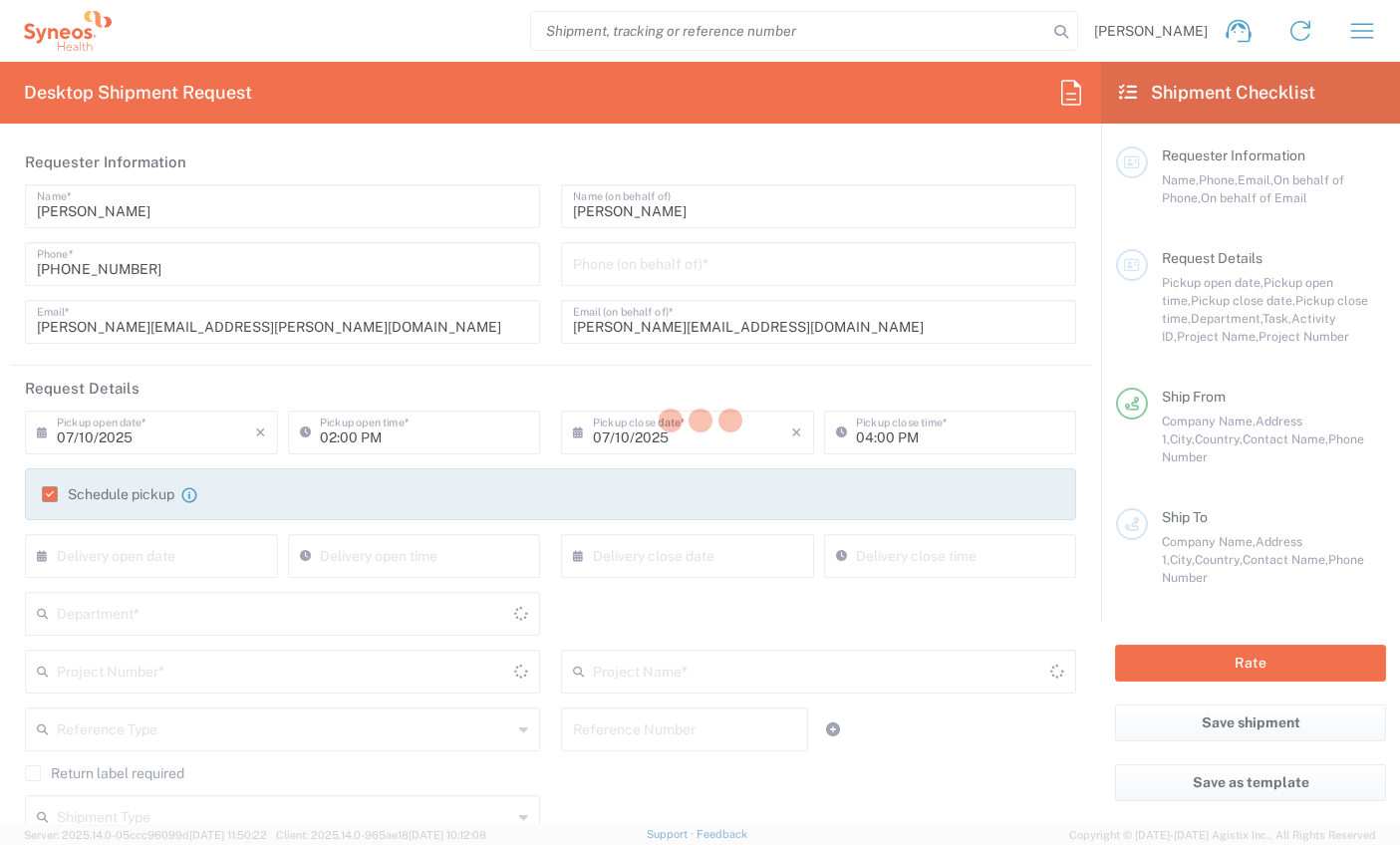 type on "3100 DEPARTMENTAL EXPENSE" 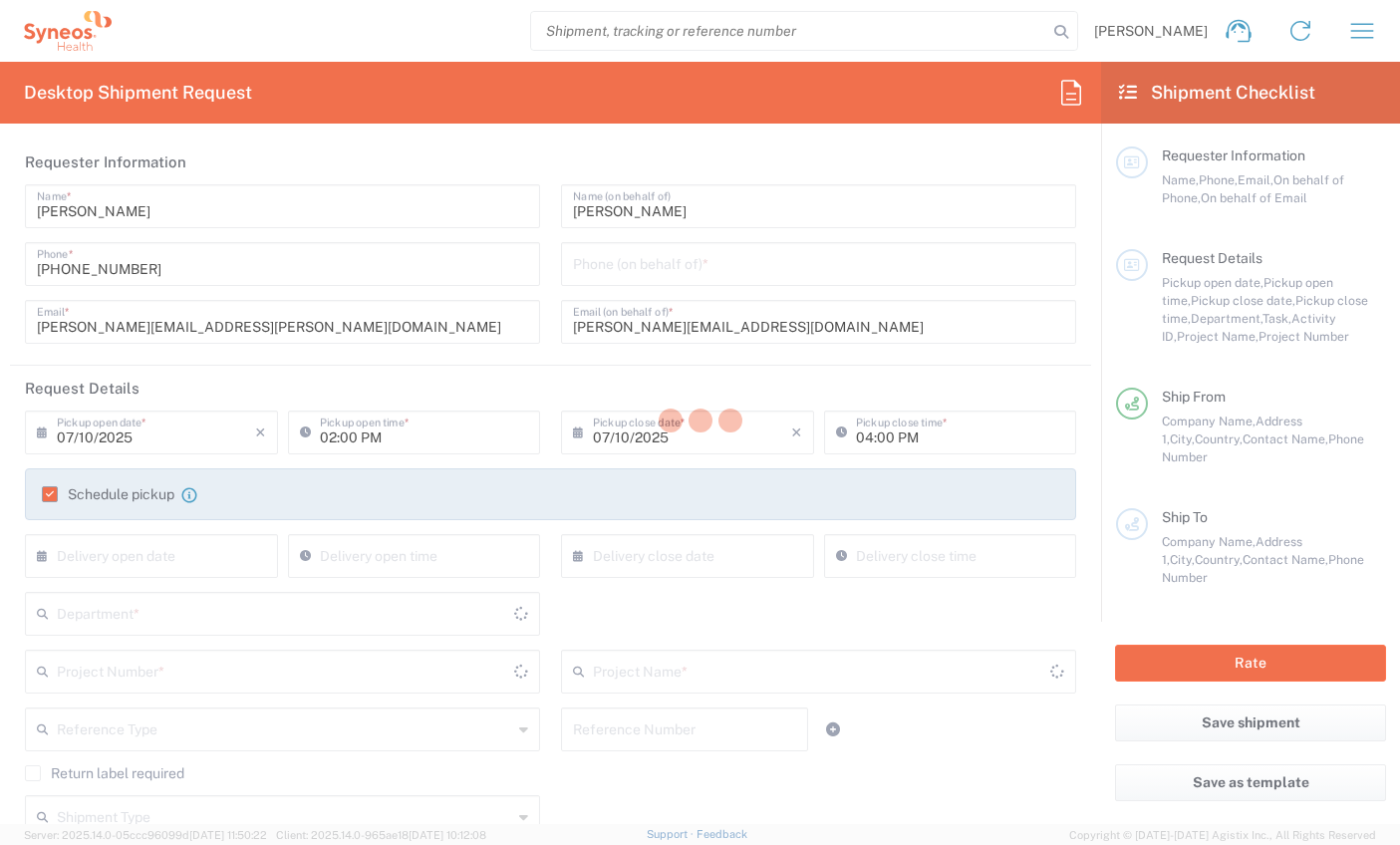 type on "3100 DEPARTMENTAL EXPENSE" 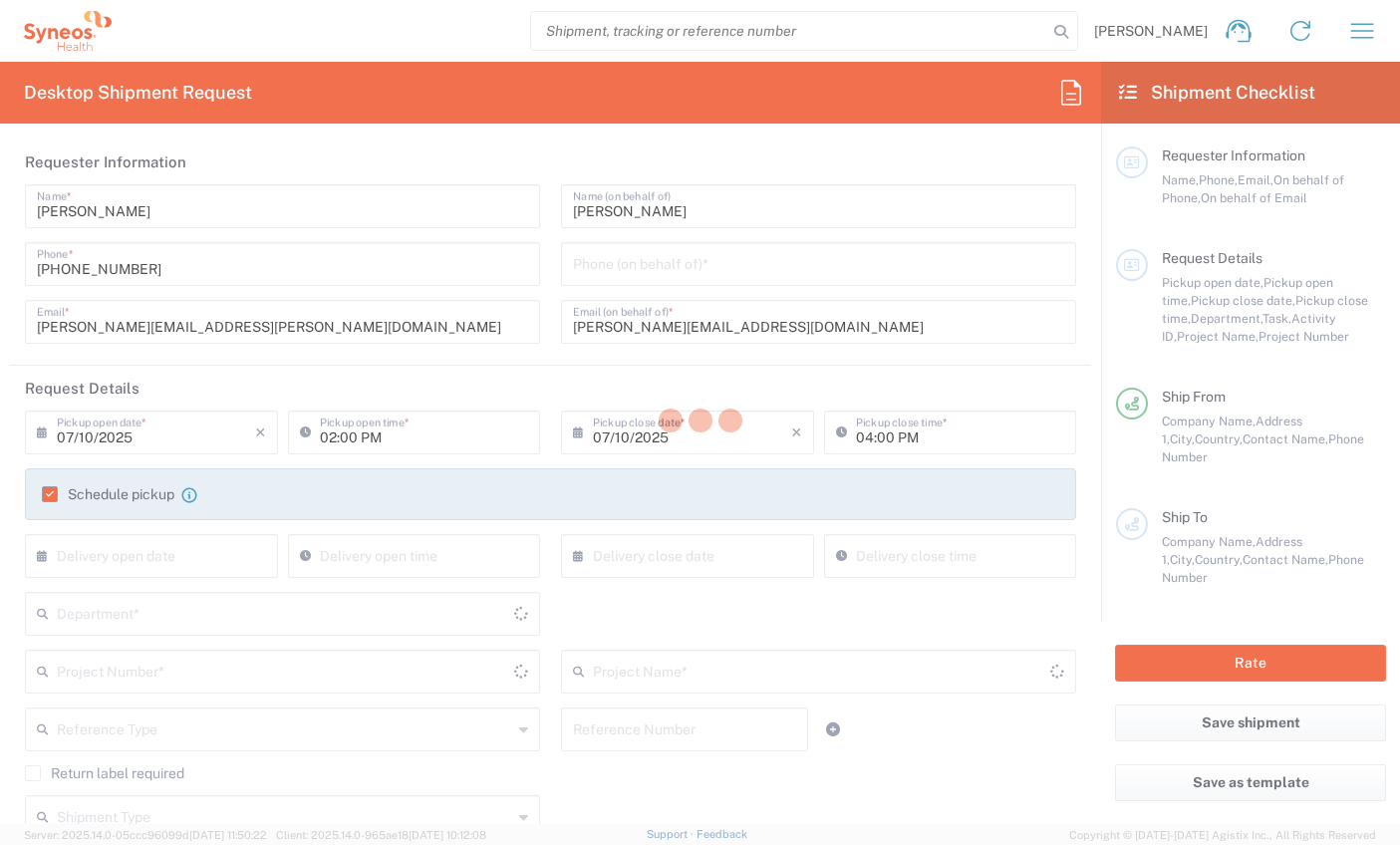 type on "[GEOGRAPHIC_DATA]" 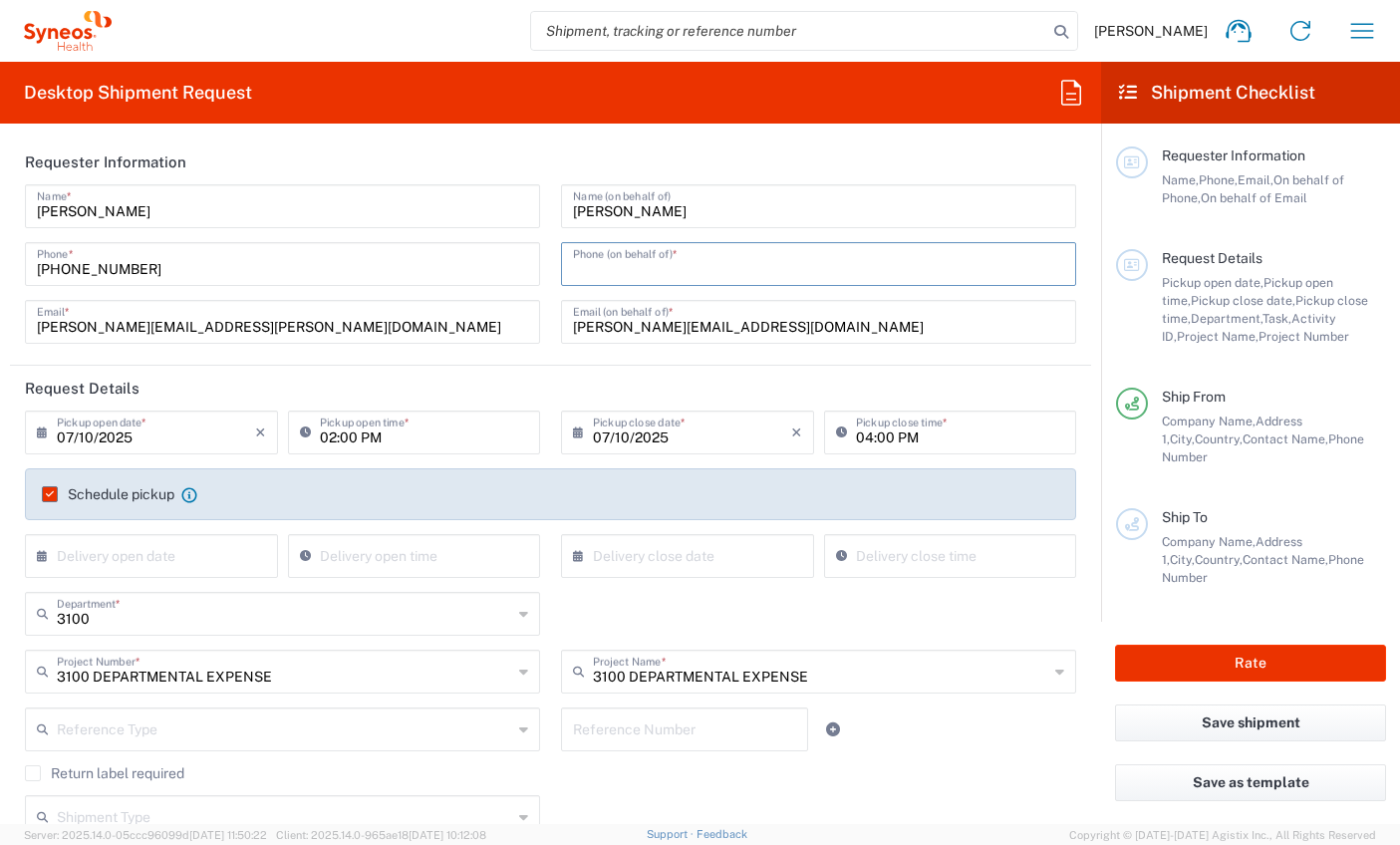click at bounding box center [818, 262] 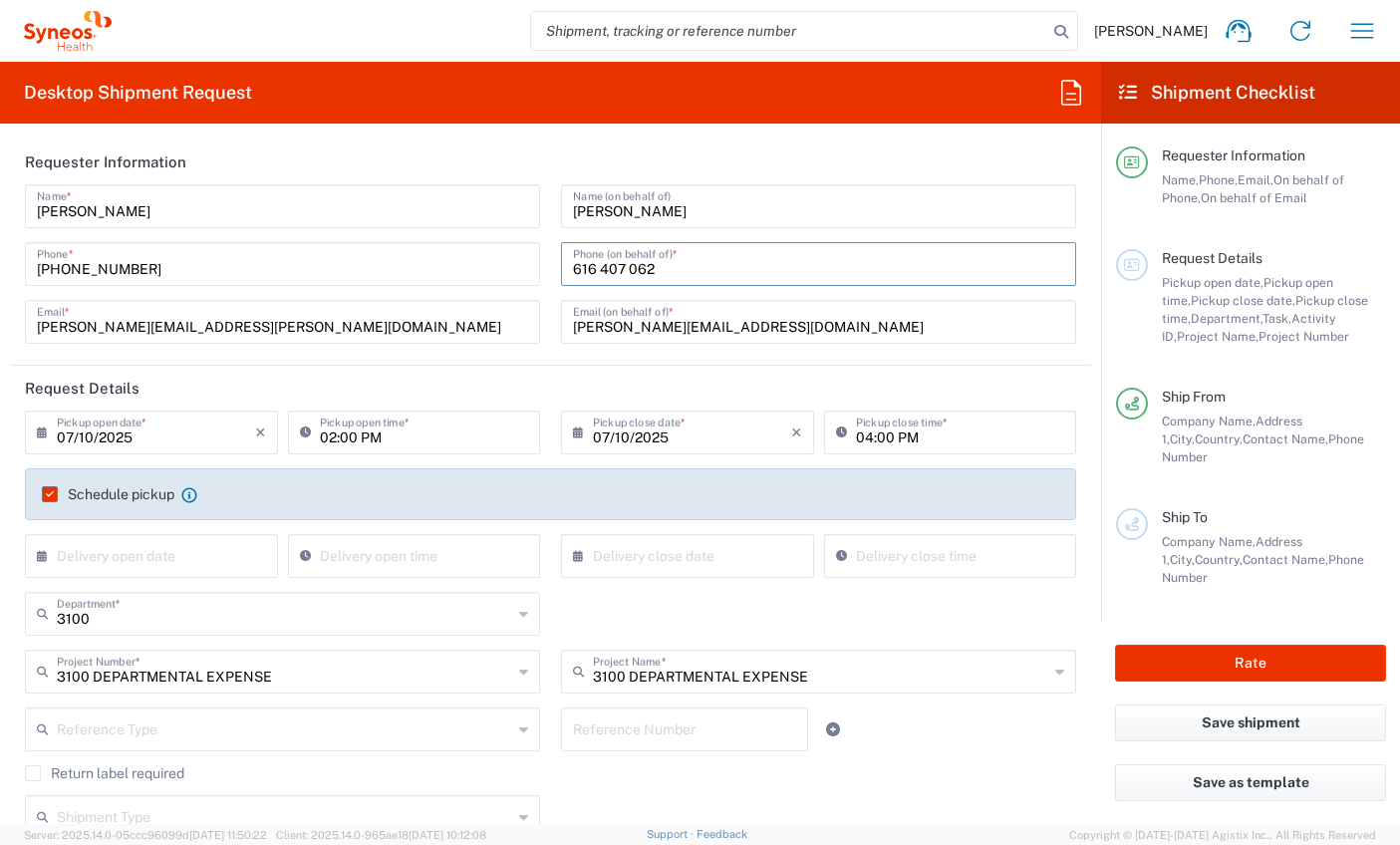 drag, startPoint x: 595, startPoint y: 268, endPoint x: 613, endPoint y: 313, distance: 48.466483 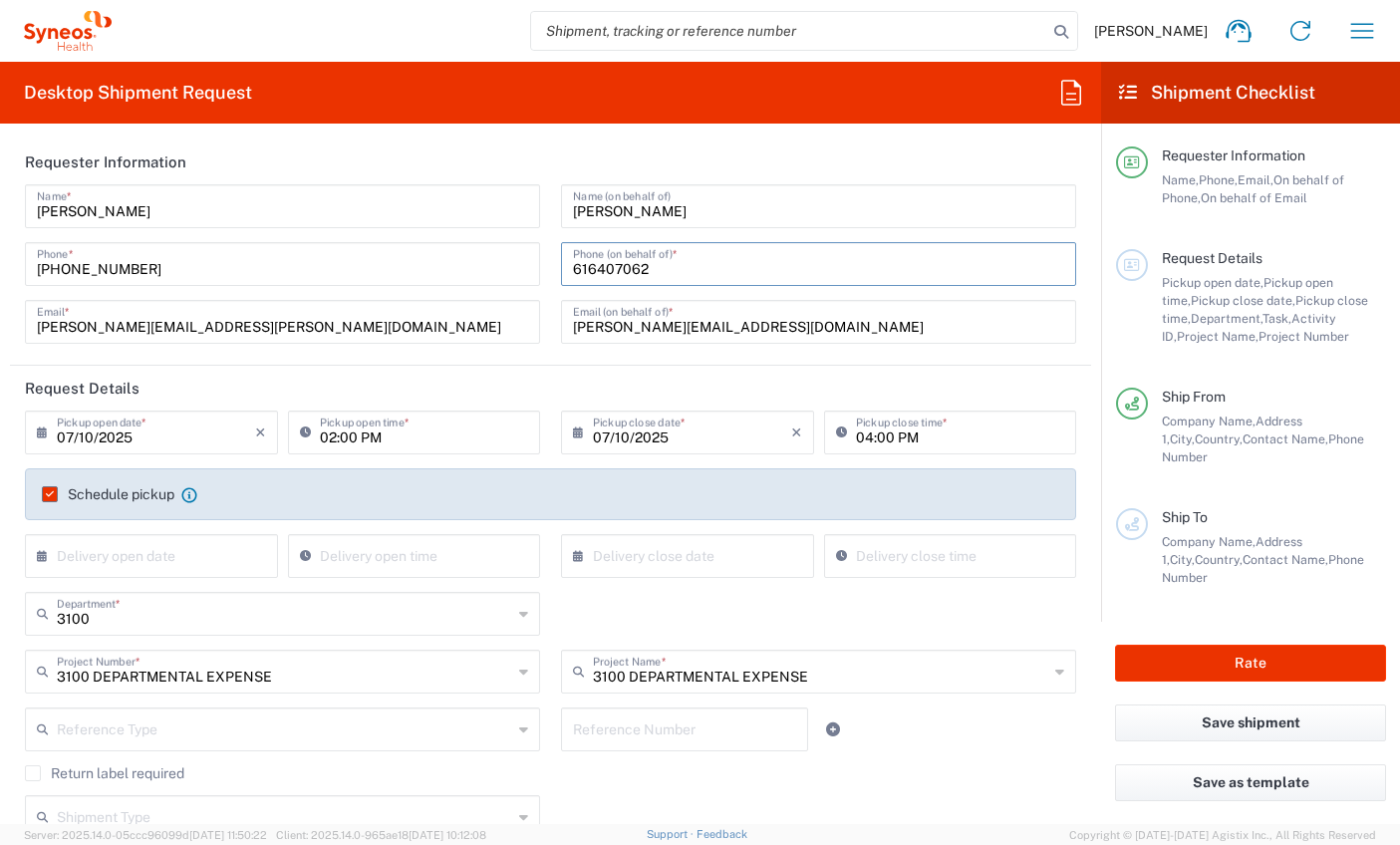 click on "616407062" at bounding box center [818, 262] 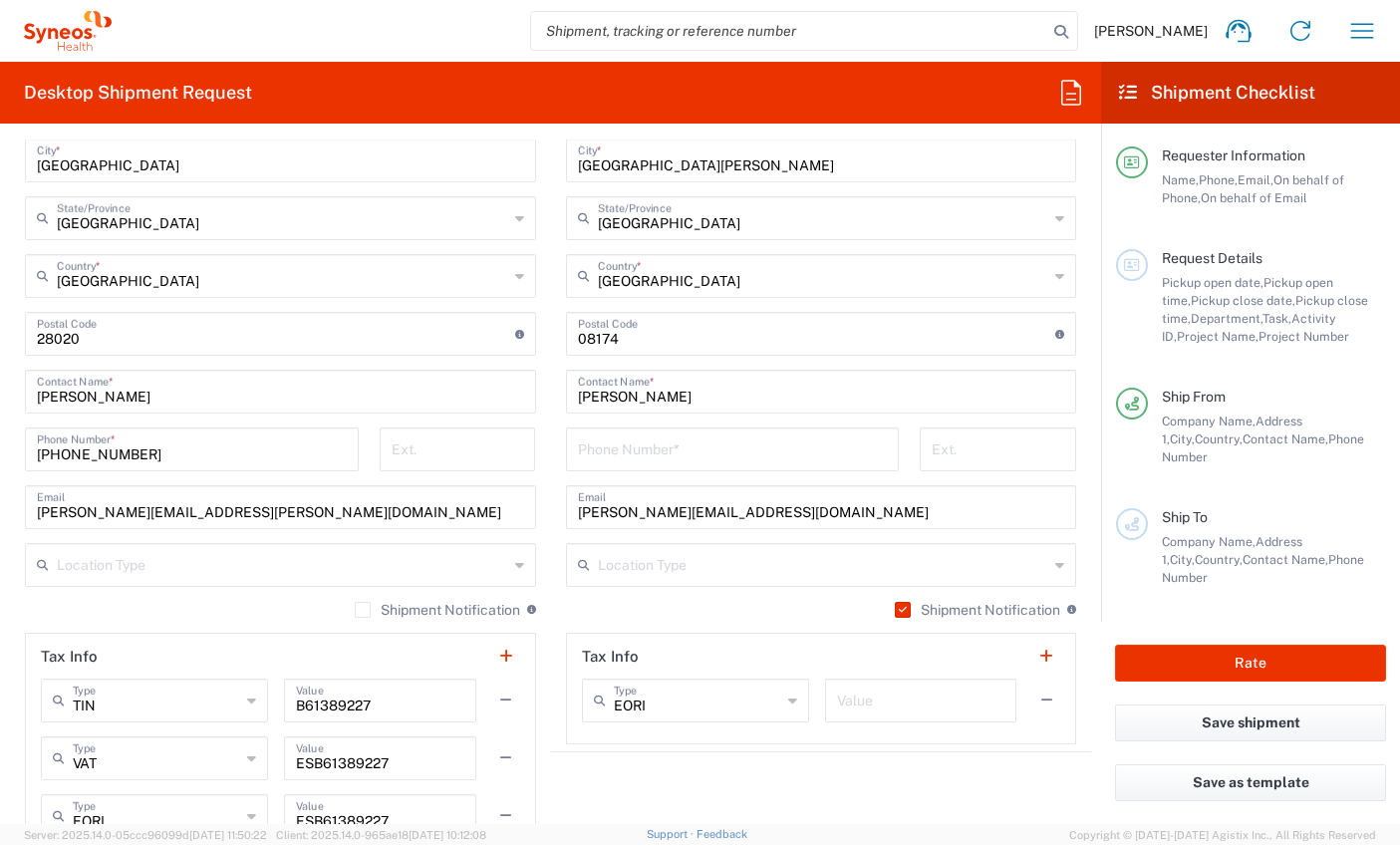 scroll, scrollTop: 1065, scrollLeft: 0, axis: vertical 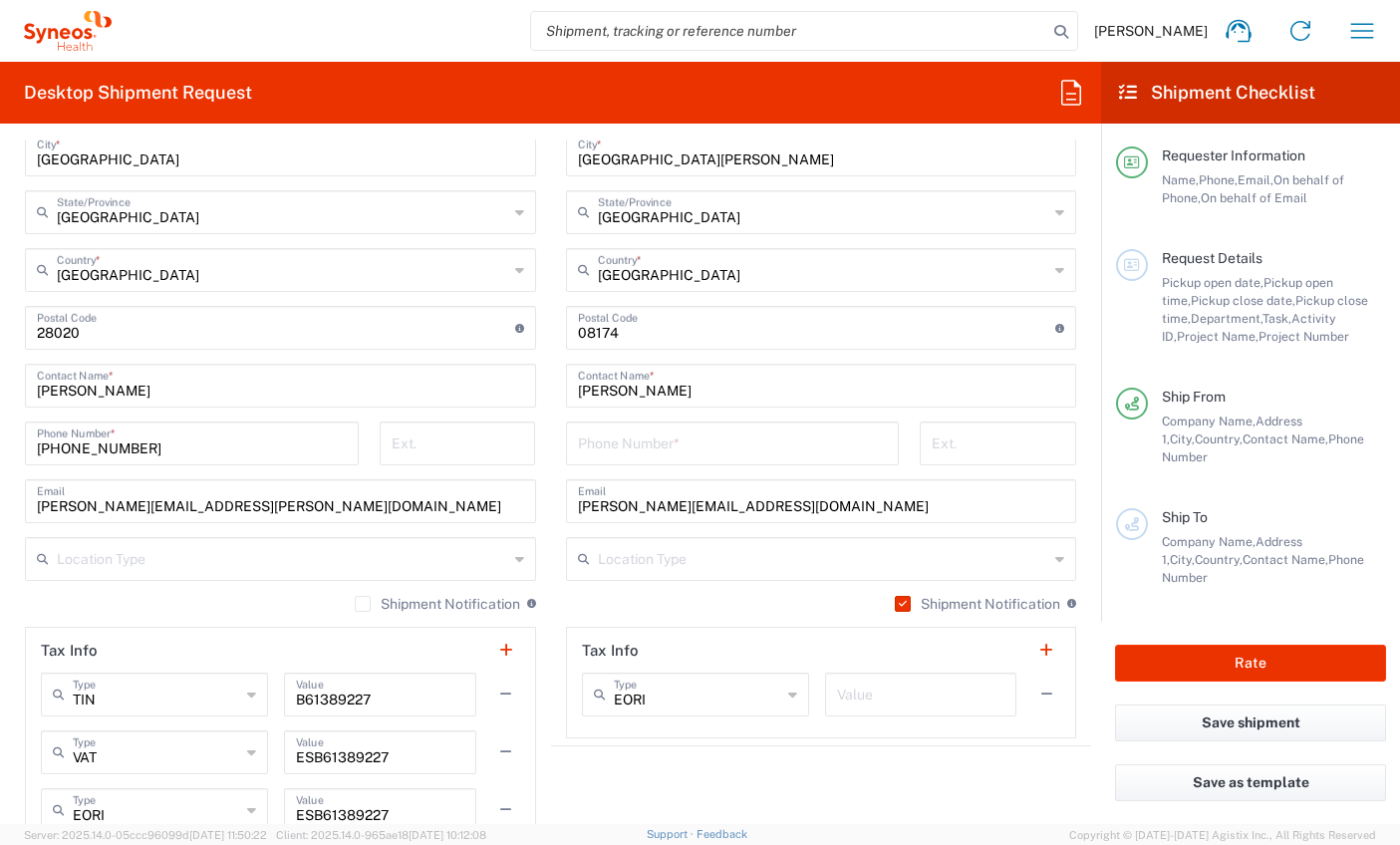 type on "616407062" 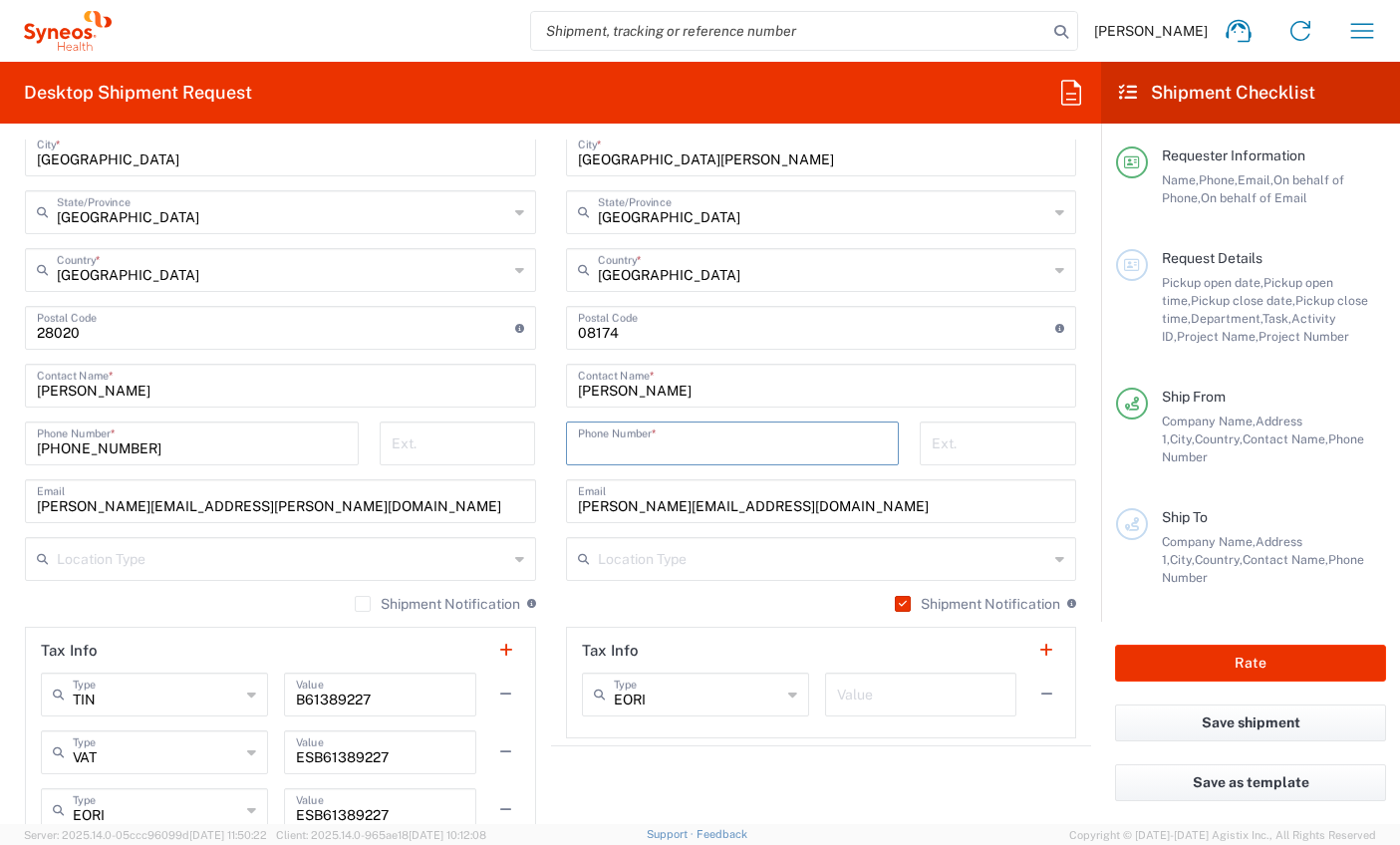 paste on "616407062" 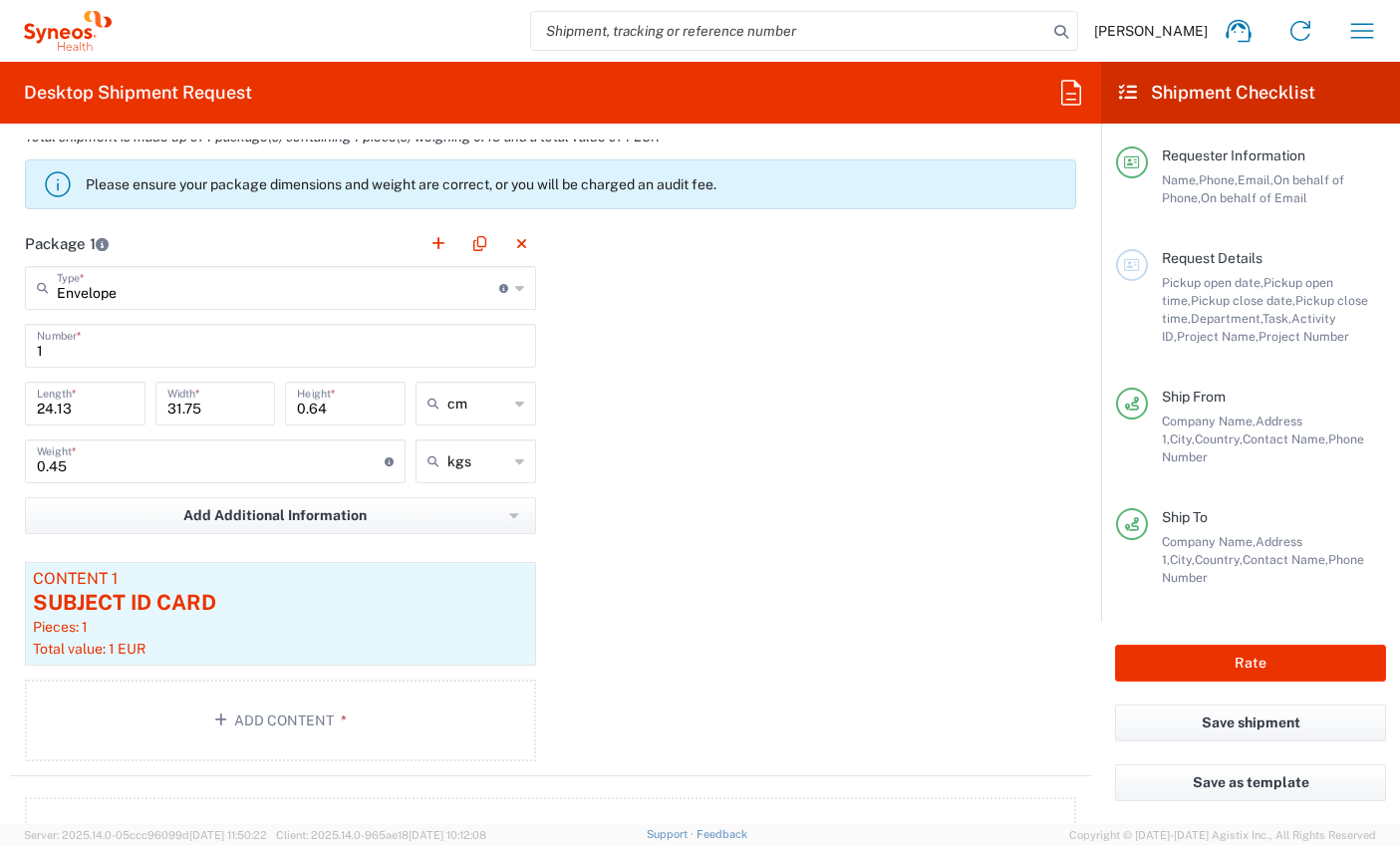 scroll, scrollTop: 1815, scrollLeft: 0, axis: vertical 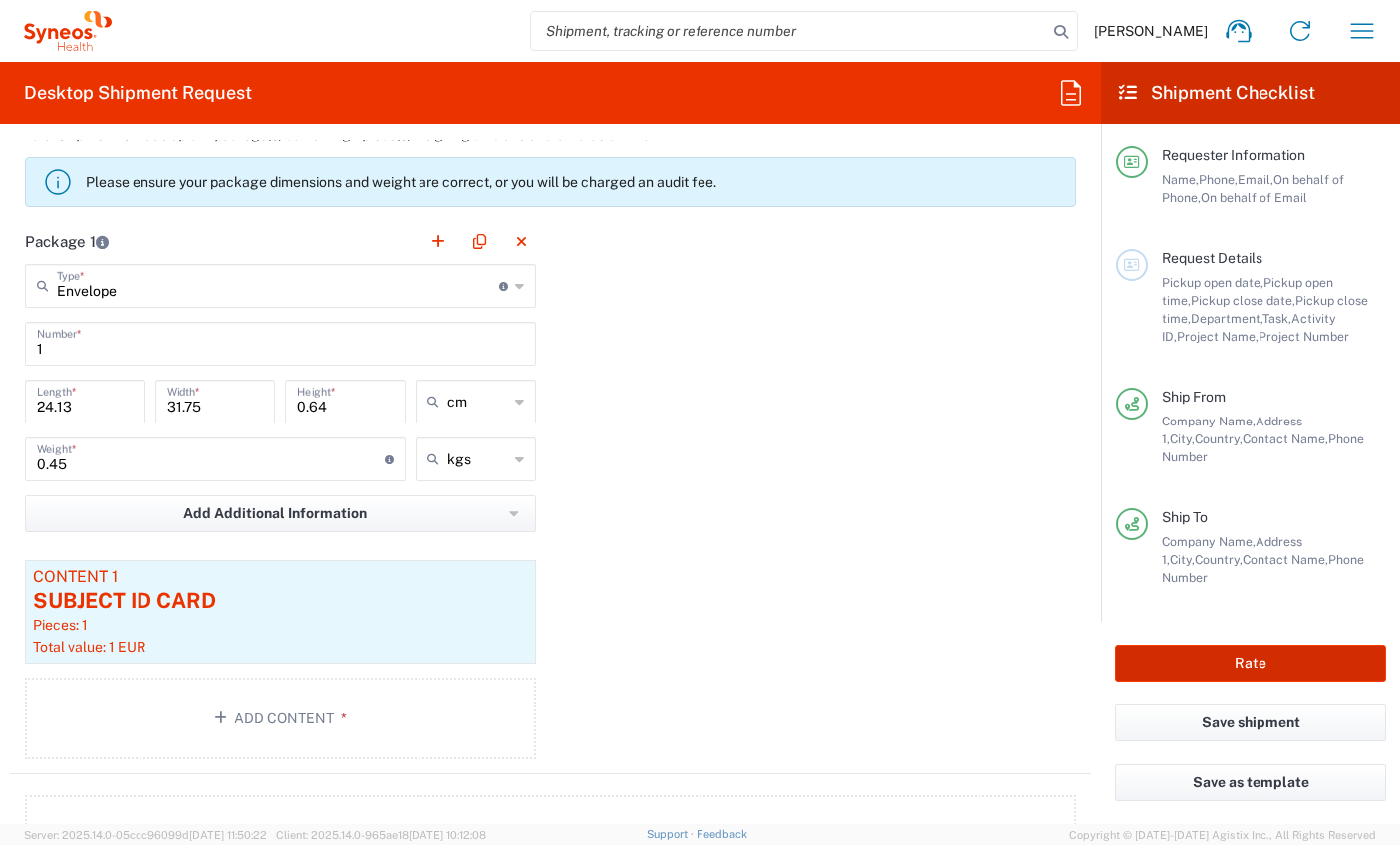 type on "616407062" 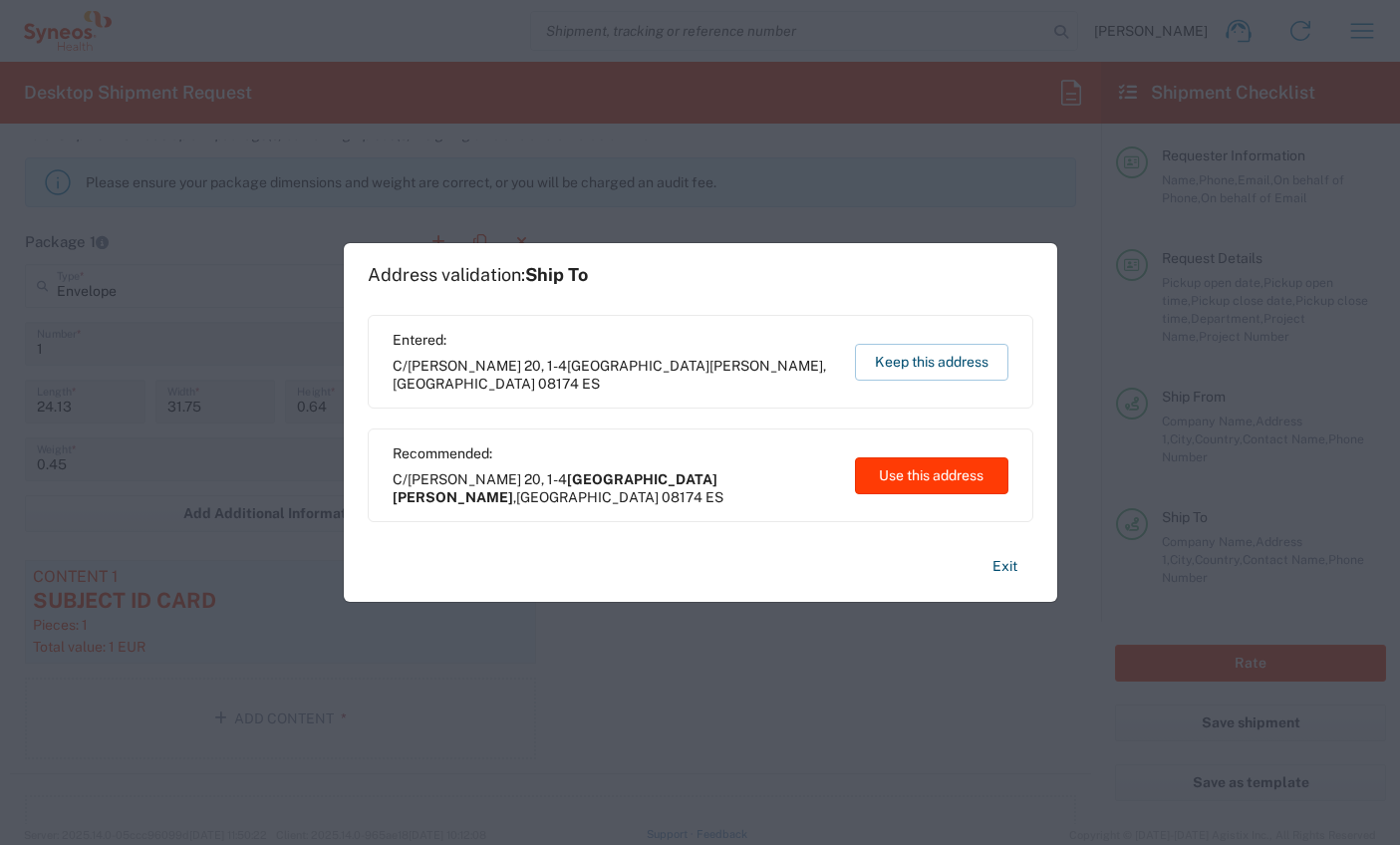 click on "Use this address" 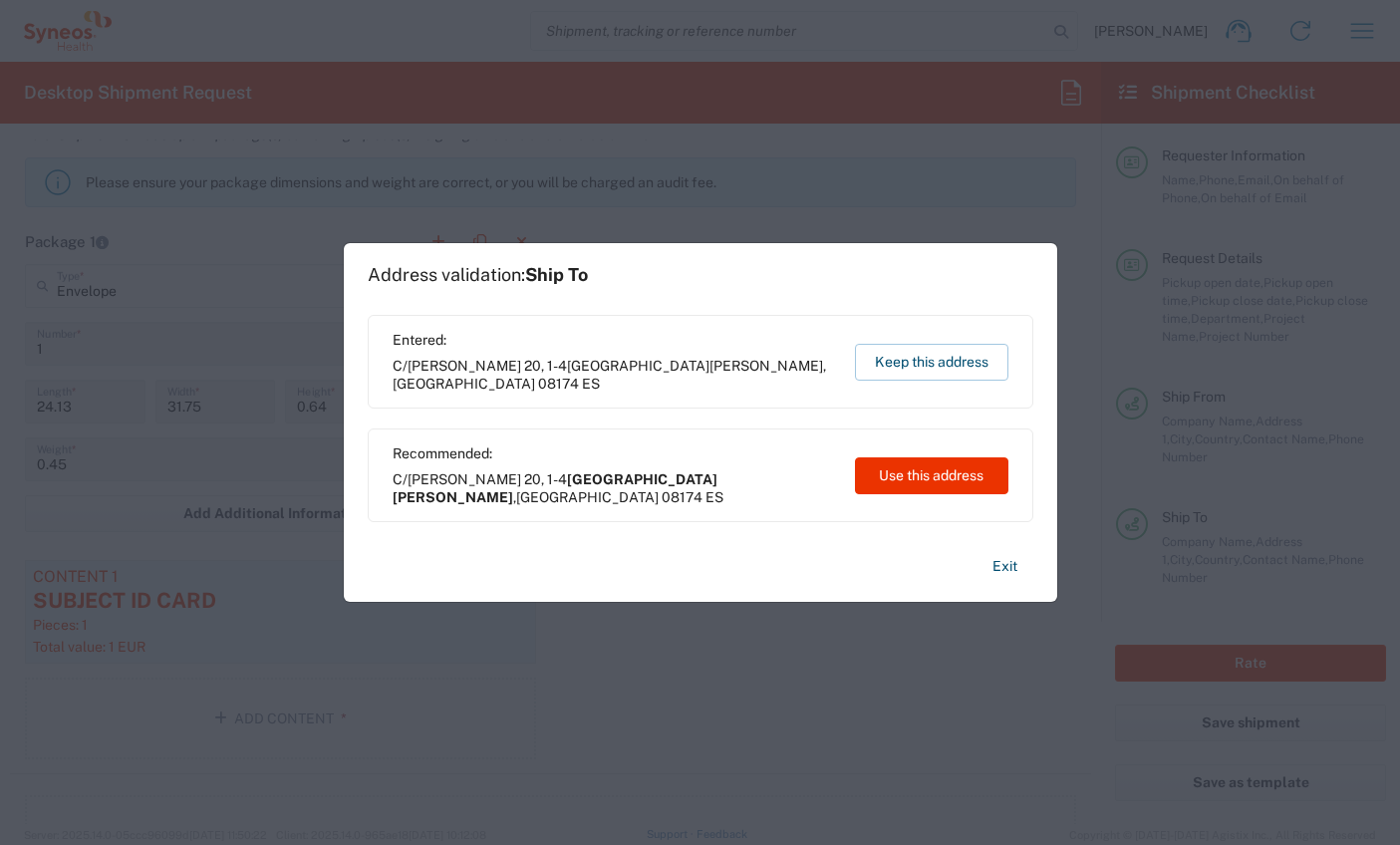 type on "[GEOGRAPHIC_DATA][PERSON_NAME]" 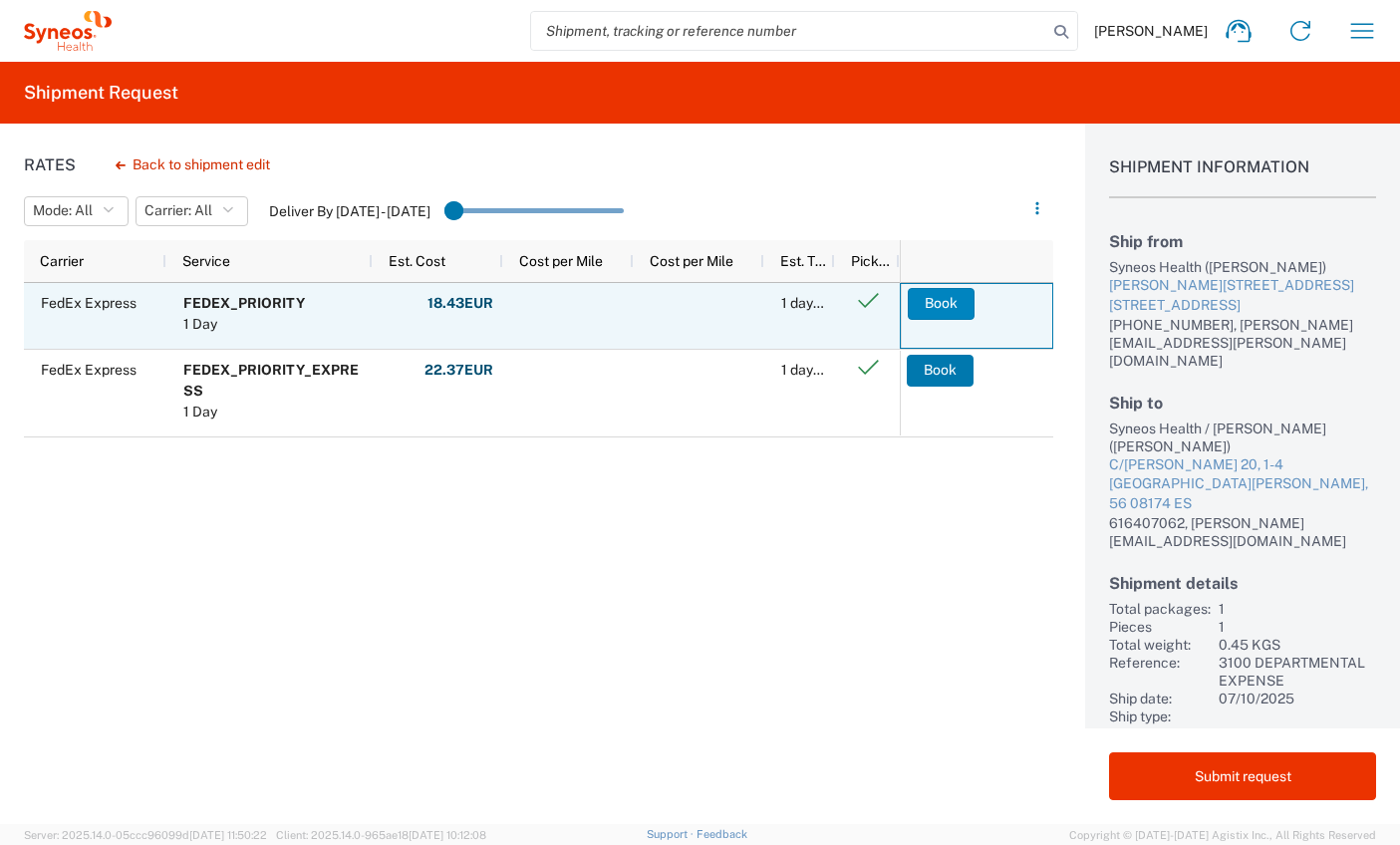 click on "Book" 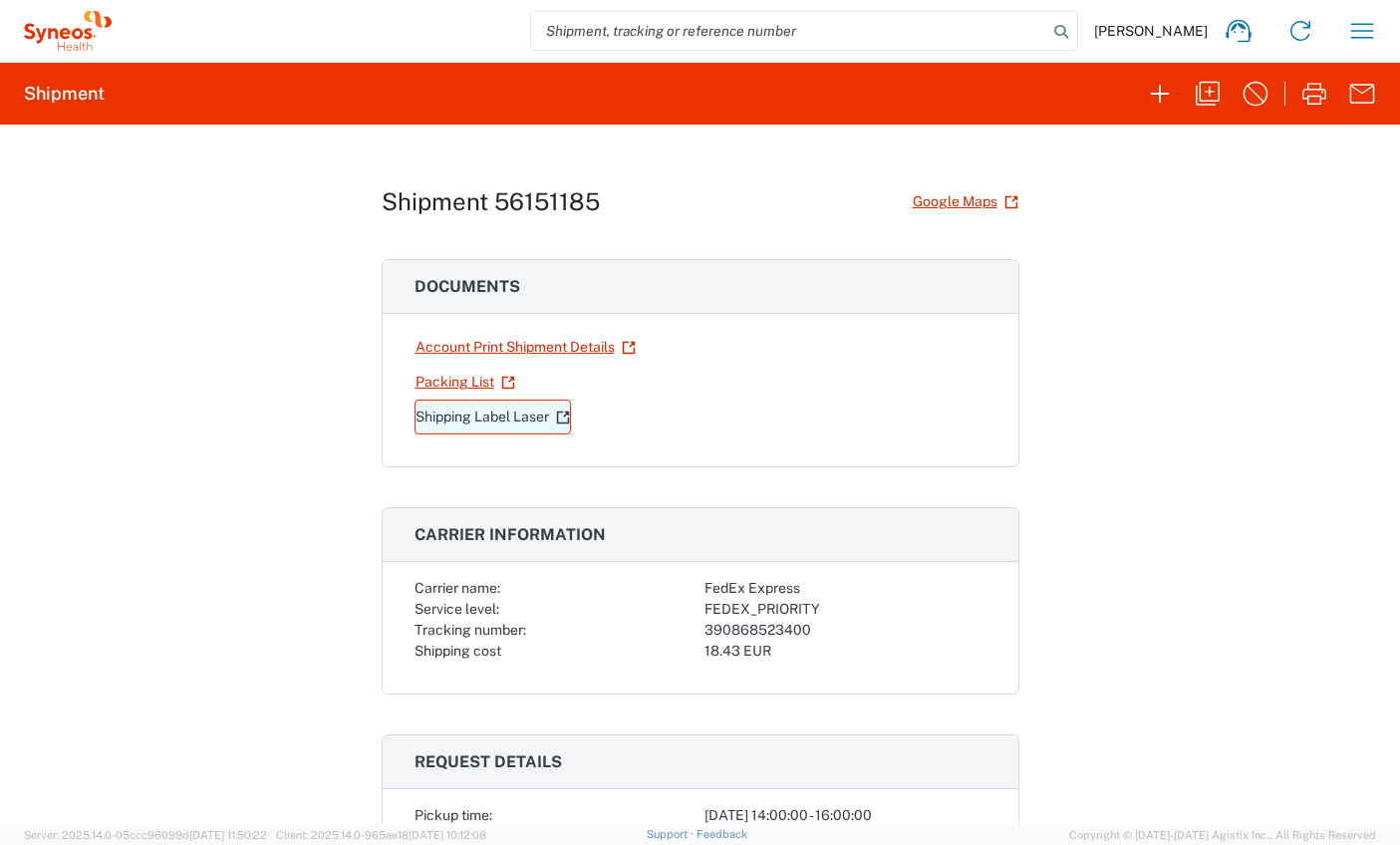 click on "Shipping Label Laser" 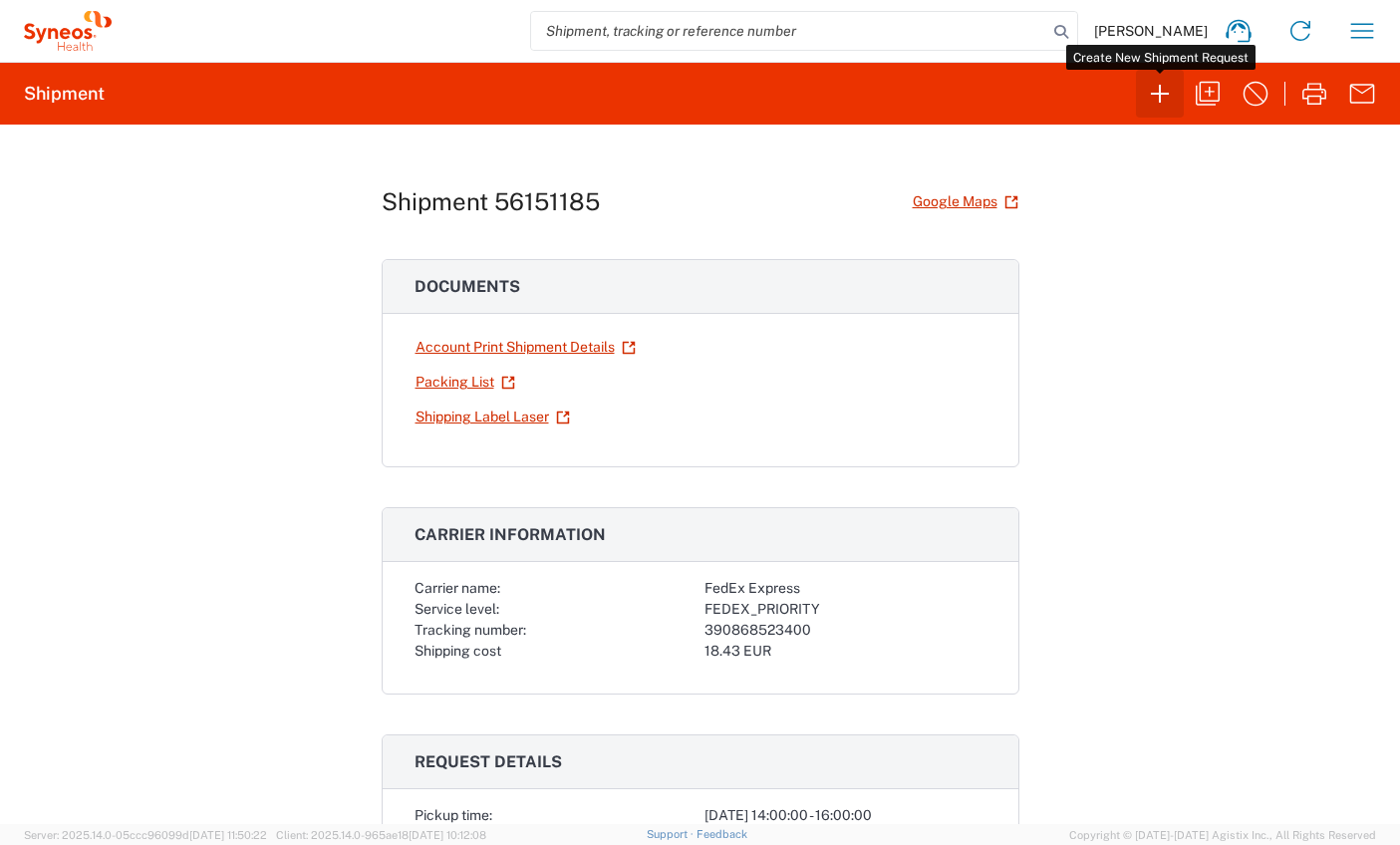 click 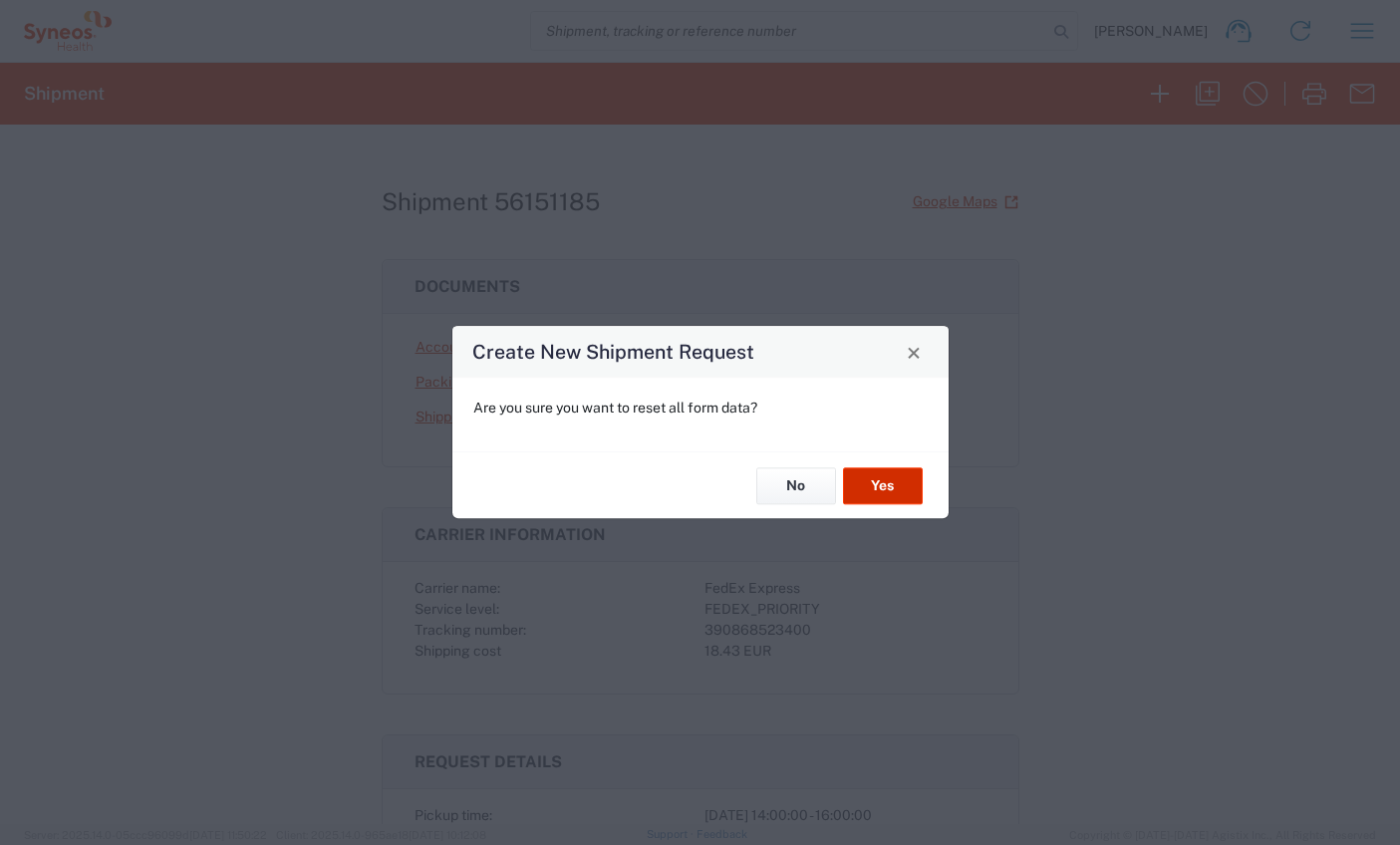 click on "Yes" 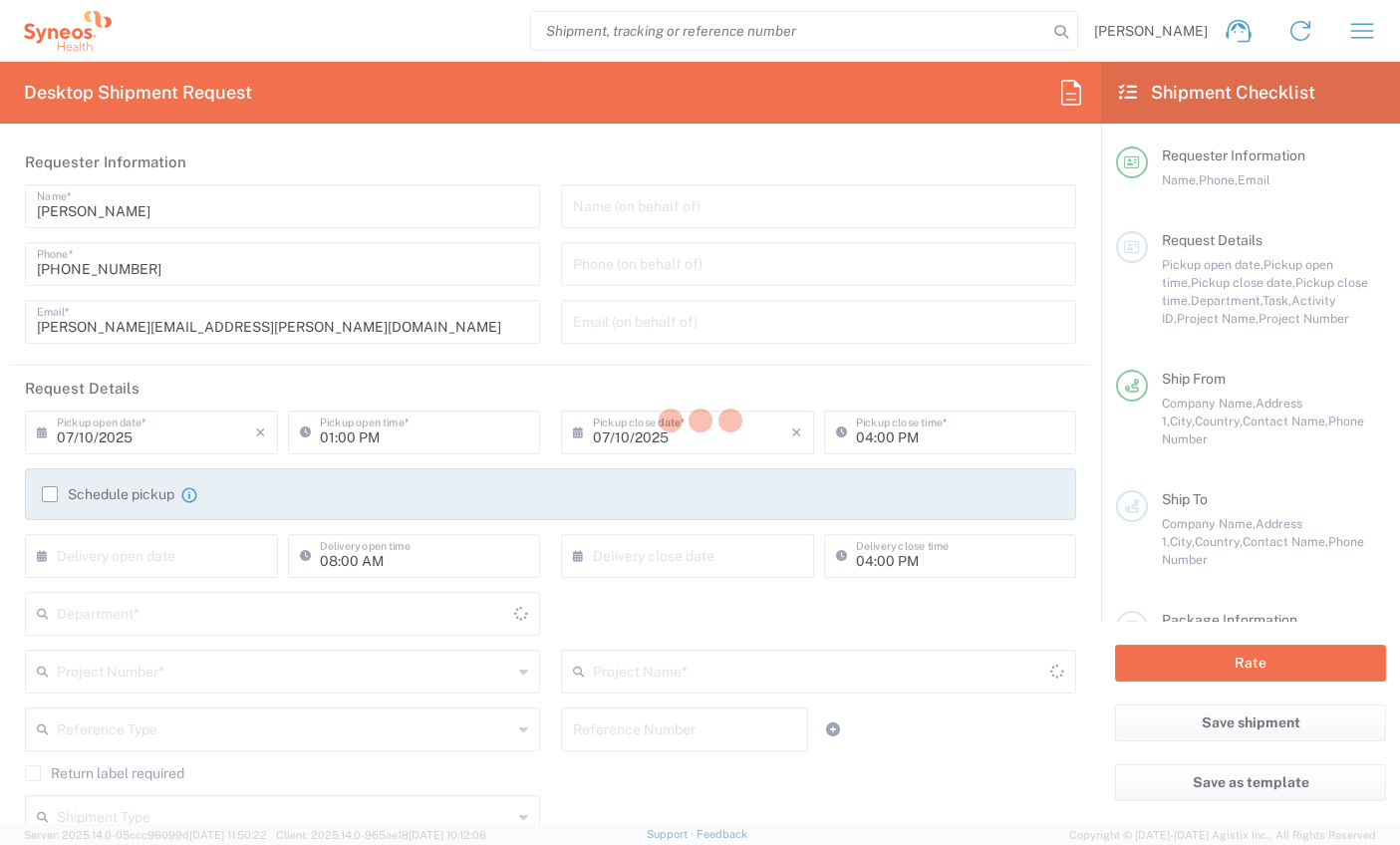 type on "8350" 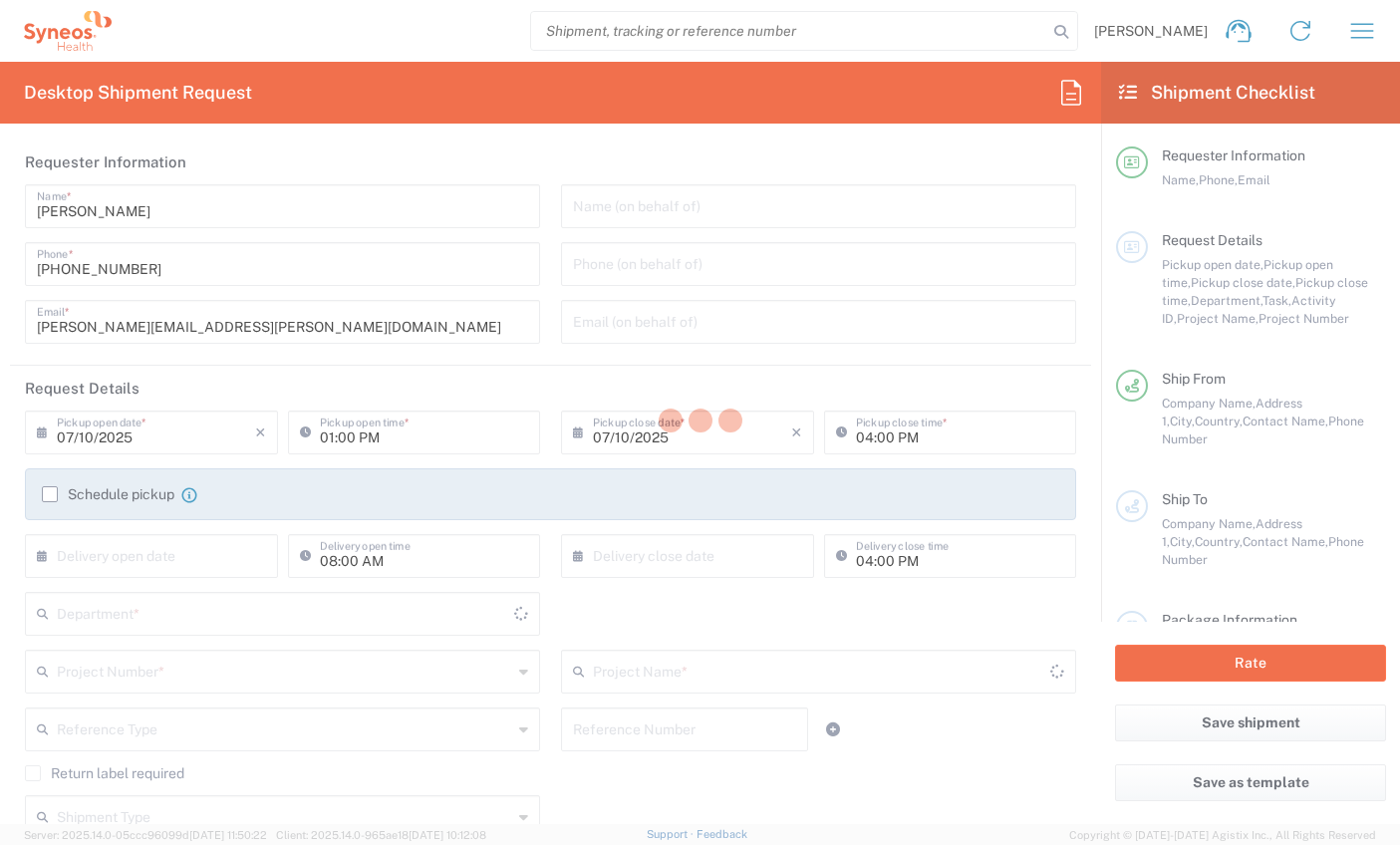 type on "[GEOGRAPHIC_DATA]" 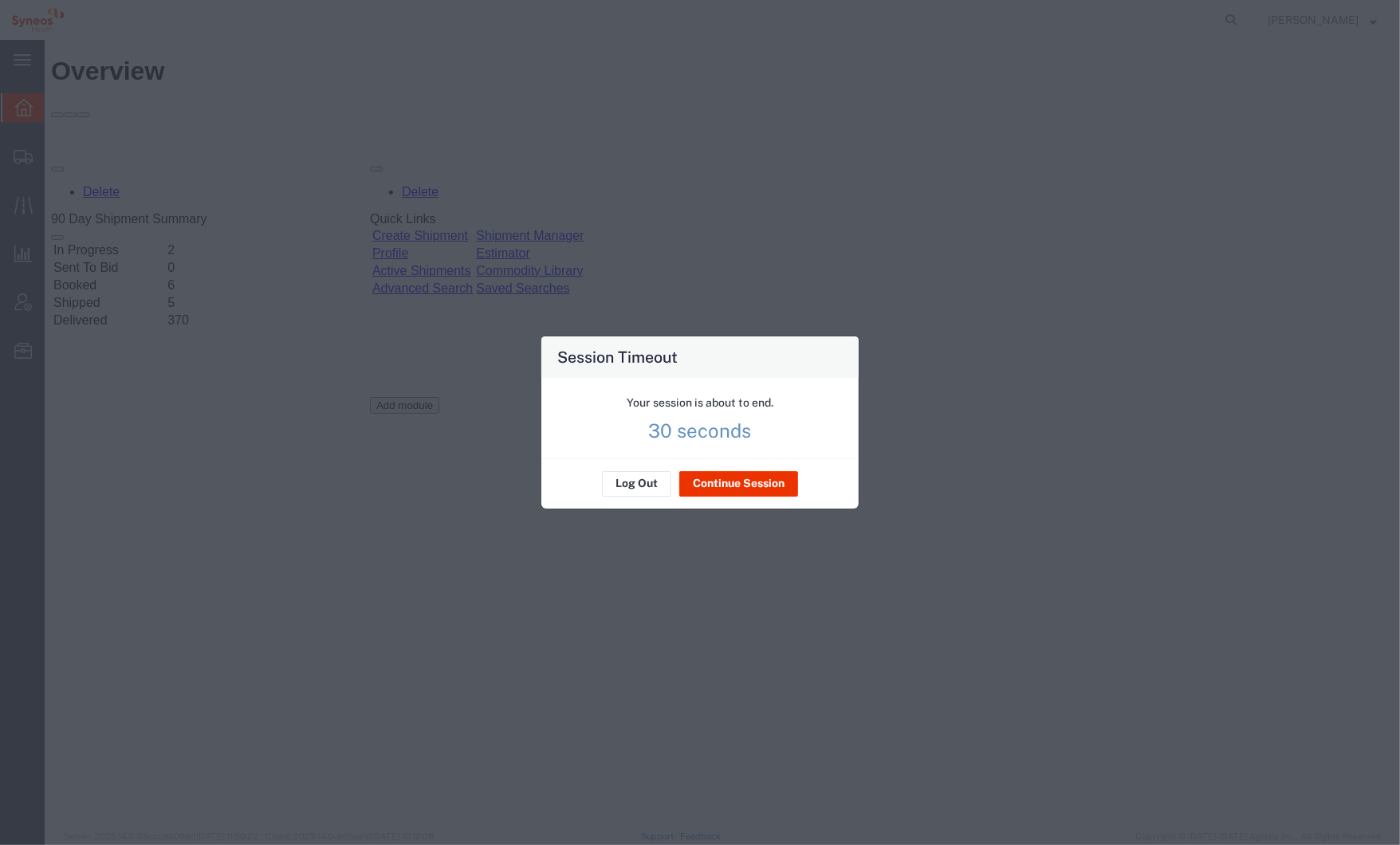 scroll, scrollTop: 0, scrollLeft: 0, axis: both 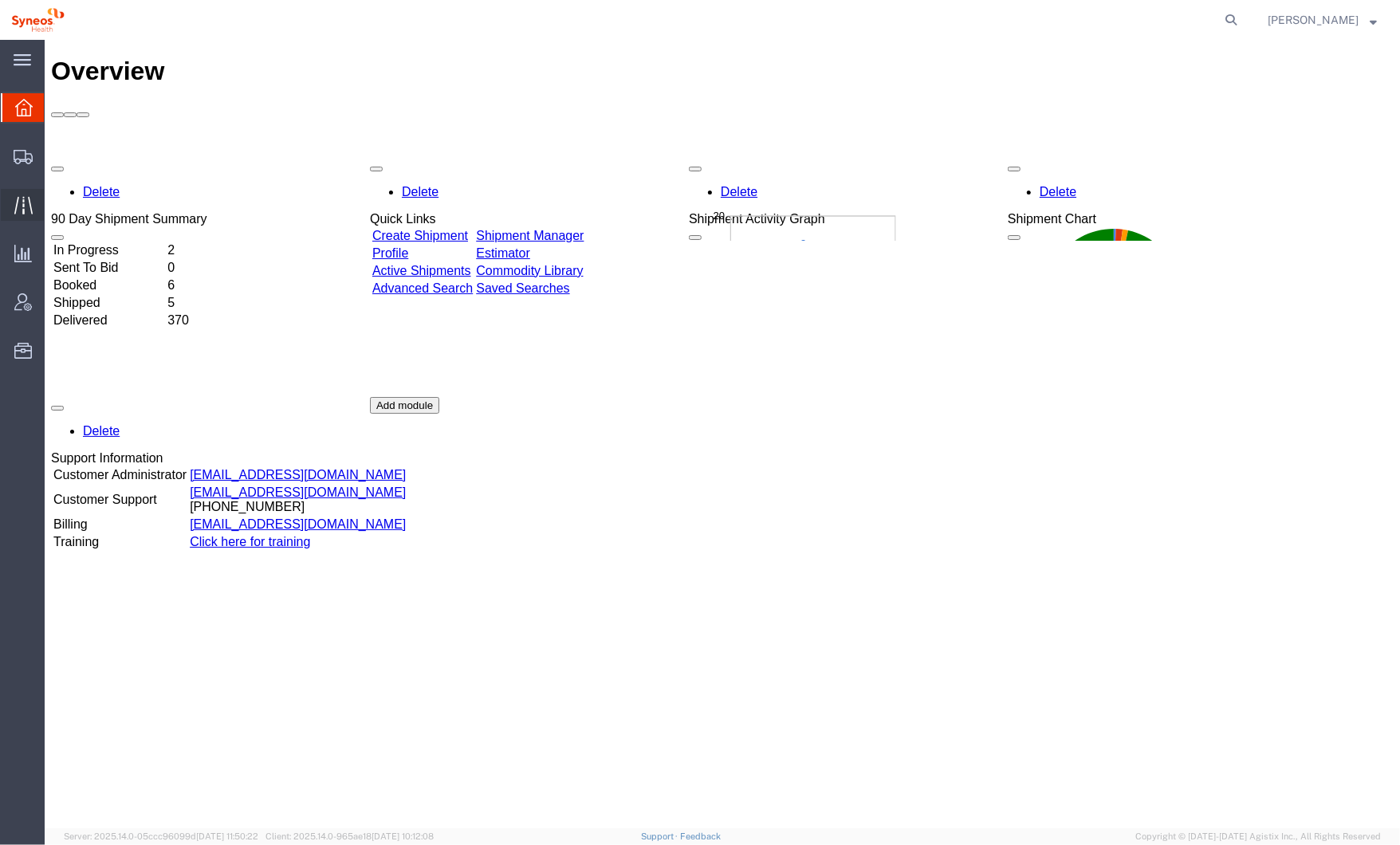 click 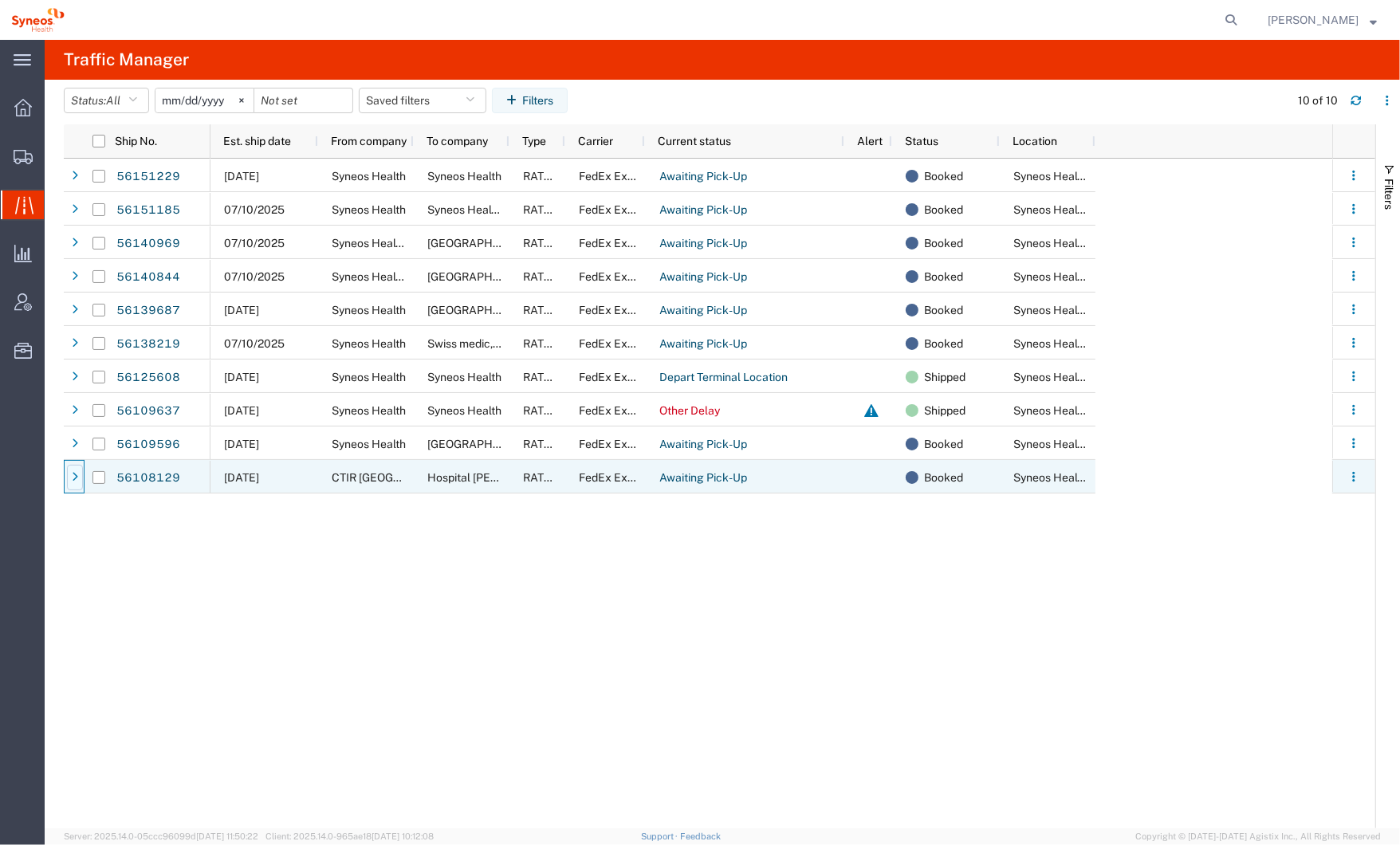 click 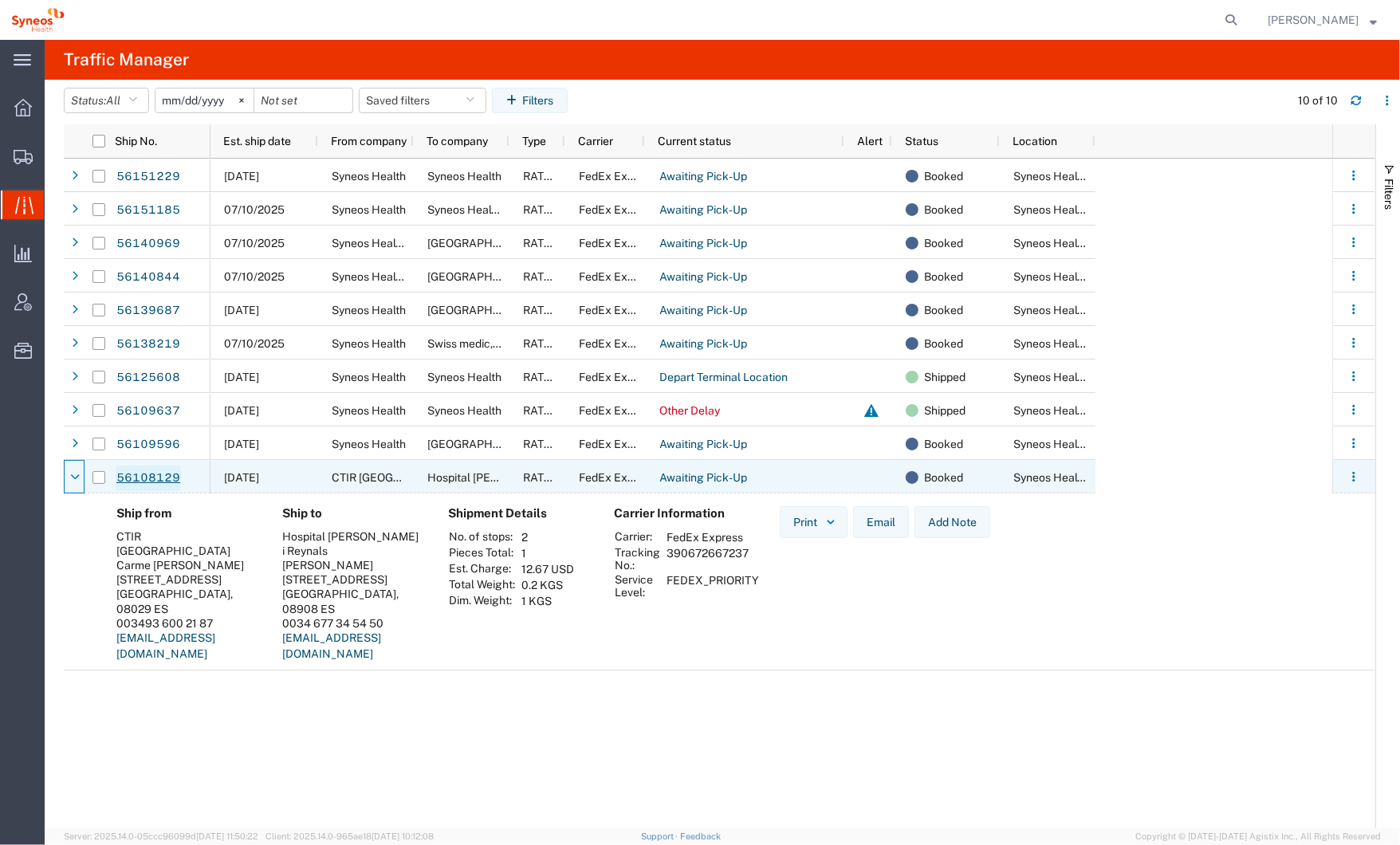 click on "56108129" 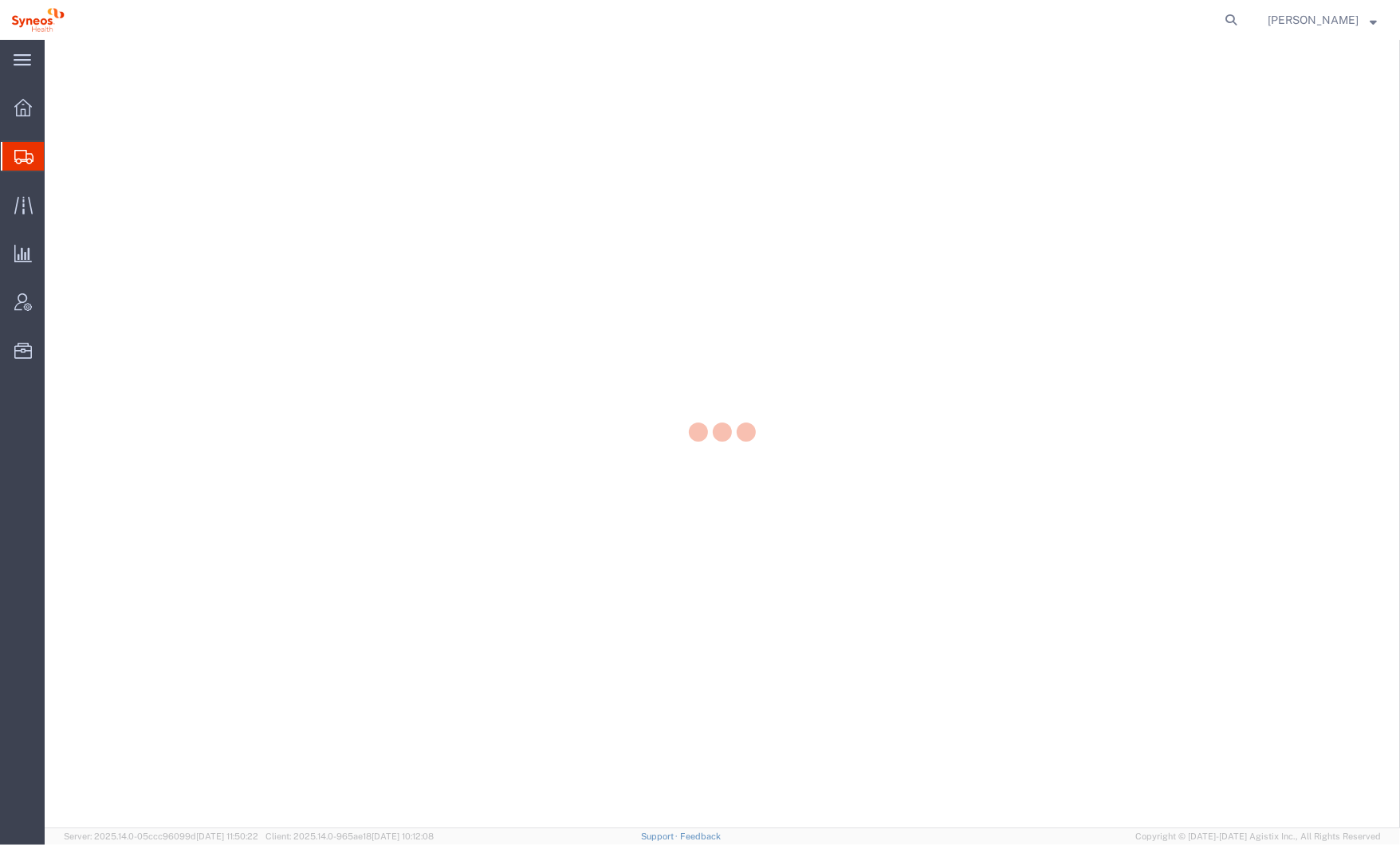 scroll, scrollTop: 0, scrollLeft: 0, axis: both 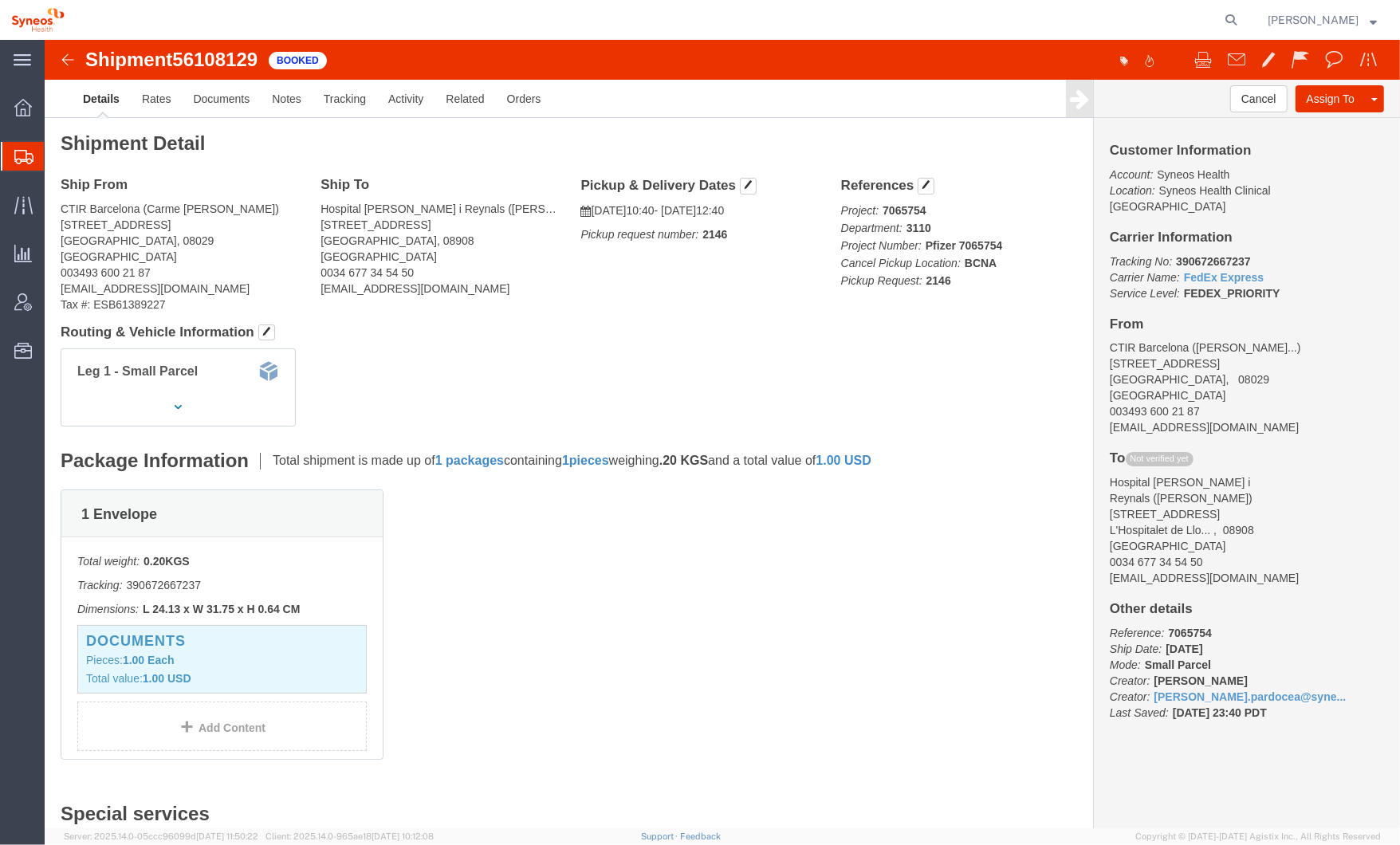 click 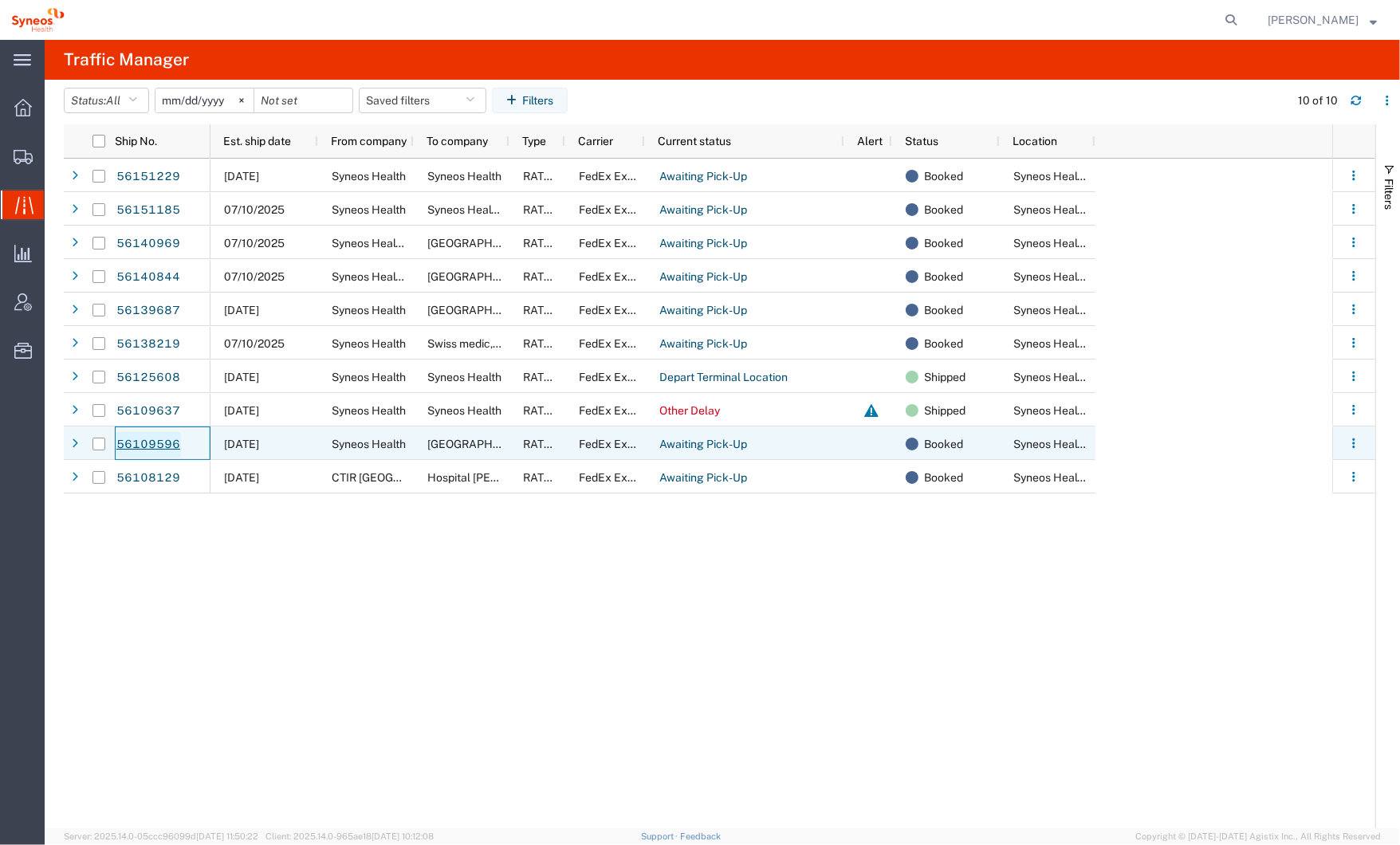click on "56109596" 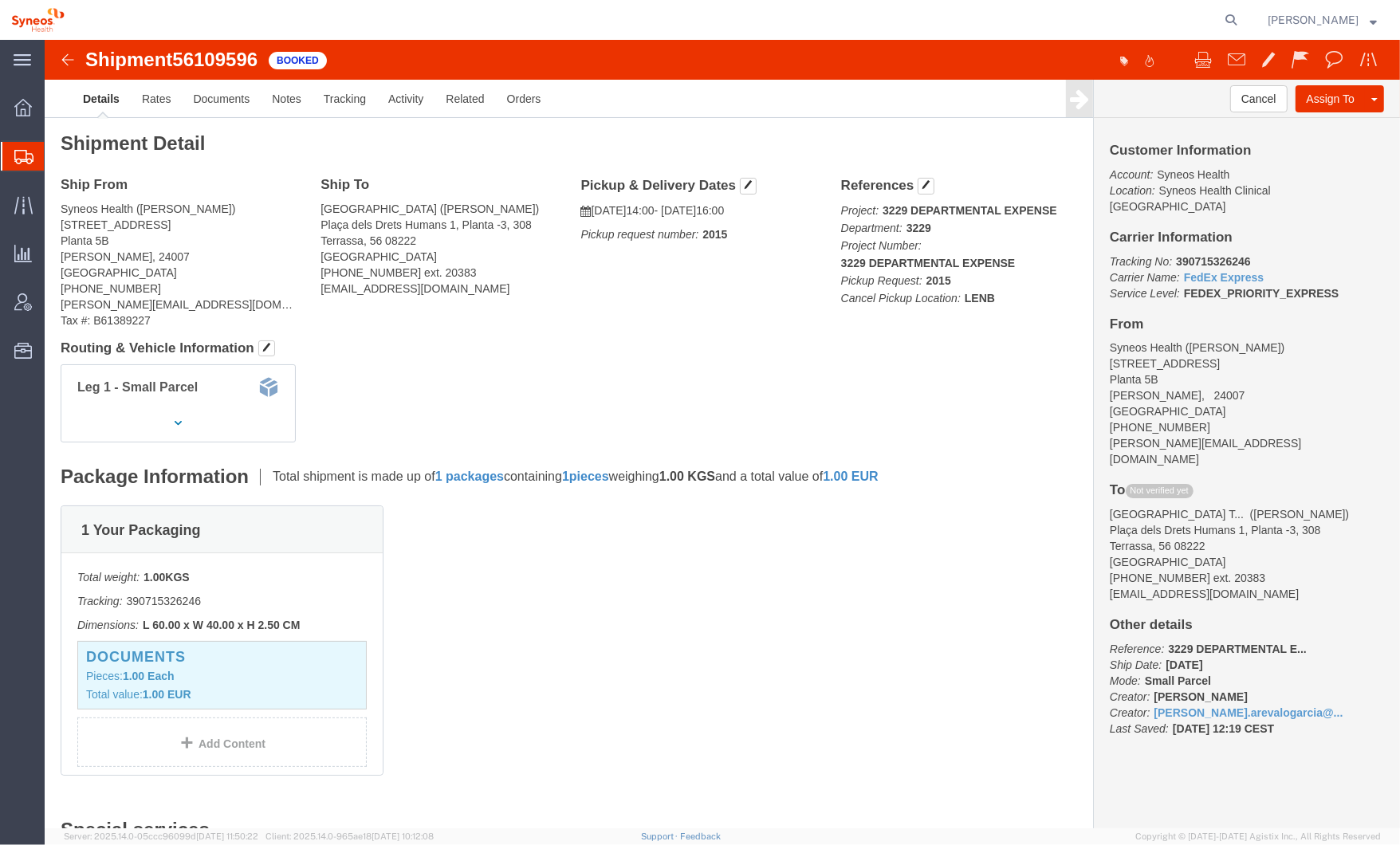 scroll, scrollTop: 5, scrollLeft: 0, axis: vertical 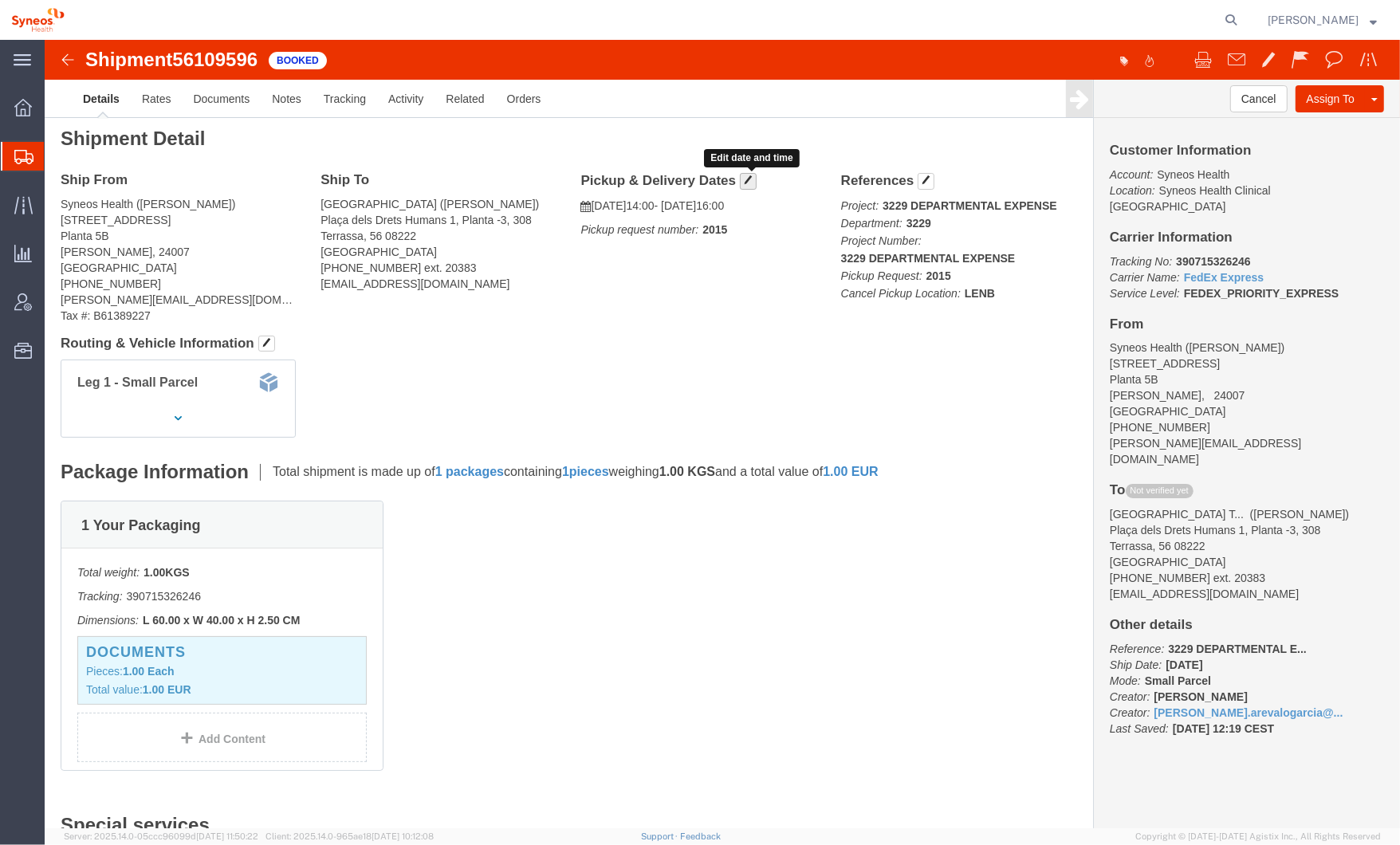 click 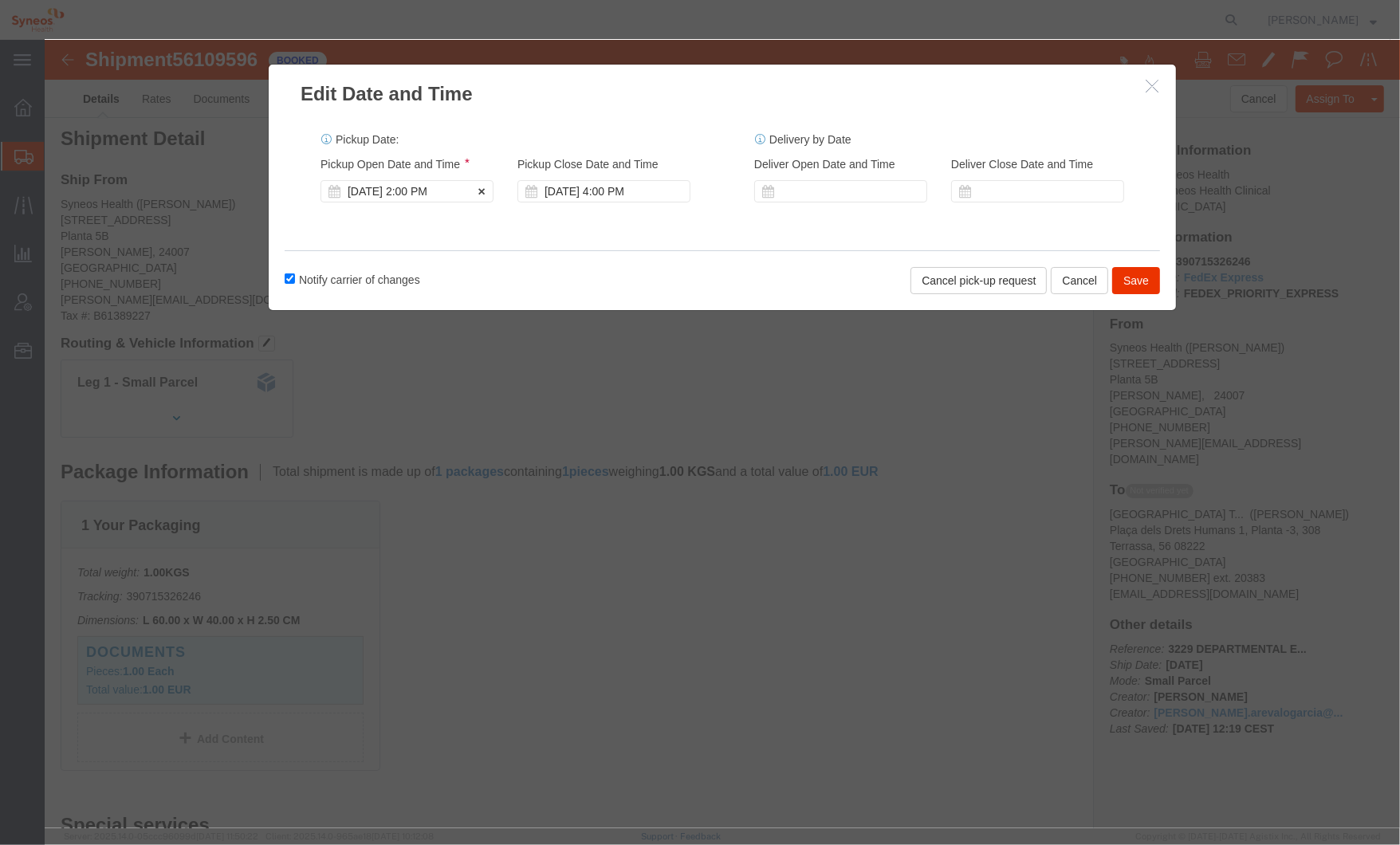 click on "[DATE] 2:00 PM" 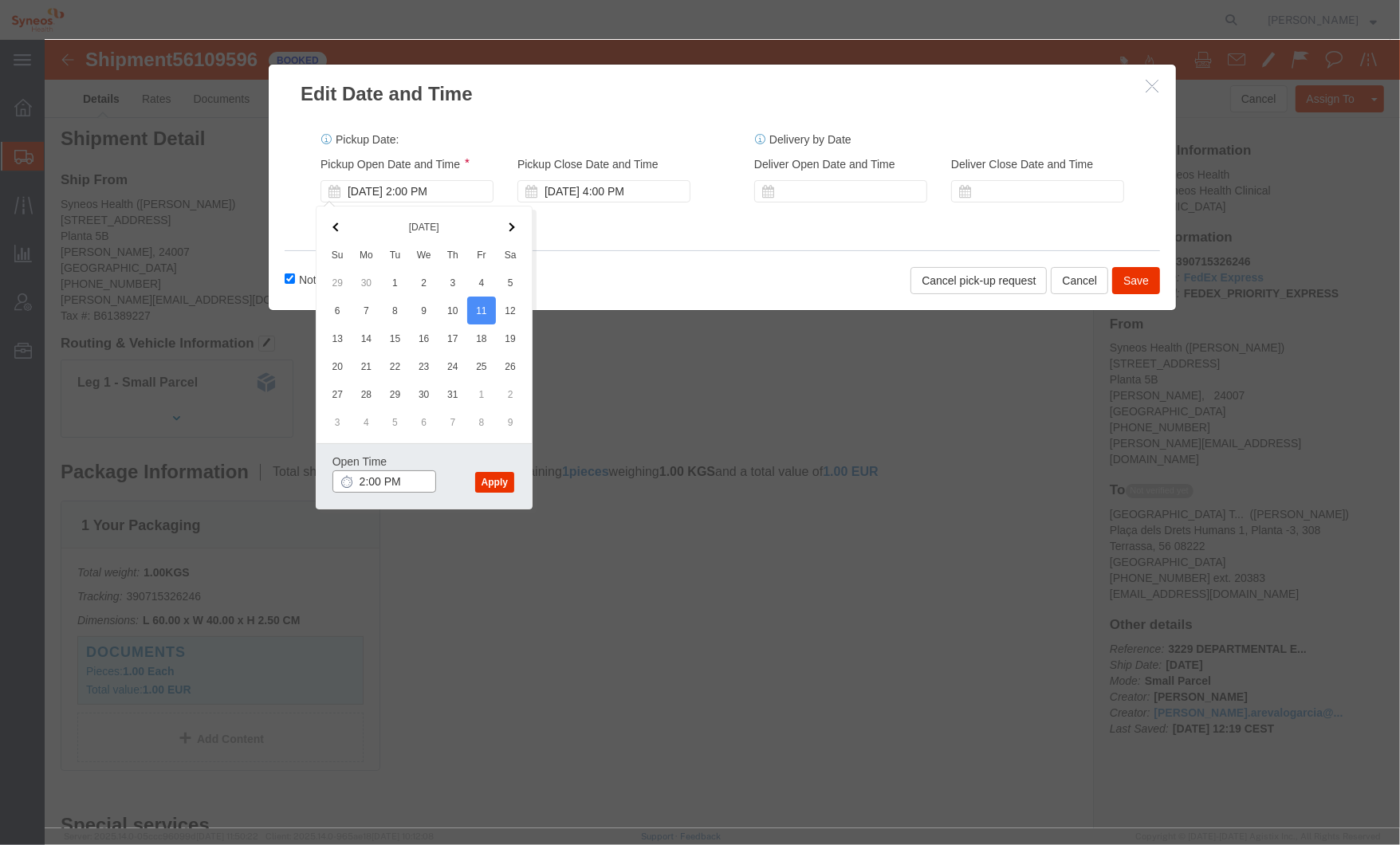 click on "2:00 PM" 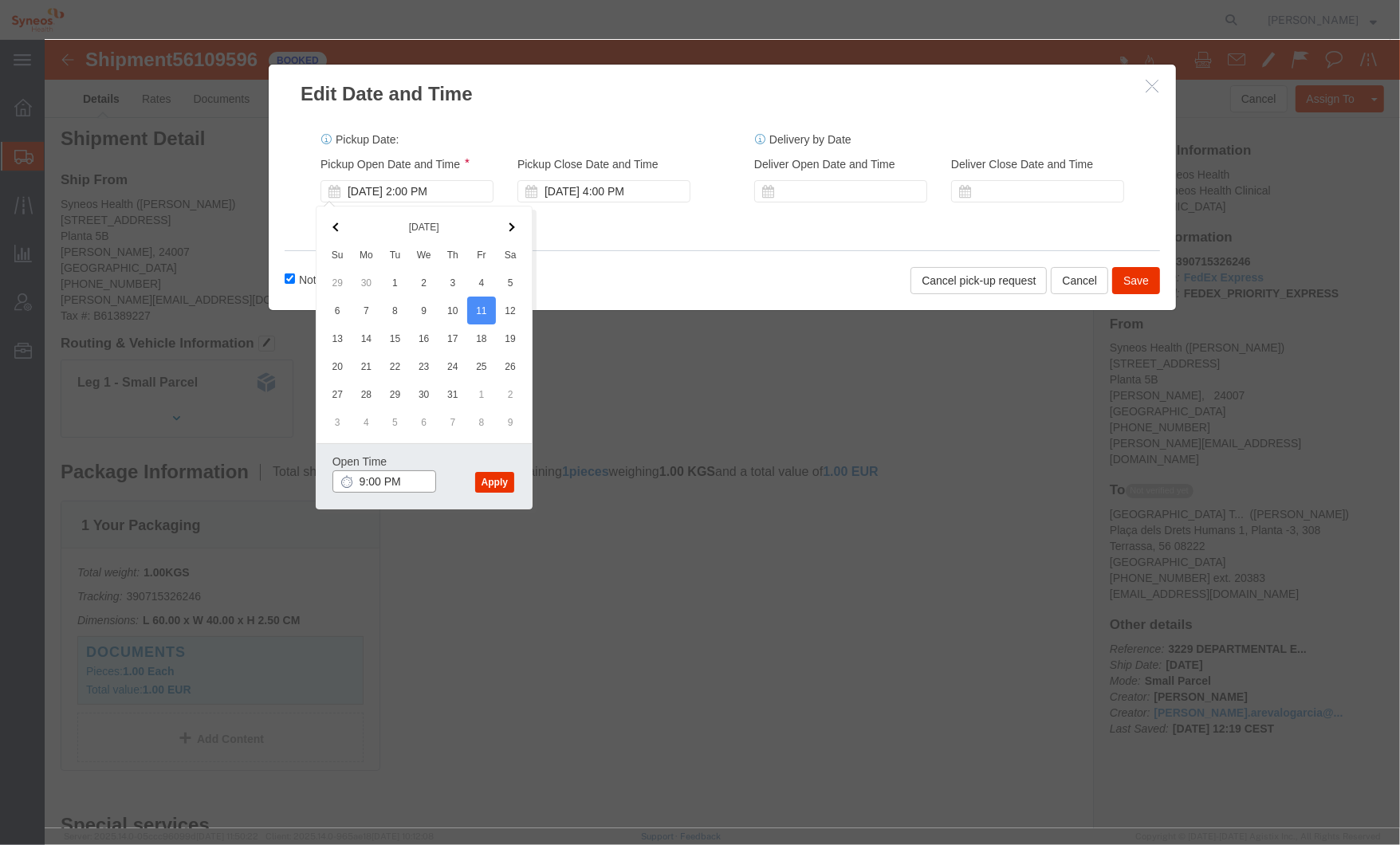 drag, startPoint x: 345, startPoint y: 441, endPoint x: 354, endPoint y: 443, distance: 9.219544 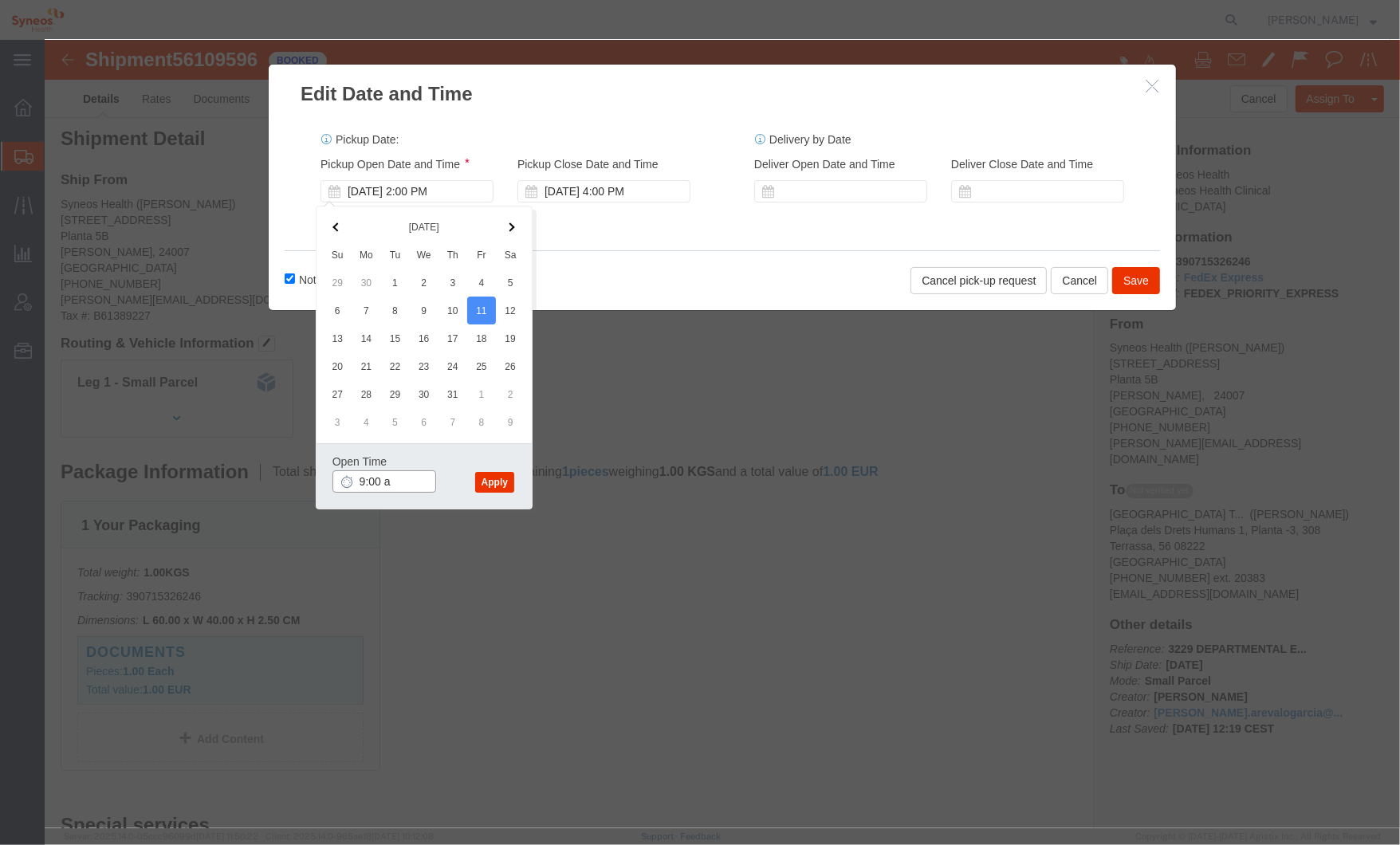 type on "9:00 am" 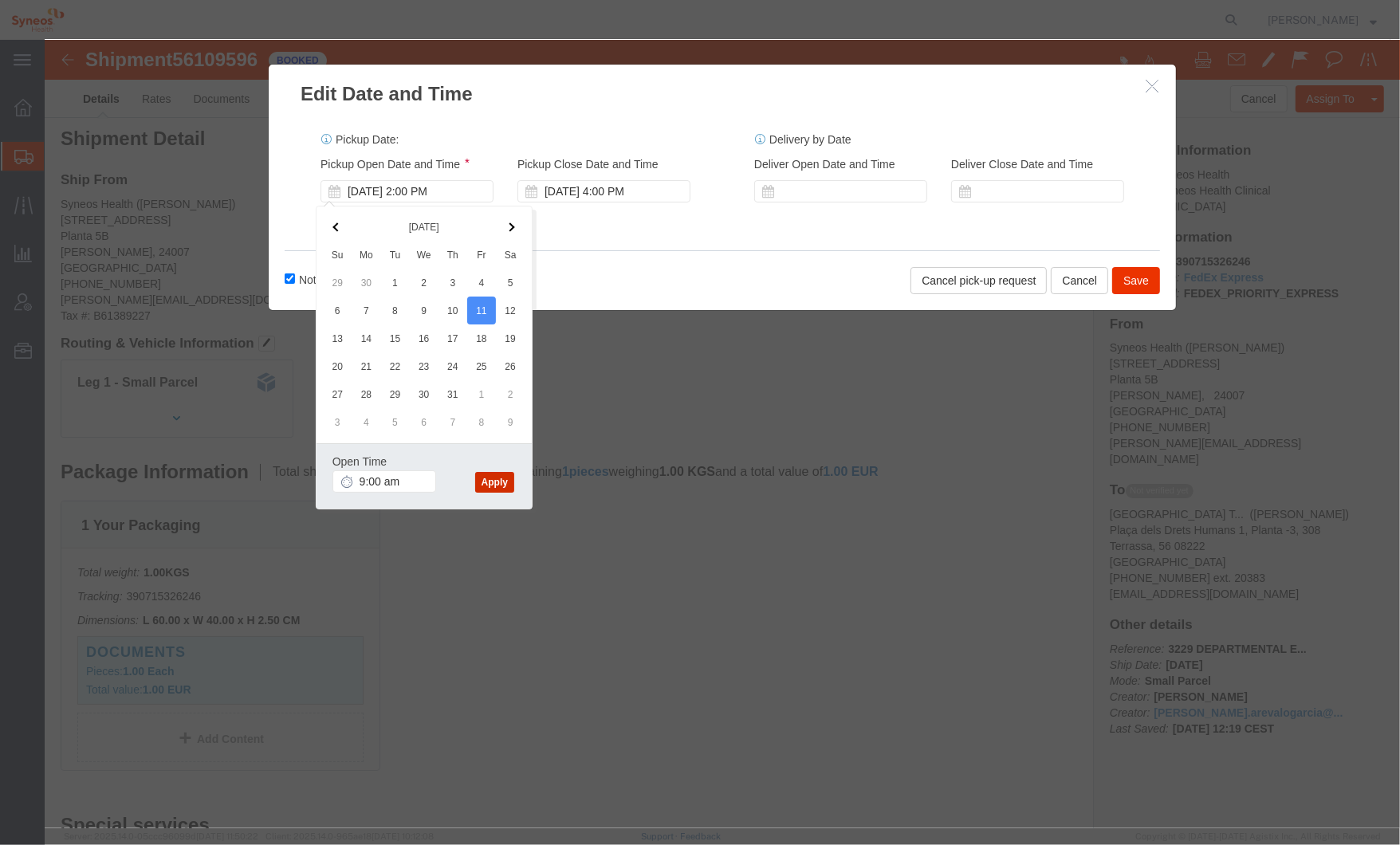 click on "Apply" 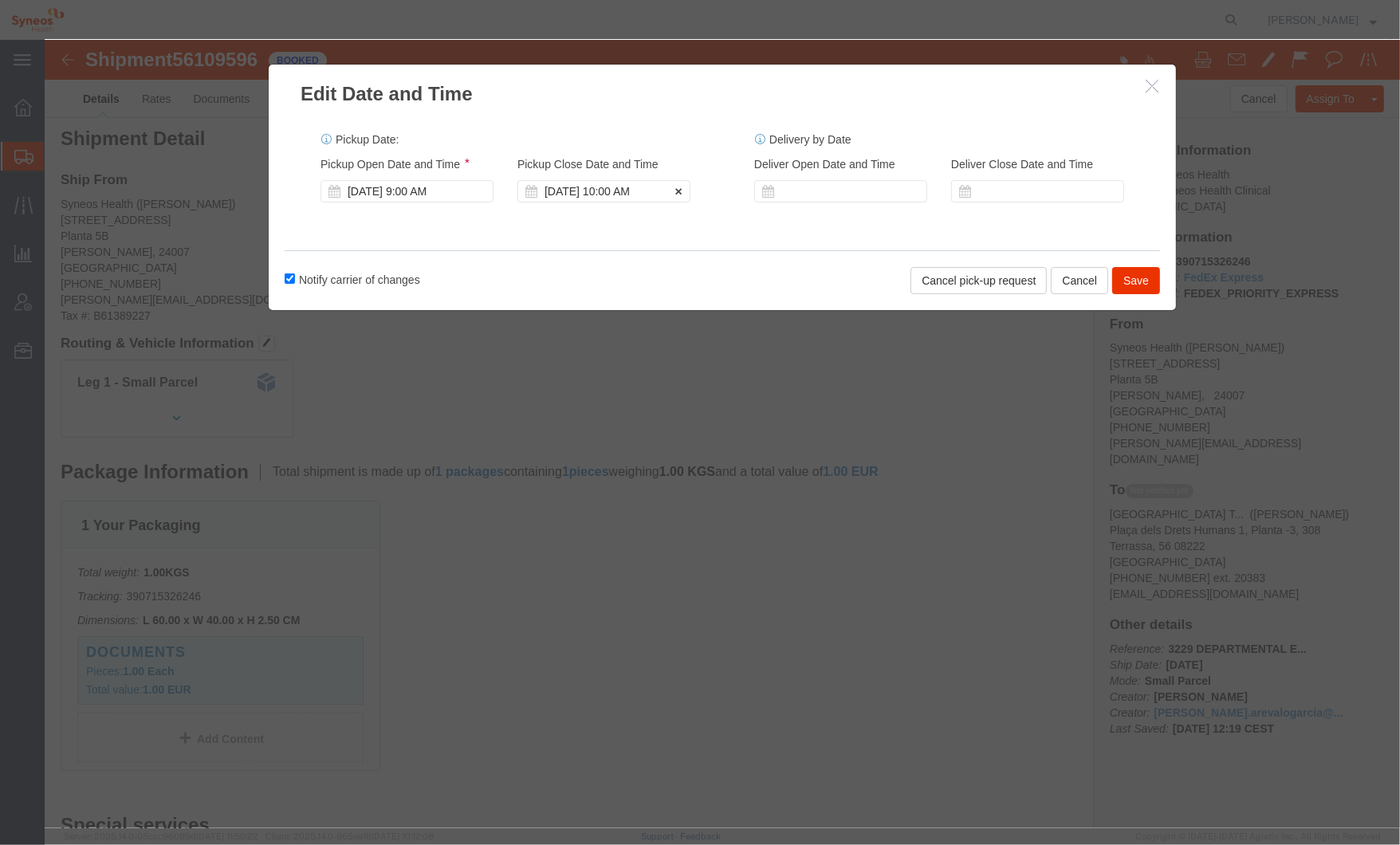 click on "[DATE] 10:00 AM" 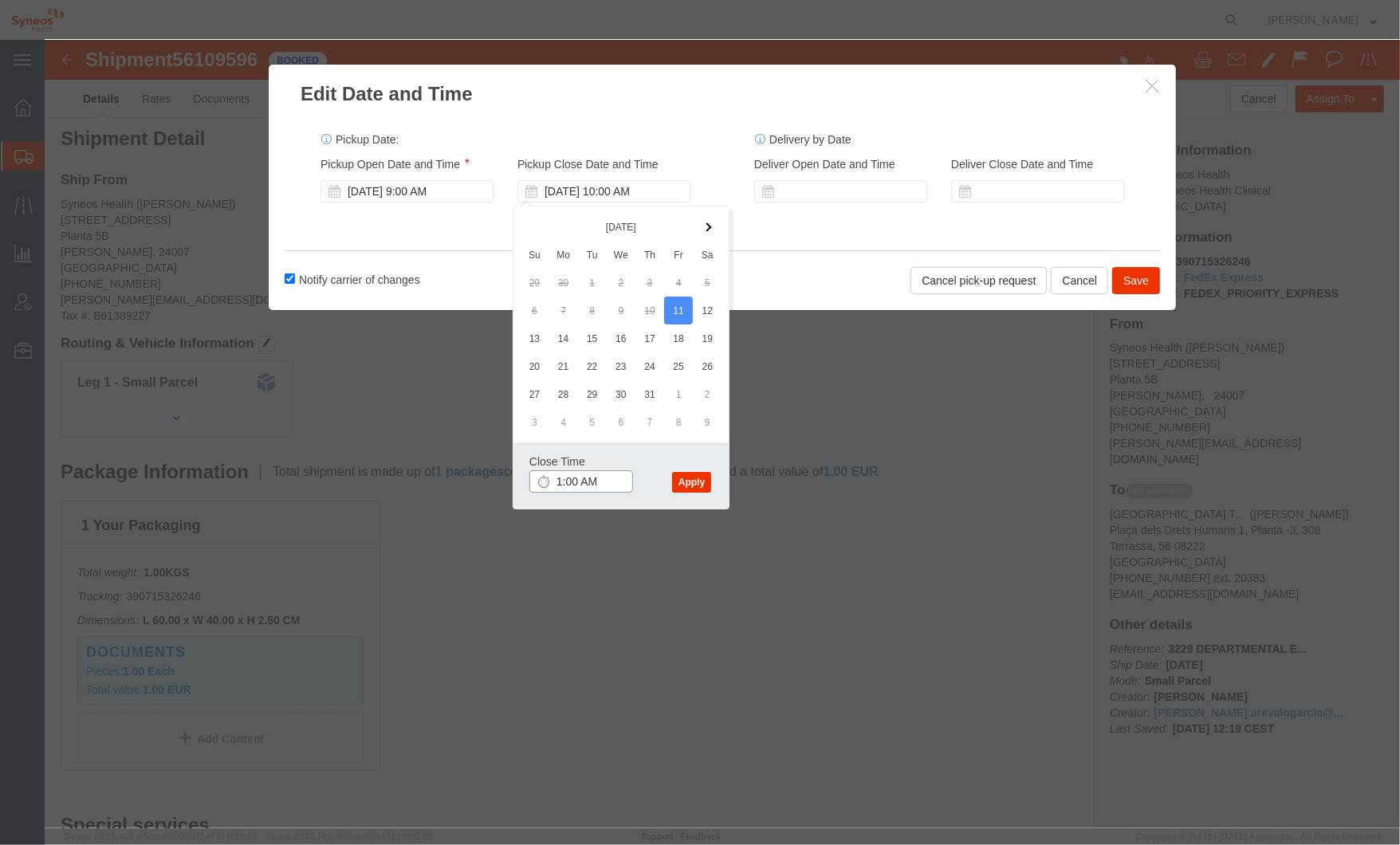 type on "11:00 AM" 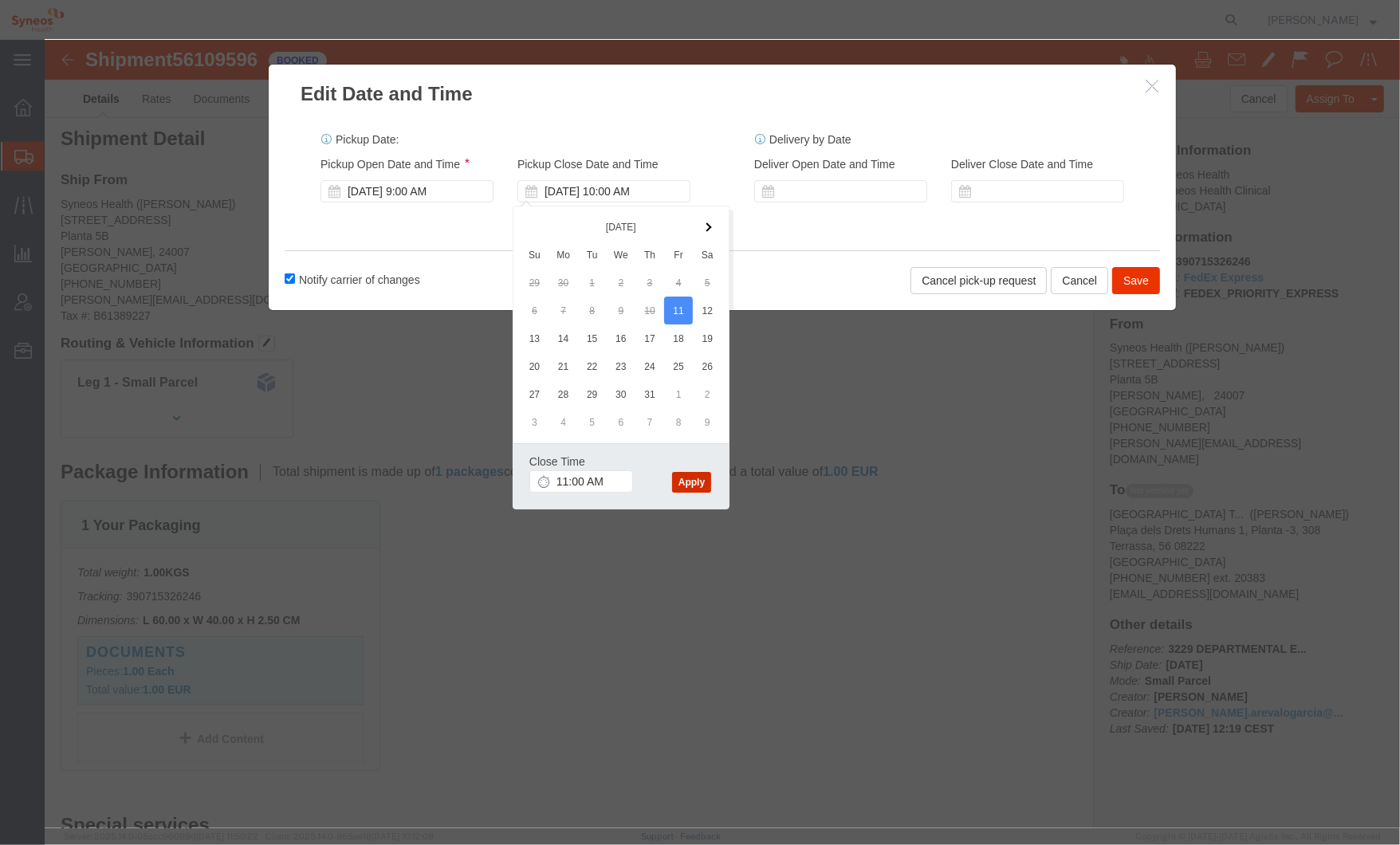 click on "Apply" 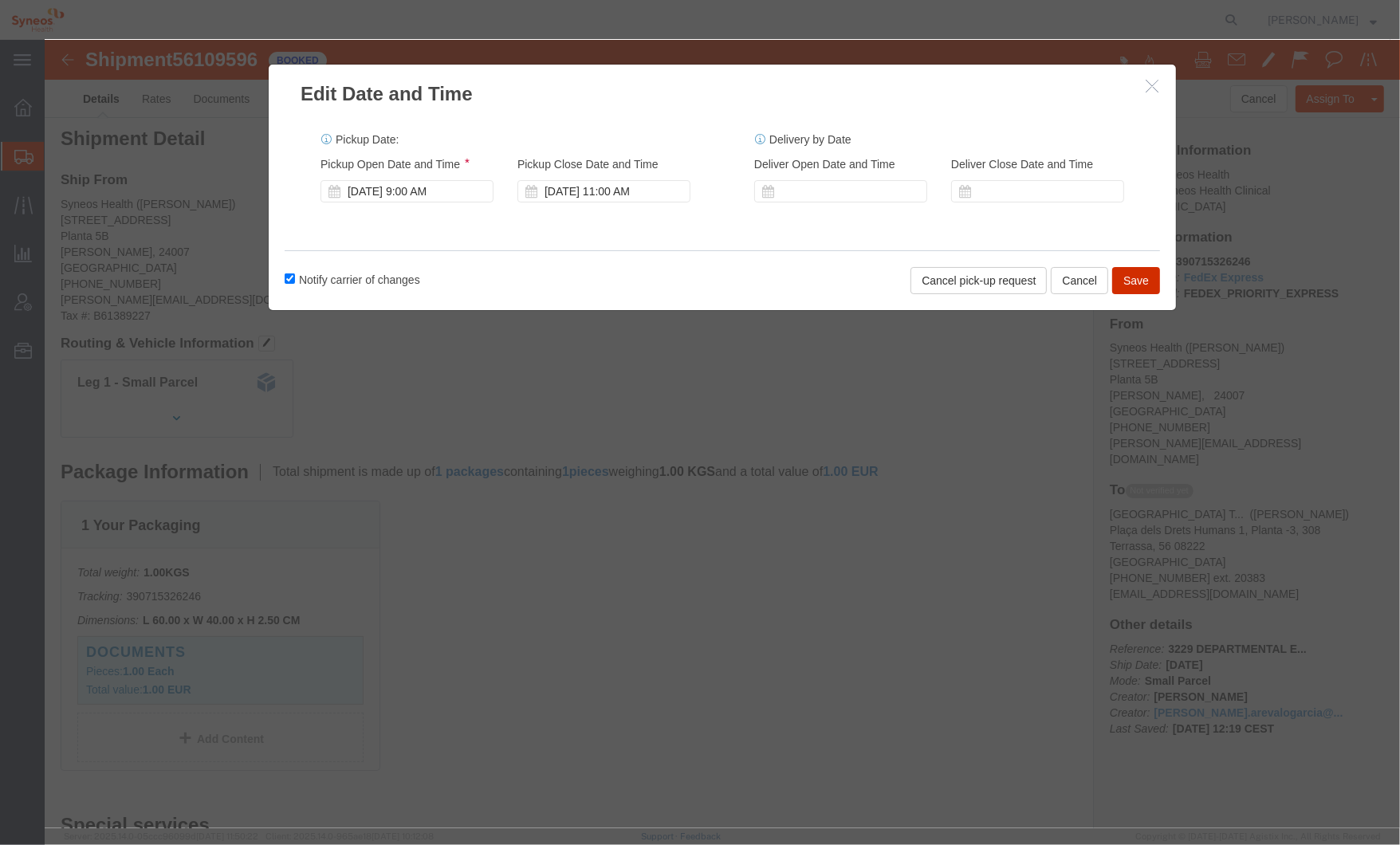 click on "Save" 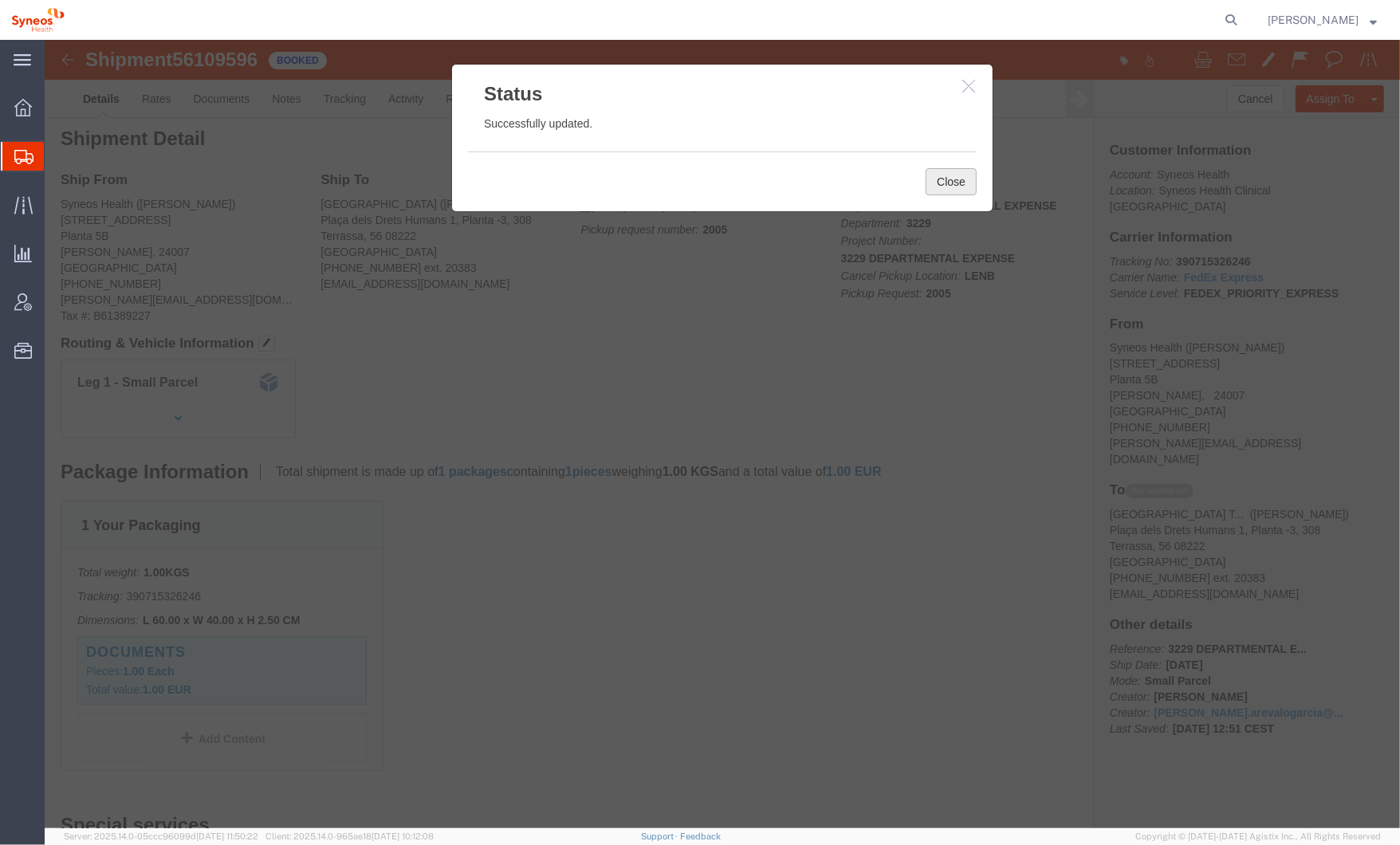click on "Close" 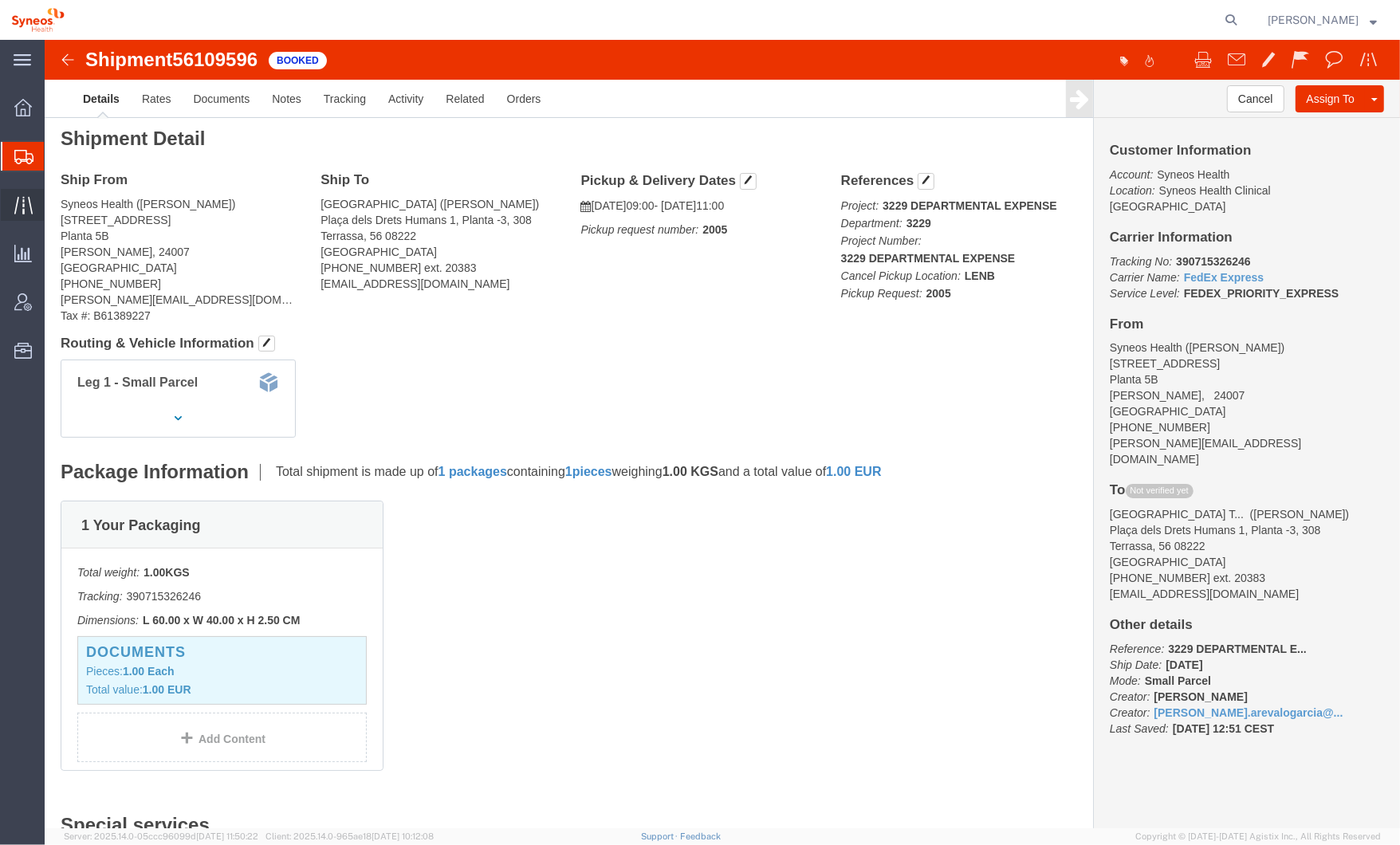click 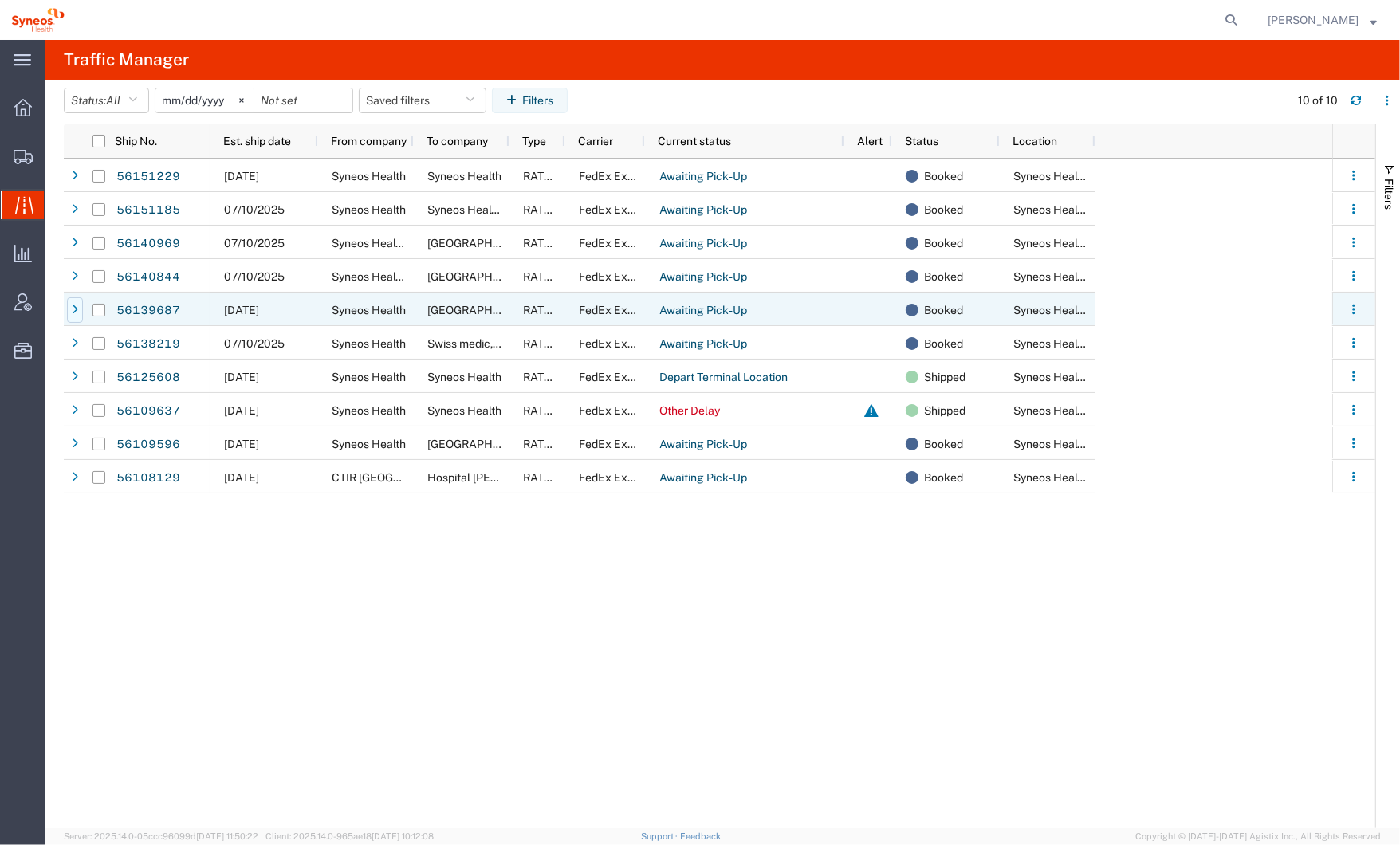 click 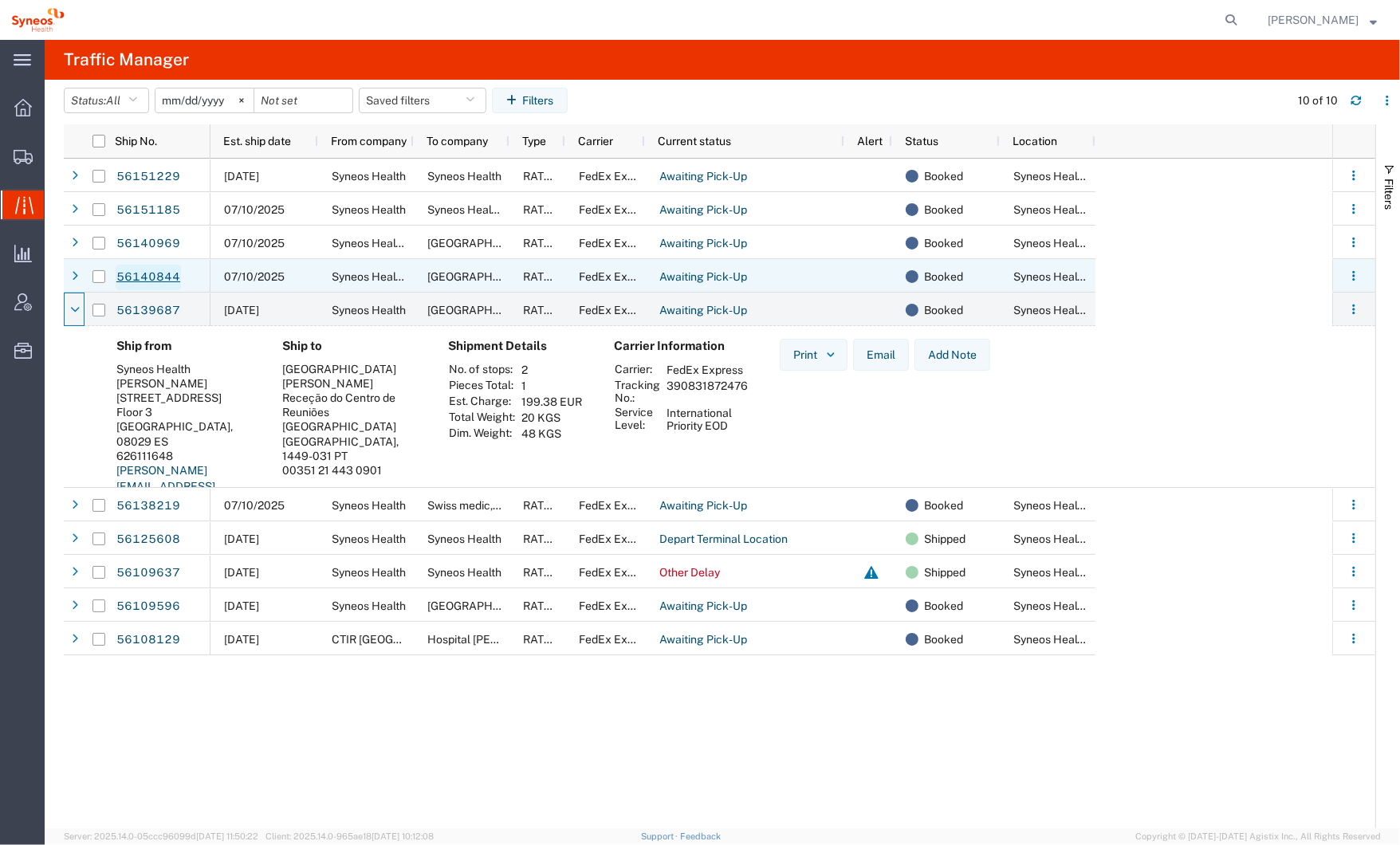 click on "56140844" 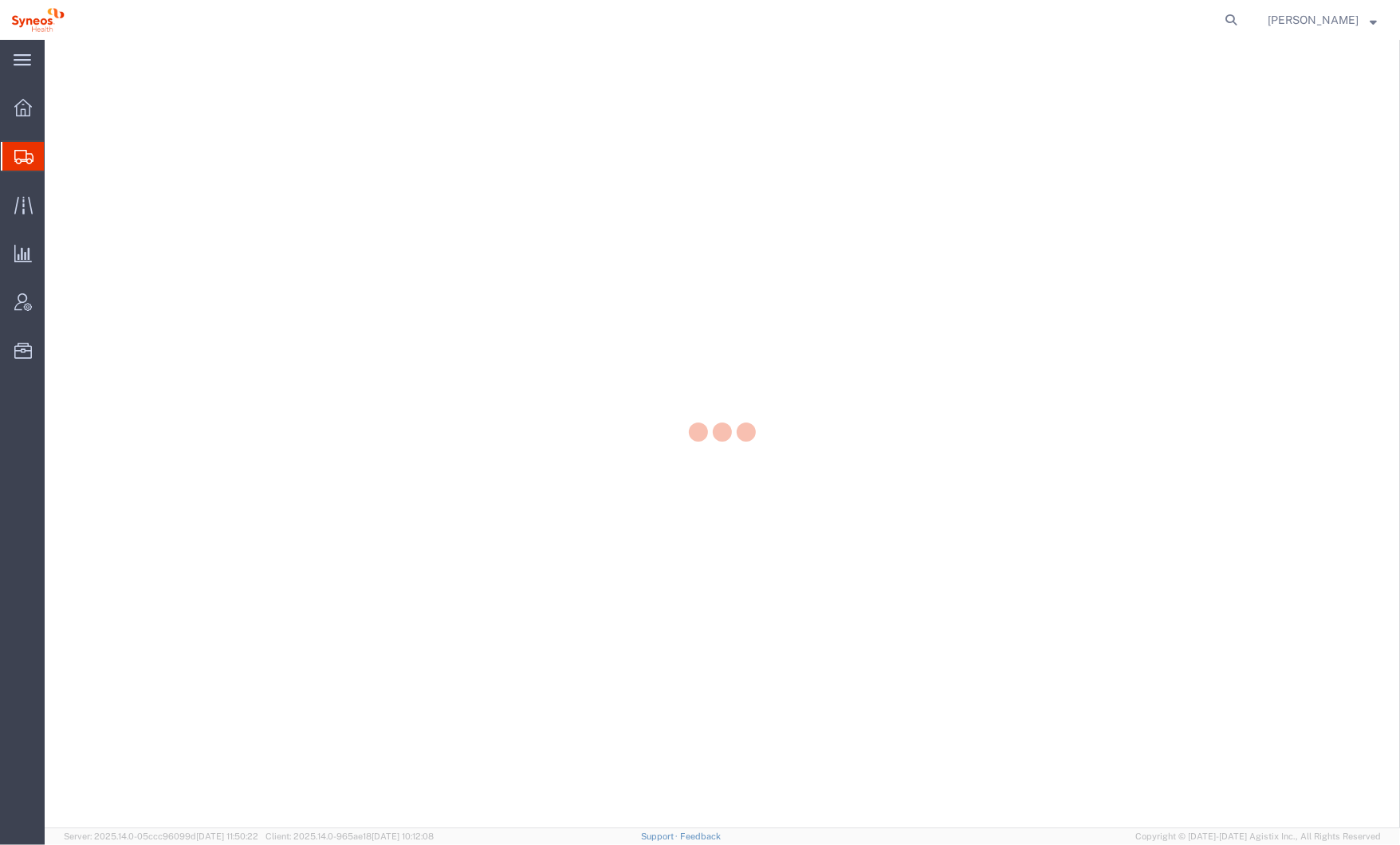 scroll, scrollTop: 0, scrollLeft: 0, axis: both 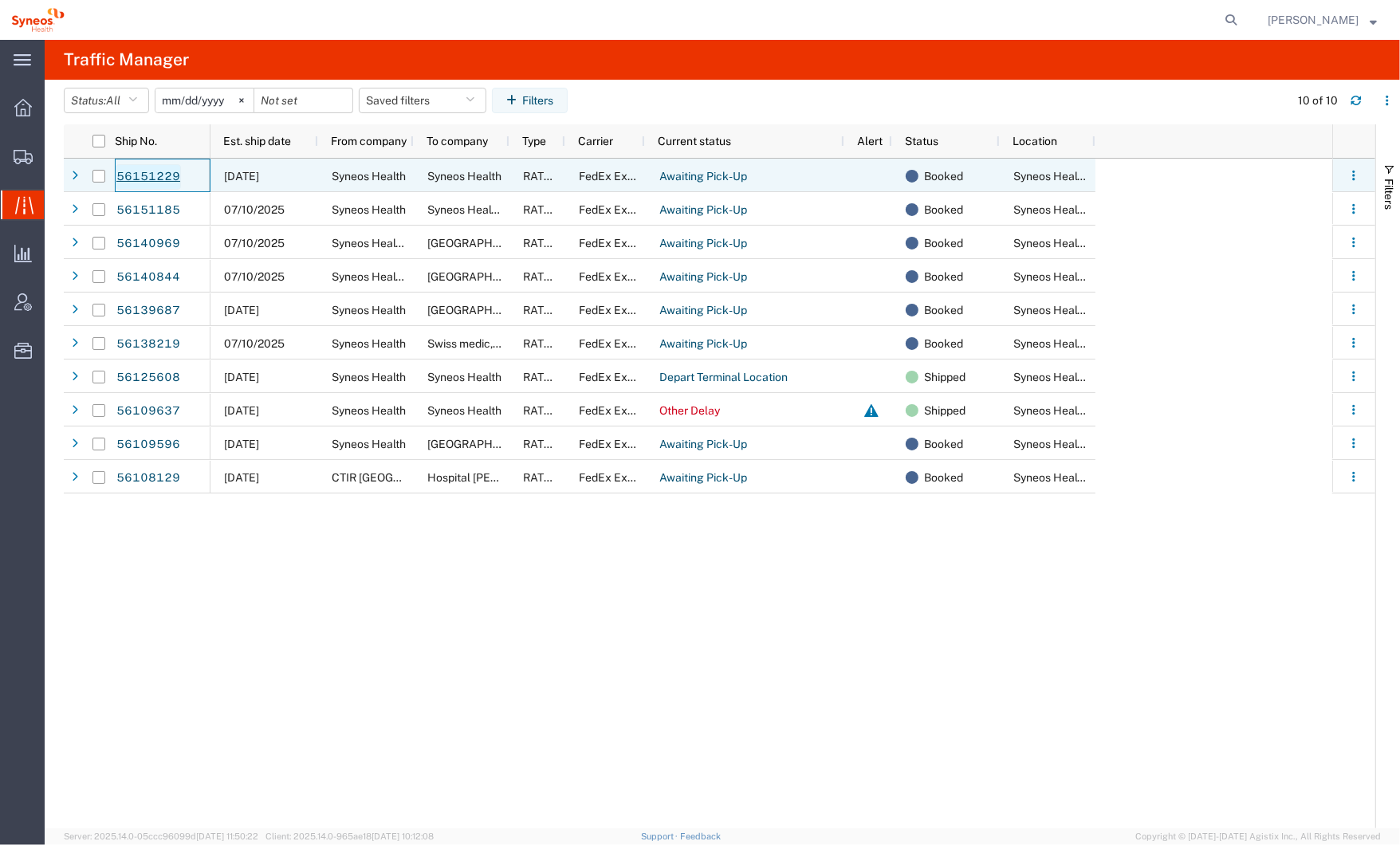 click on "56151229" 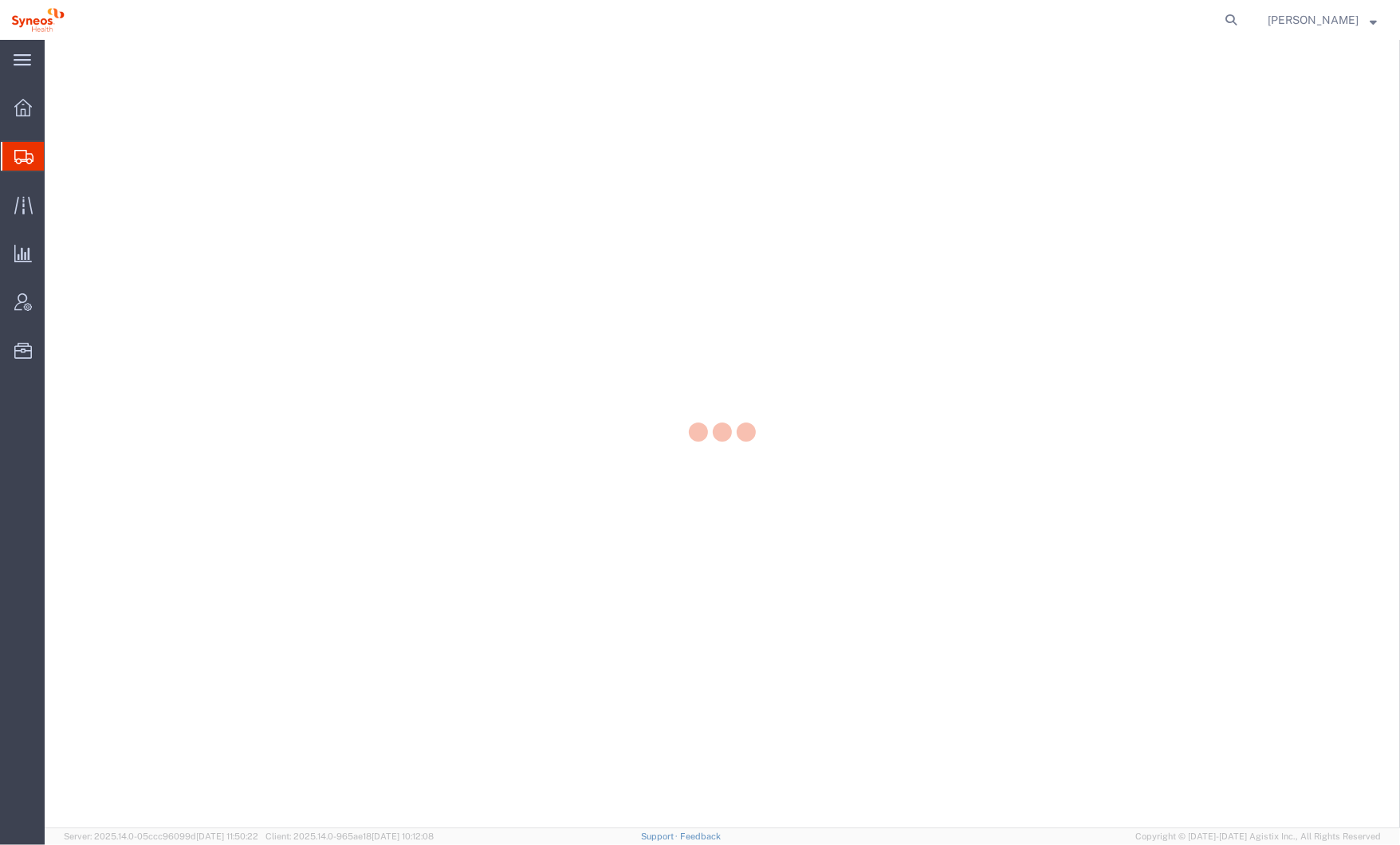 scroll, scrollTop: 0, scrollLeft: 0, axis: both 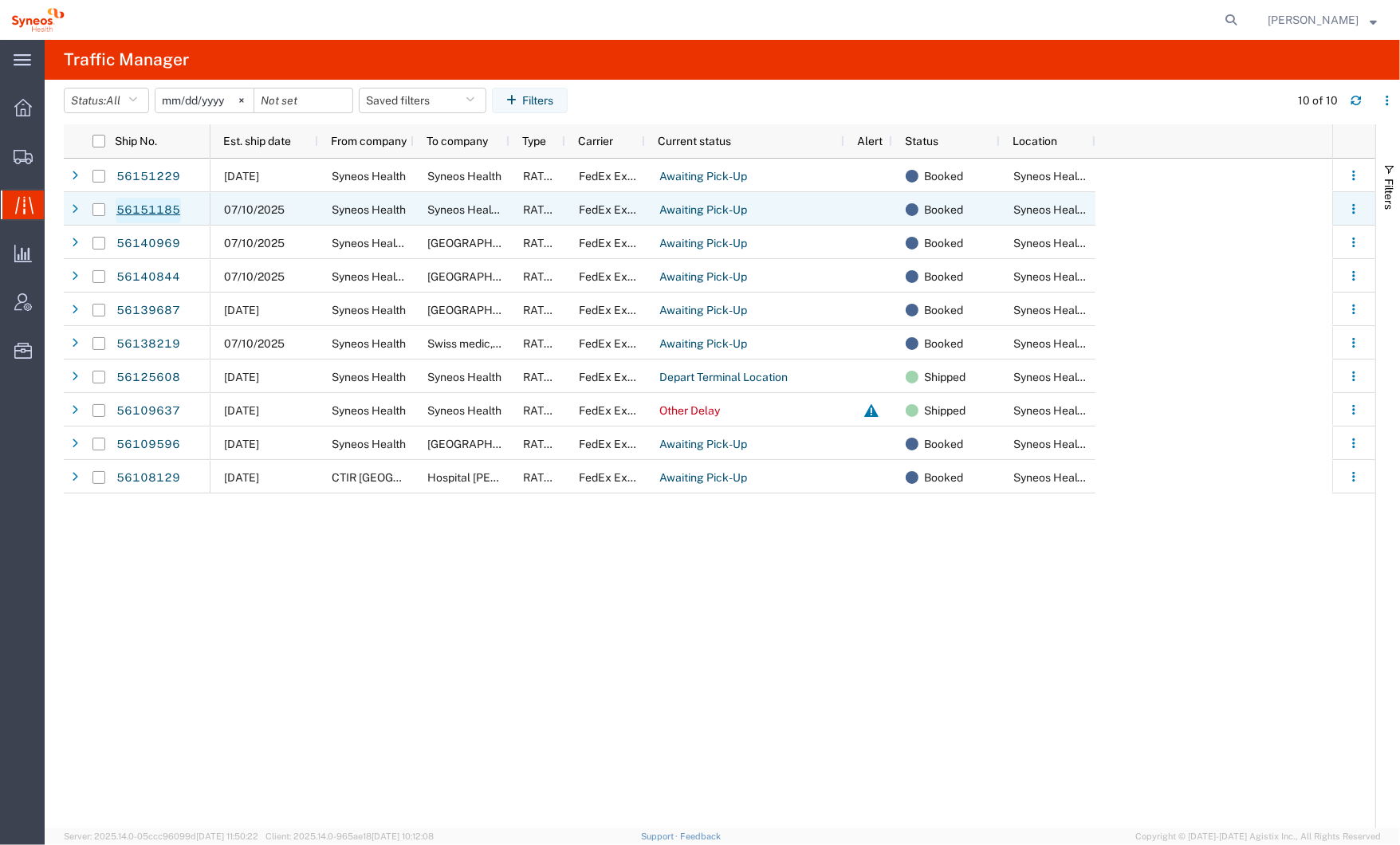 click on "56151185" 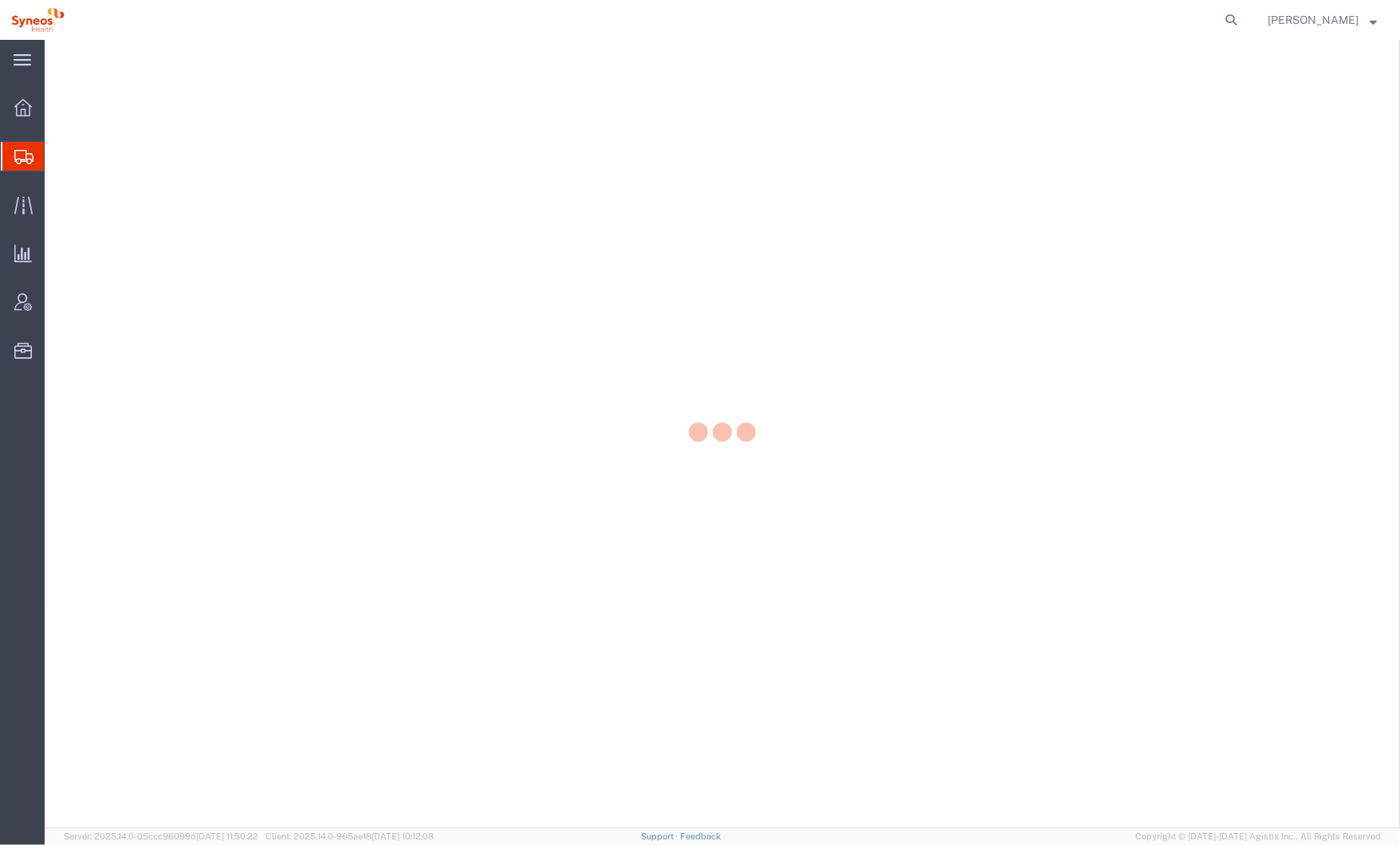 scroll, scrollTop: 0, scrollLeft: 0, axis: both 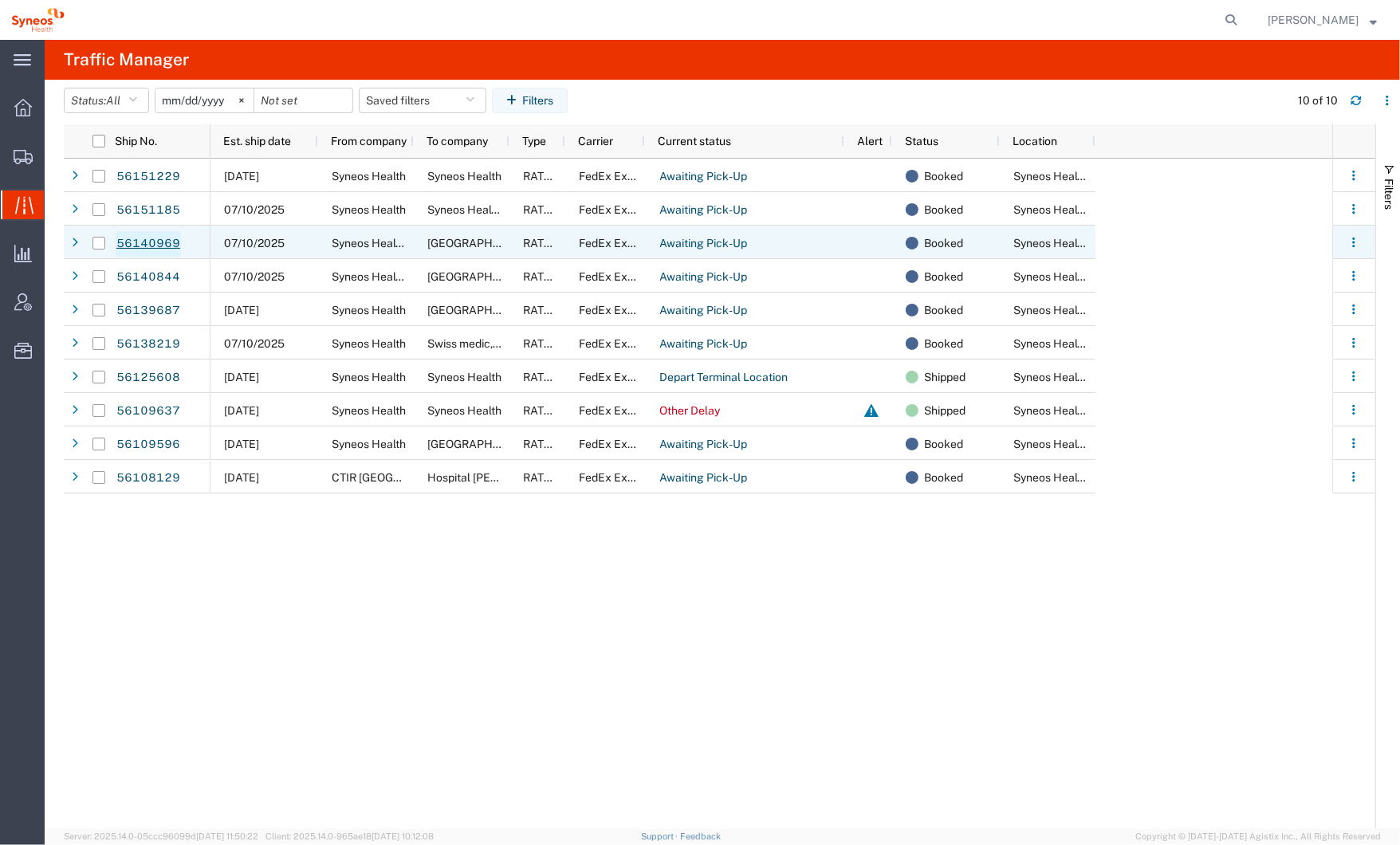 click on "56140969" 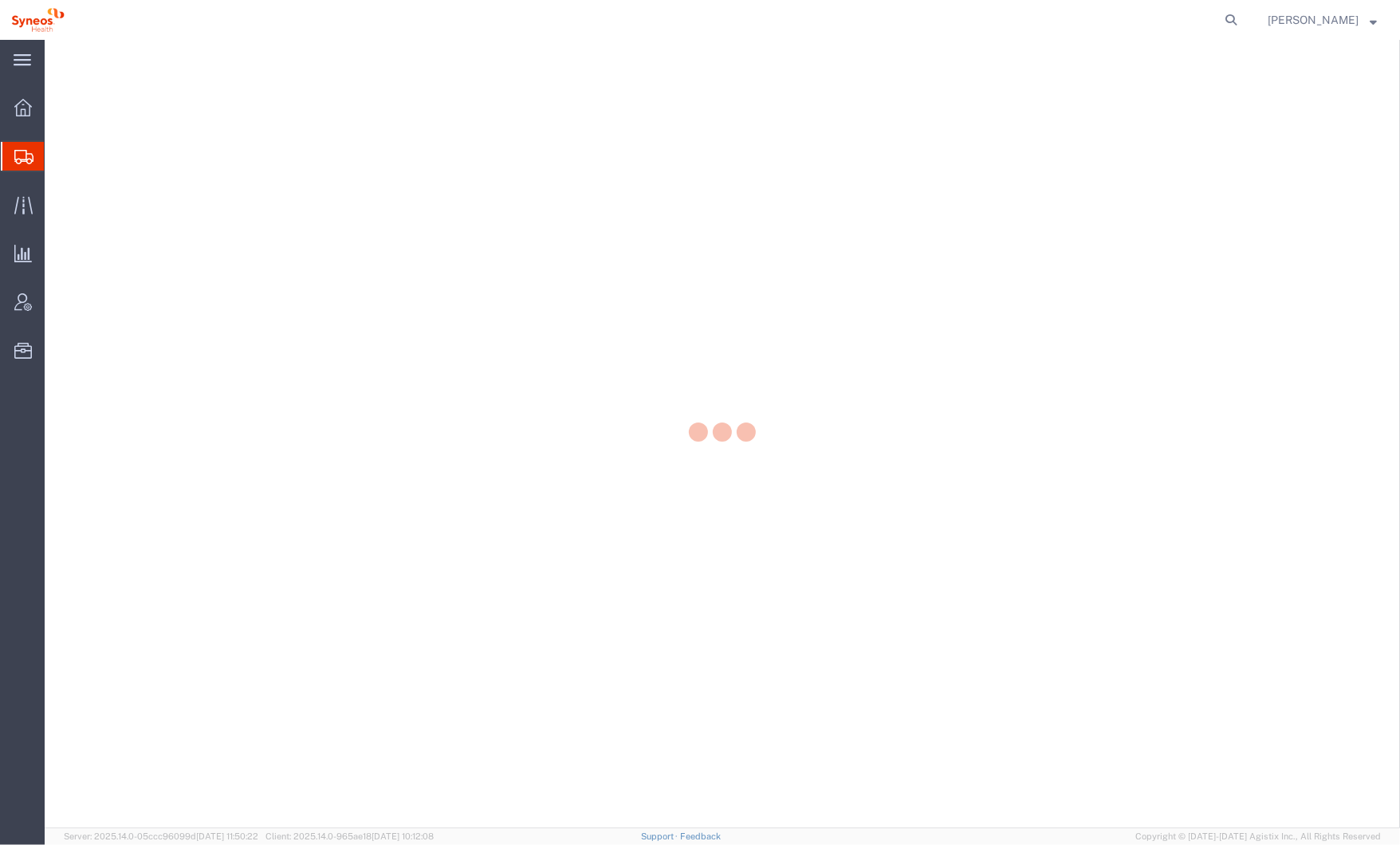 scroll, scrollTop: 0, scrollLeft: 0, axis: both 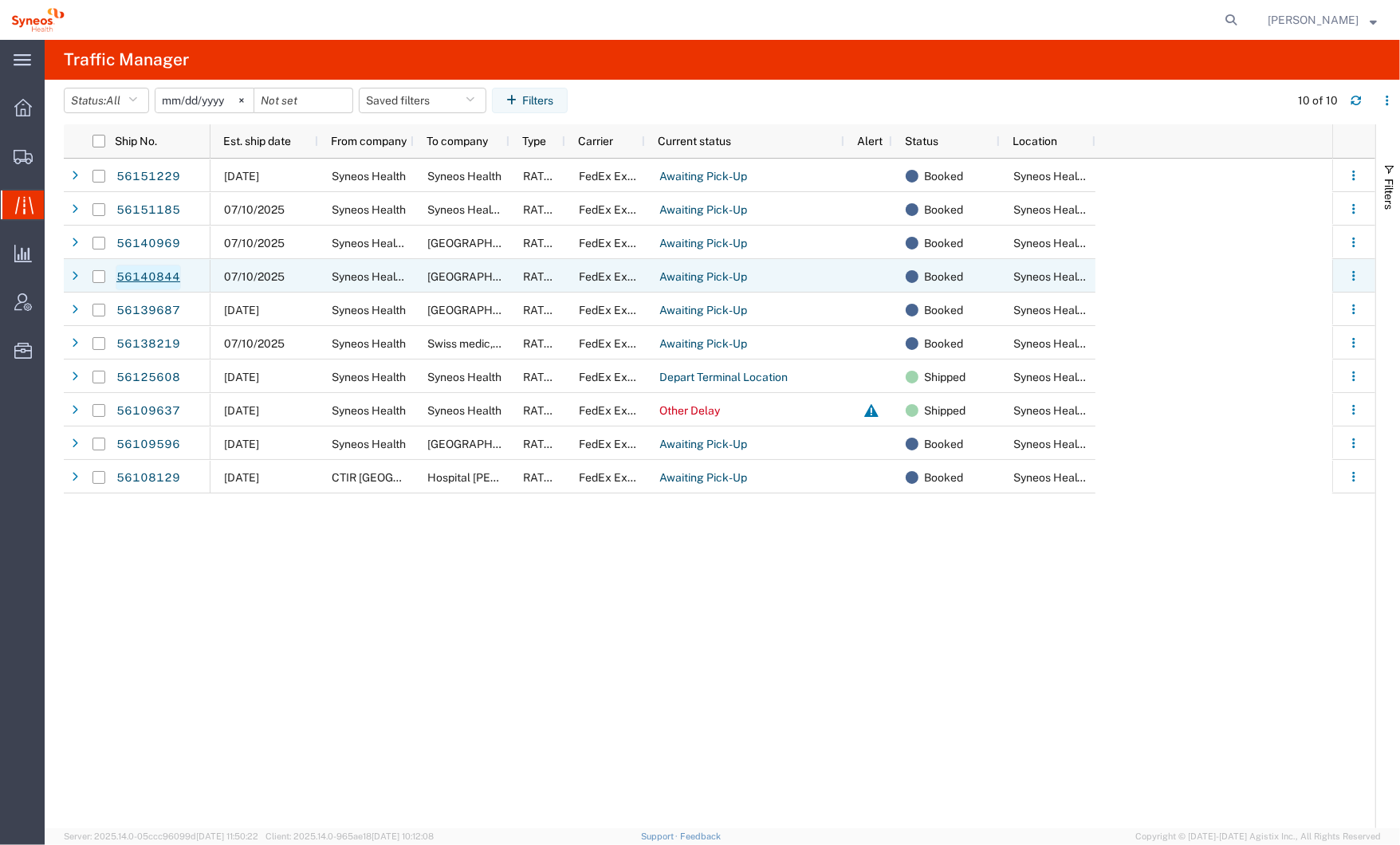 click on "56140844" 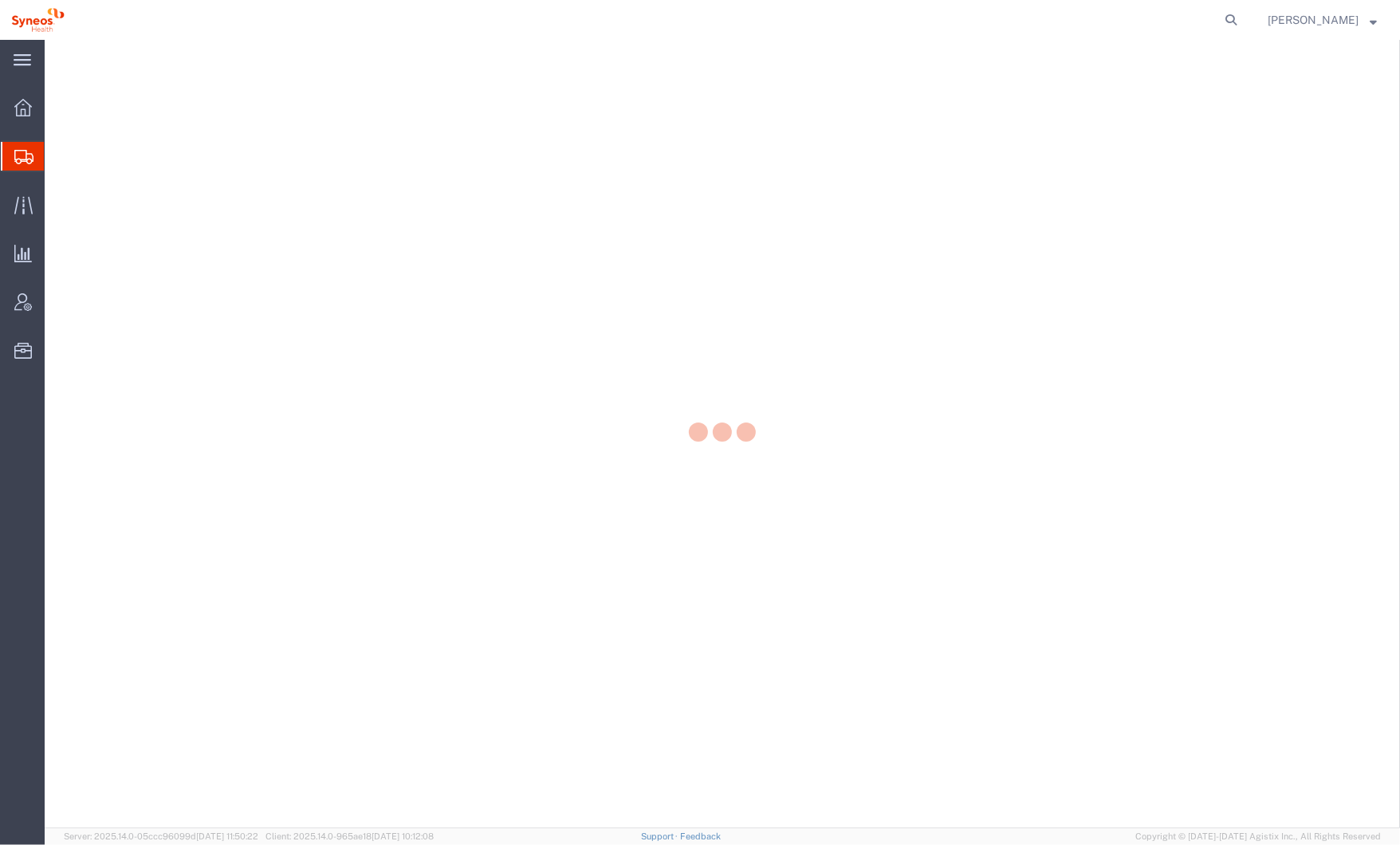 scroll, scrollTop: 0, scrollLeft: 0, axis: both 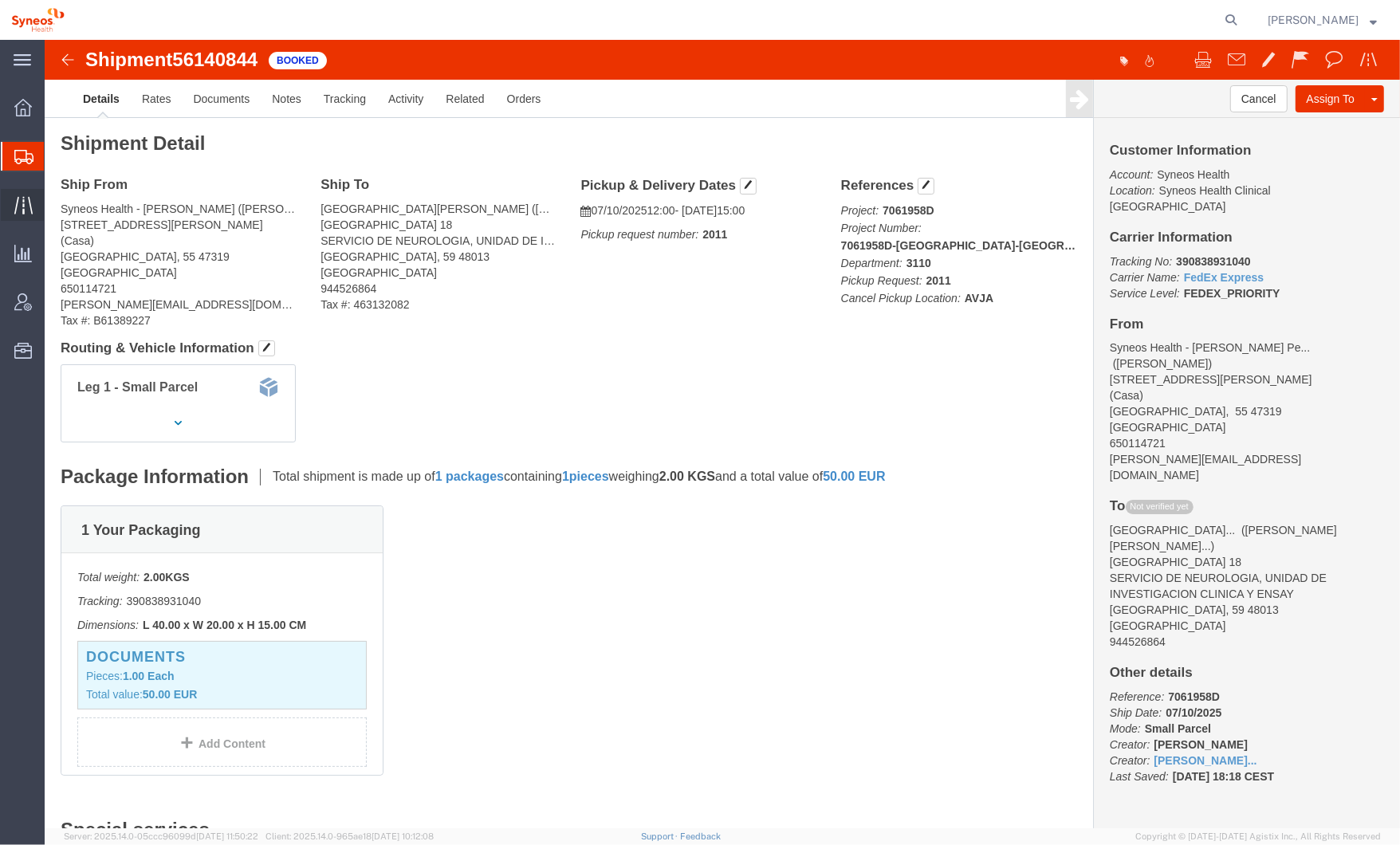 click 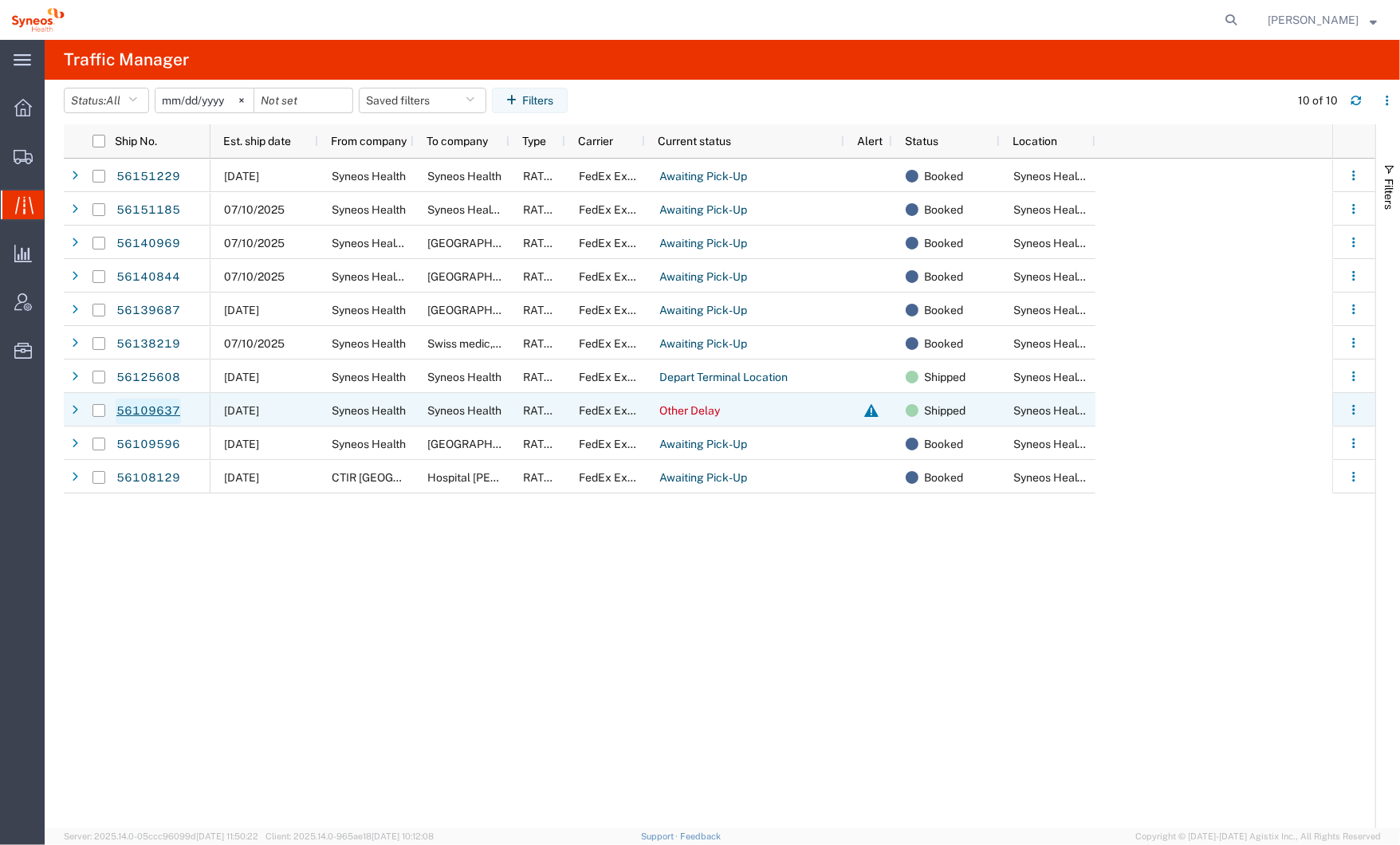 click on "56109637" 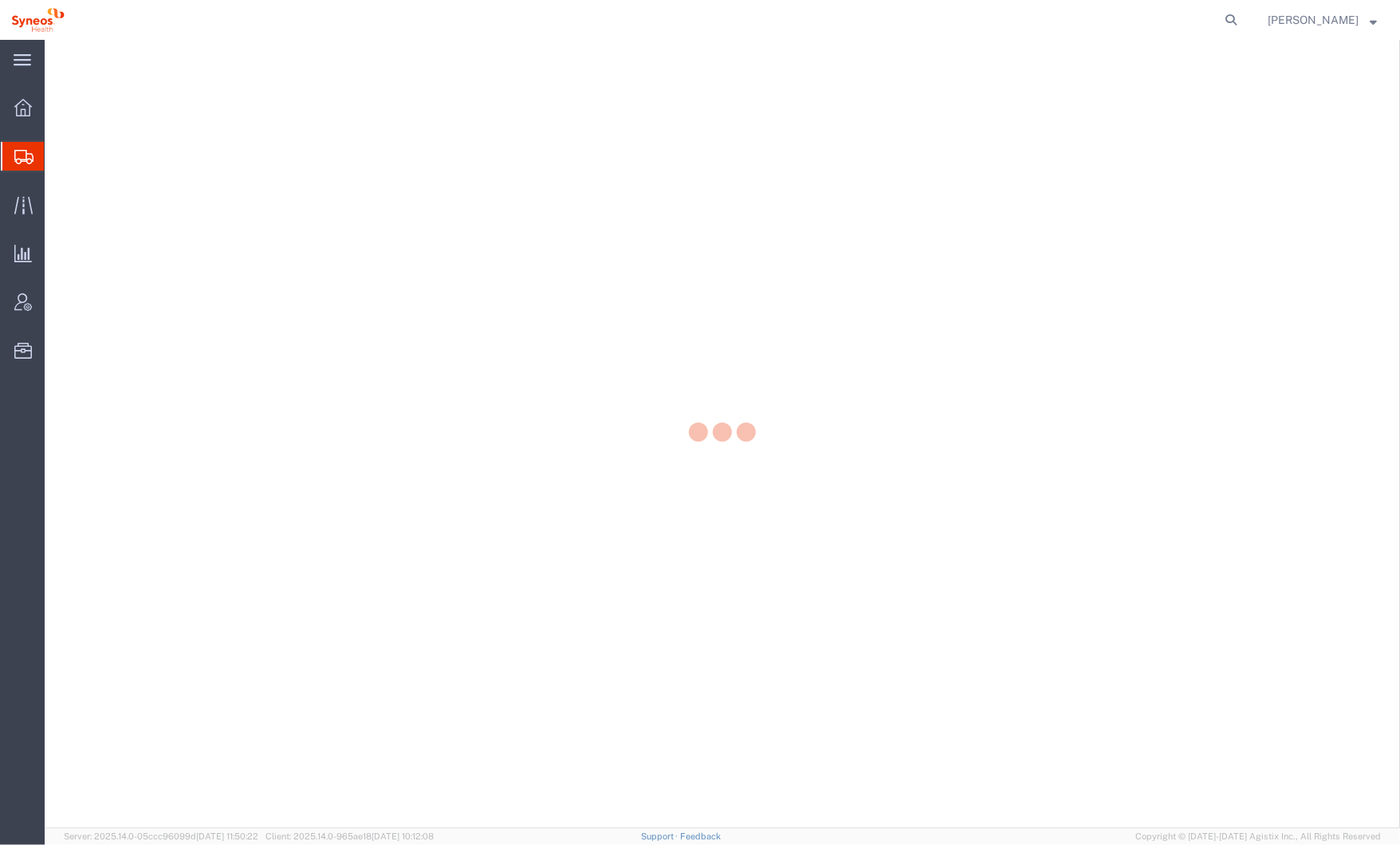 scroll, scrollTop: 0, scrollLeft: 0, axis: both 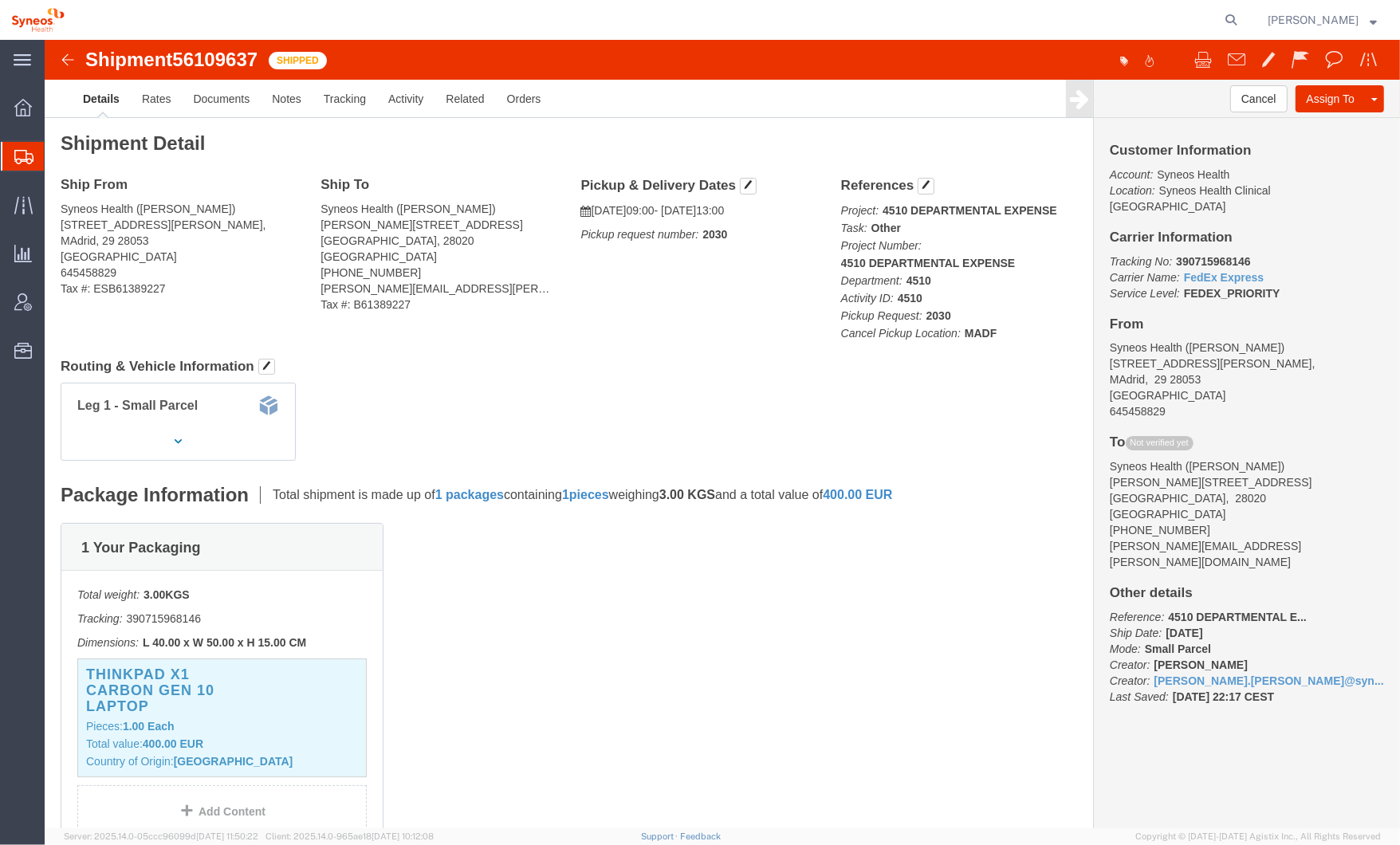 click 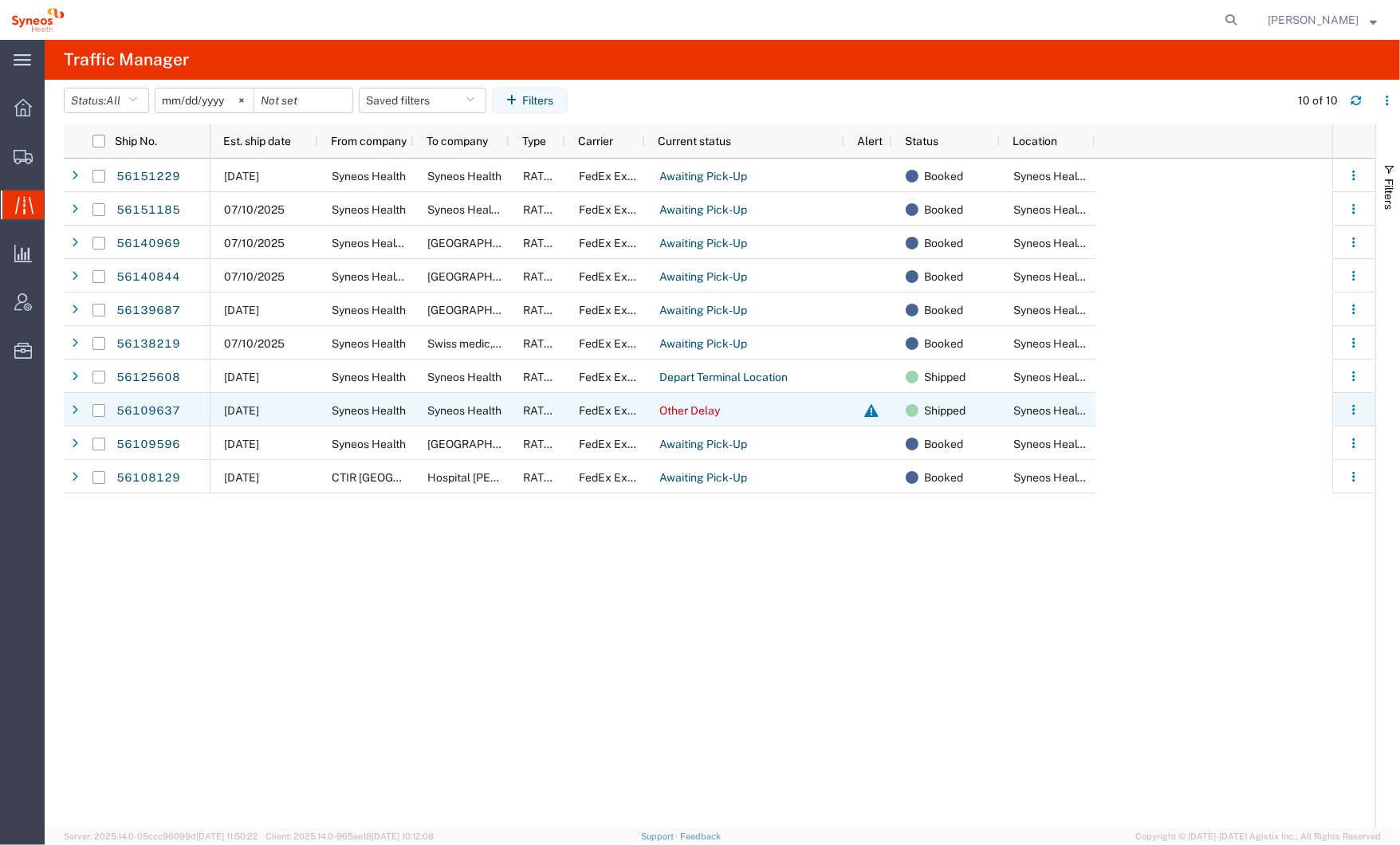 click 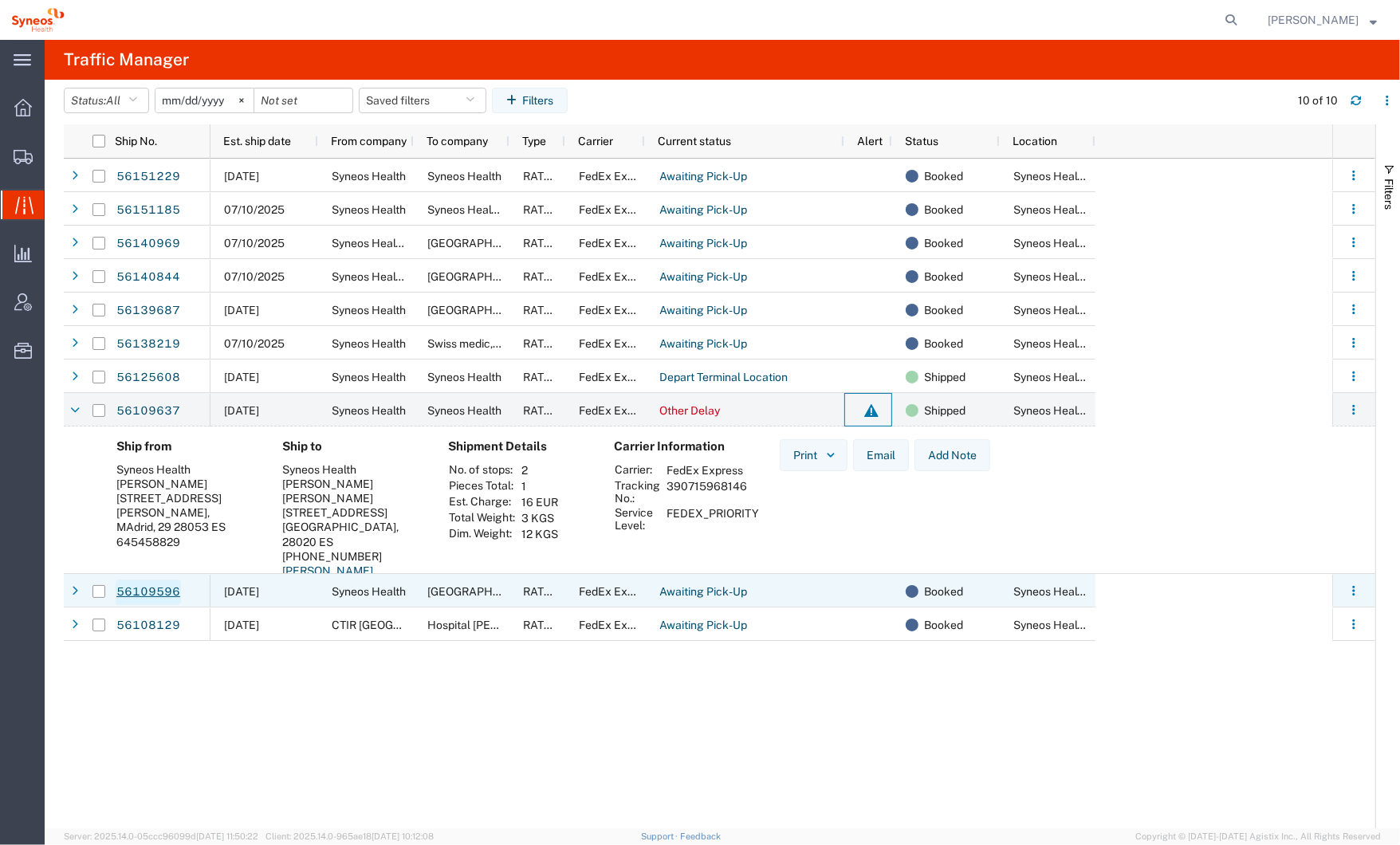click on "56109596" 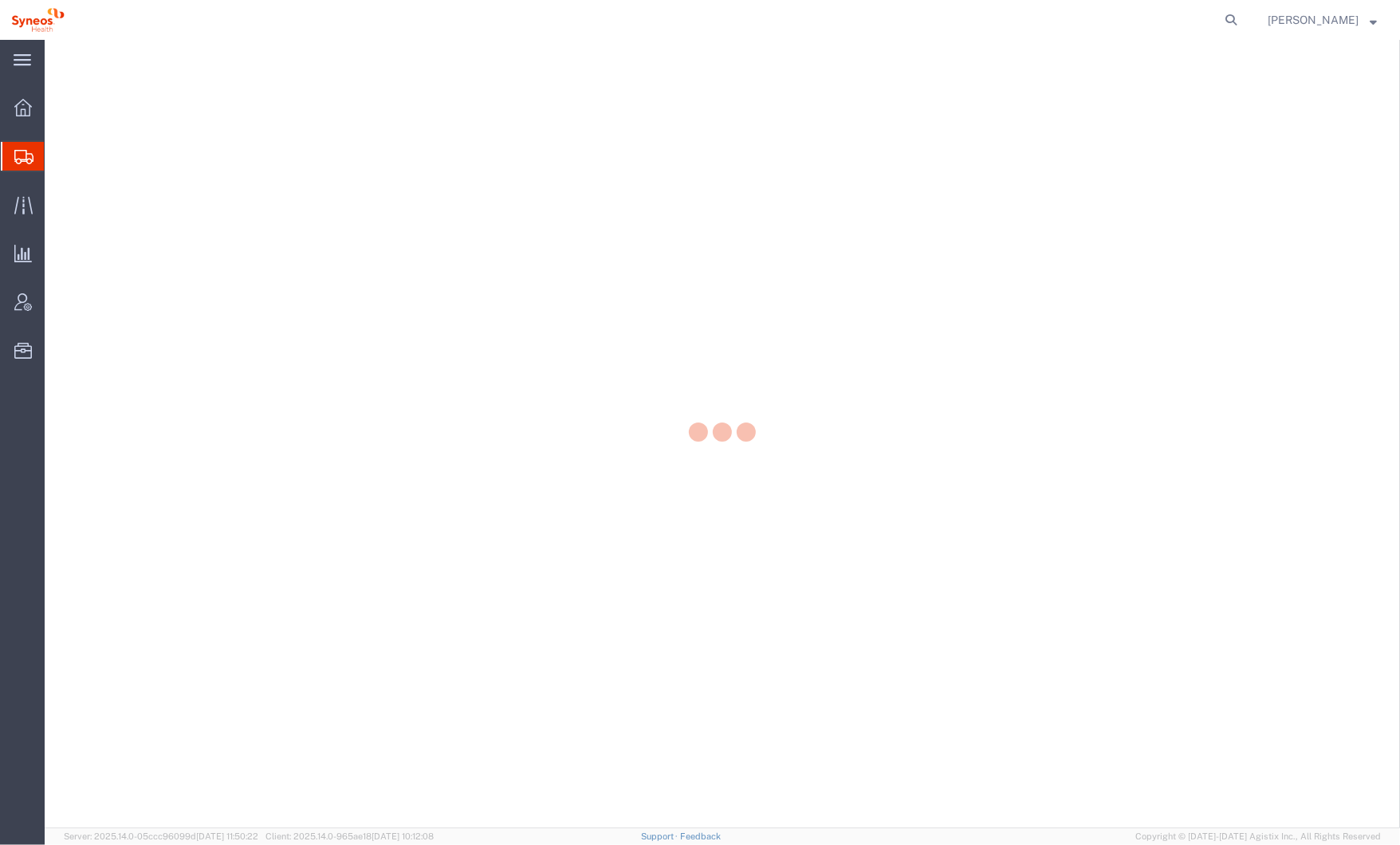 scroll, scrollTop: 0, scrollLeft: 0, axis: both 